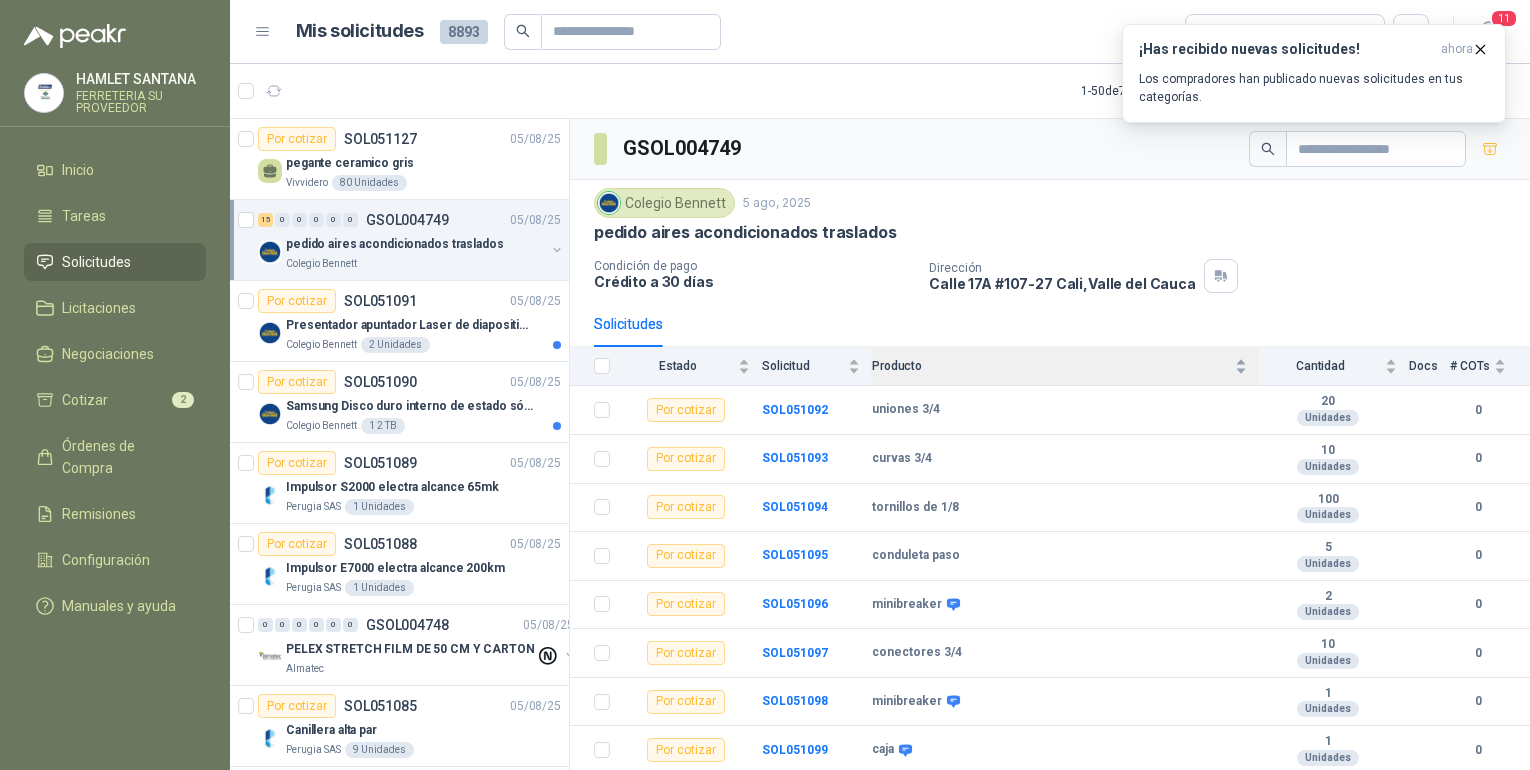 scroll, scrollTop: 0, scrollLeft: 0, axis: both 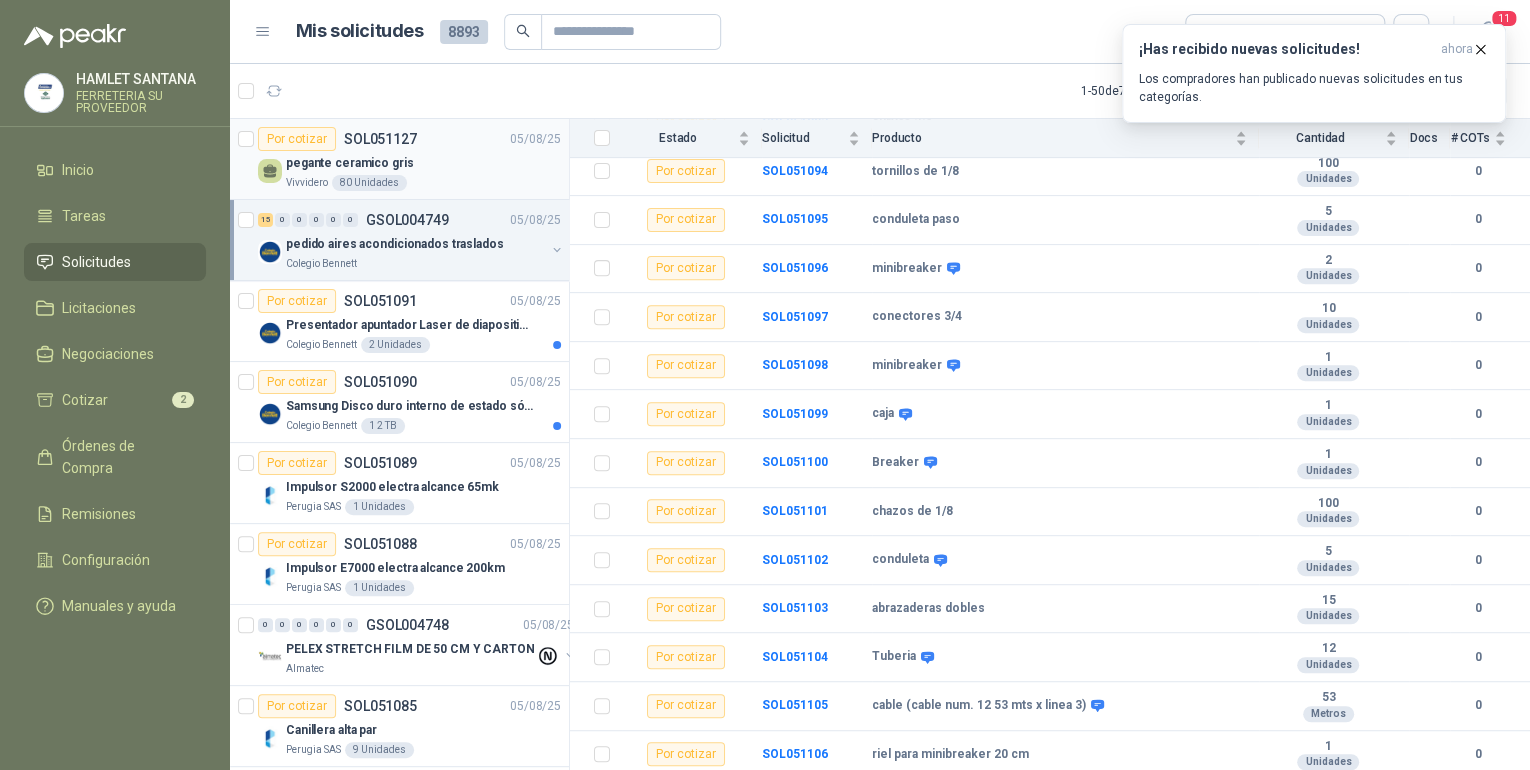 click on "Por cotizar SOL051127 [DATE]" at bounding box center [409, 139] 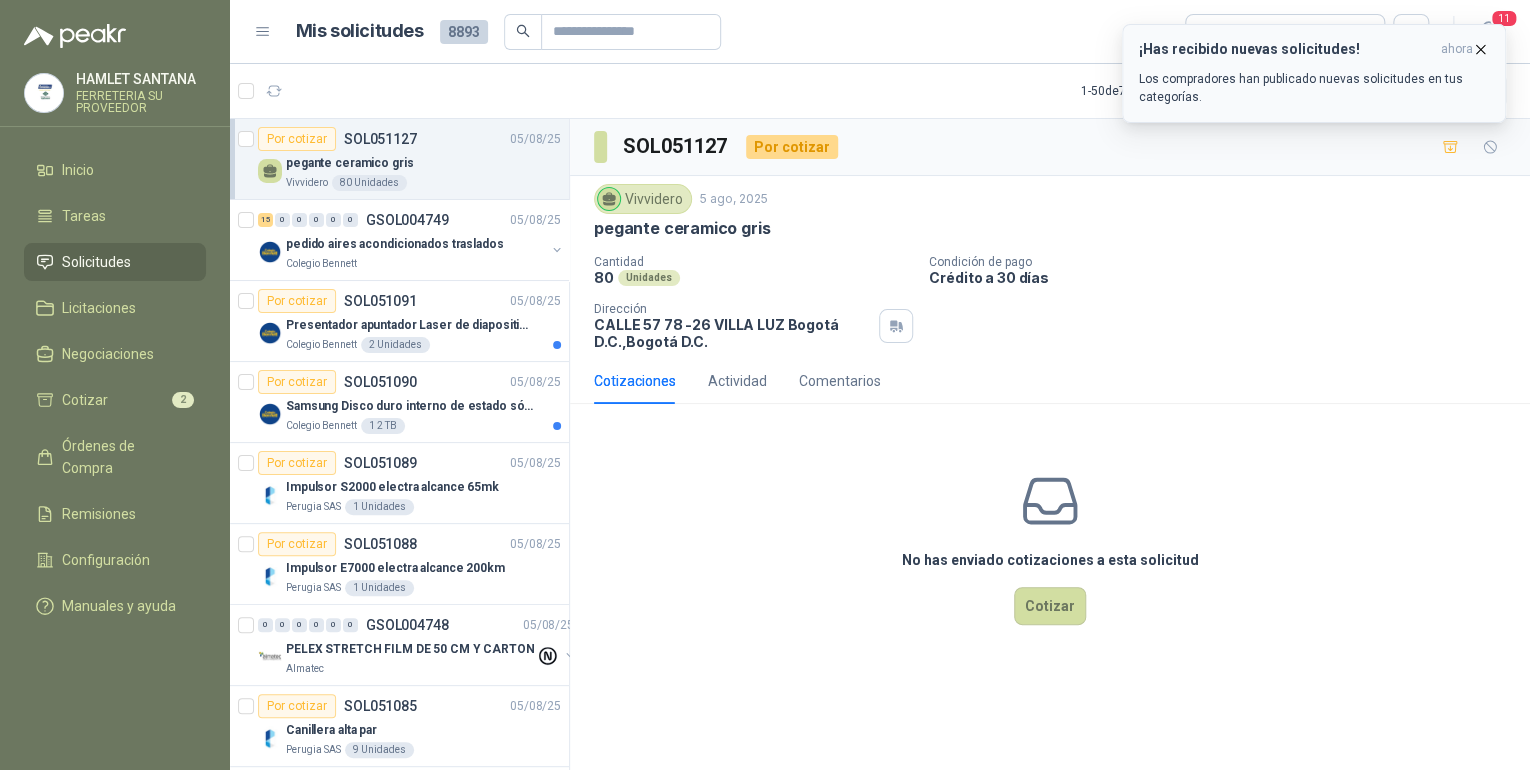 click on "¡Has recibido nuevas solicitudes! ahora   Los compradores han publicado nuevas solicitudes en tus categorías." at bounding box center [1314, 73] 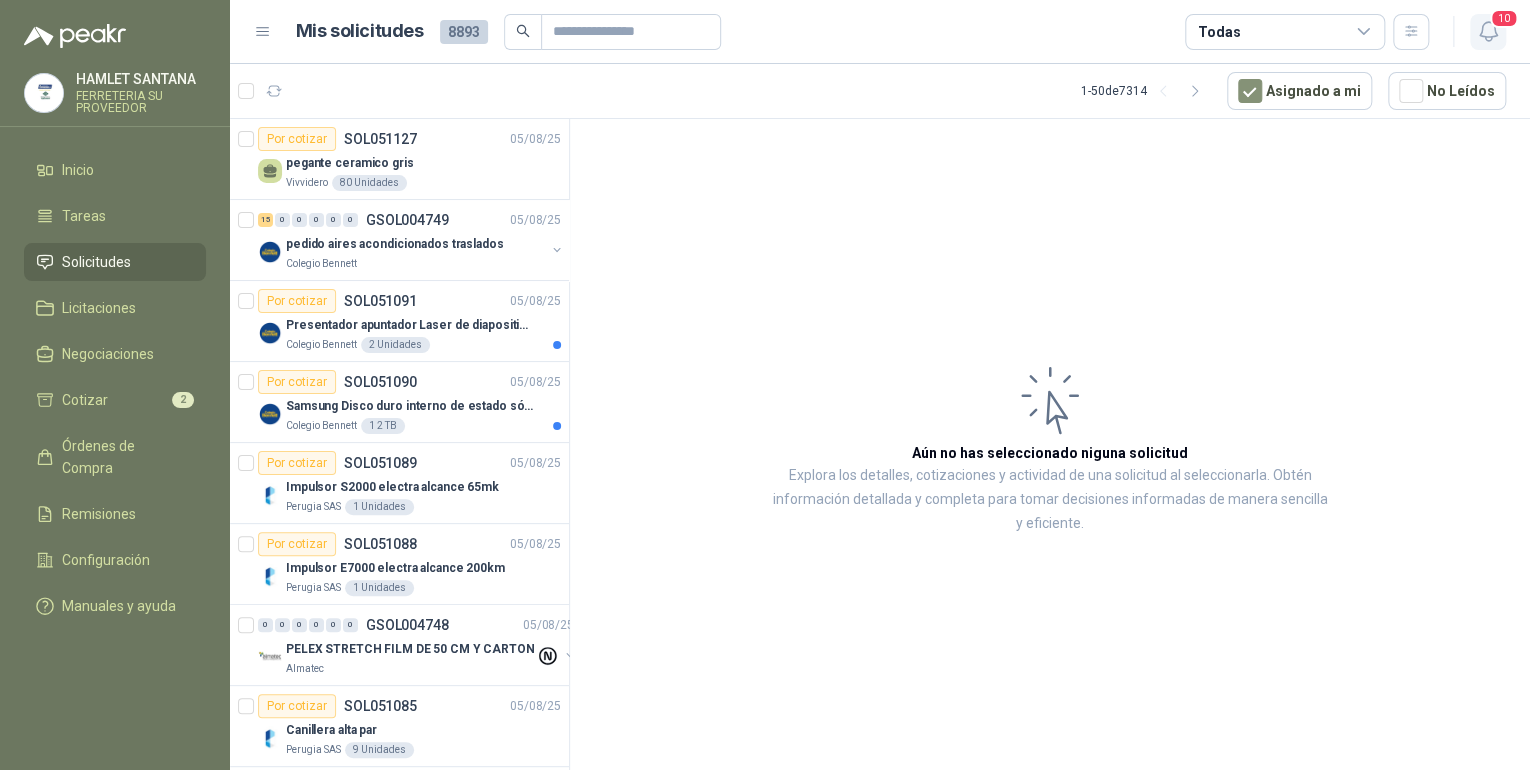 click on "10" at bounding box center (1488, 32) 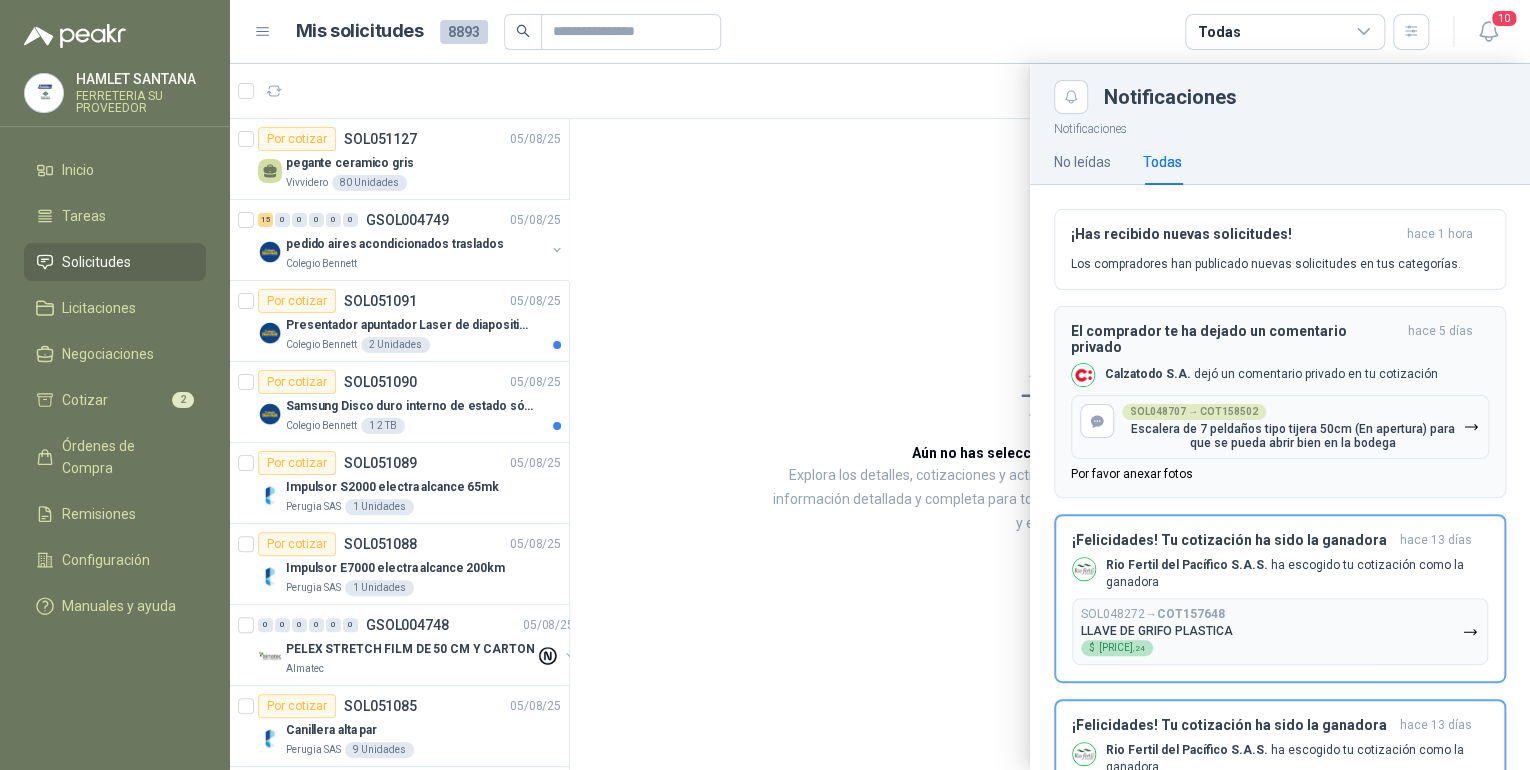 click on "SOL048707 → COT158502 Escalera de 7 peldaños tipo tijera 50cm (En apertura)  para que se pueda abrir bien en la bodega" at bounding box center [1292, 427] 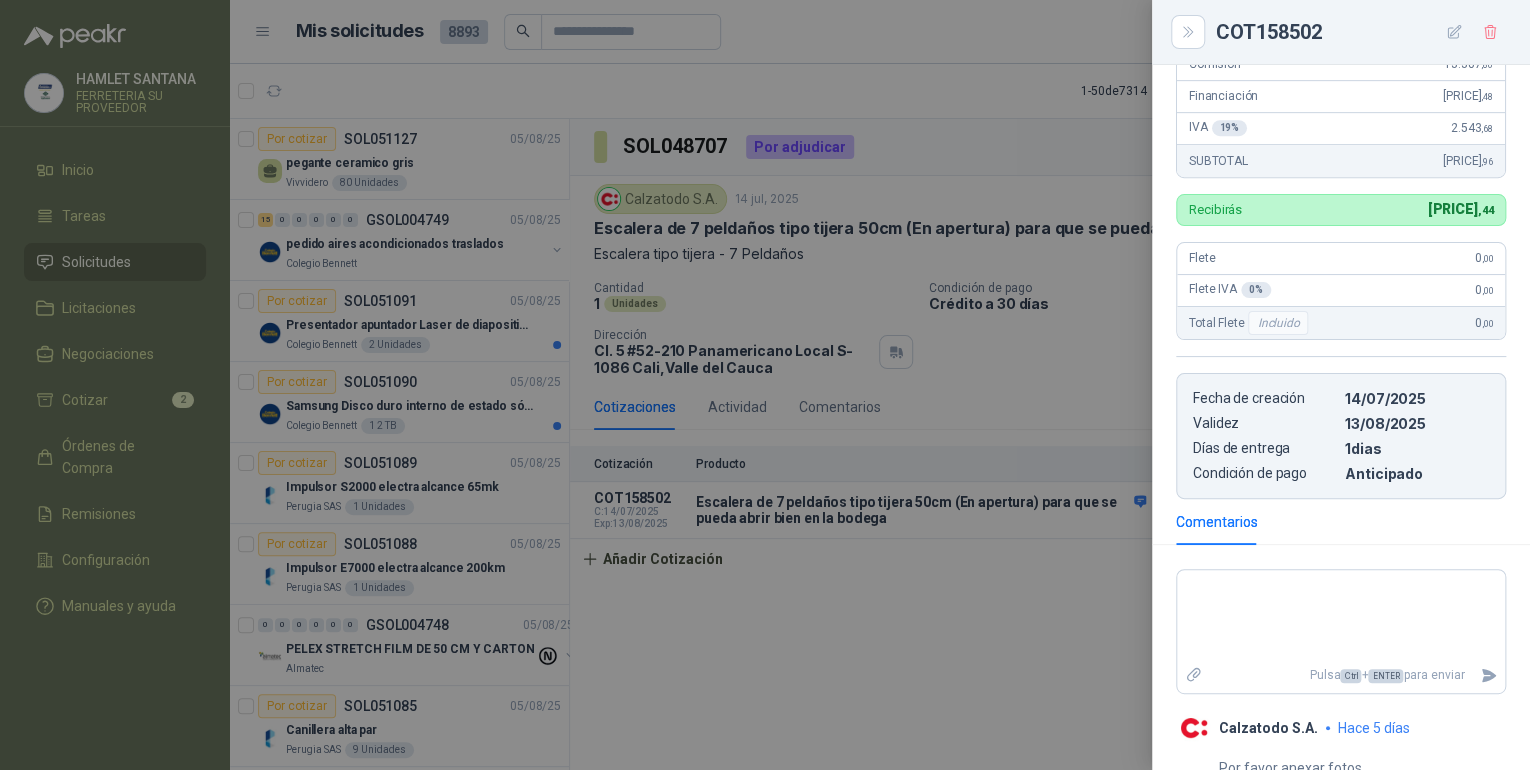 scroll, scrollTop: 552, scrollLeft: 0, axis: vertical 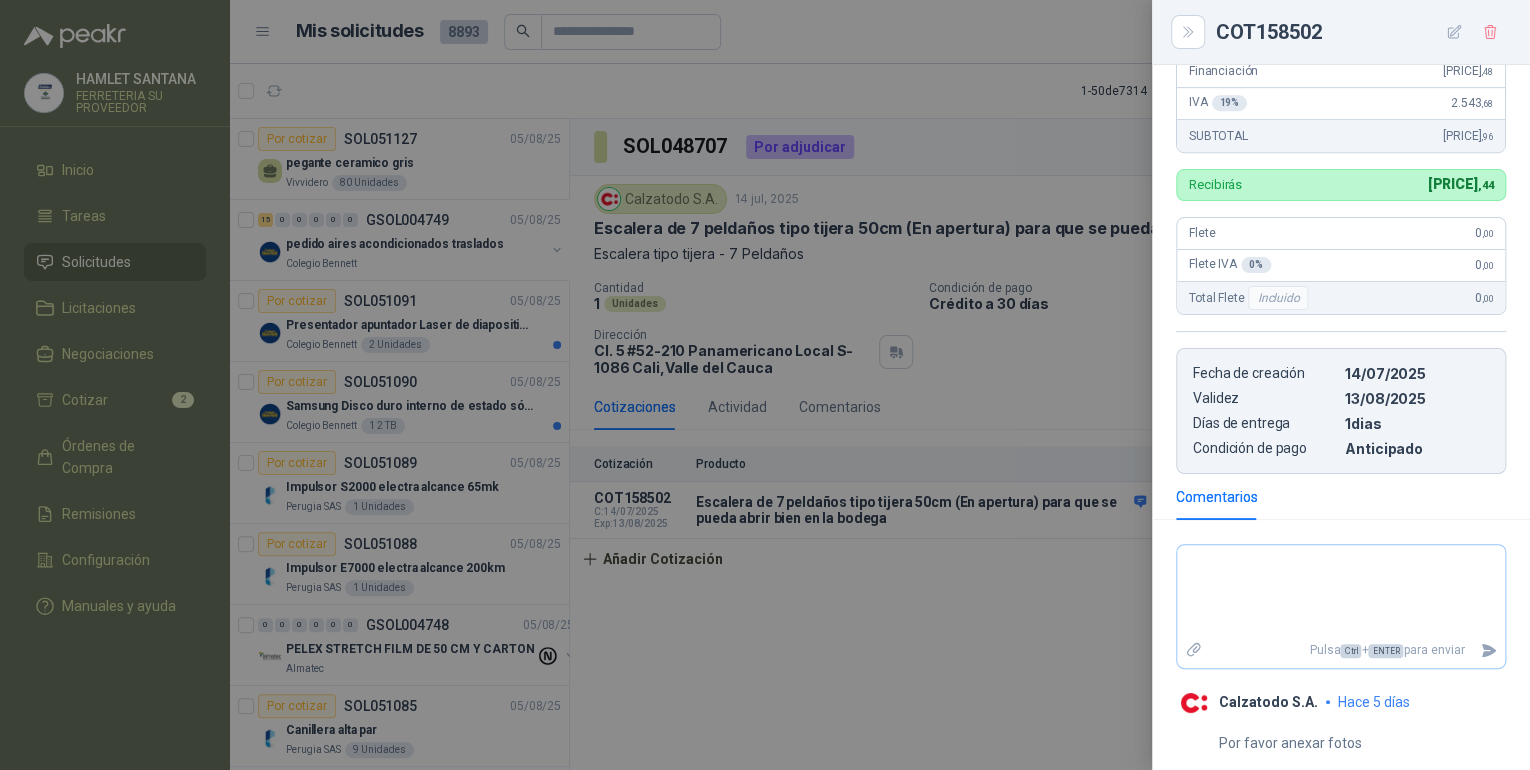 click 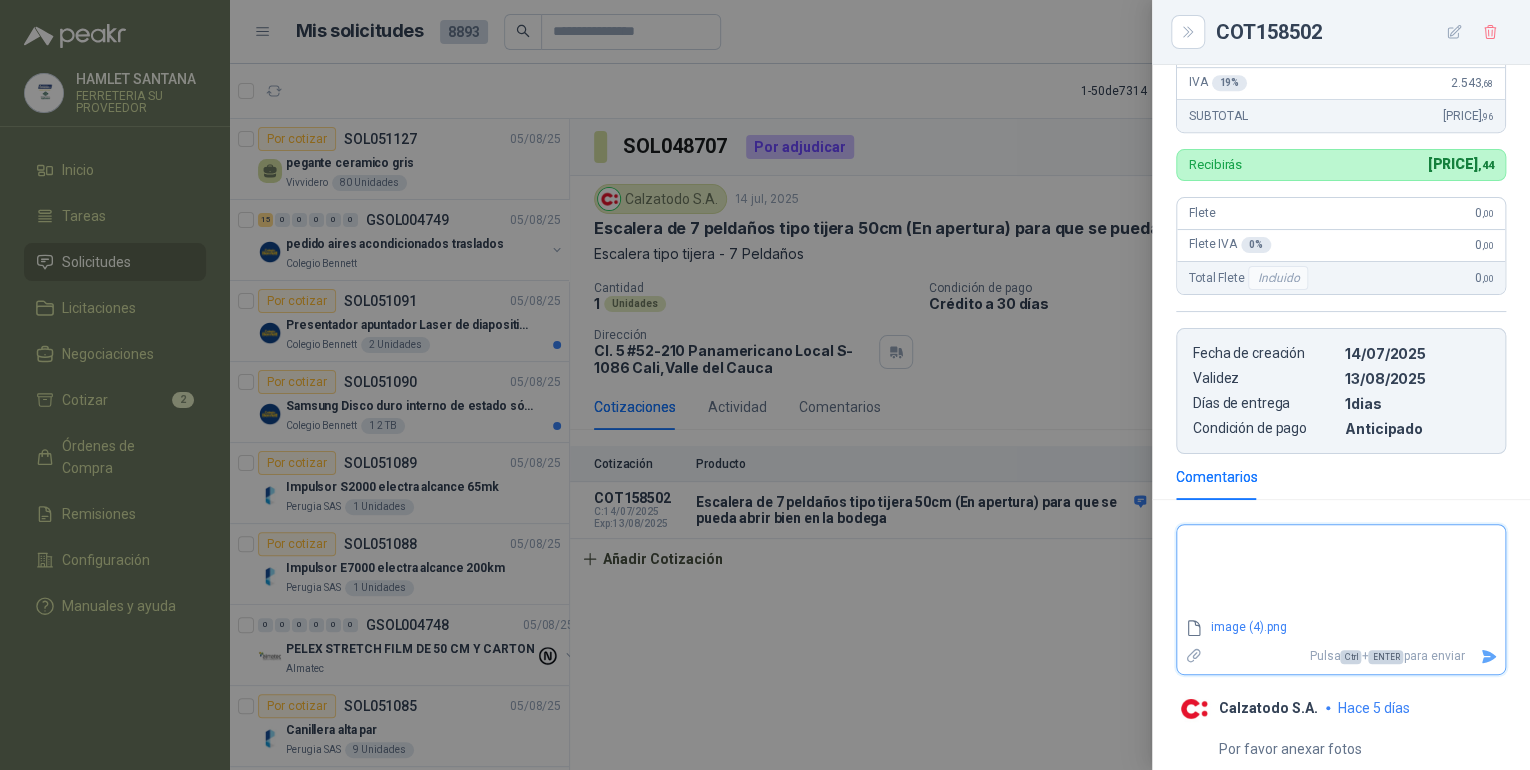 click 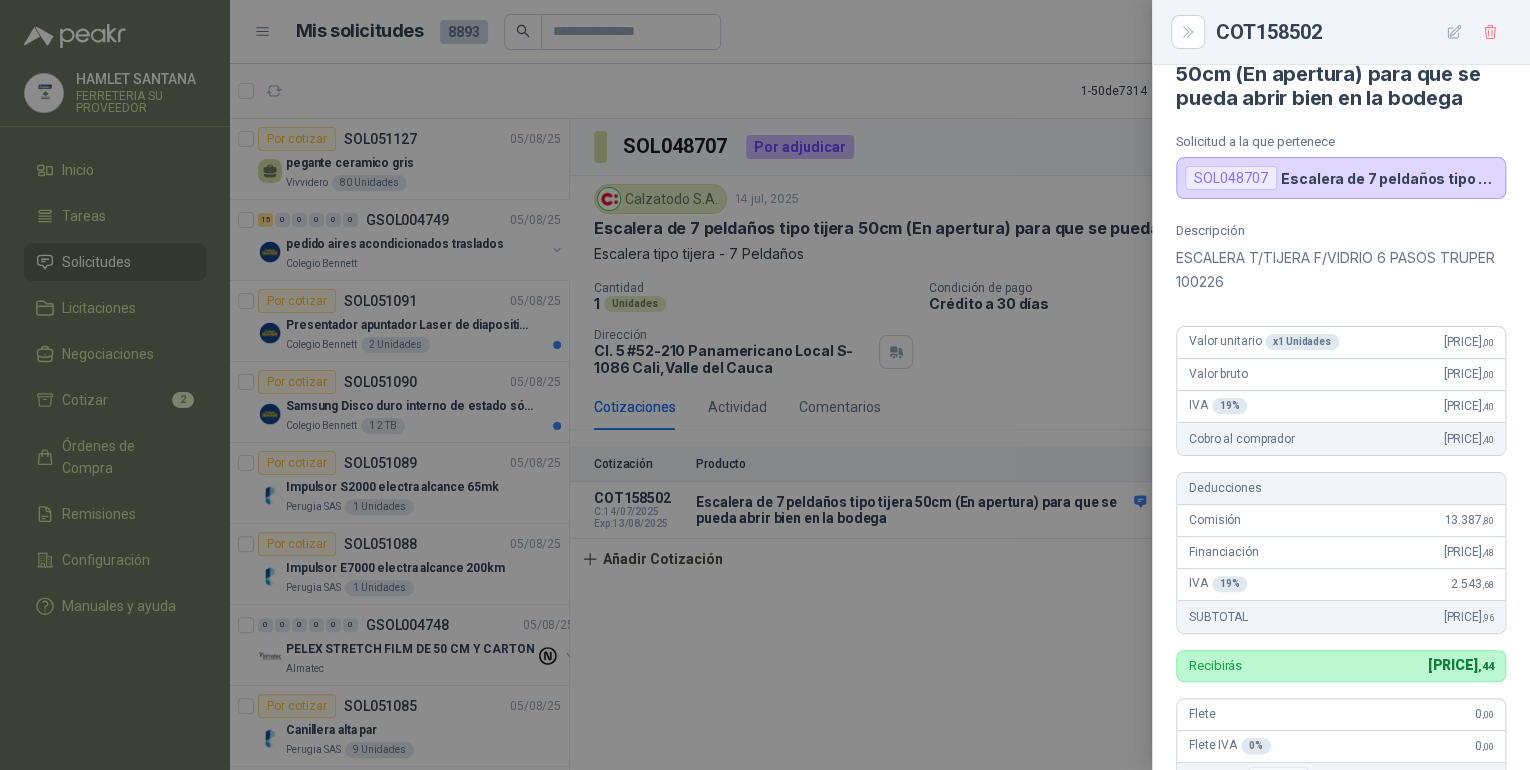 scroll, scrollTop: 0, scrollLeft: 0, axis: both 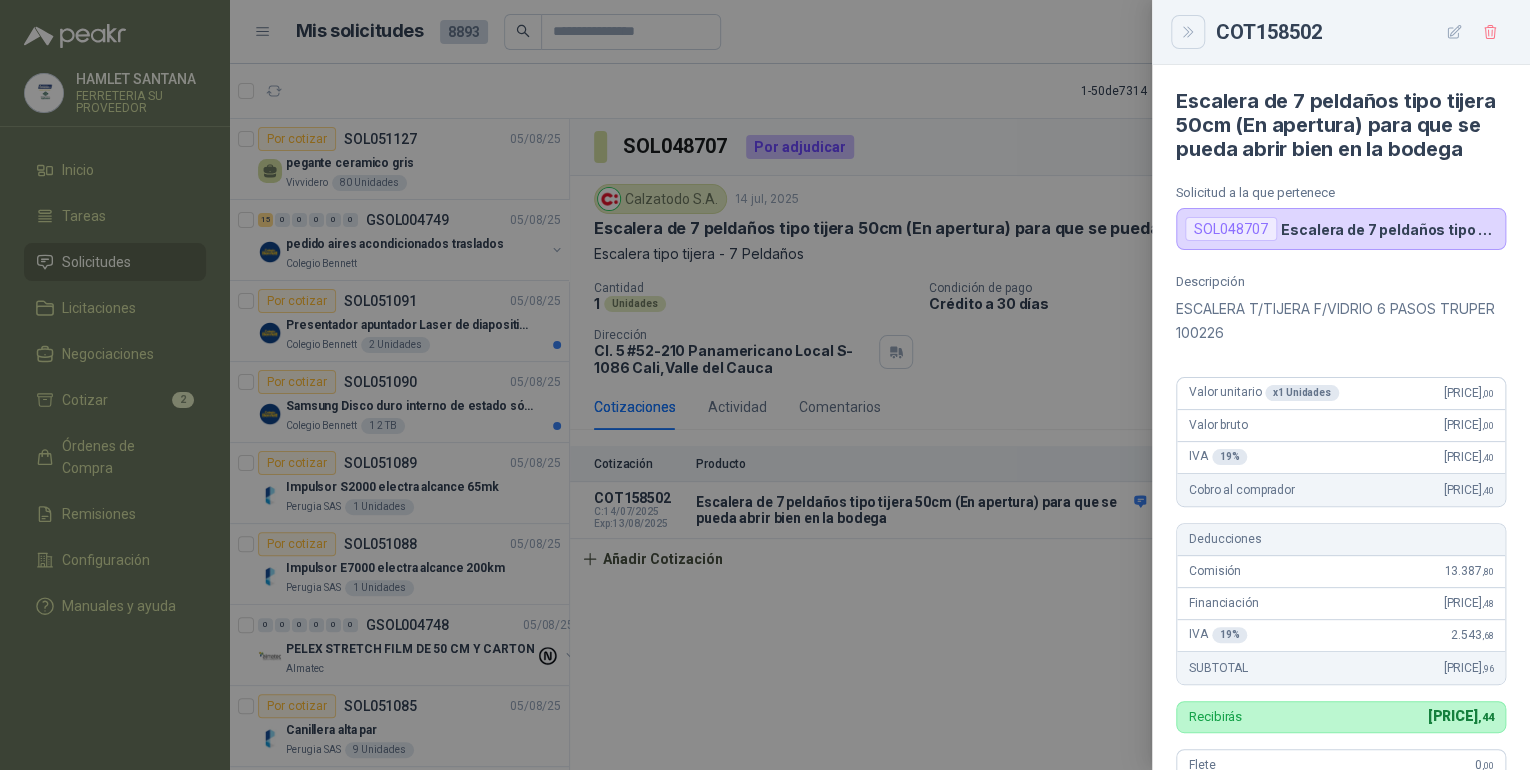 click at bounding box center [1188, 32] 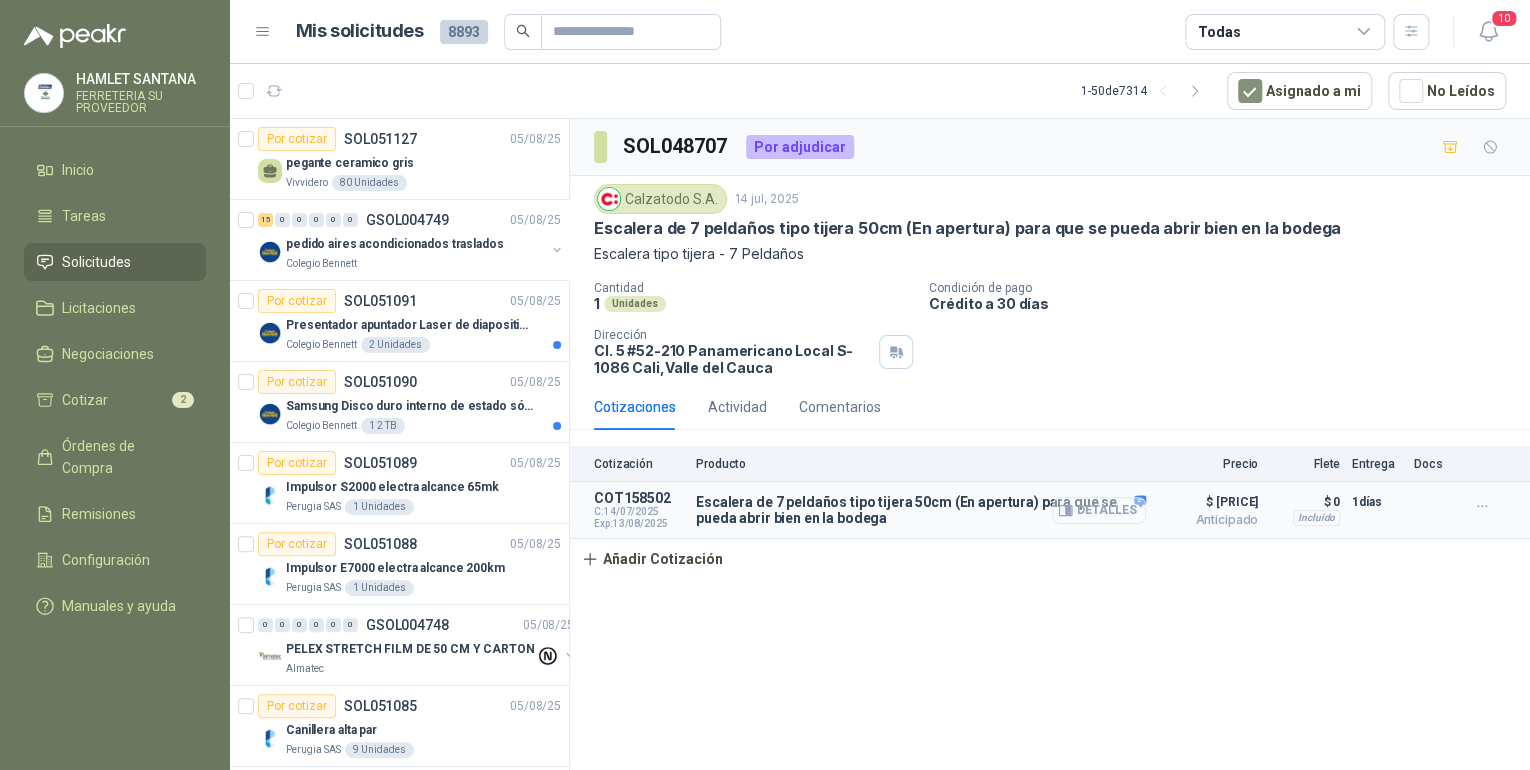 click on "Detalles" at bounding box center [1099, 510] 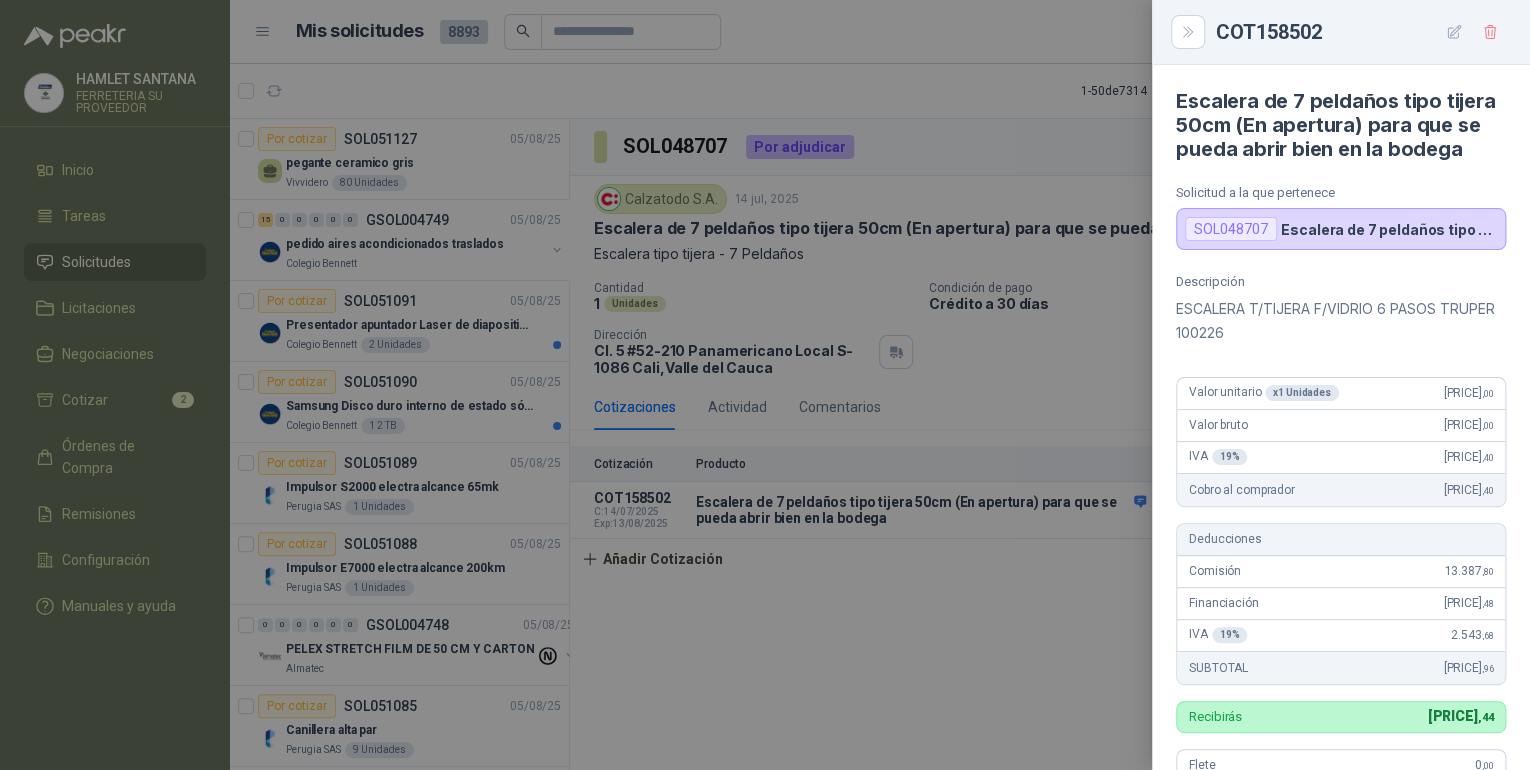 scroll, scrollTop: 0, scrollLeft: 0, axis: both 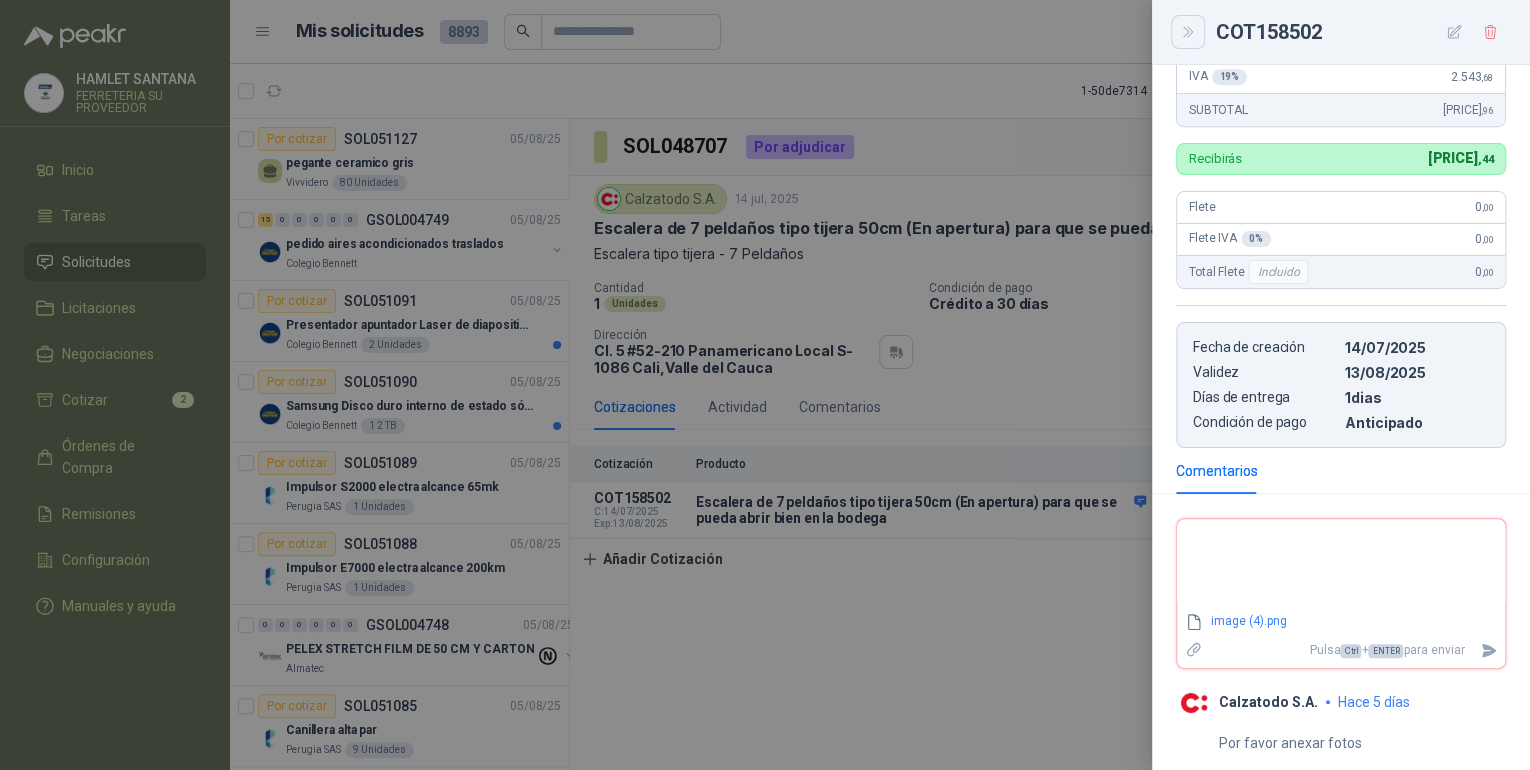 click 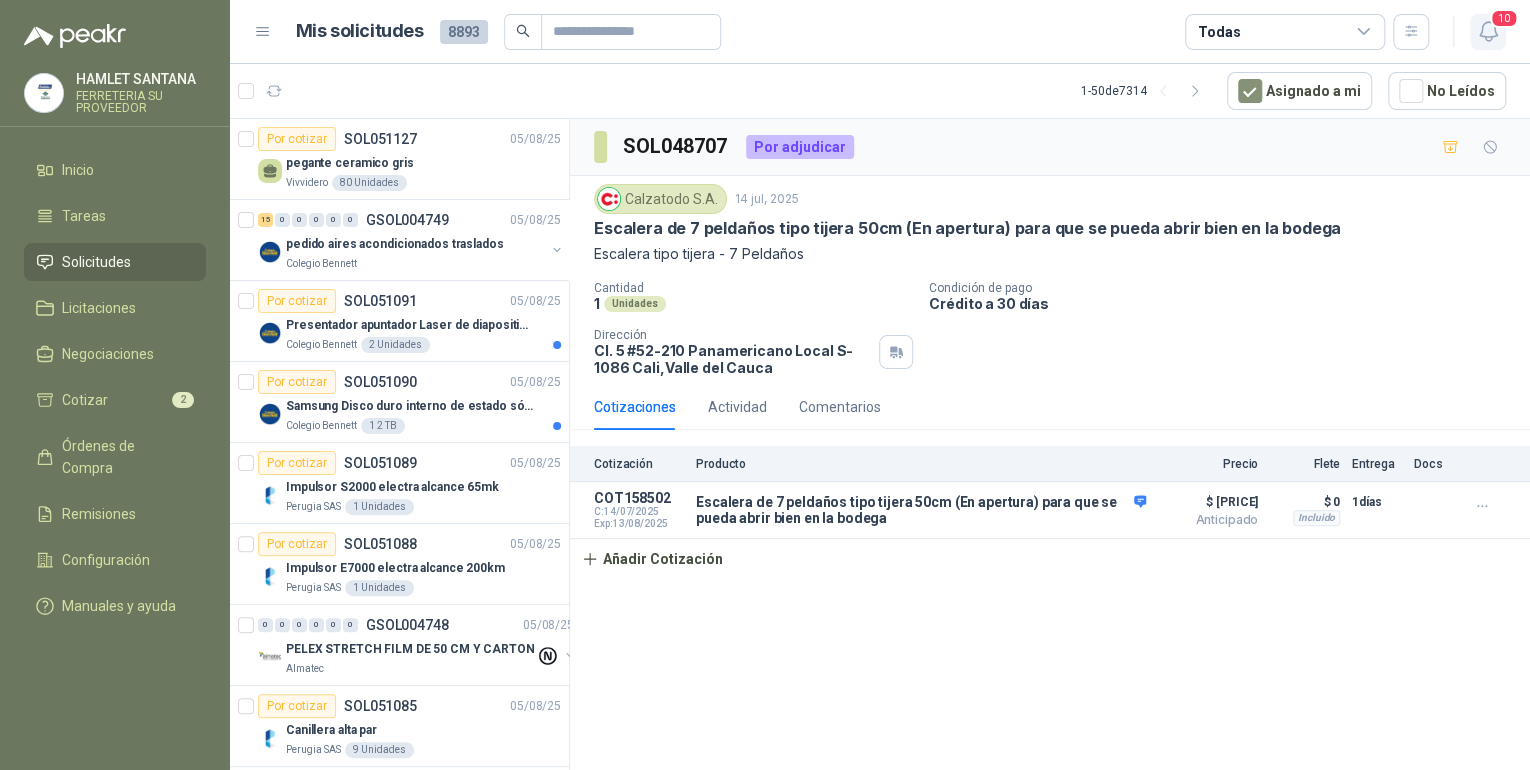 click 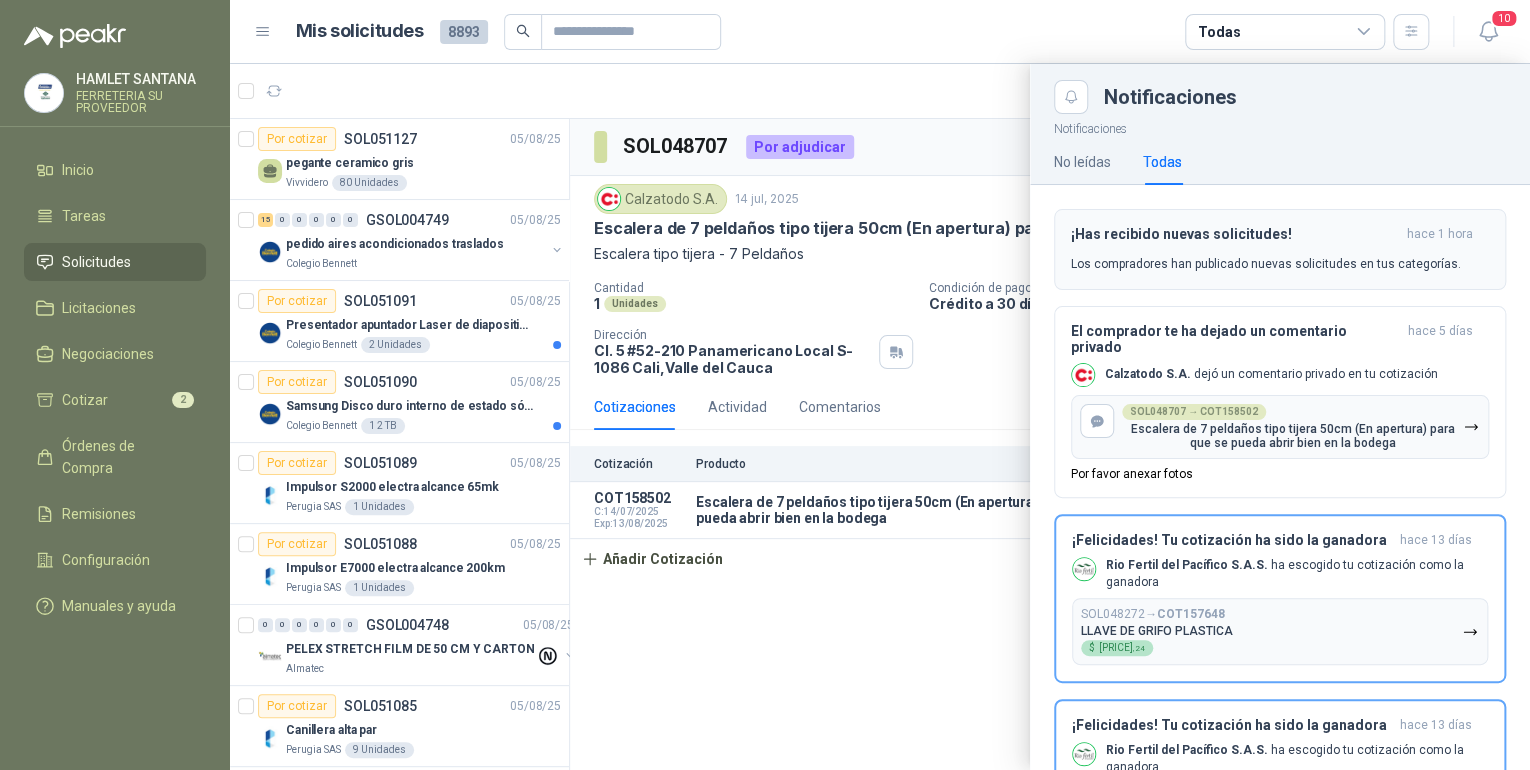 click on "¡Has recibido nuevas solicitudes! hace 1 hora   Los compradores han publicado nuevas solicitudes en tus categorías." at bounding box center (1280, 249) 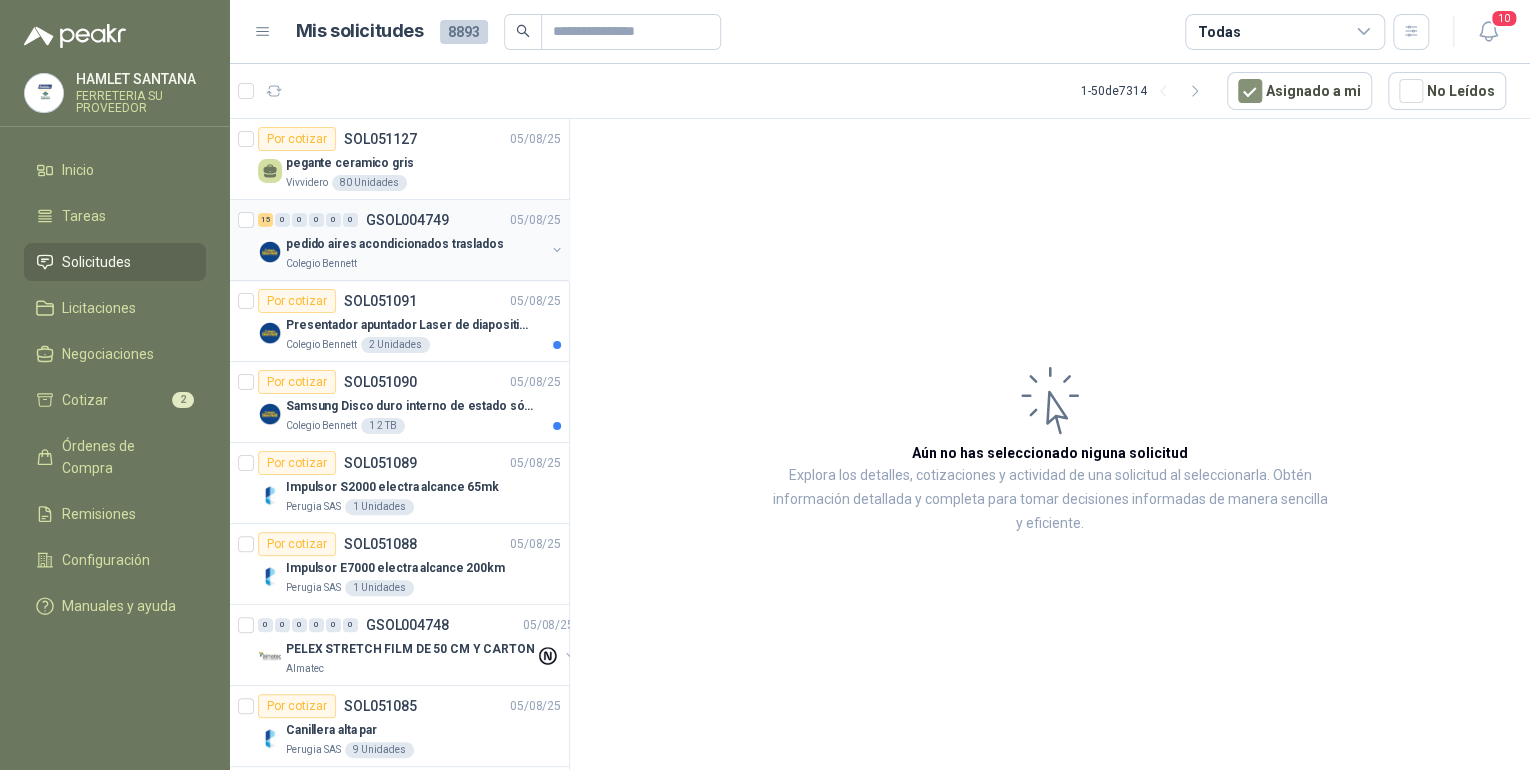 click on "pedido aires acondicionados traslados" at bounding box center (395, 244) 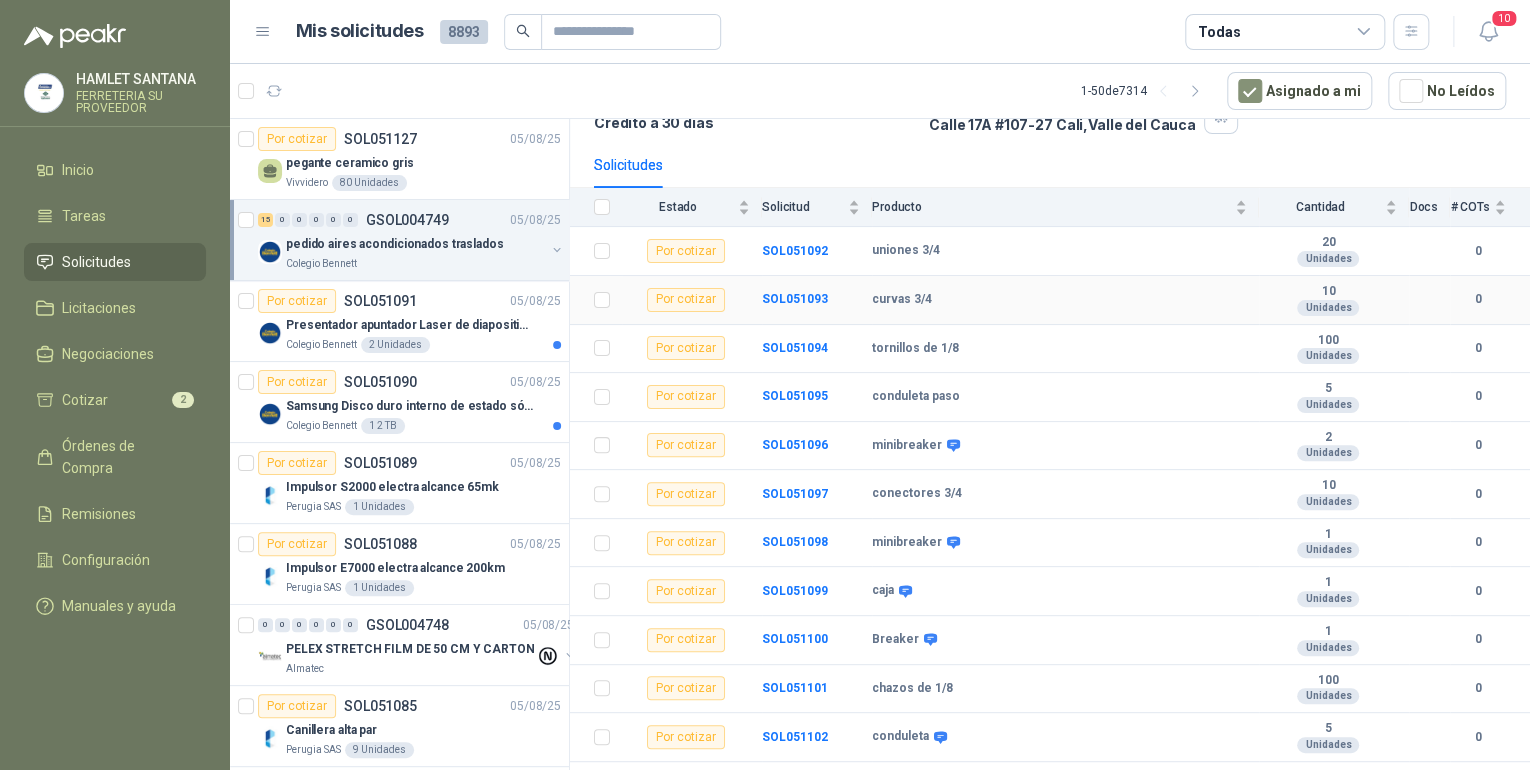 scroll, scrollTop: 160, scrollLeft: 0, axis: vertical 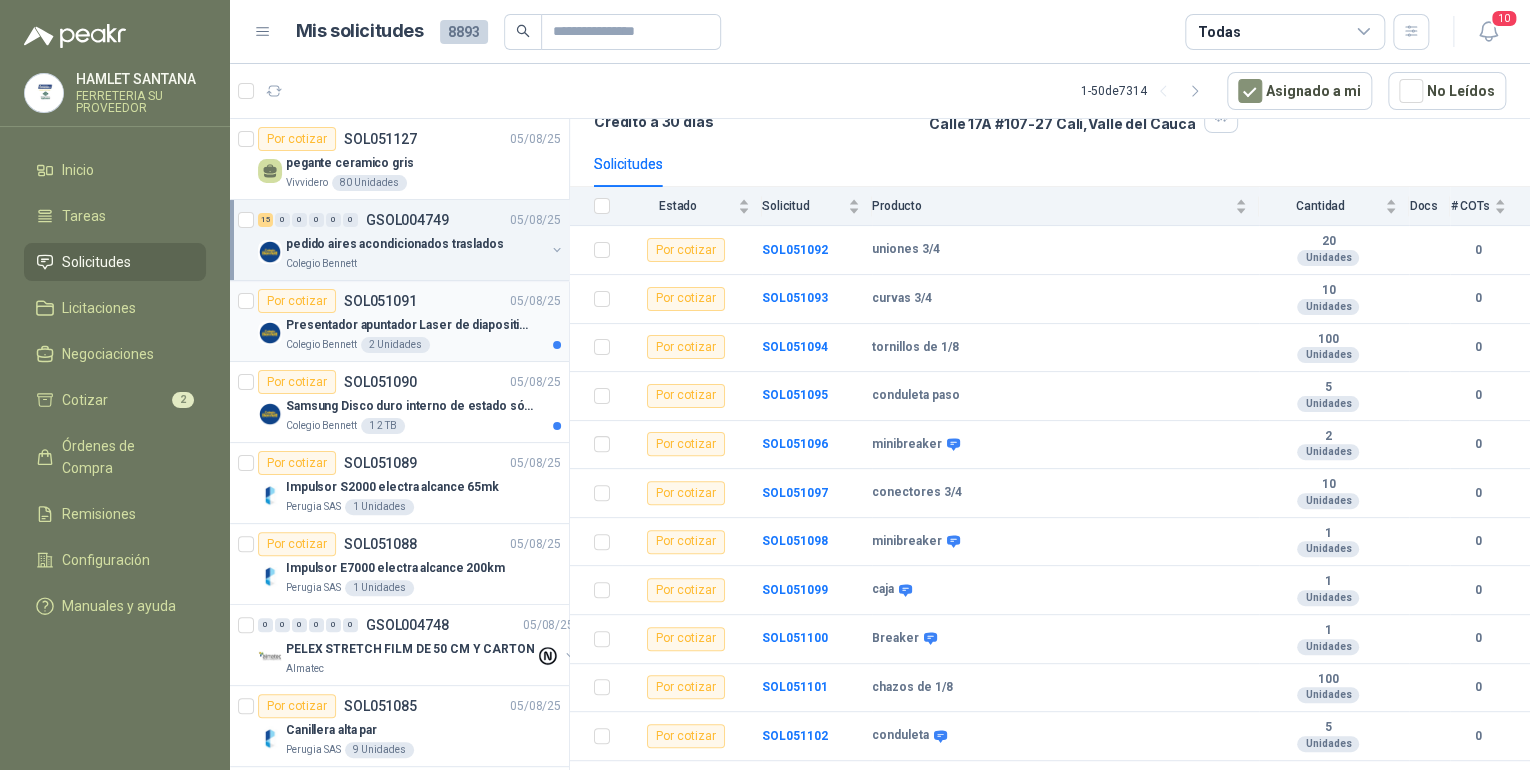 click on "SOL051091" at bounding box center [380, 301] 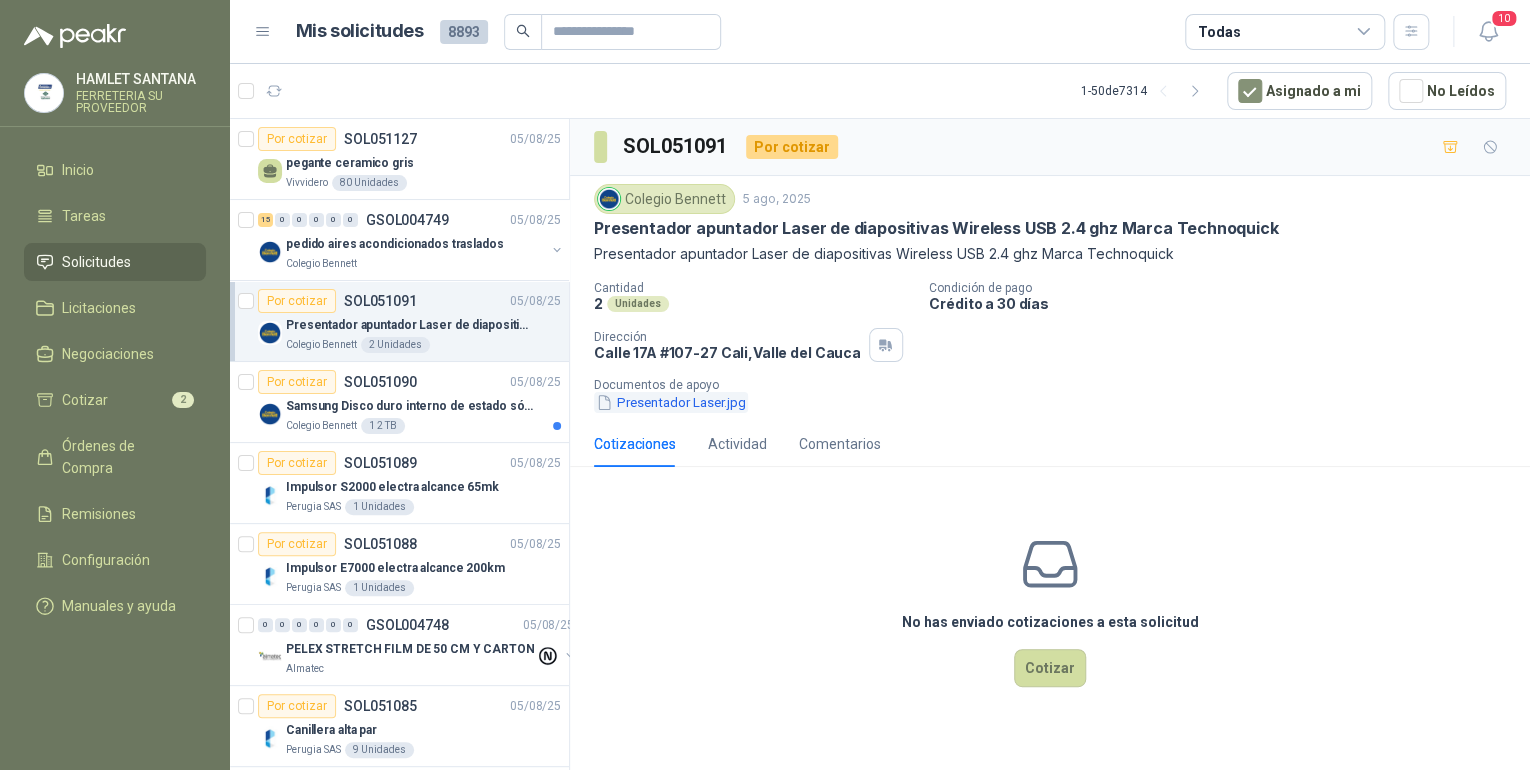 click on "Presentador Laser.jpg" at bounding box center [671, 402] 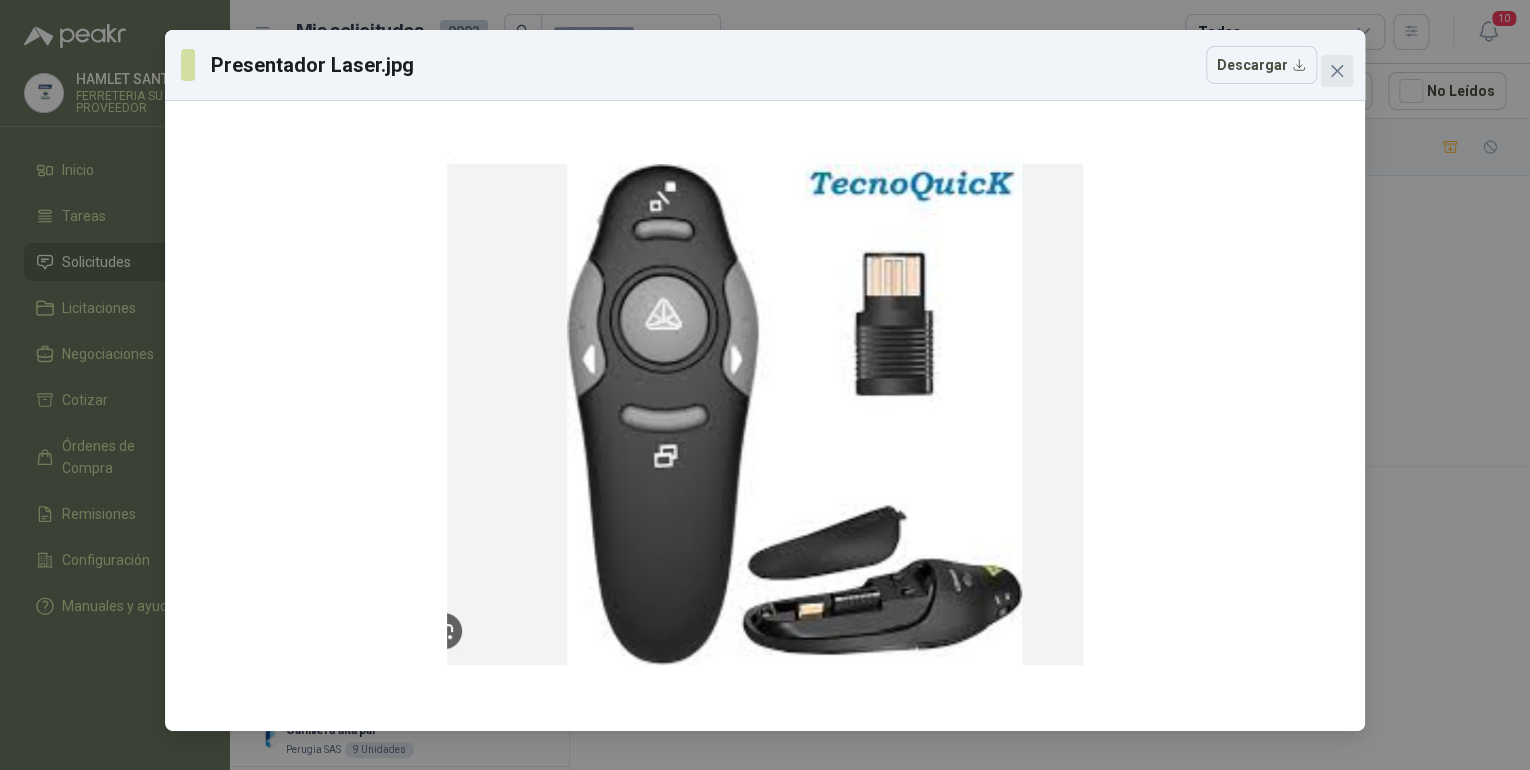 click at bounding box center (1337, 71) 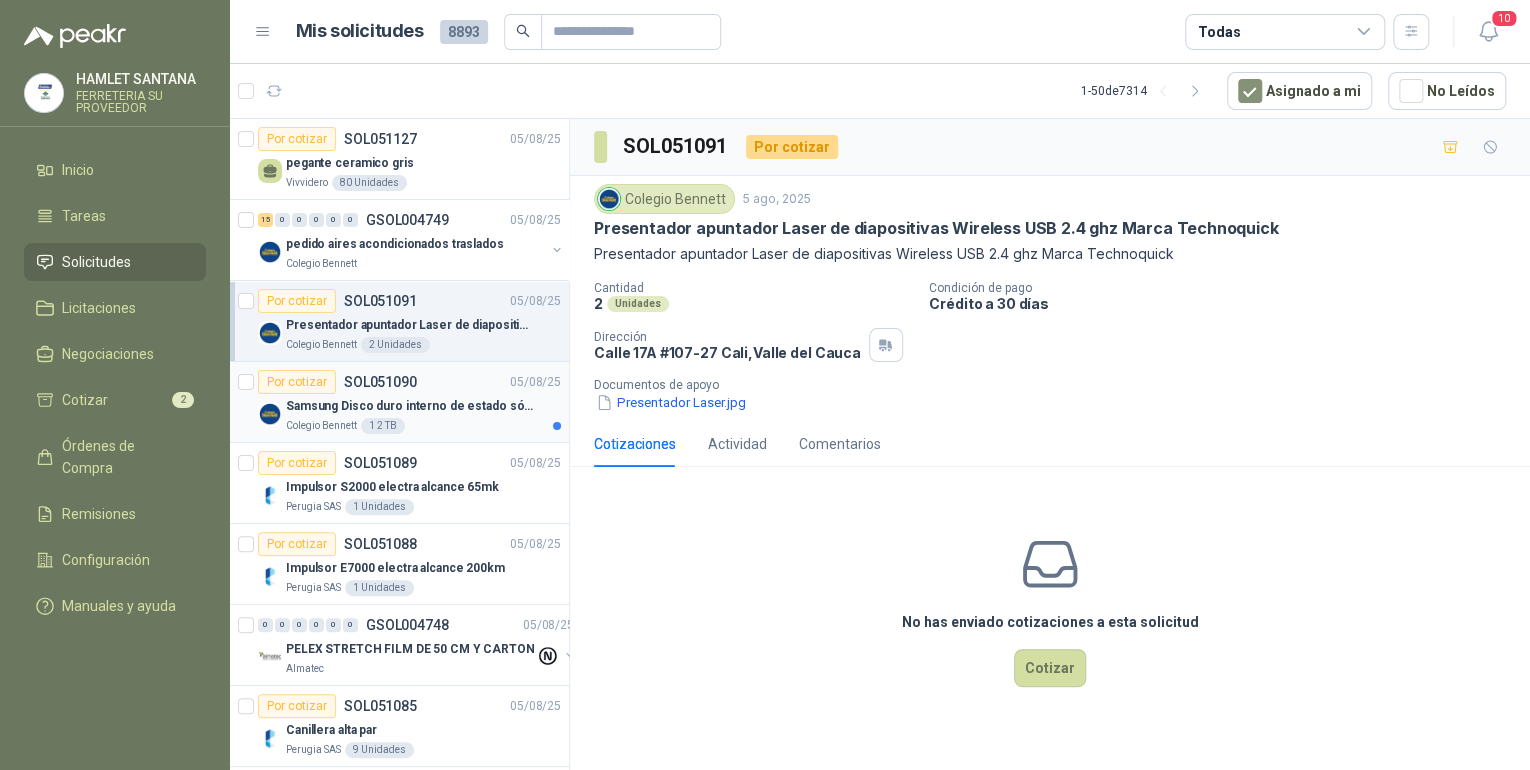 click on "Por cotizar SOL051090 [DATE]" at bounding box center (409, 382) 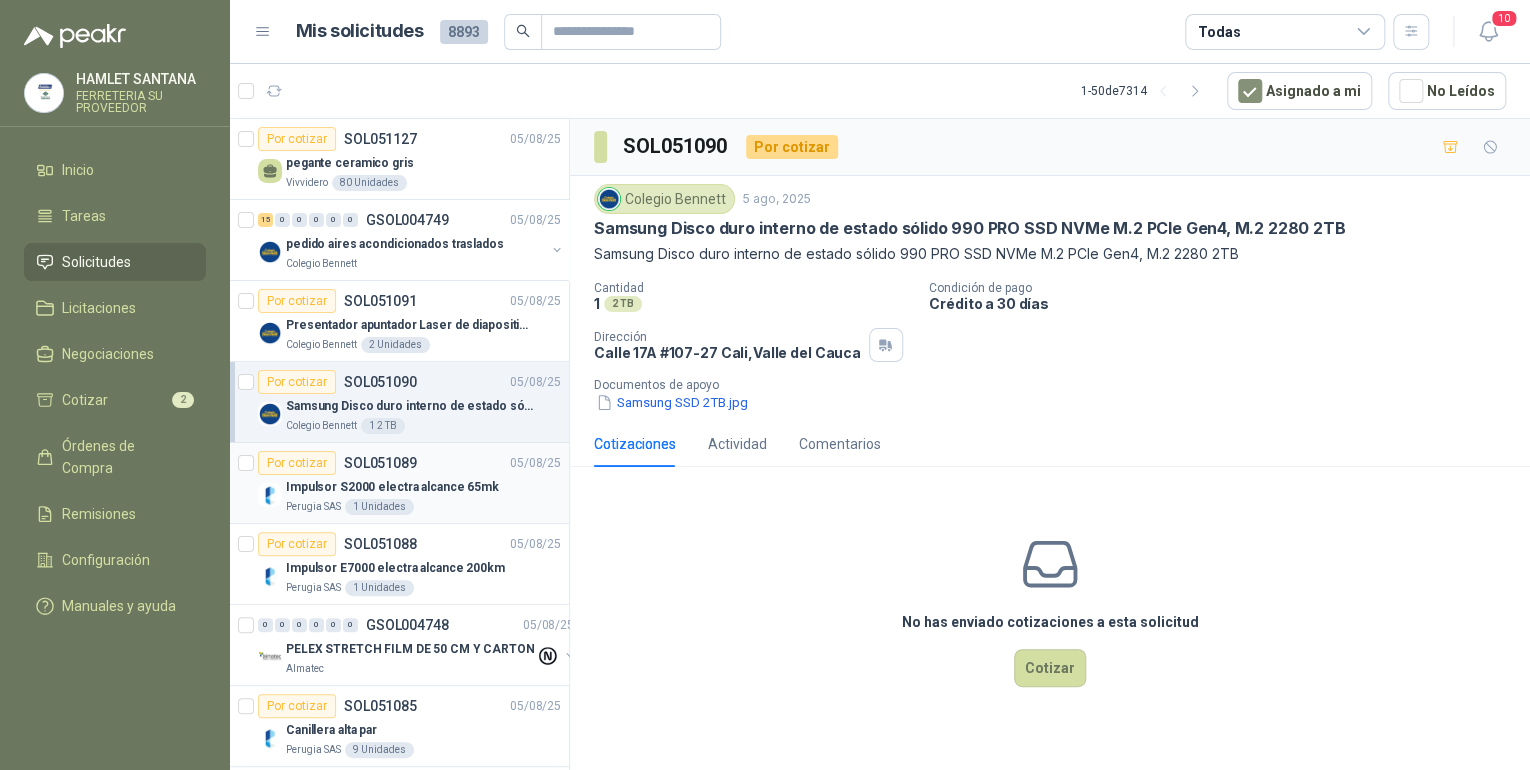 click on "Impulsor S2000 electra alcance 65mk" at bounding box center (392, 487) 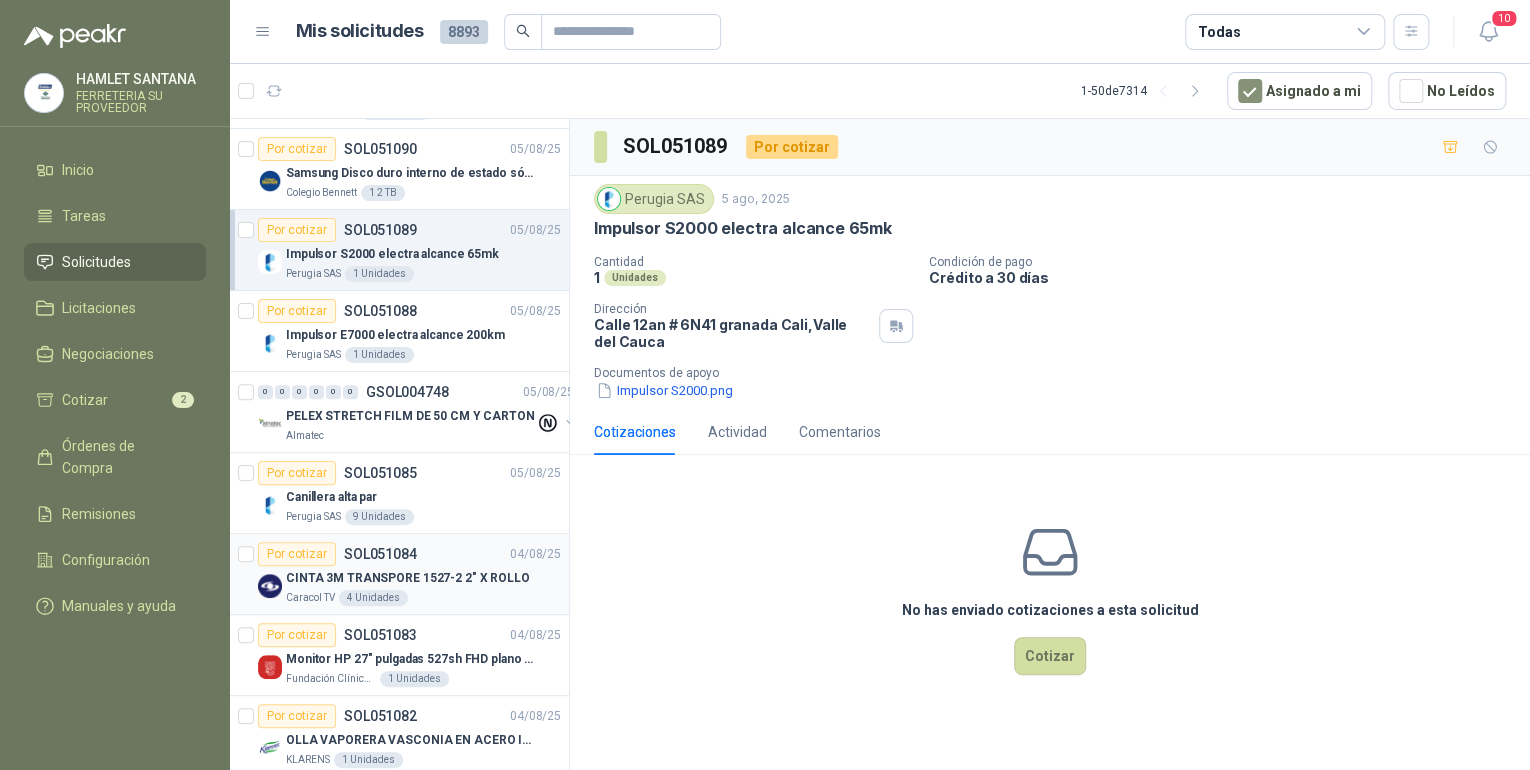 scroll, scrollTop: 240, scrollLeft: 0, axis: vertical 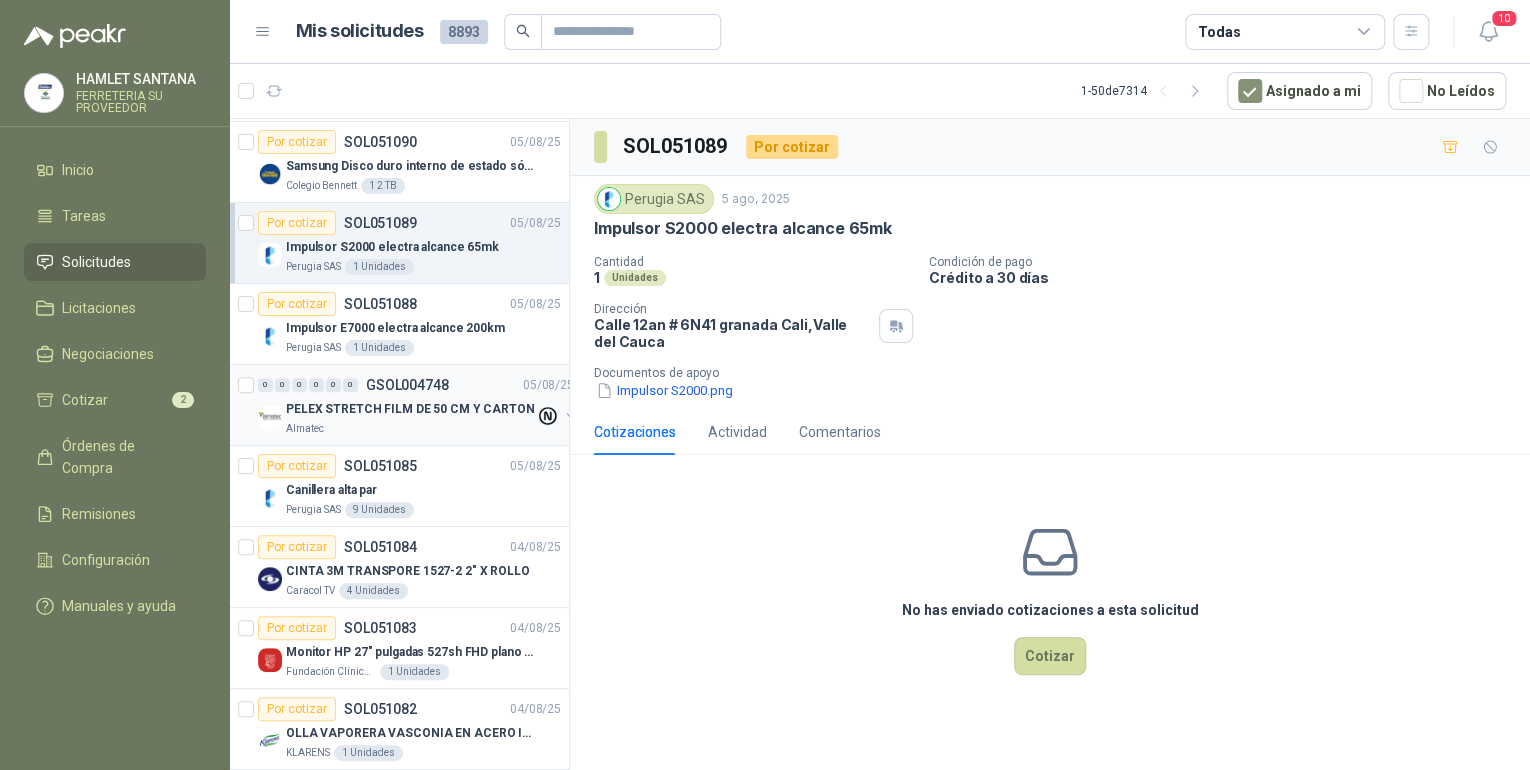 click on "PELEX STRETCH FILM DE 50 CM Y CARTON" at bounding box center [410, 409] 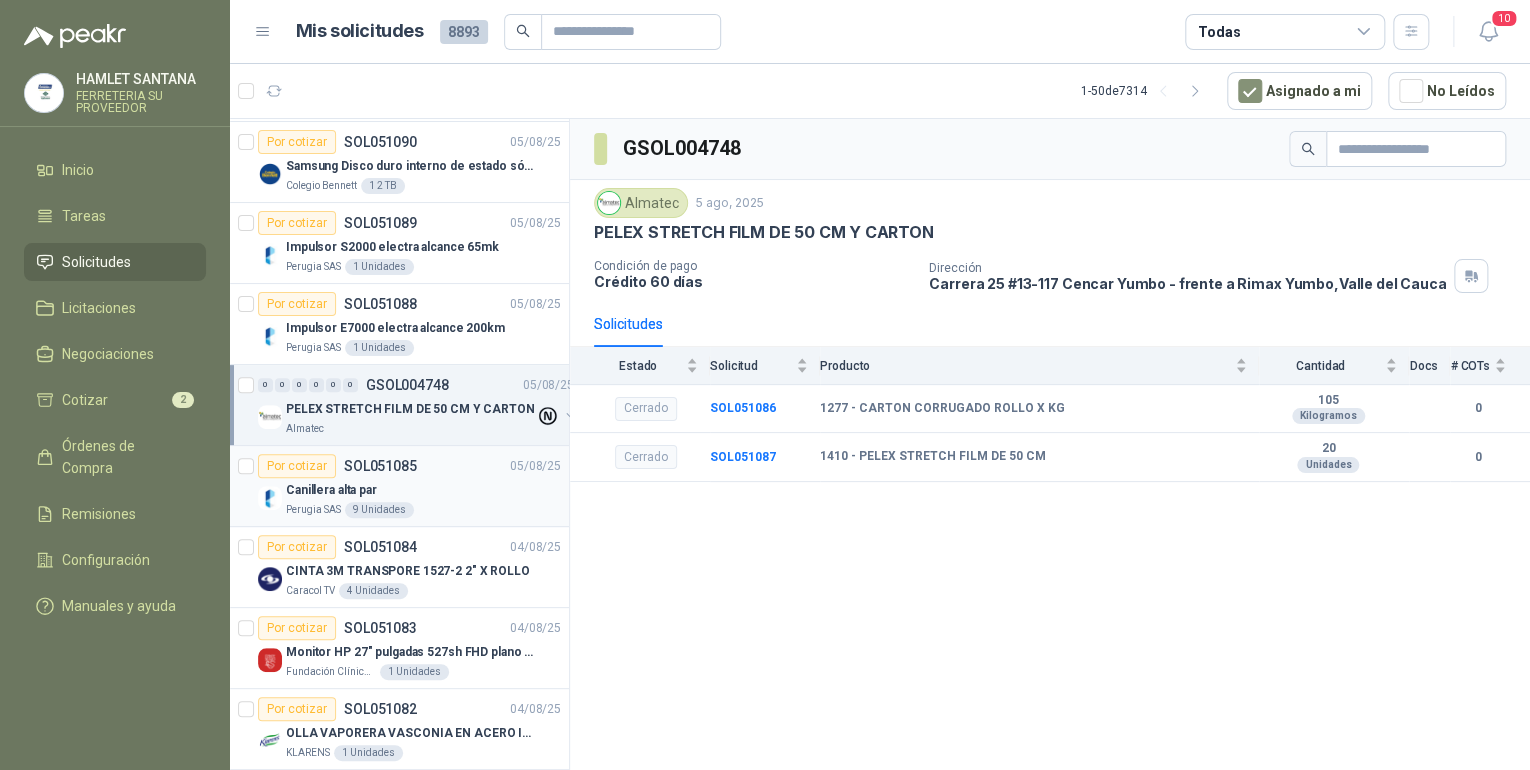 click on "Por cotizar SOL051085 [DATE]" at bounding box center [409, 466] 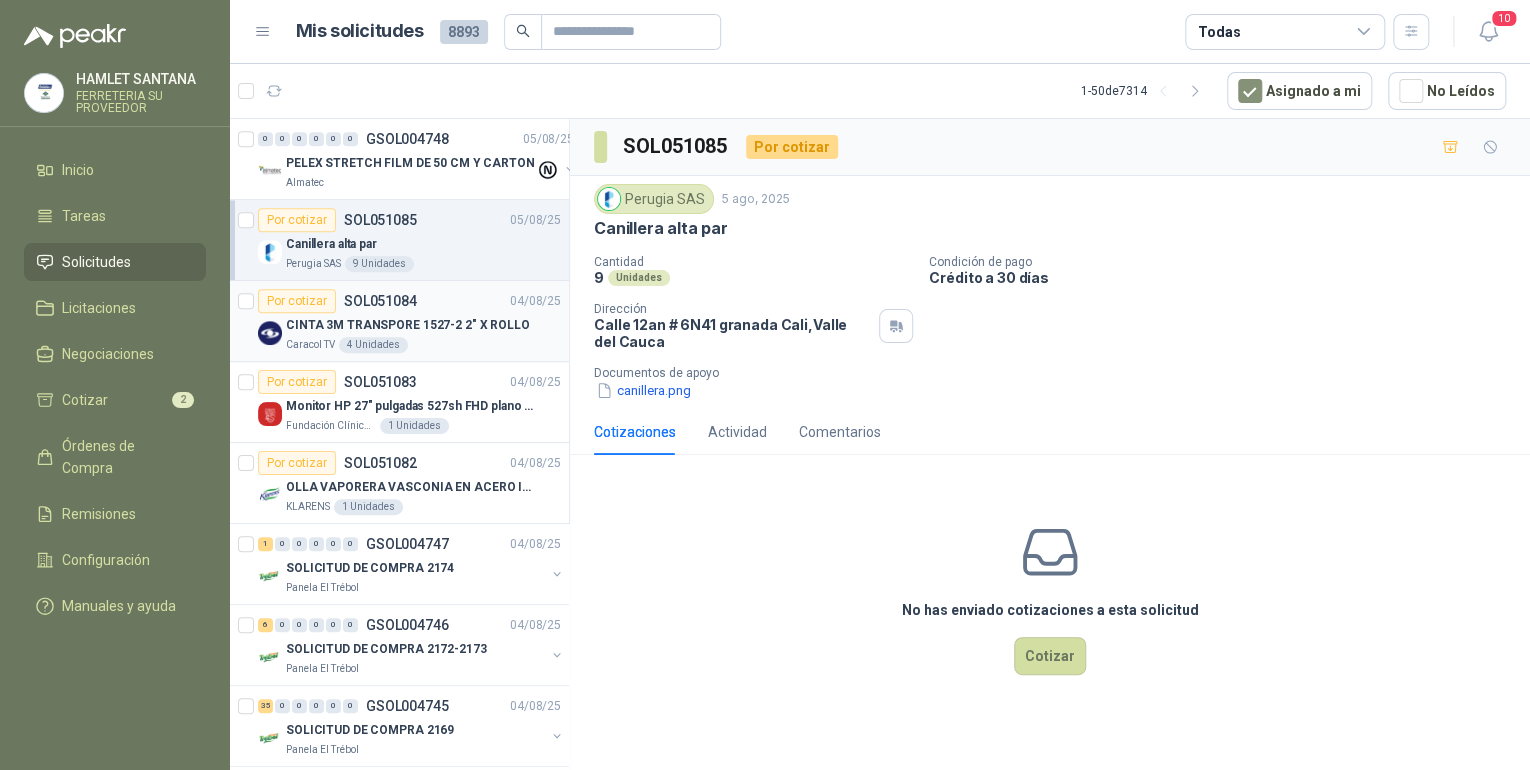 scroll, scrollTop: 480, scrollLeft: 0, axis: vertical 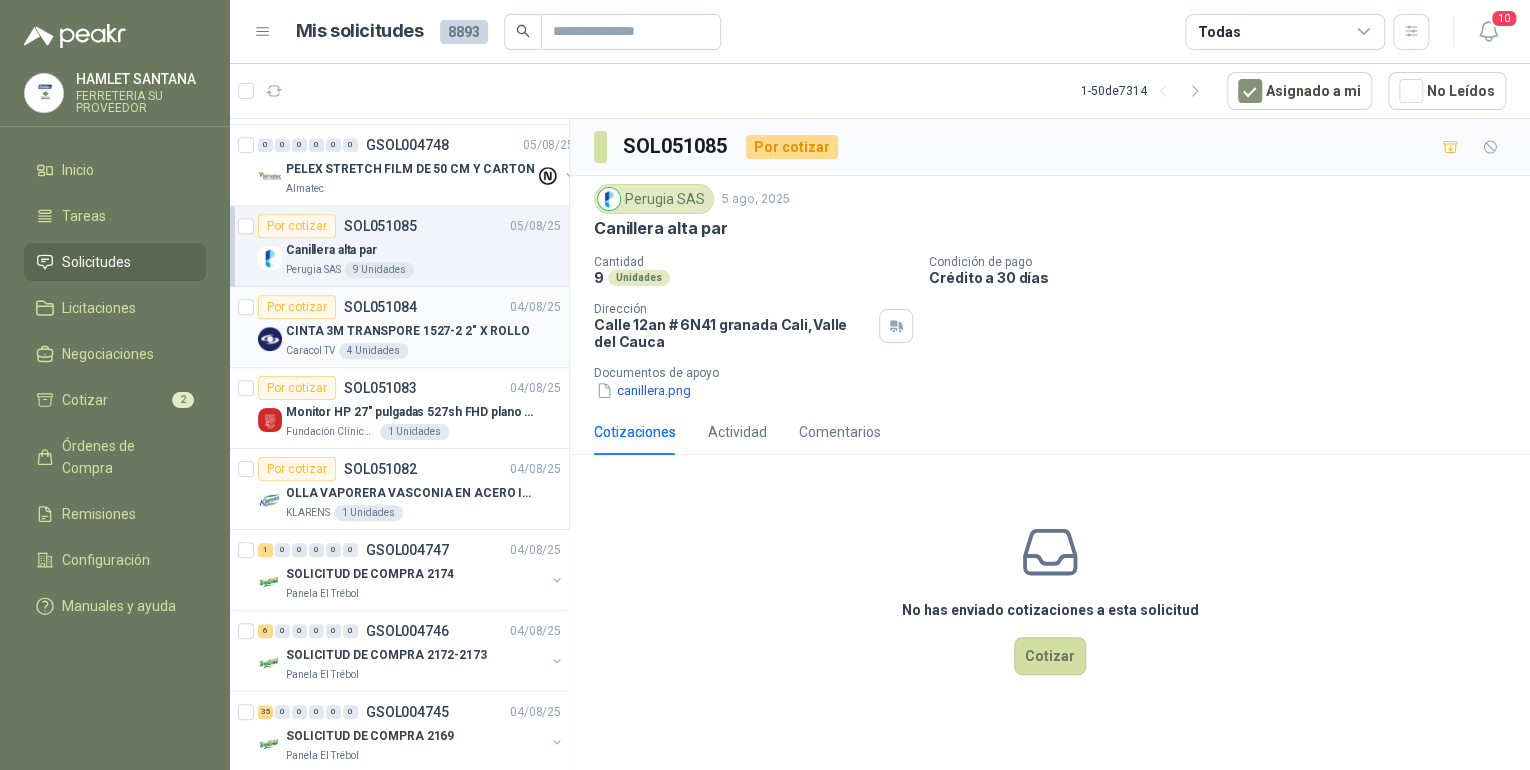 click on "CINTA 3M TRANSPORE 1527-2 2" X ROLLO" at bounding box center (408, 331) 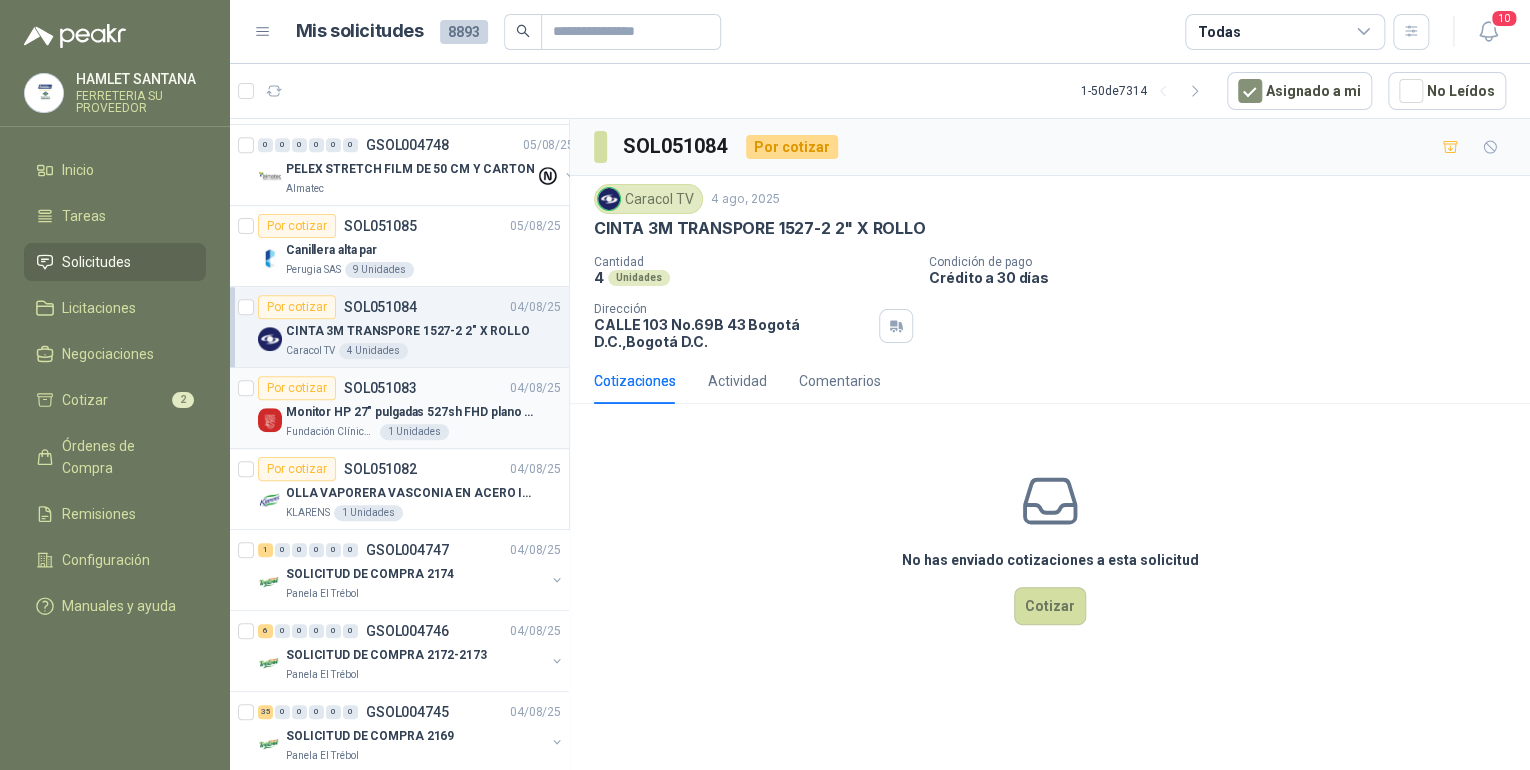 click on "Por cotizar SOL051083 [DATE]" at bounding box center [409, 388] 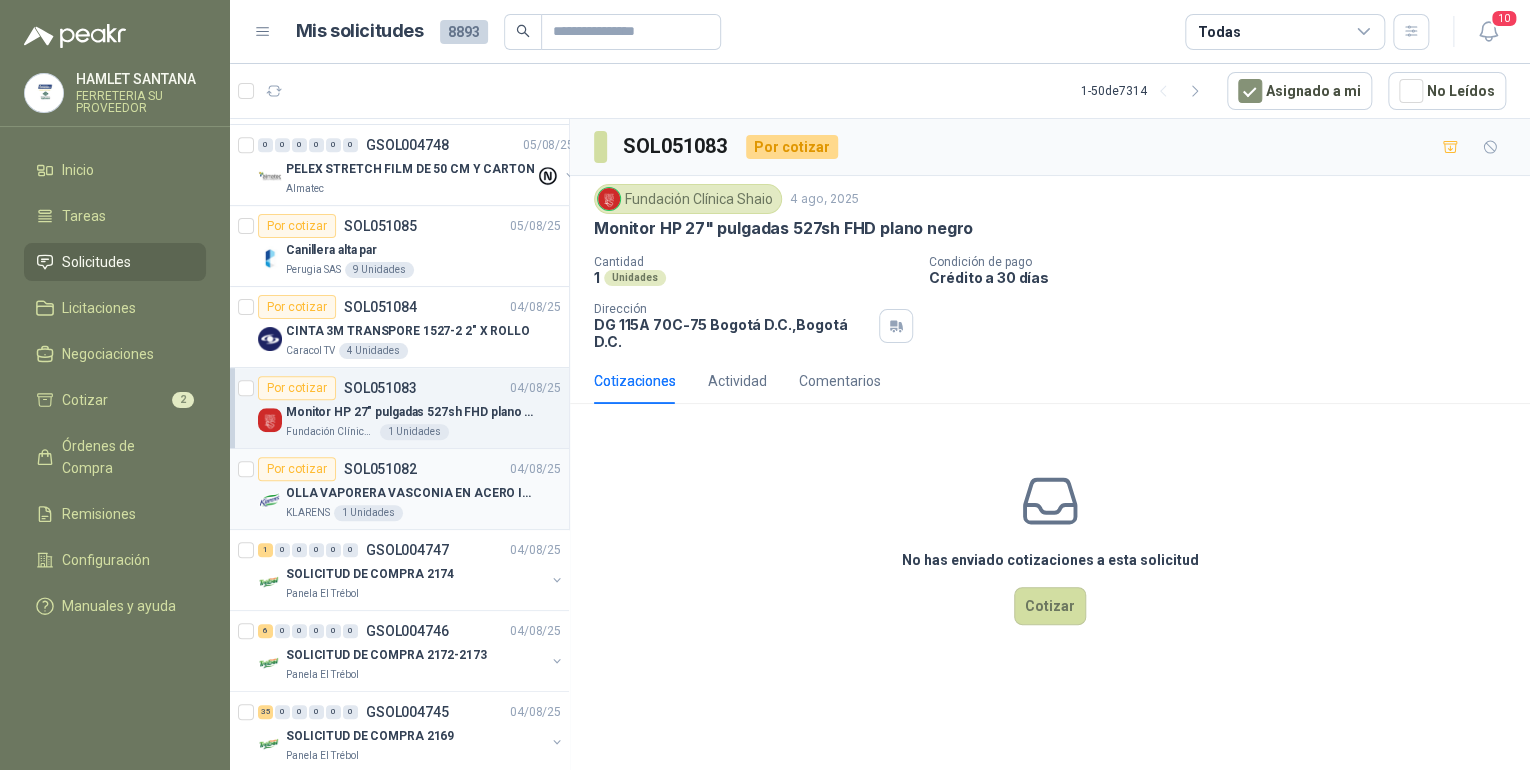 click on "OLLA VAPORERA VASCONIA EN ACERO INOXIDABLE" at bounding box center [410, 493] 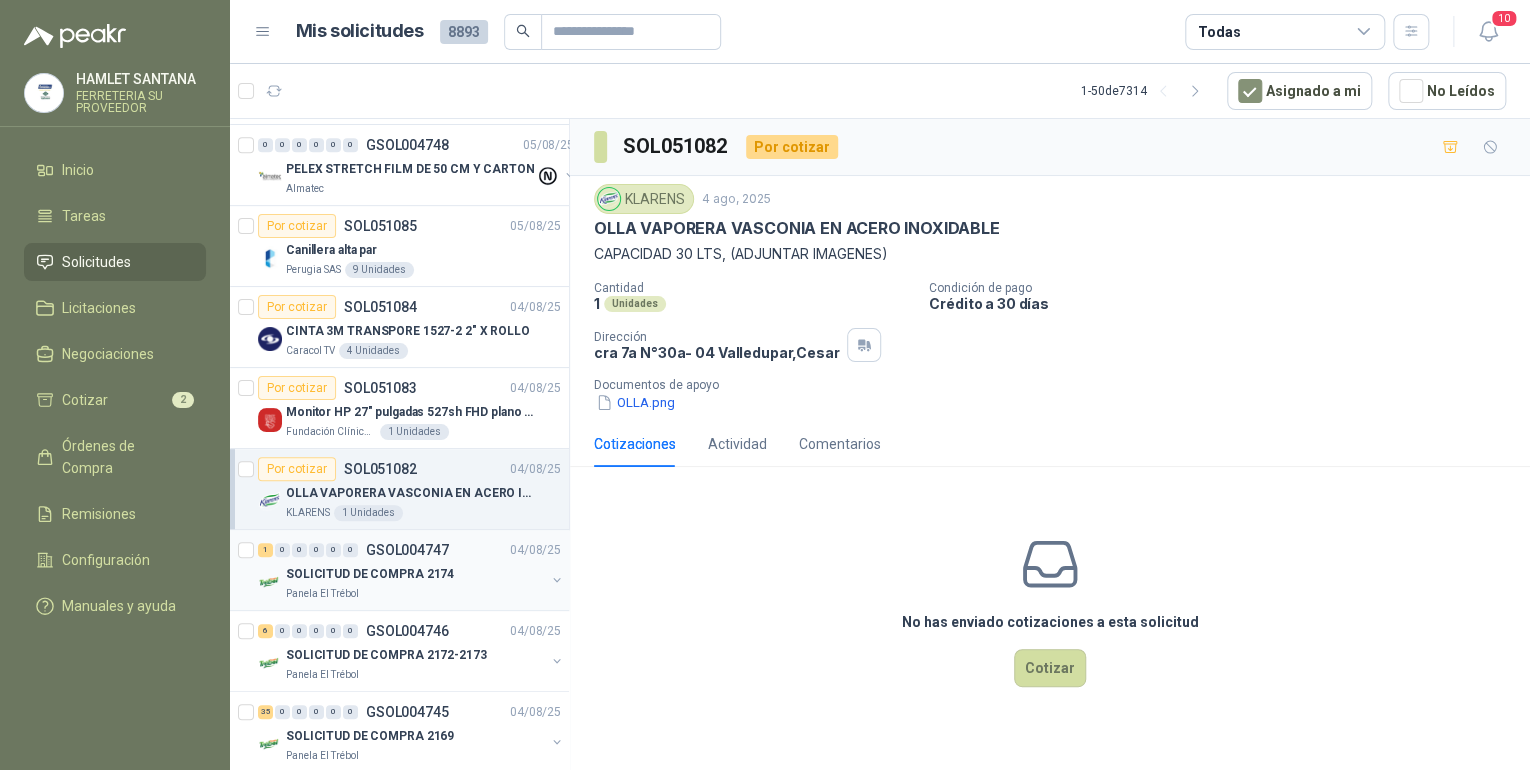 click on "[NUMBER] [NUMBER] [NUMBER] [NUMBER] [NUMBER] [NUMBER] GSOL004747 [DATE]" at bounding box center [411, 550] 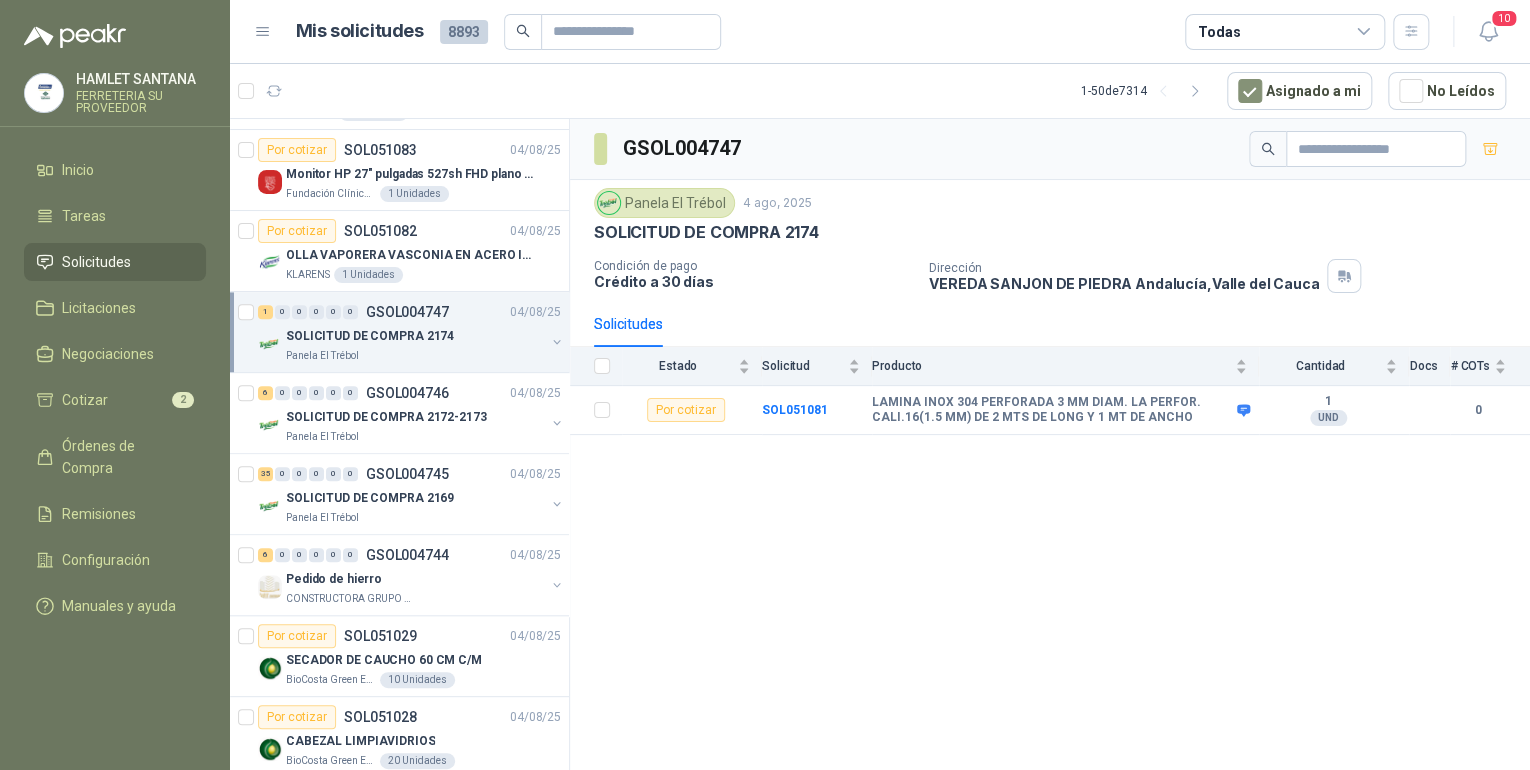 scroll, scrollTop: 720, scrollLeft: 0, axis: vertical 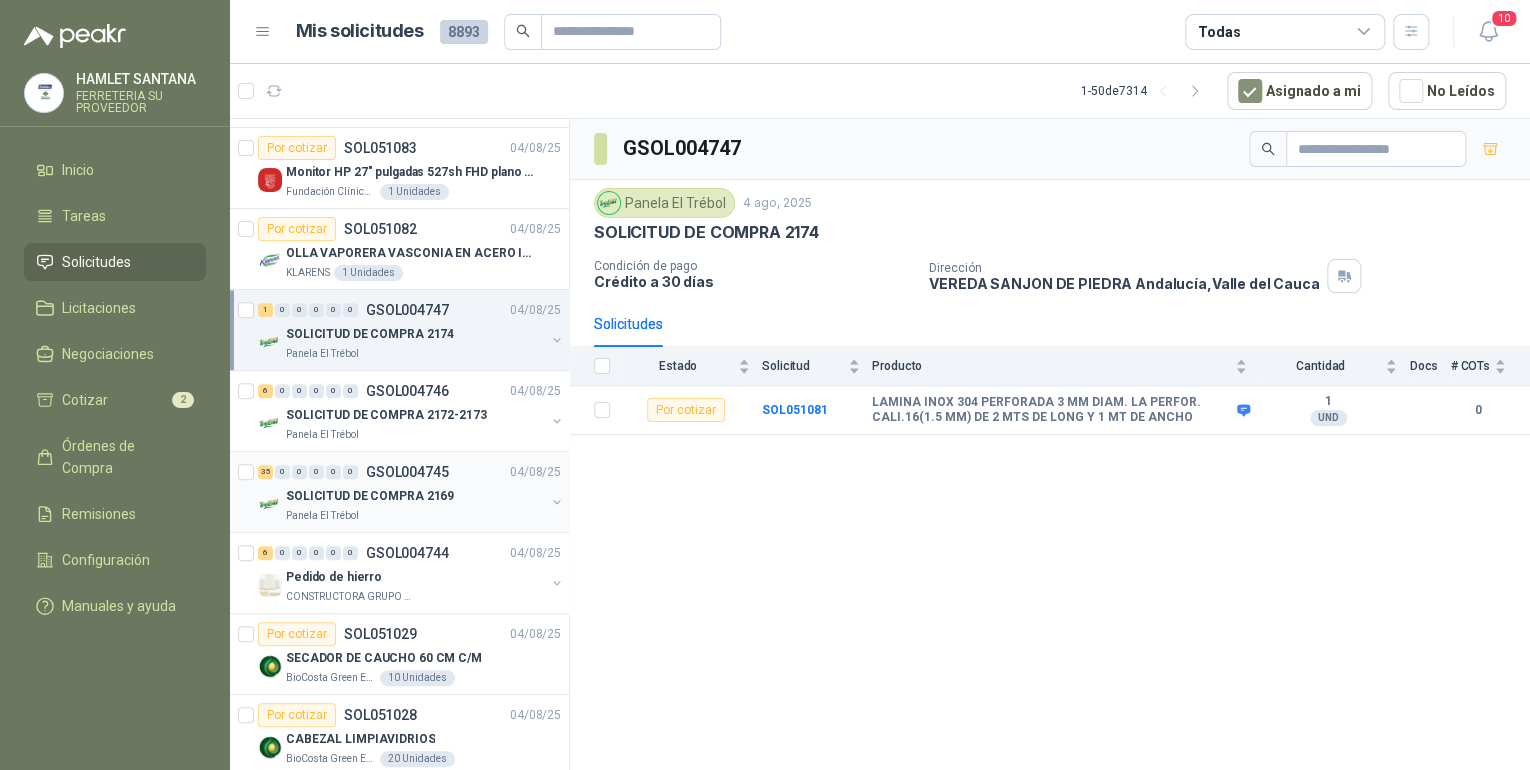 click on "SOLICITUD DE COMPRA 2169" at bounding box center [370, 496] 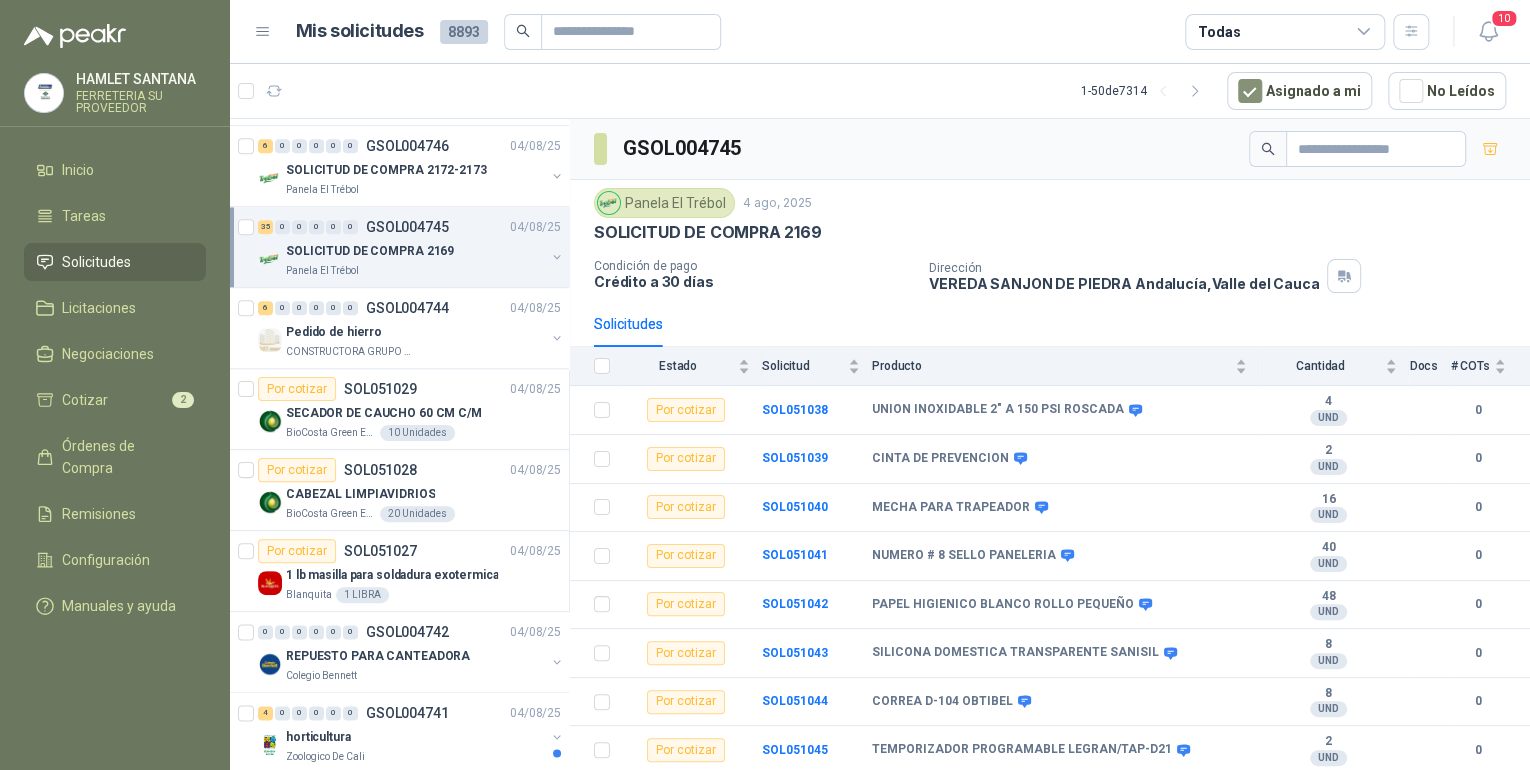 scroll, scrollTop: 1040, scrollLeft: 0, axis: vertical 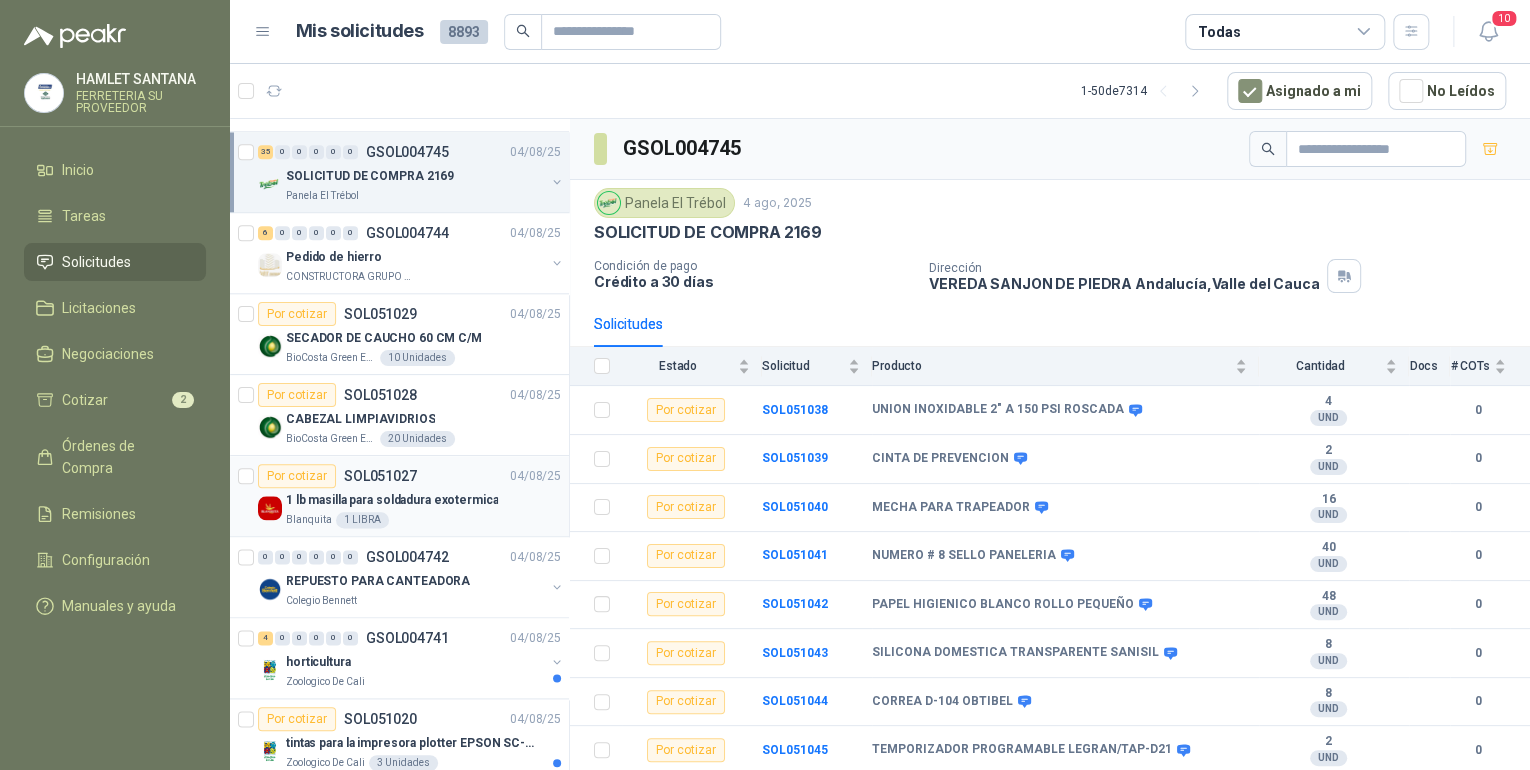 click on "1 lb masilla para soldadura exotermica" at bounding box center [392, 500] 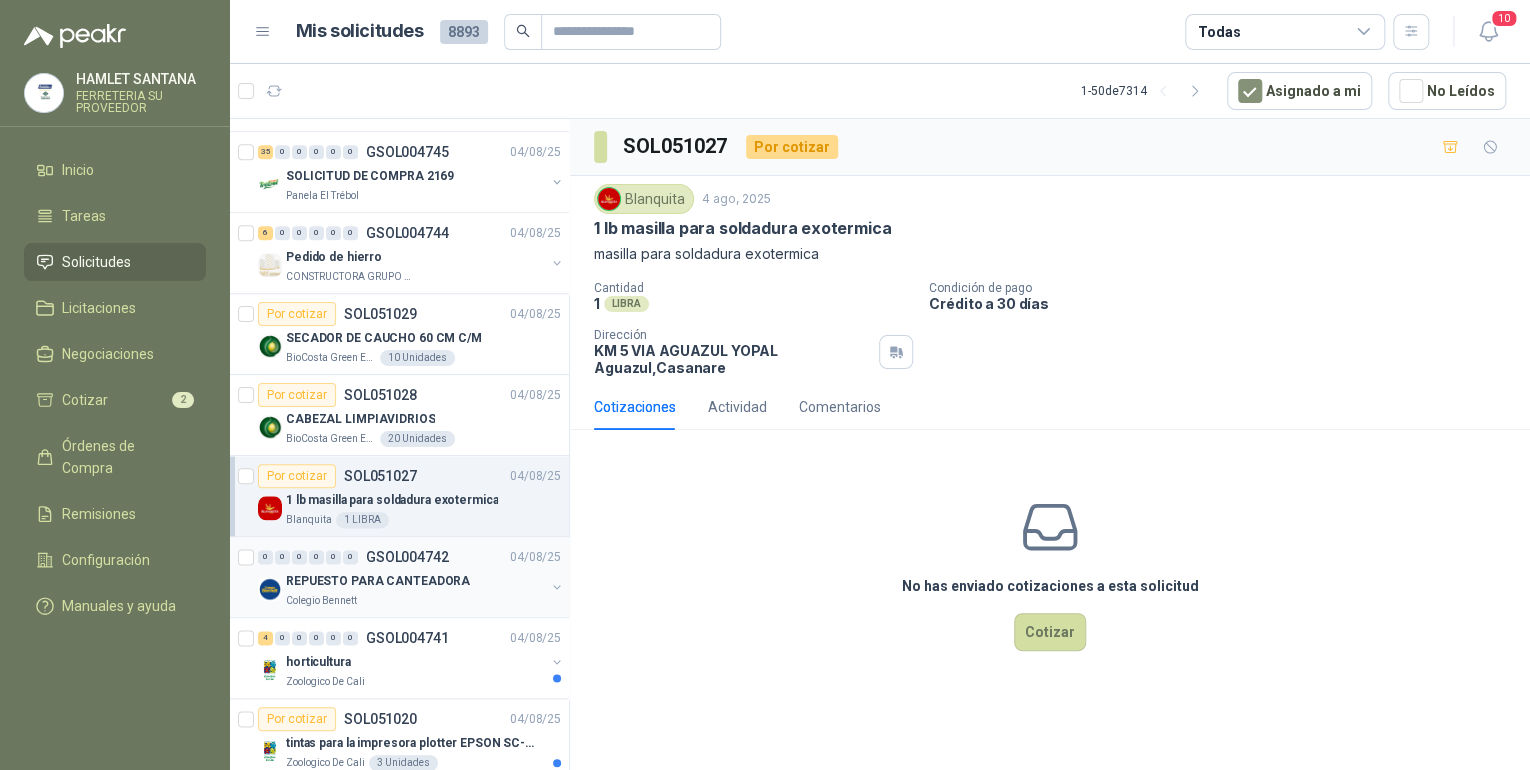 click on "REPUESTO PARA CANTEADORA" at bounding box center (415, 581) 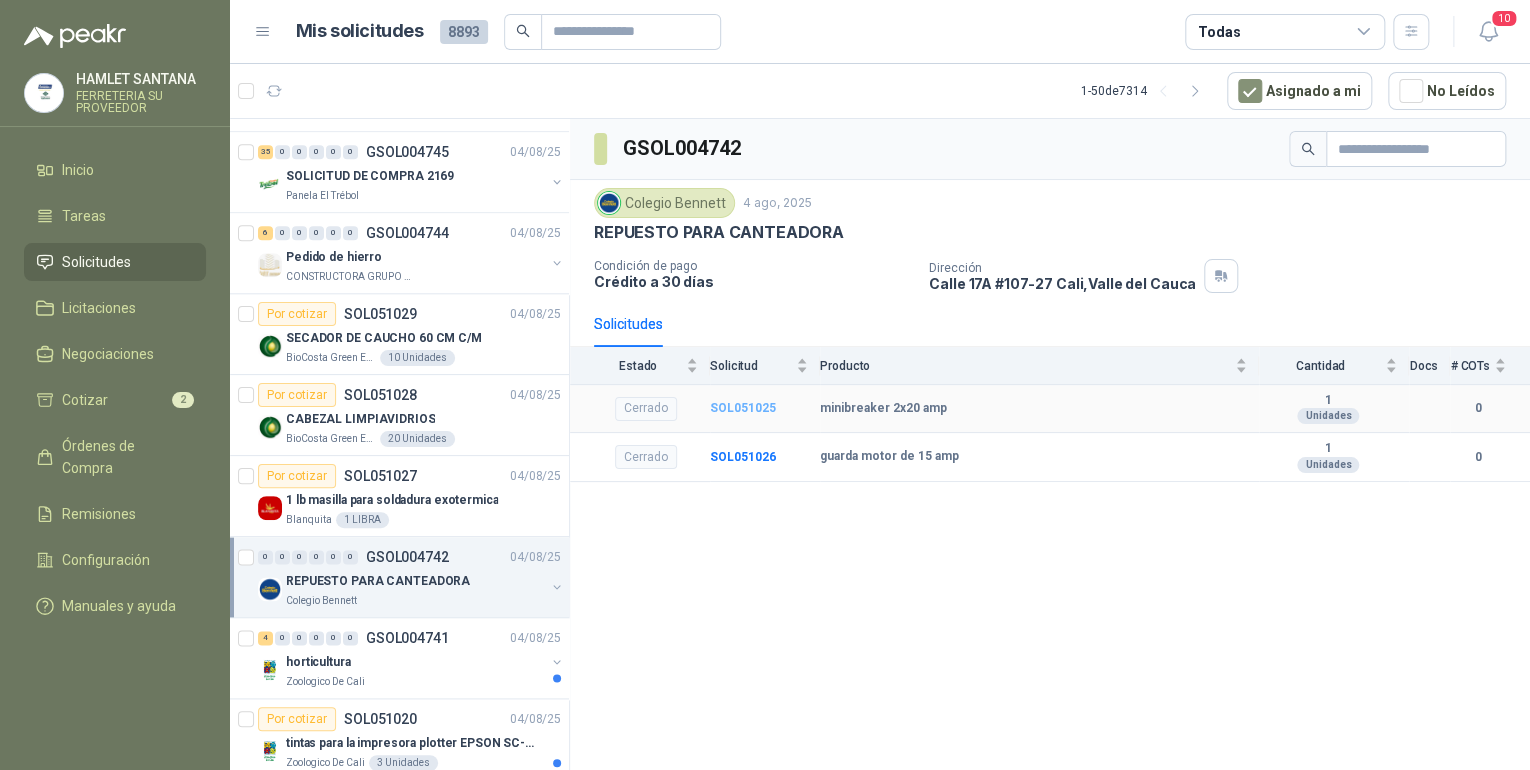 click on "SOL051025" at bounding box center [743, 408] 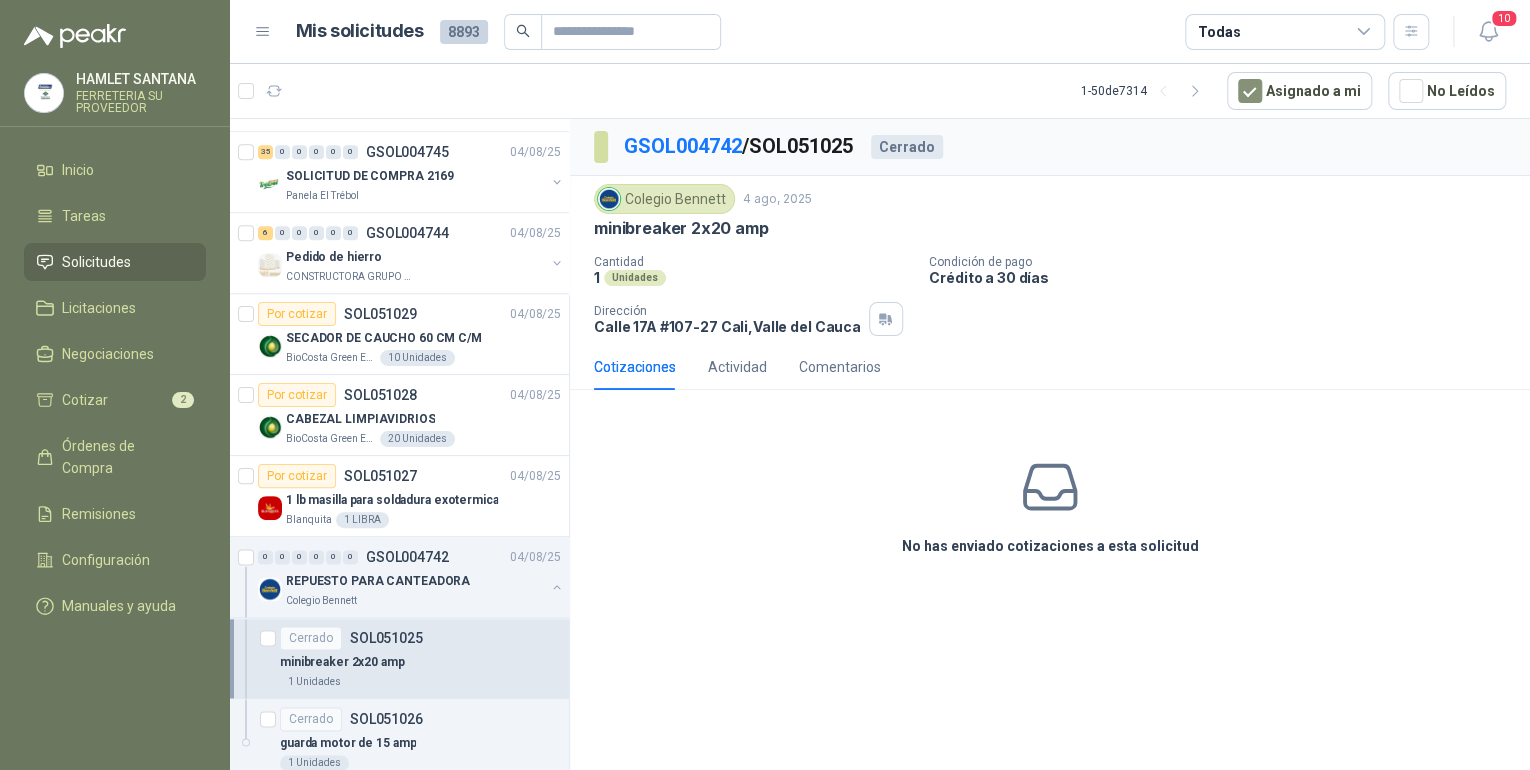click 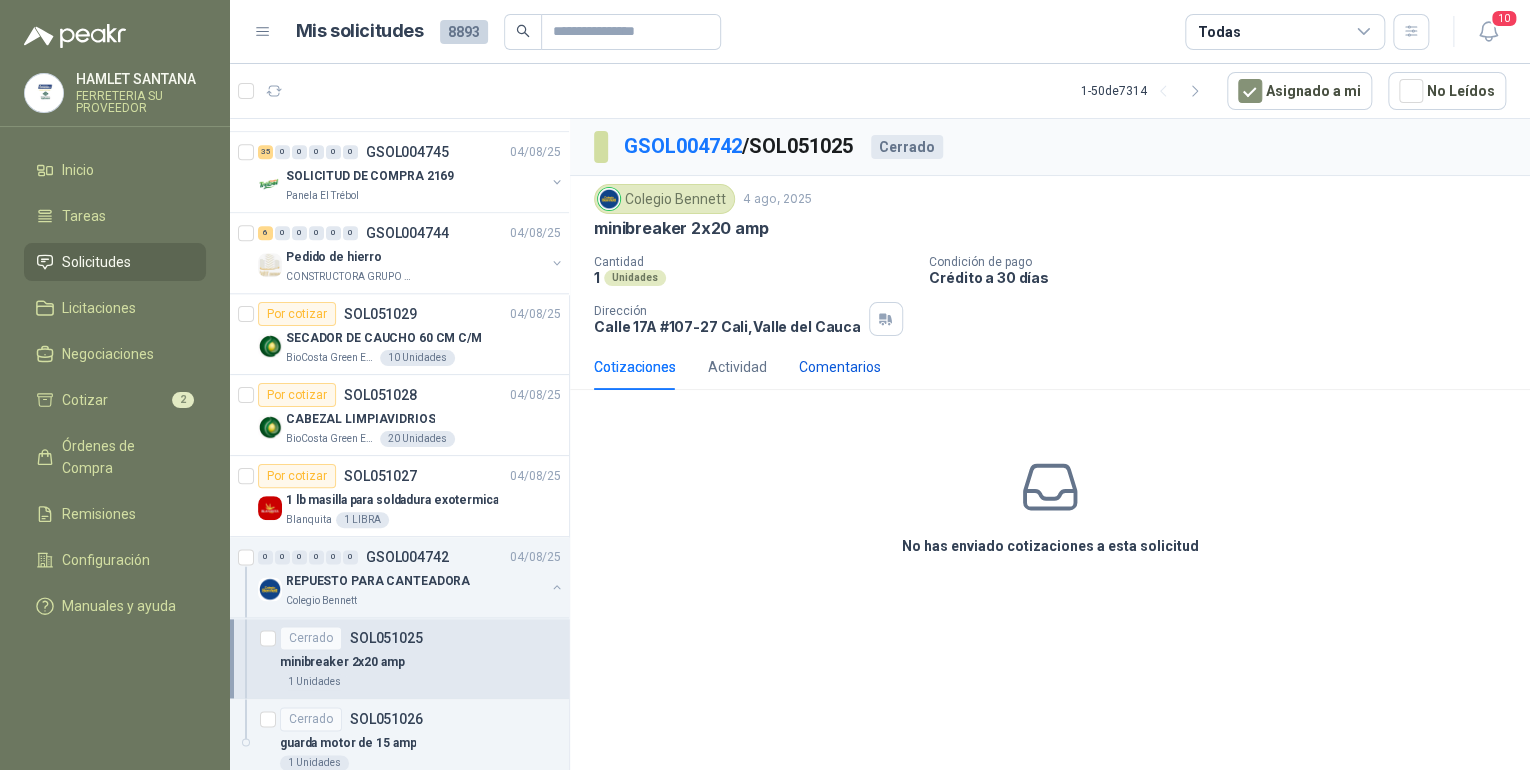 click on "Comentarios" at bounding box center [840, 367] 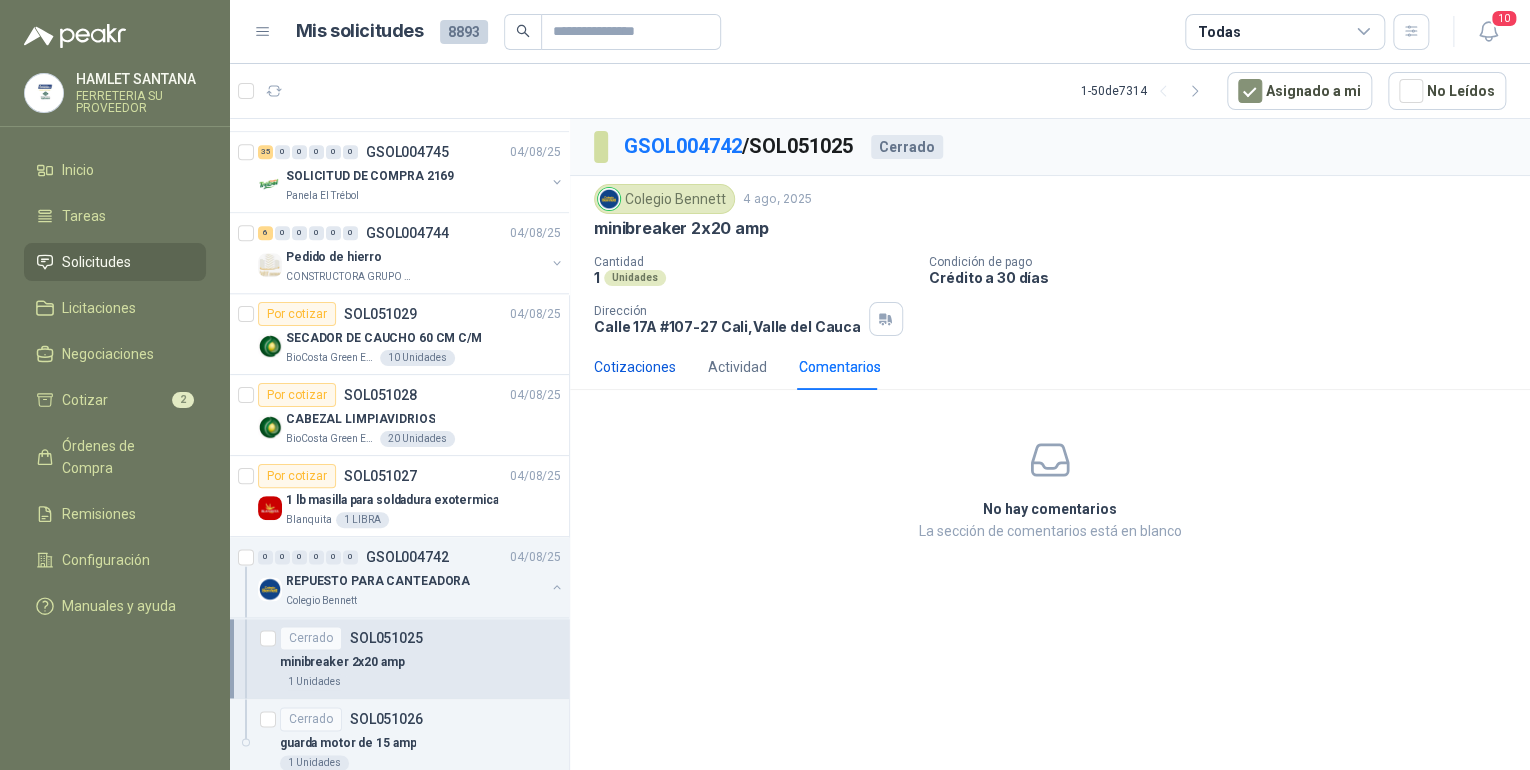 click on "Cotizaciones" at bounding box center (635, 367) 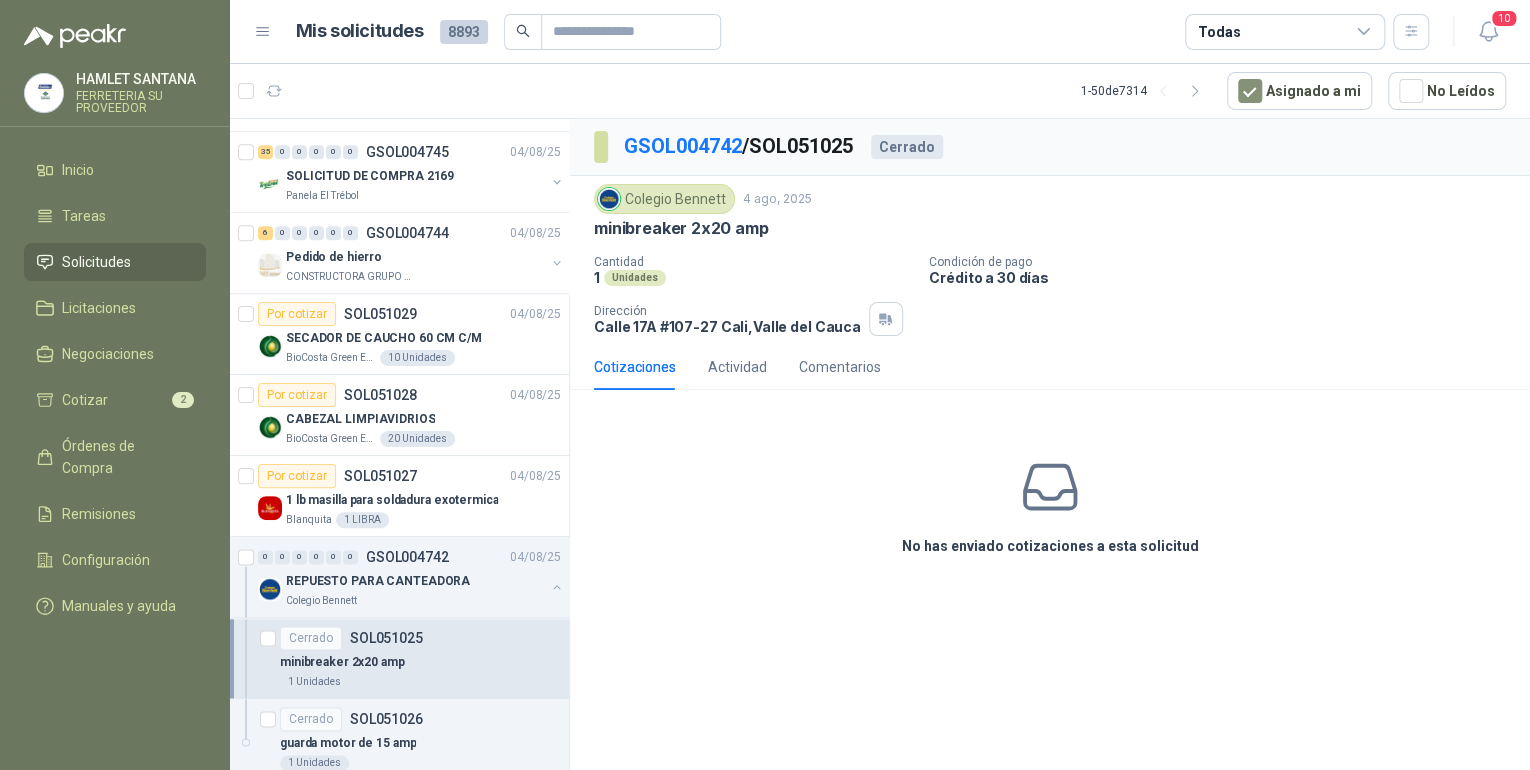 click on "No has enviado cotizaciones a esta solicitud" at bounding box center [1050, 546] 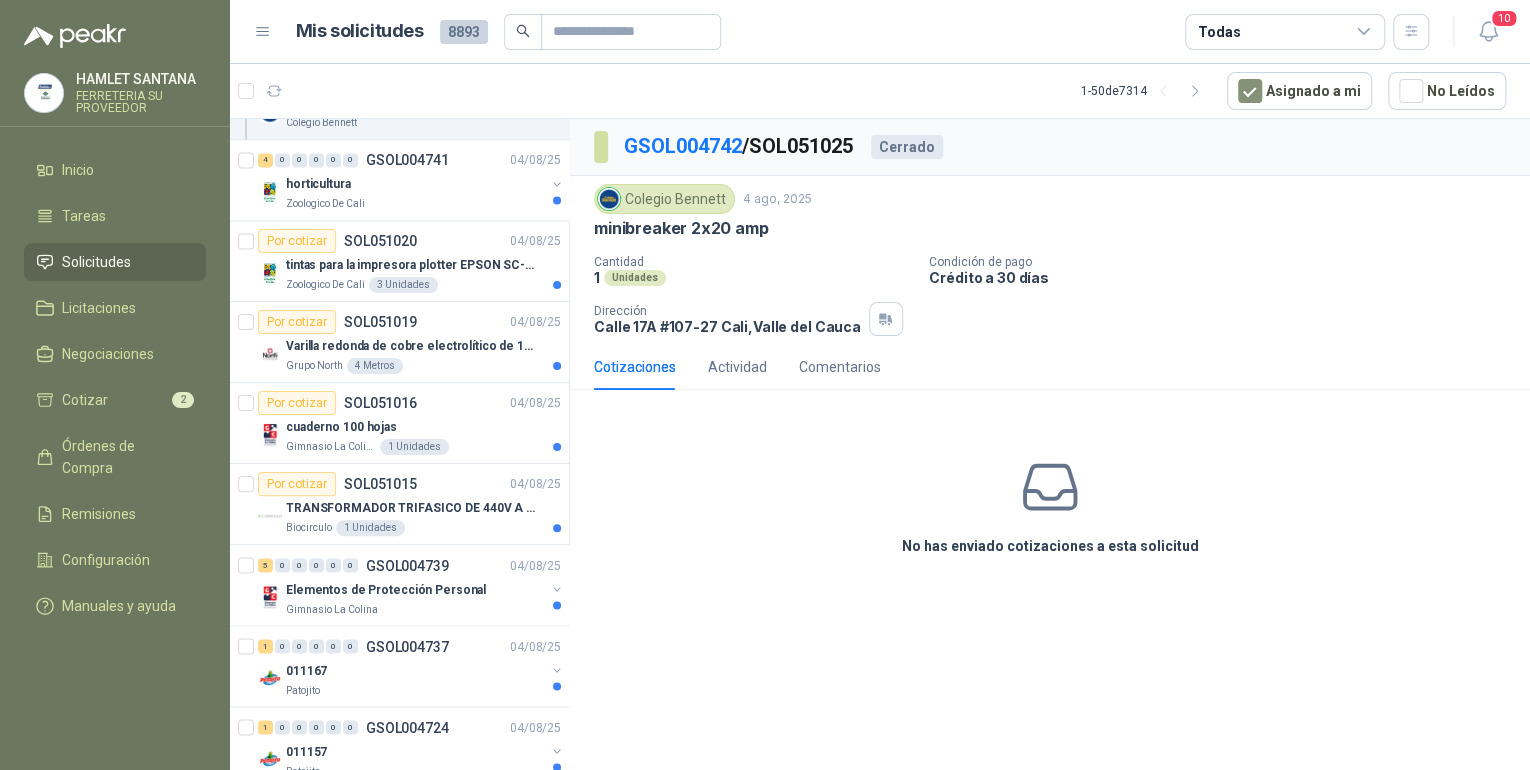 scroll, scrollTop: 2080, scrollLeft: 0, axis: vertical 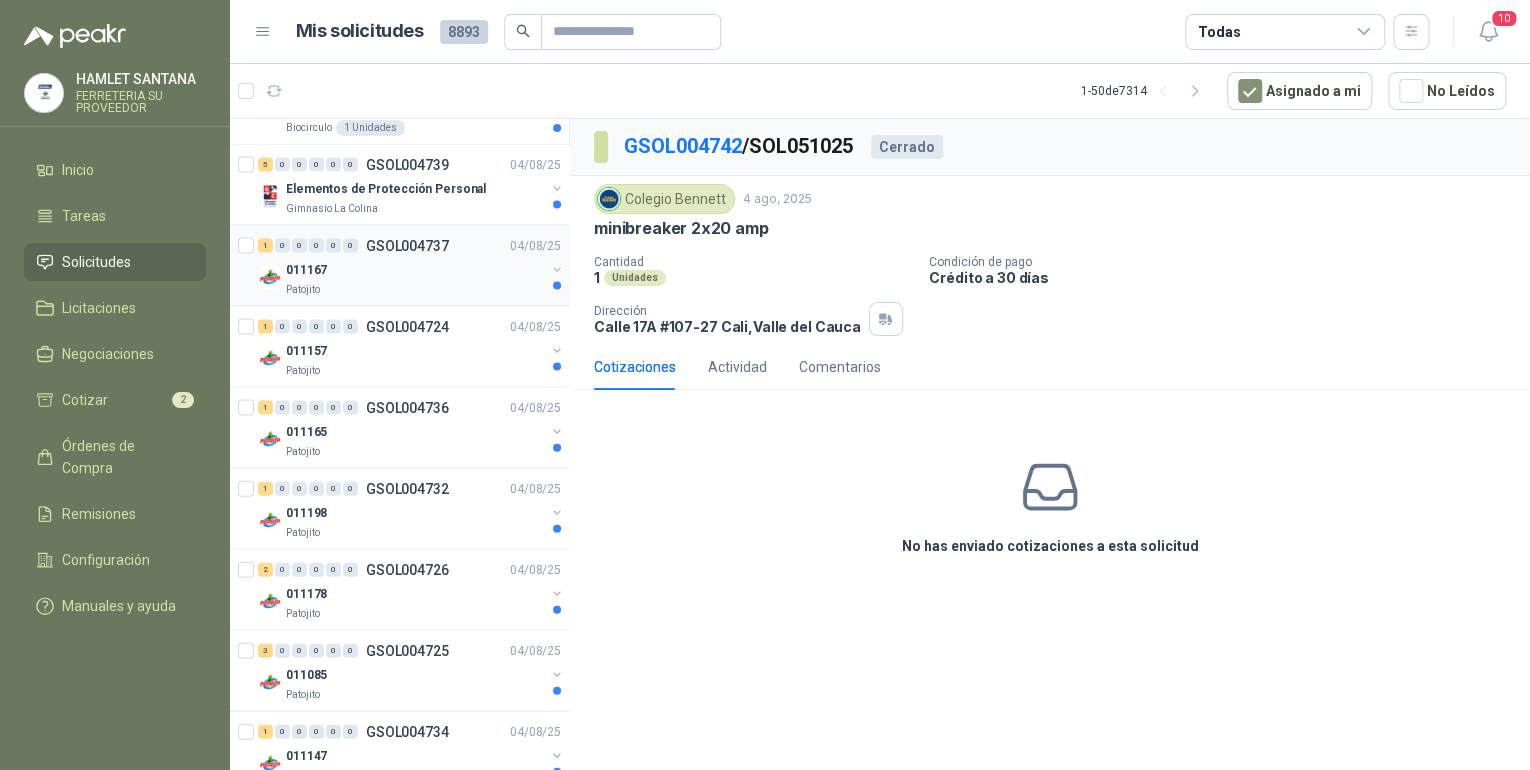 click on "011167" at bounding box center (415, 270) 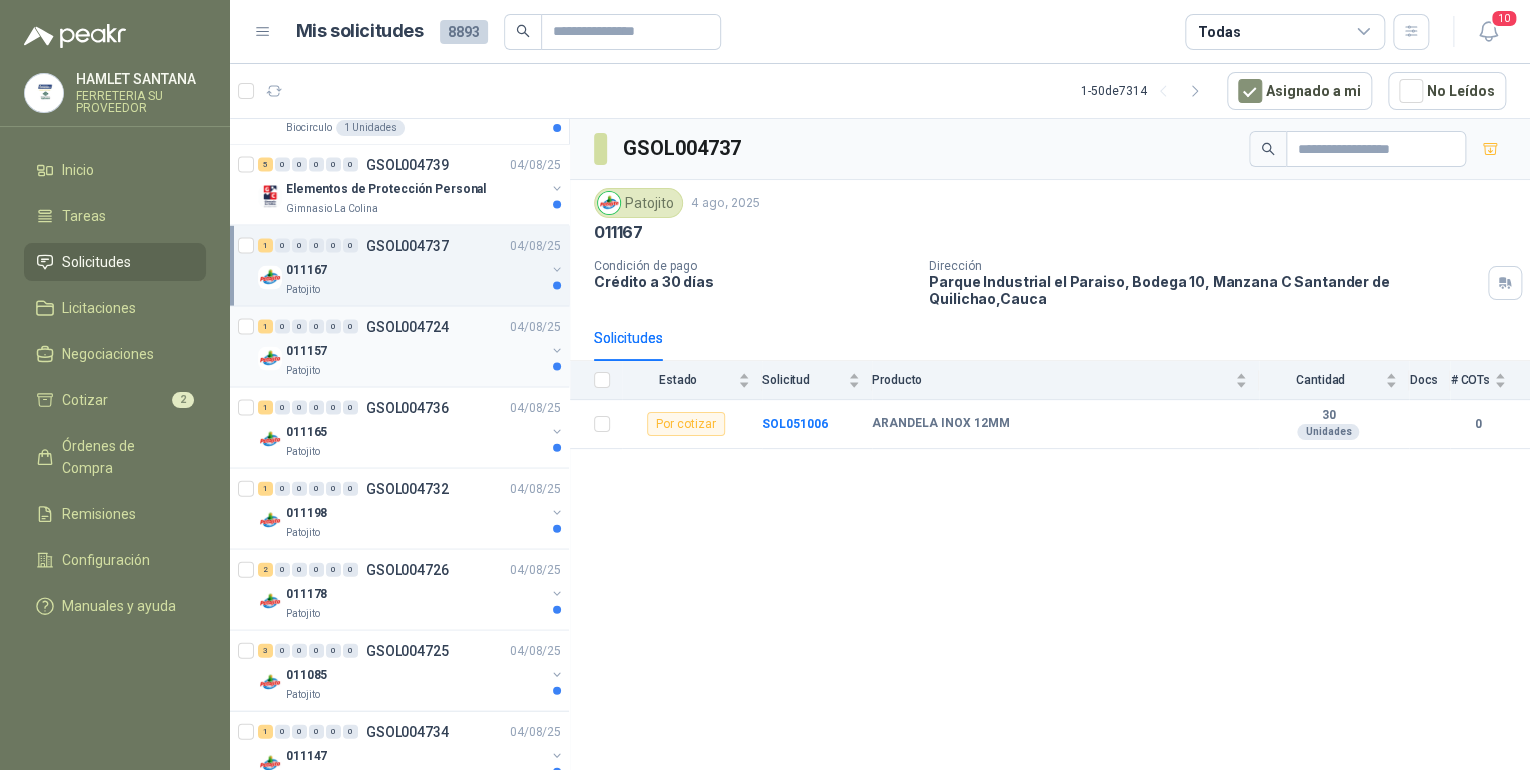 click on "[NUMBER] [NUMBER] [NUMBER] [NUMBER] [NUMBER] [NUMBER] GSOL004724 [DATE]" at bounding box center (411, 327) 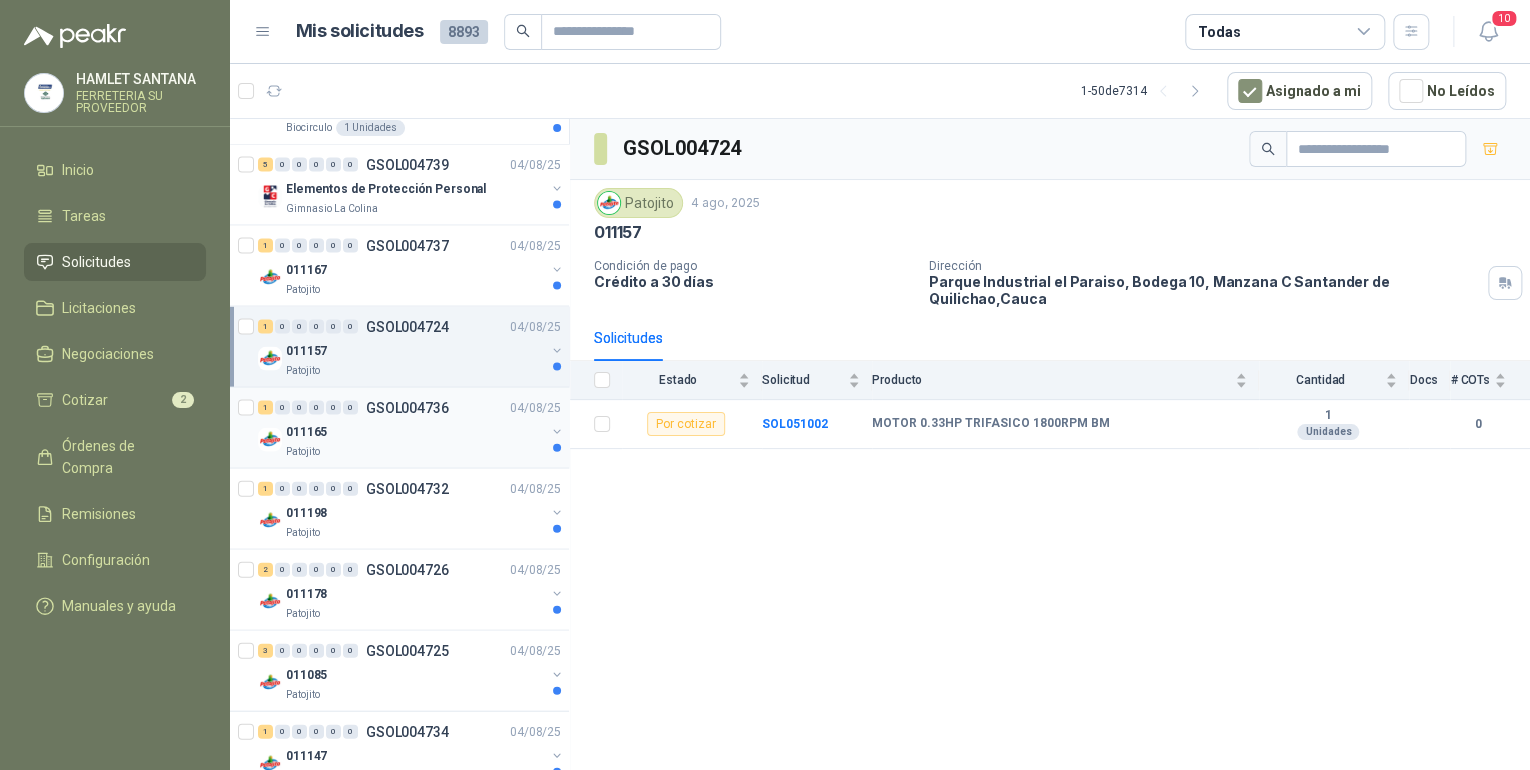 click on "011165" at bounding box center (415, 432) 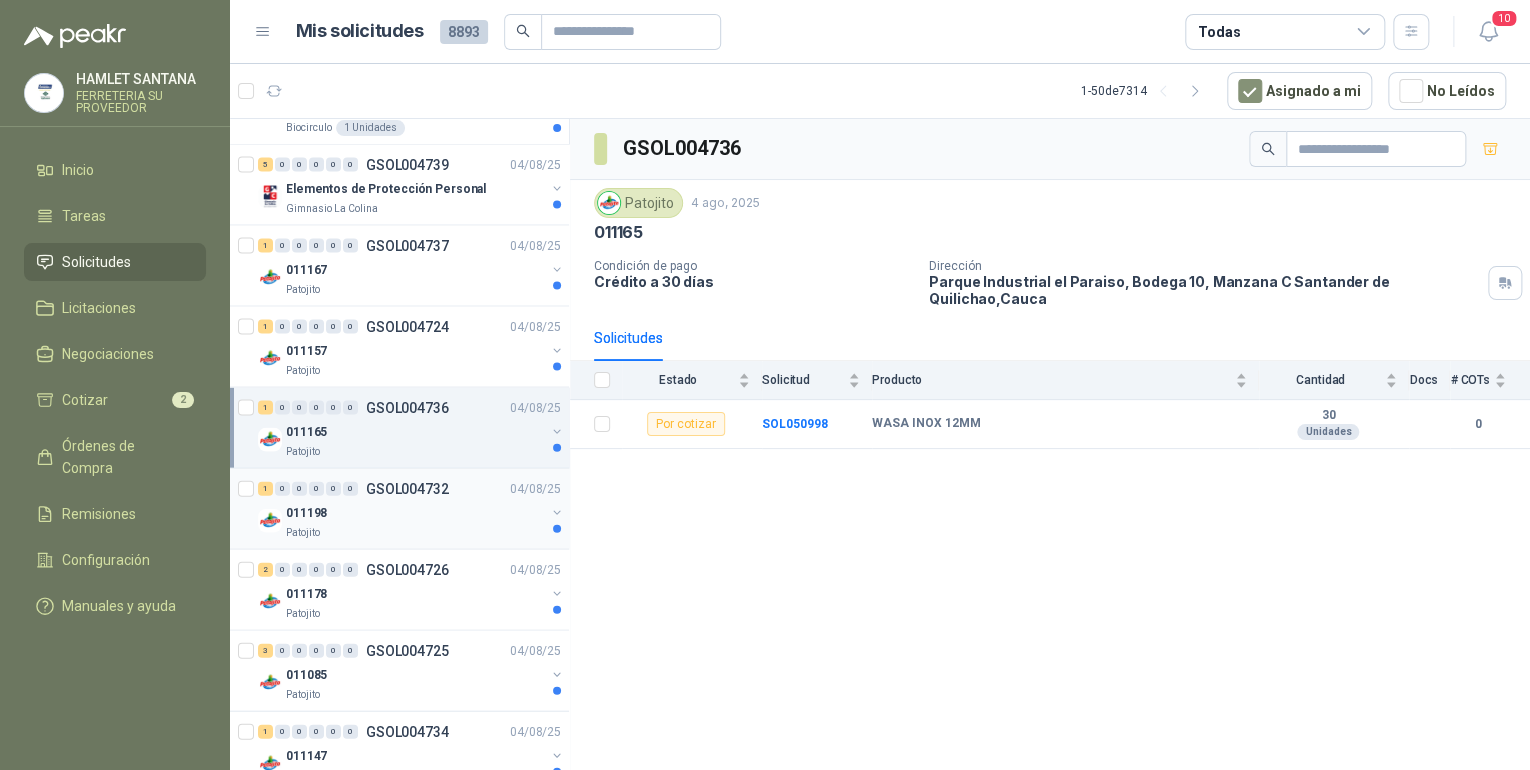 click on "GSOL004732" at bounding box center [407, 489] 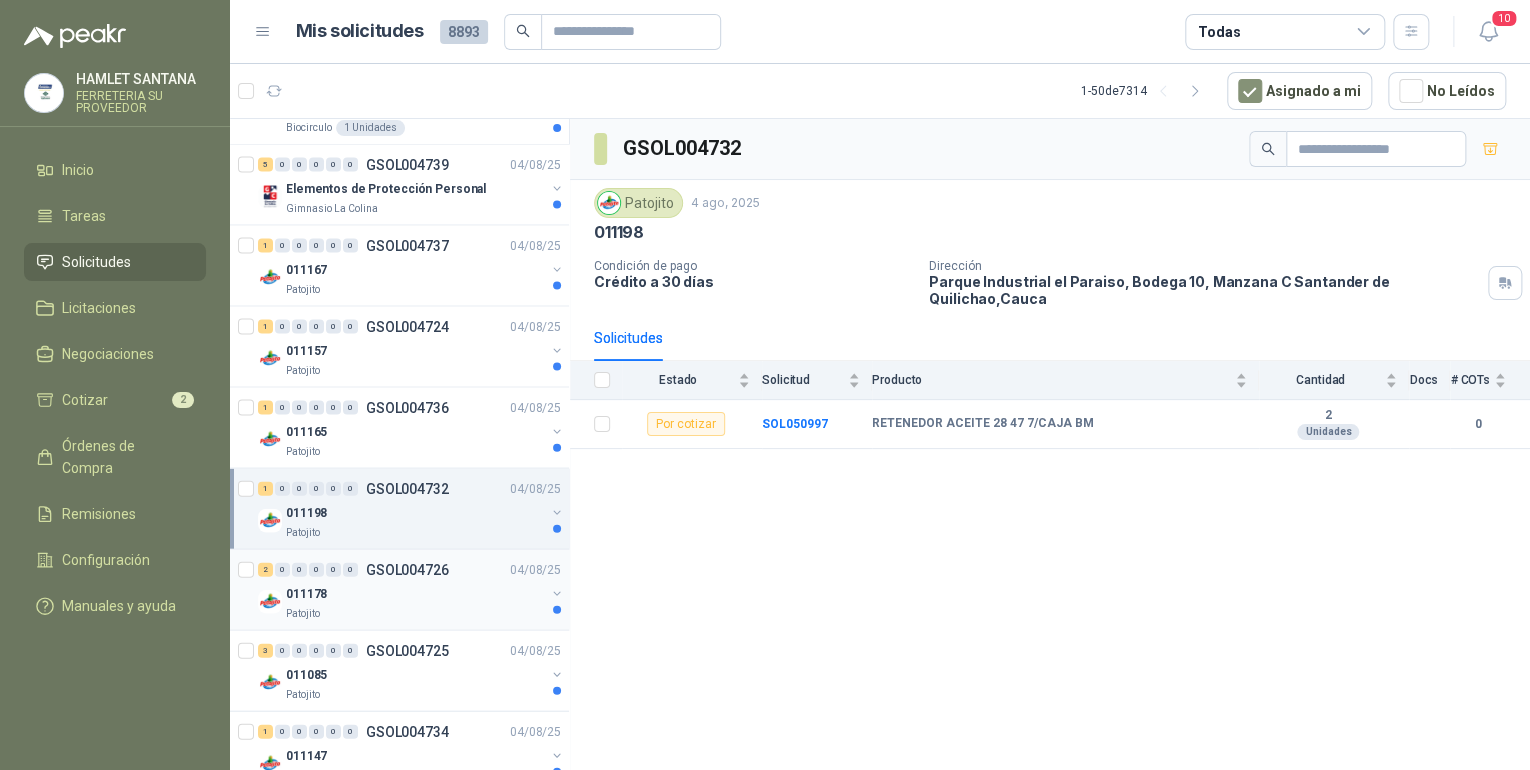click on "011178" at bounding box center (415, 594) 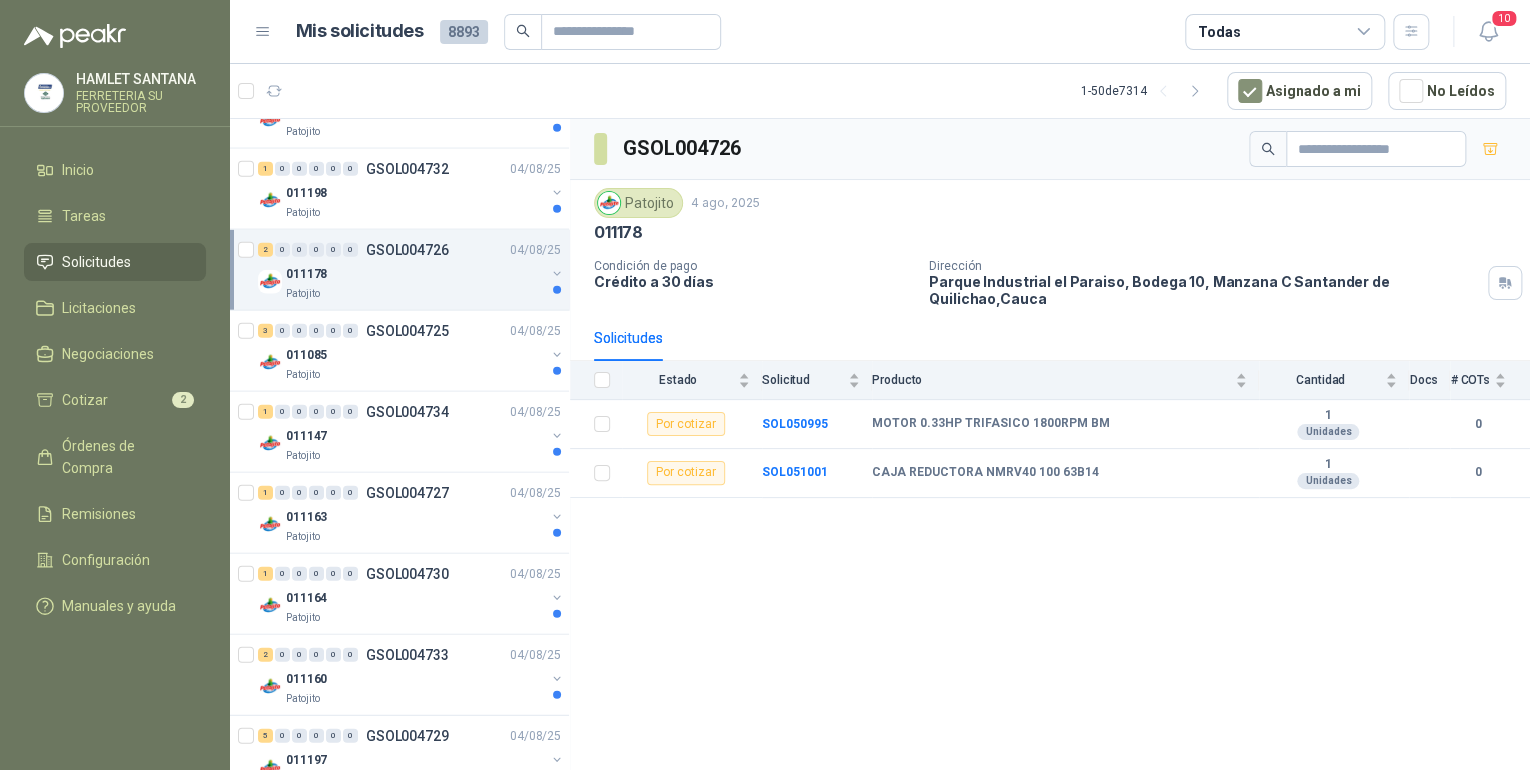 scroll, scrollTop: 2628, scrollLeft: 0, axis: vertical 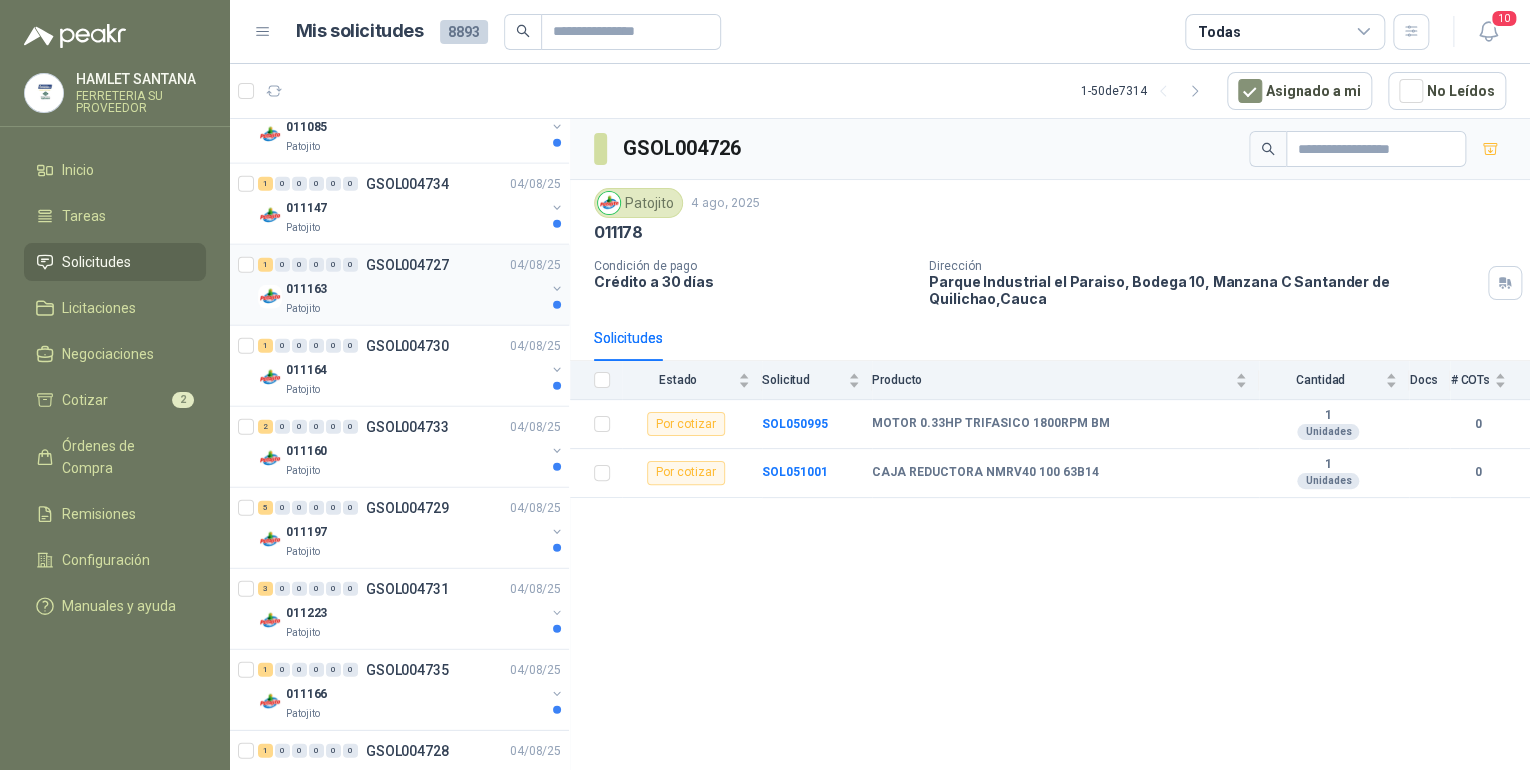 click on "011163" at bounding box center [415, 289] 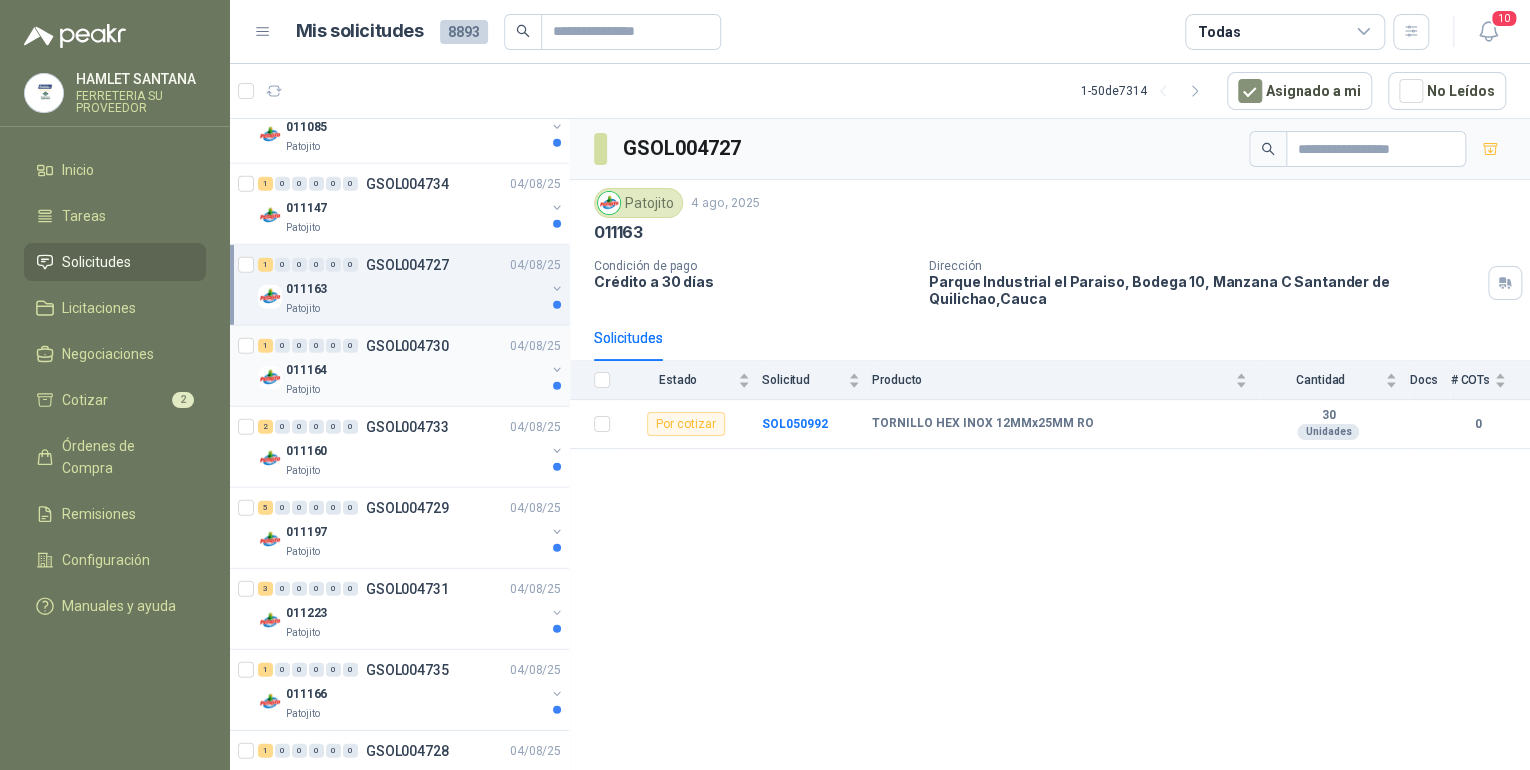 click on "011164" at bounding box center [415, 370] 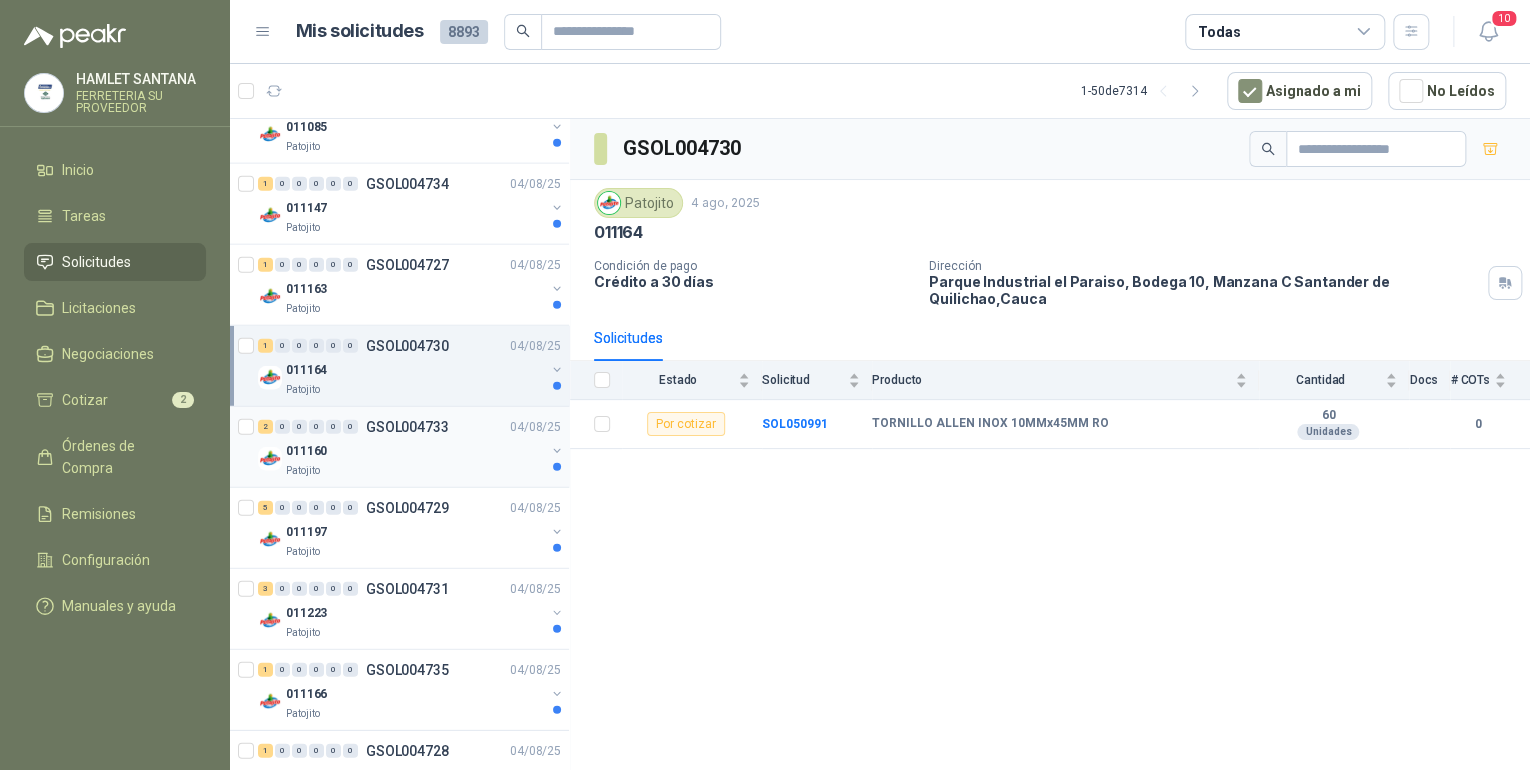 click on "GSOL004733" at bounding box center [407, 427] 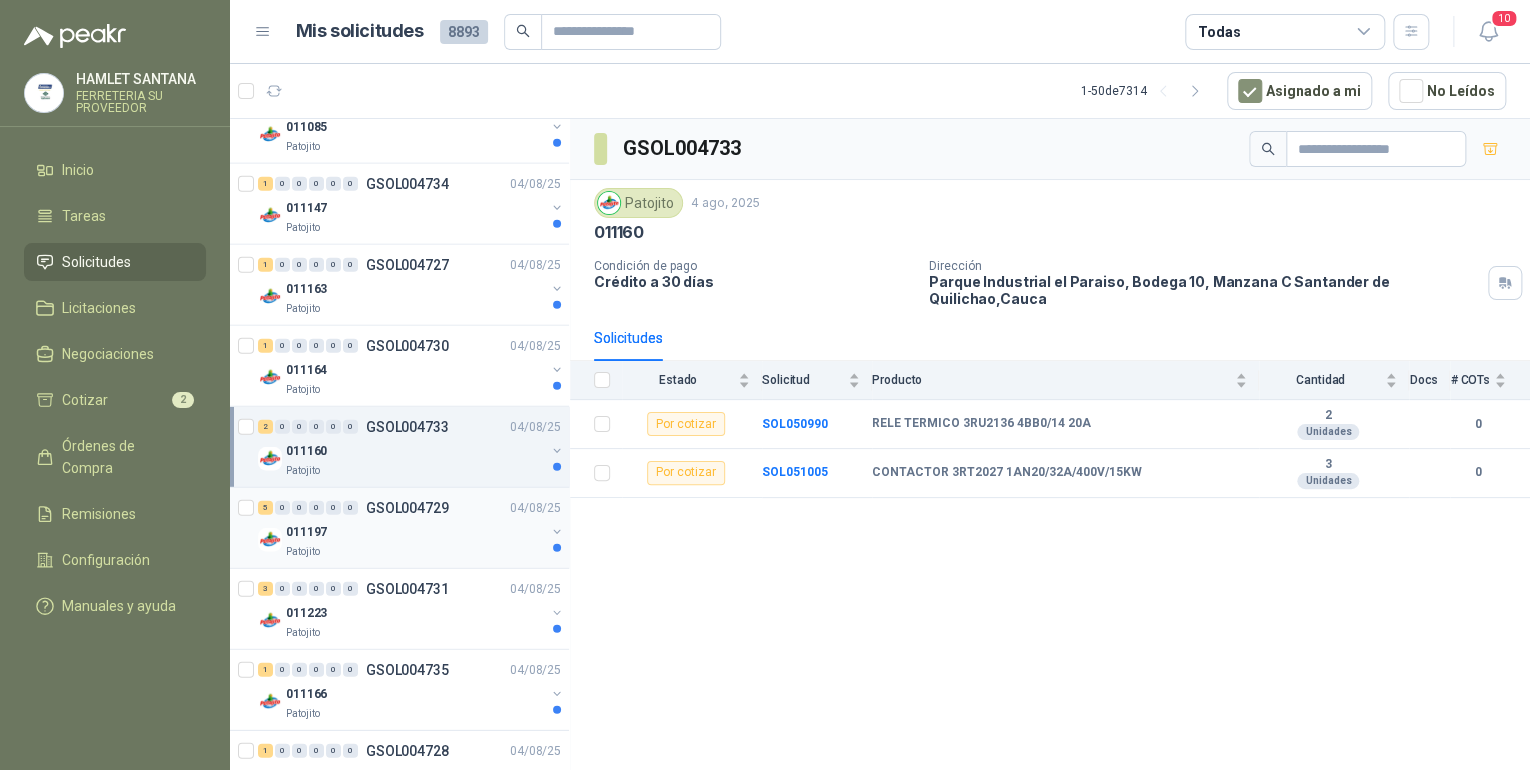 click on "5   0   0   0   0   0   GSOL004729 04/08/25" at bounding box center (411, 508) 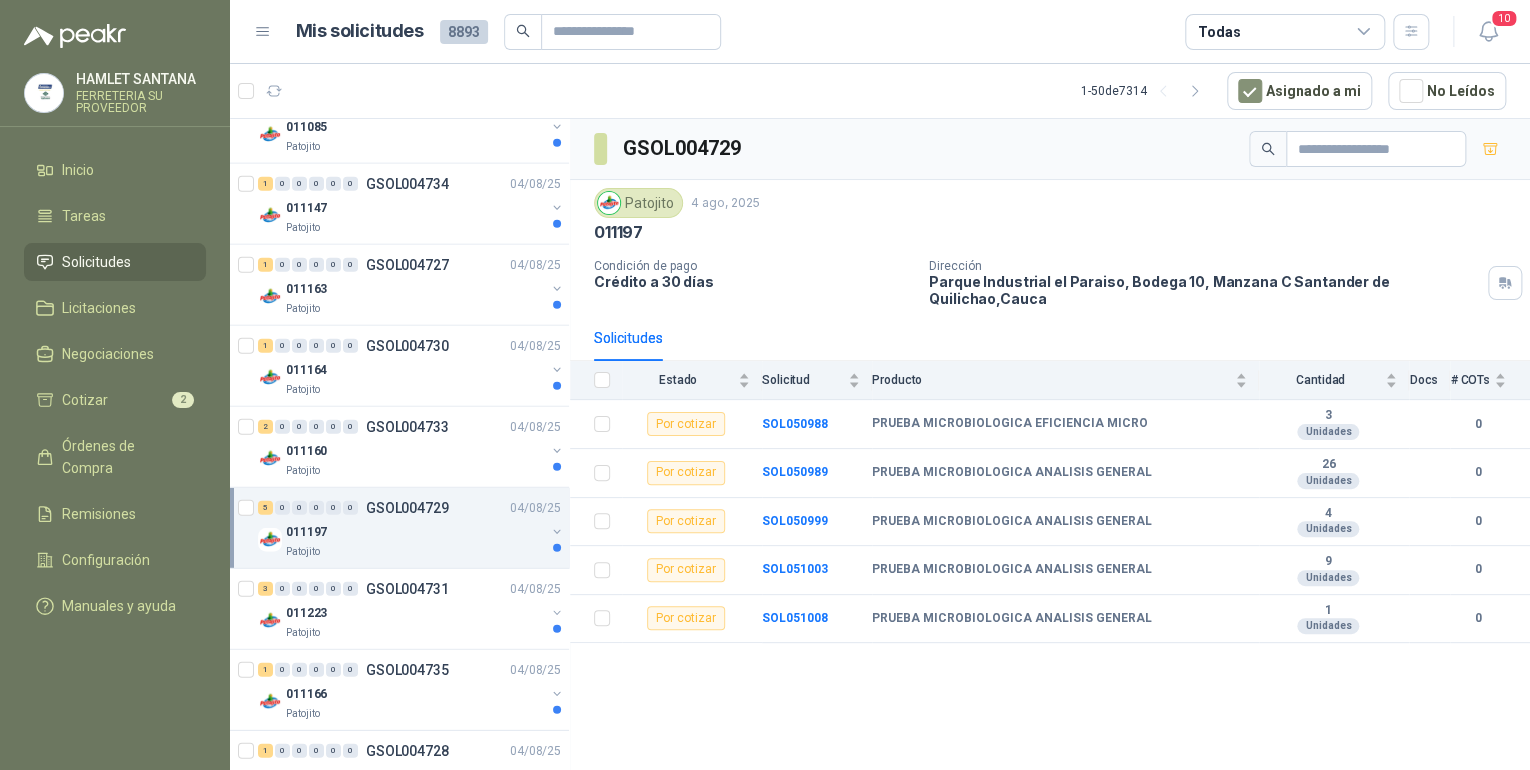 click on "5   0   0   0   0   0   GSOL004729 04/08/25   011197 Patojito" at bounding box center (399, 528) 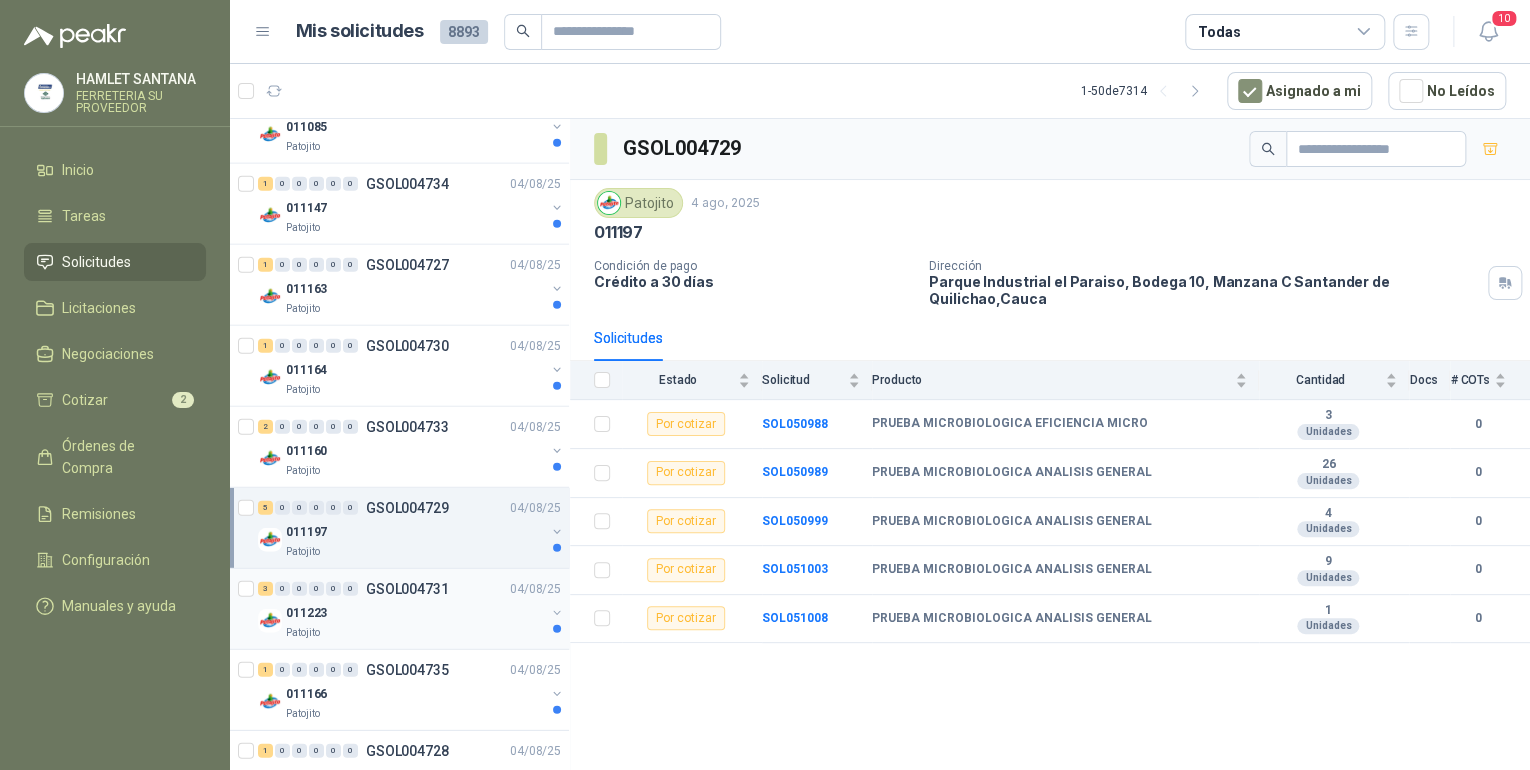 click on "011223" at bounding box center (415, 613) 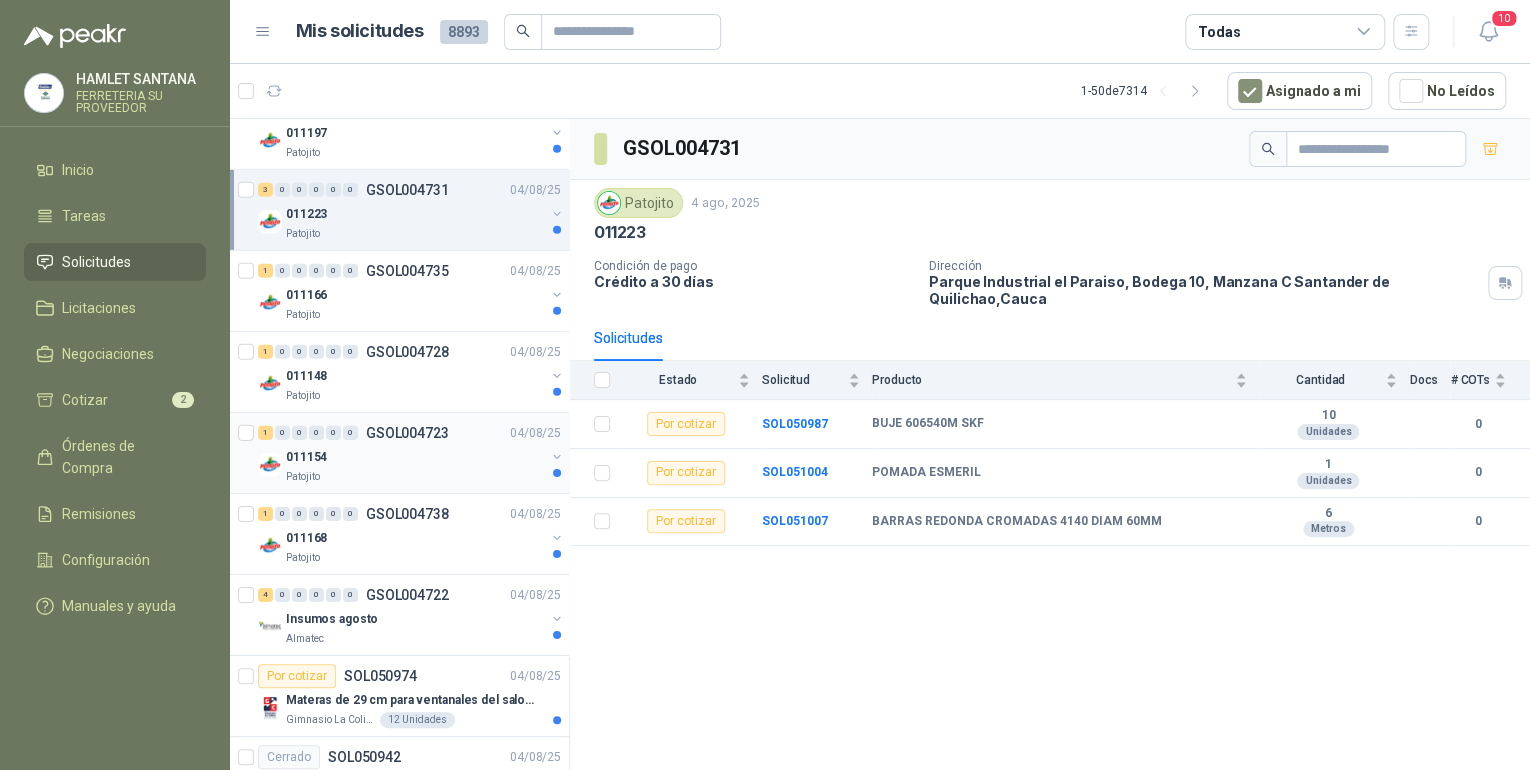 scroll, scrollTop: 3028, scrollLeft: 0, axis: vertical 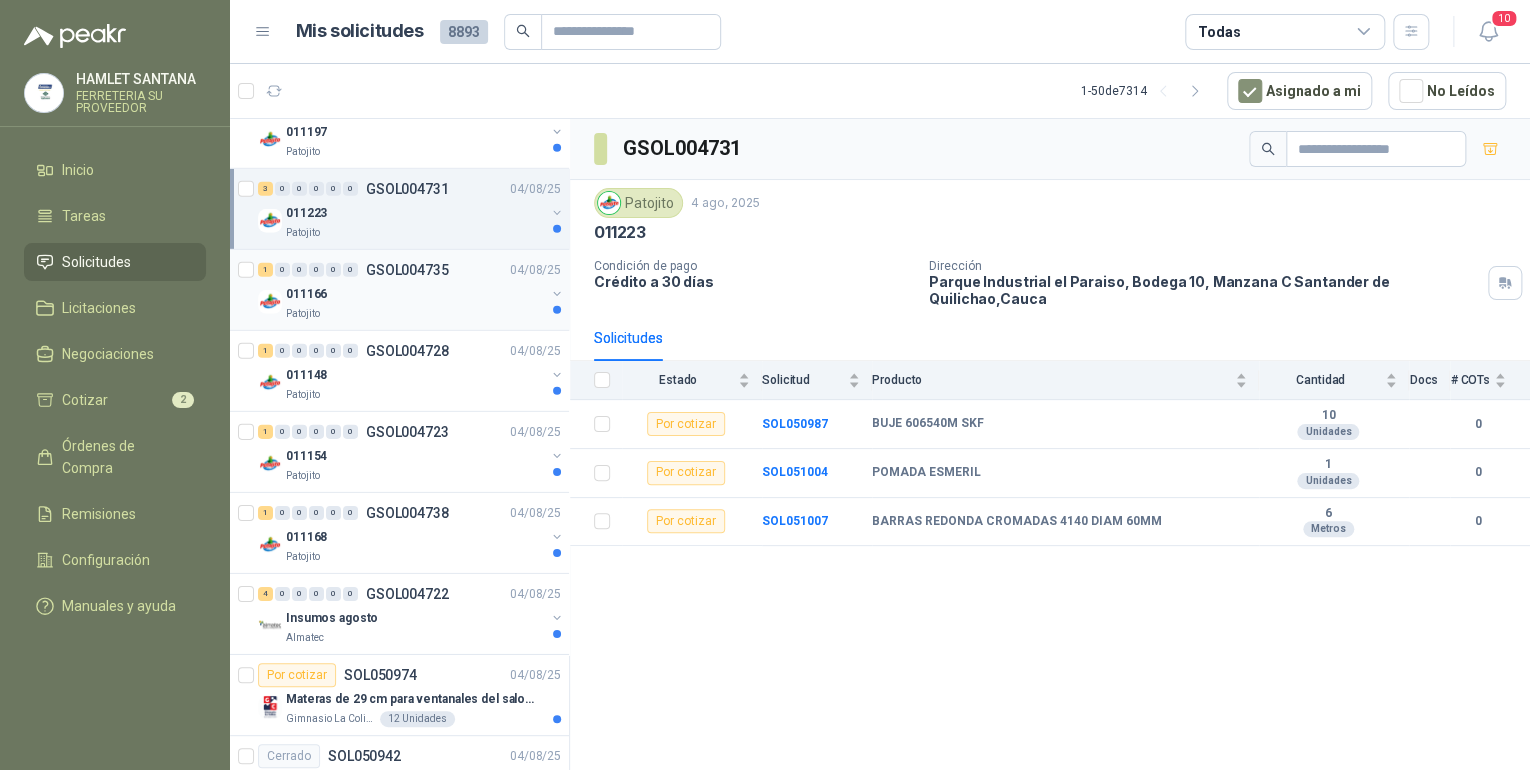 click on "GSOL004735" at bounding box center [407, 270] 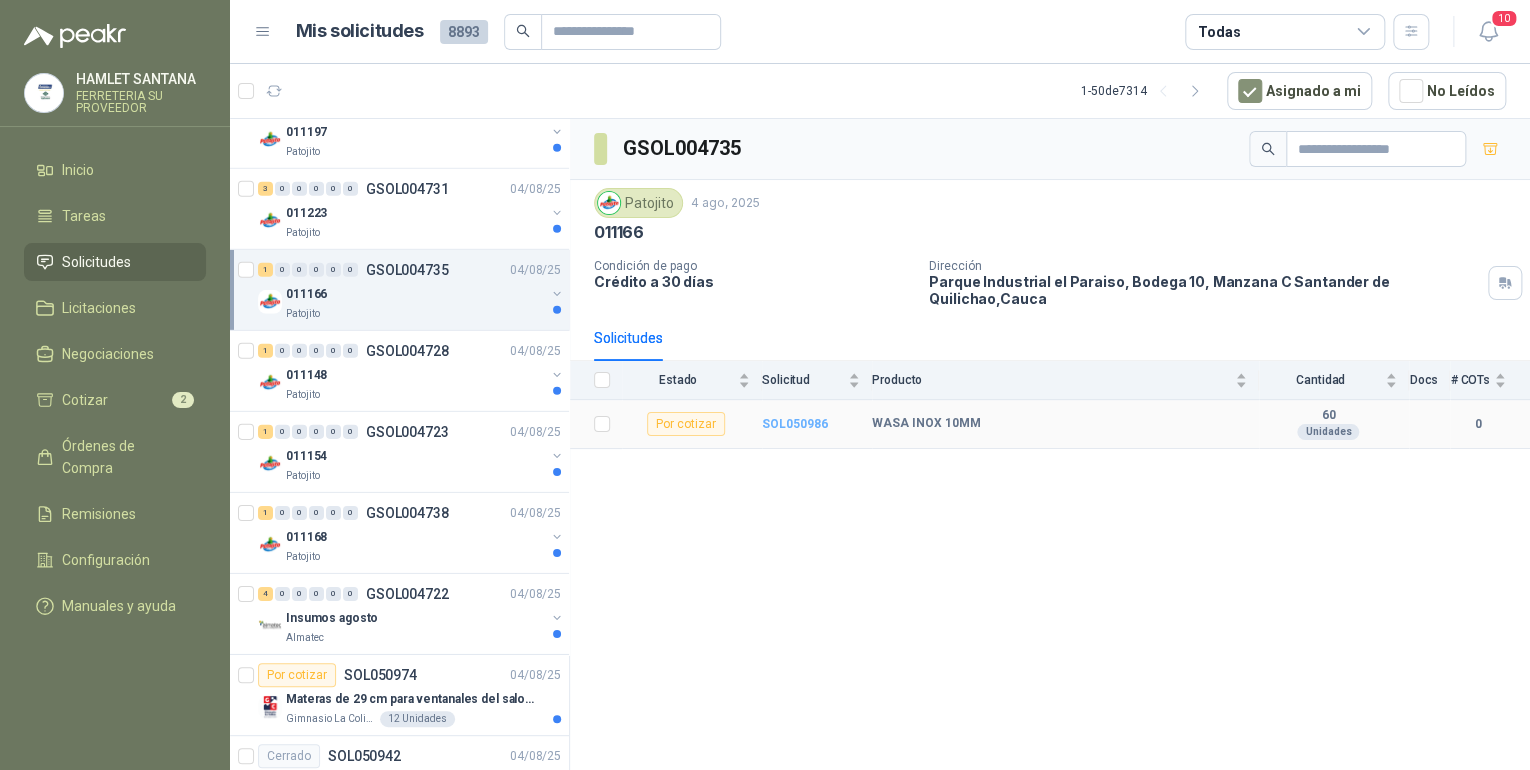 click on "SOL050986" at bounding box center (795, 424) 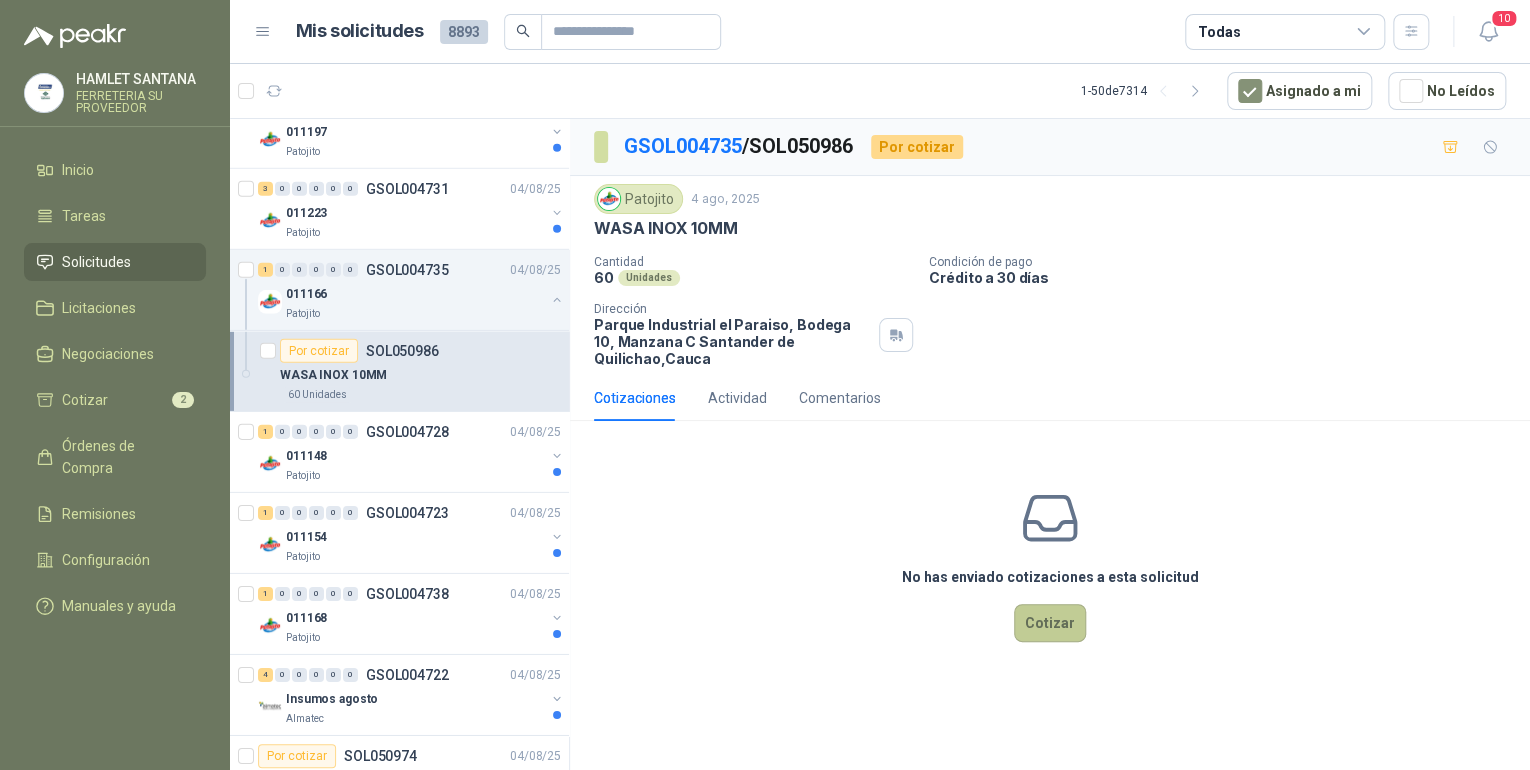 click on "Cotizar" at bounding box center (1050, 623) 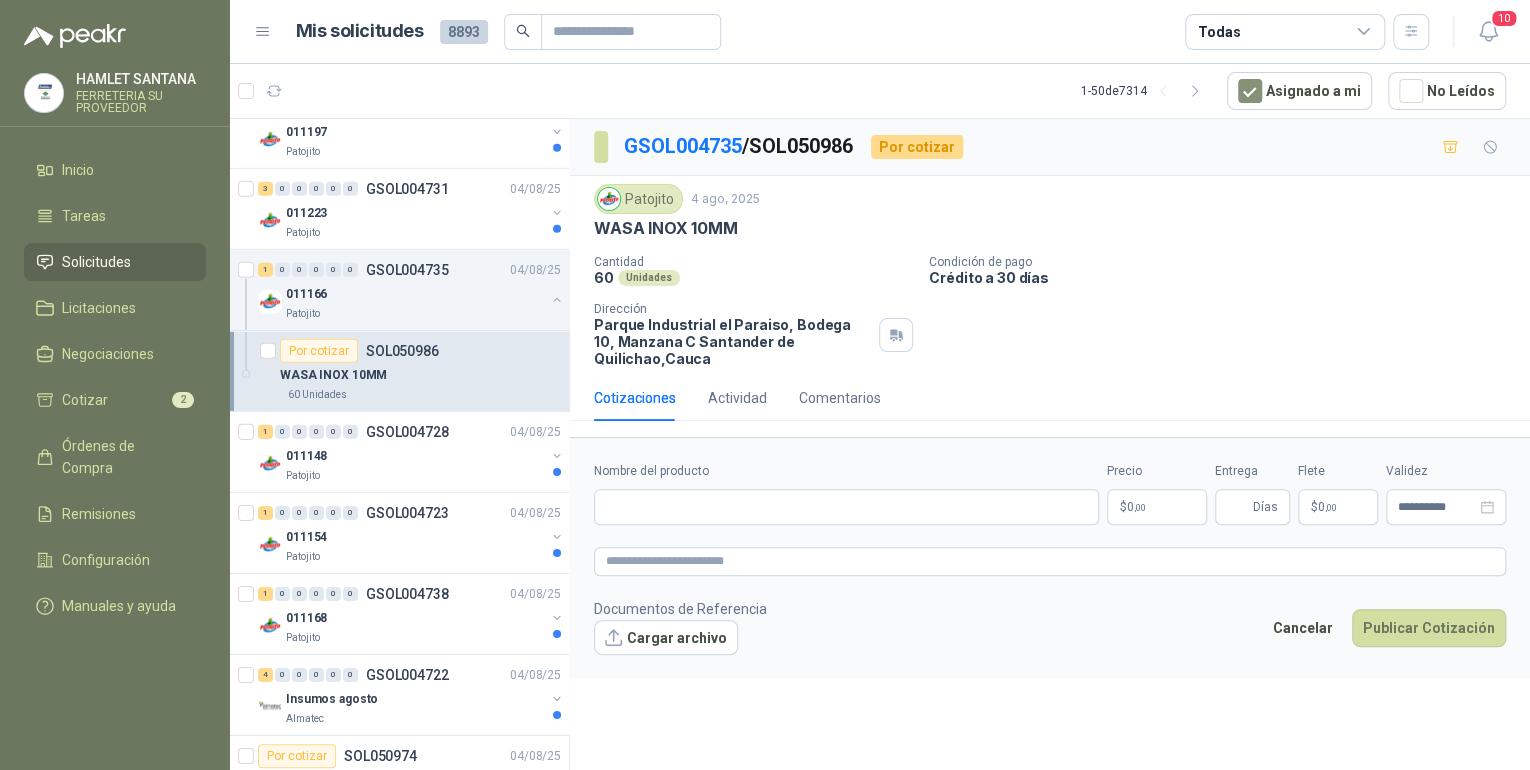 type 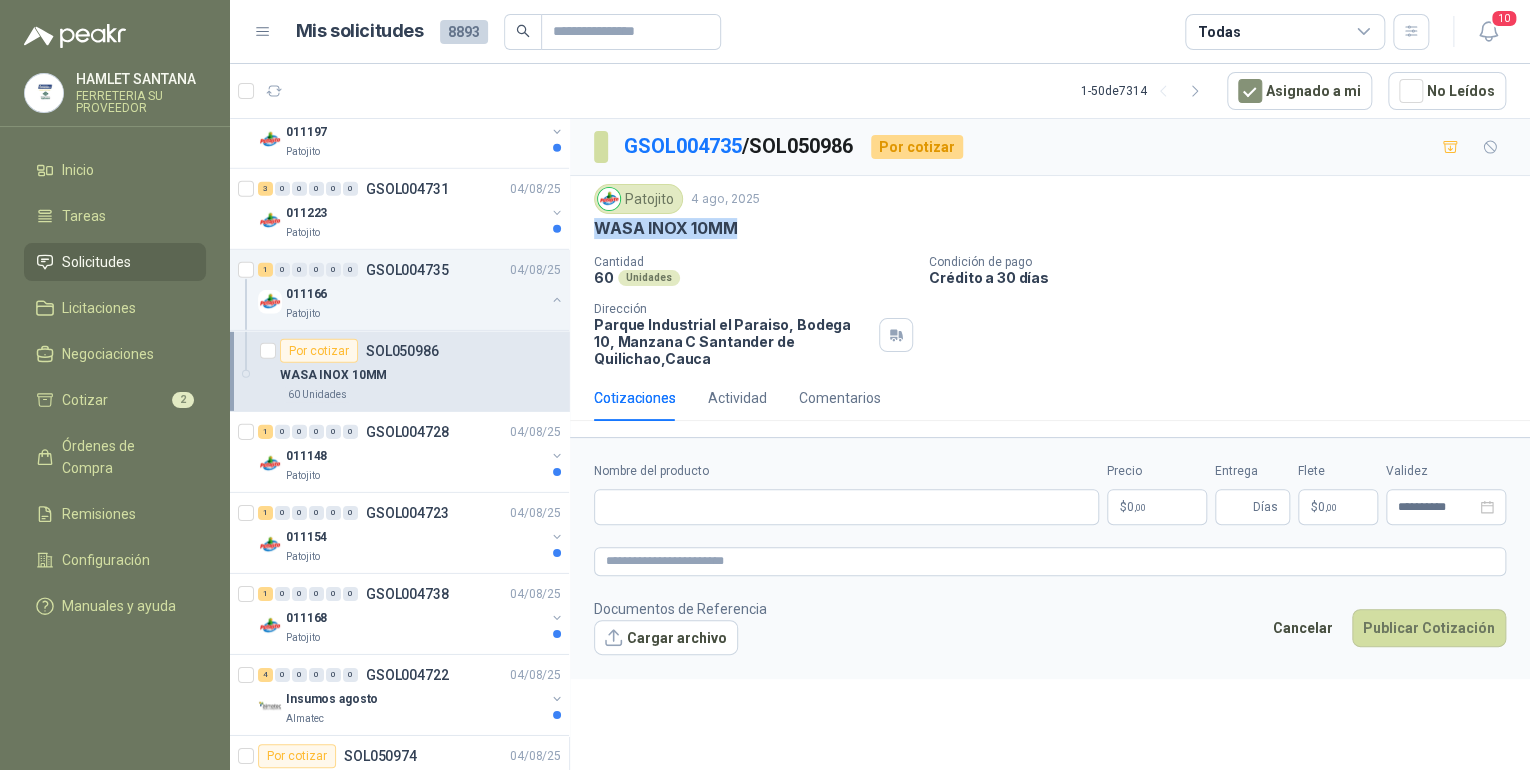 drag, startPoint x: 596, startPoint y: 227, endPoint x: 776, endPoint y: 215, distance: 180.39955 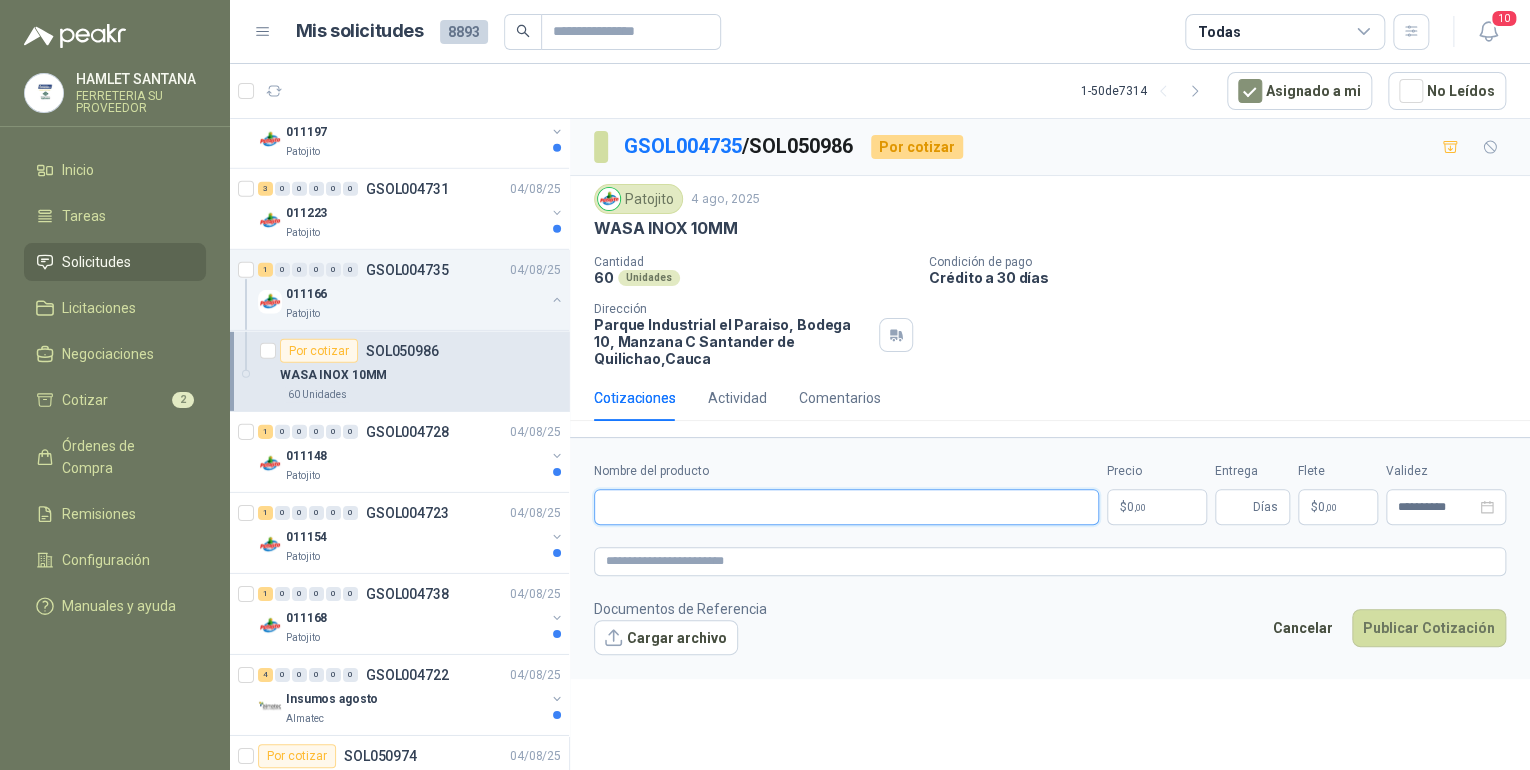 click on "Nombre del producto" at bounding box center (846, 507) 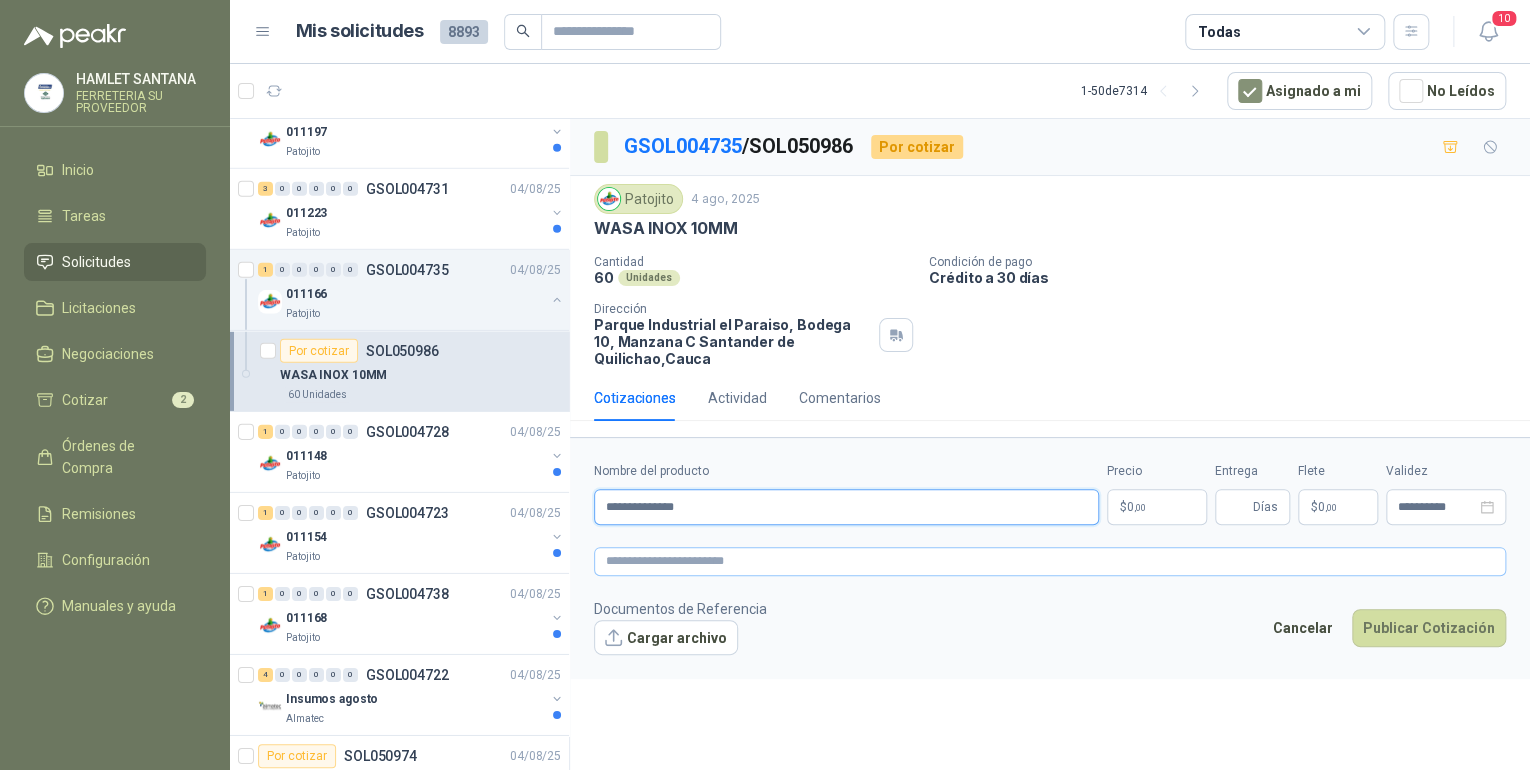 type on "**********" 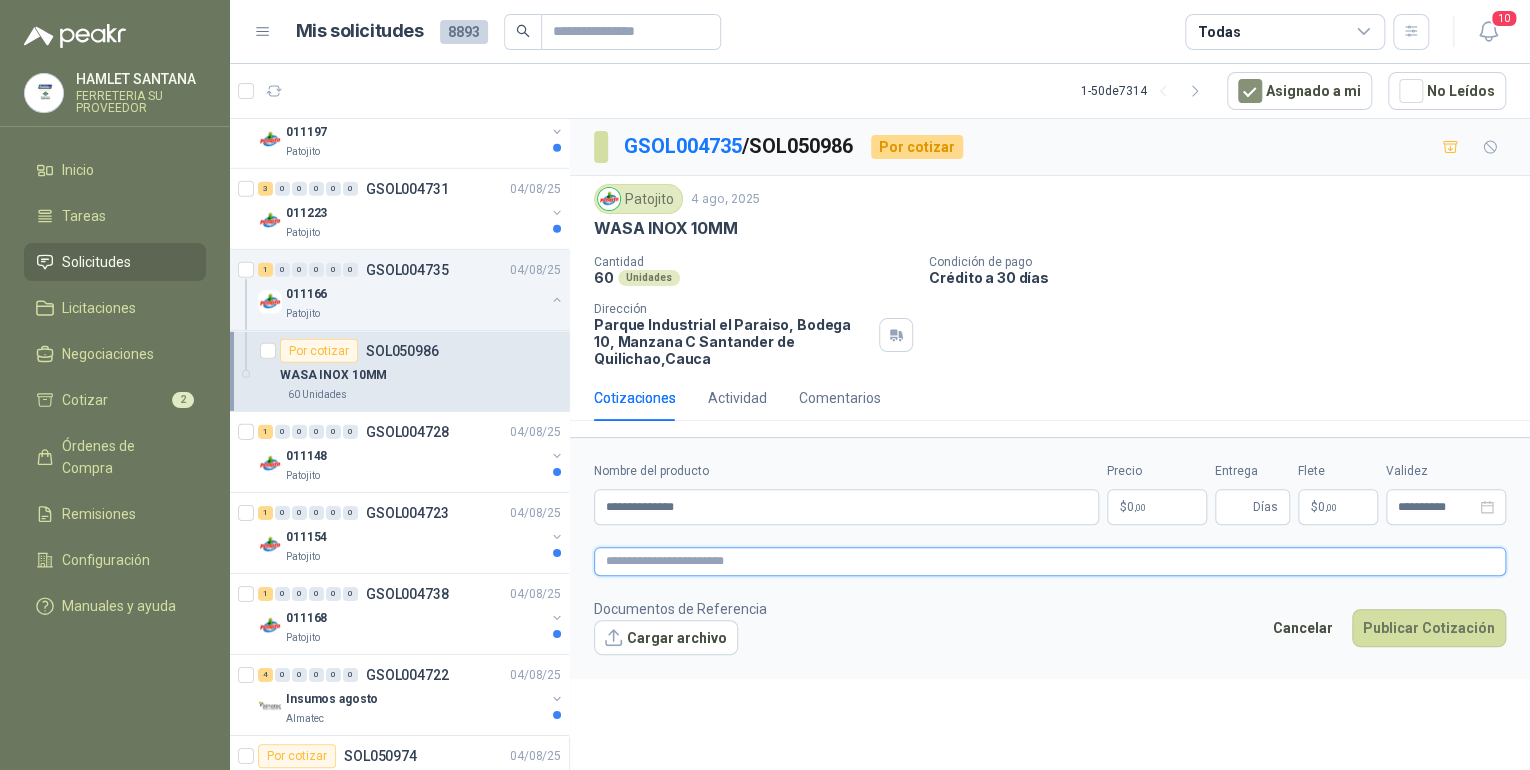 click at bounding box center [1050, 561] 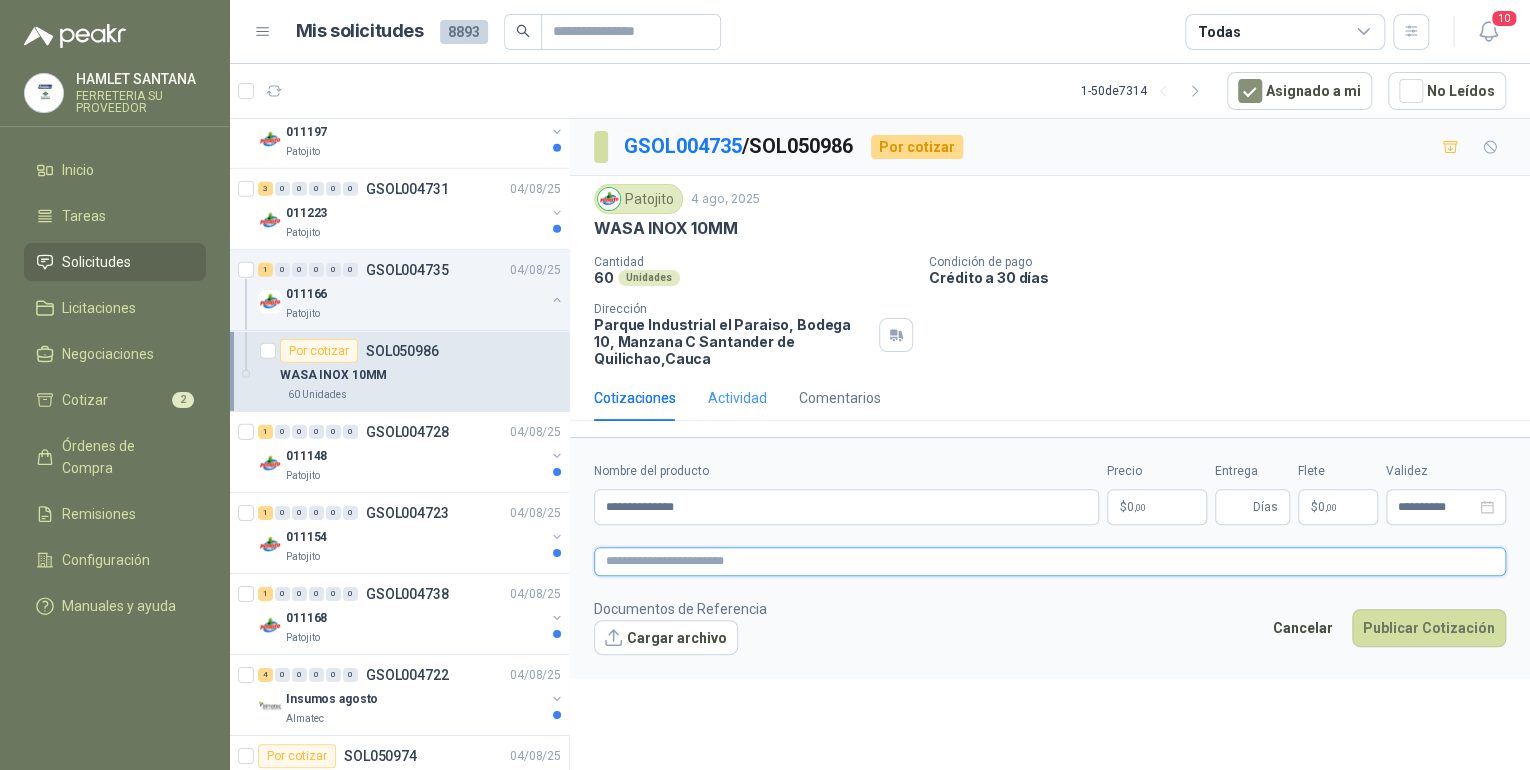 type 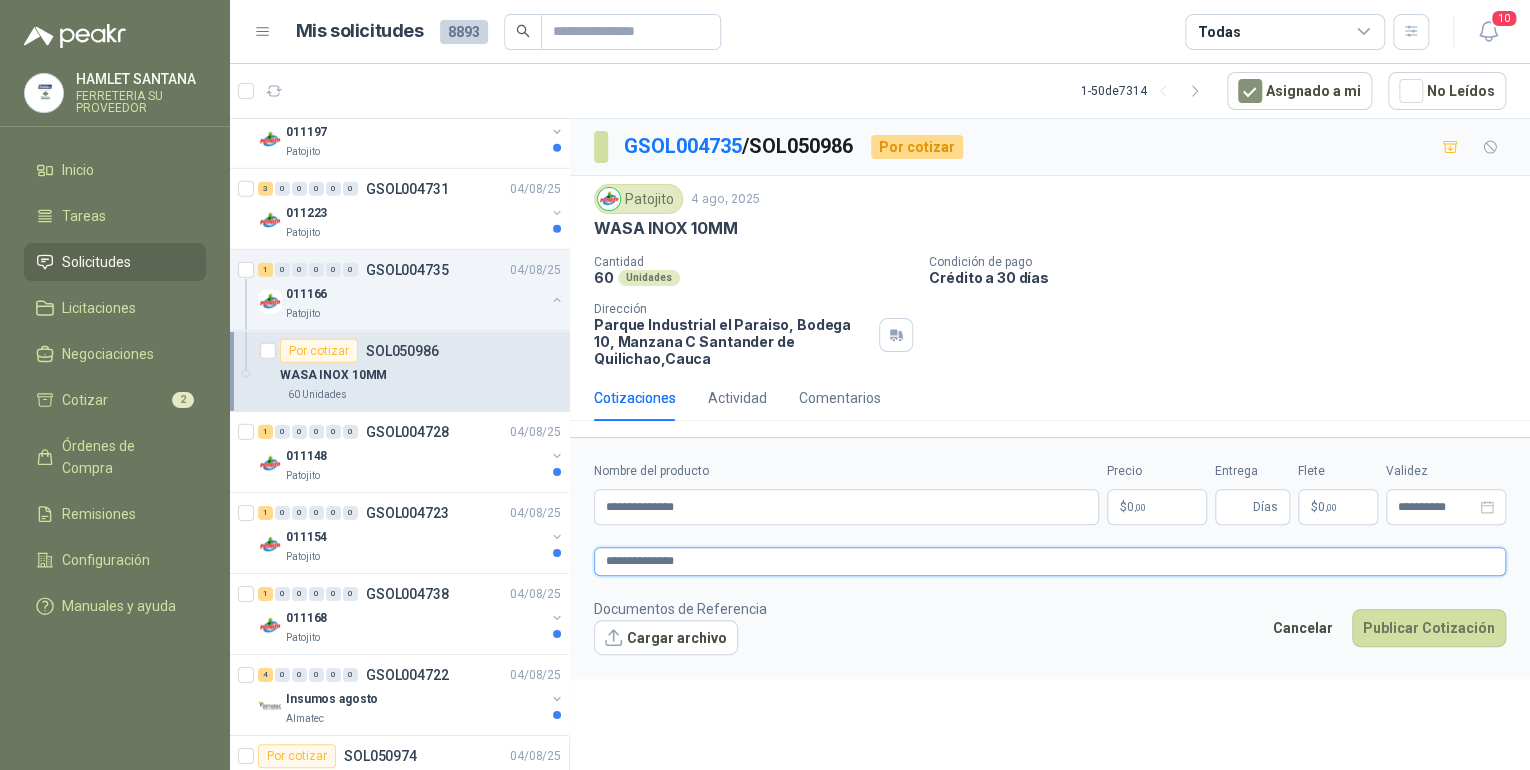 type on "**********" 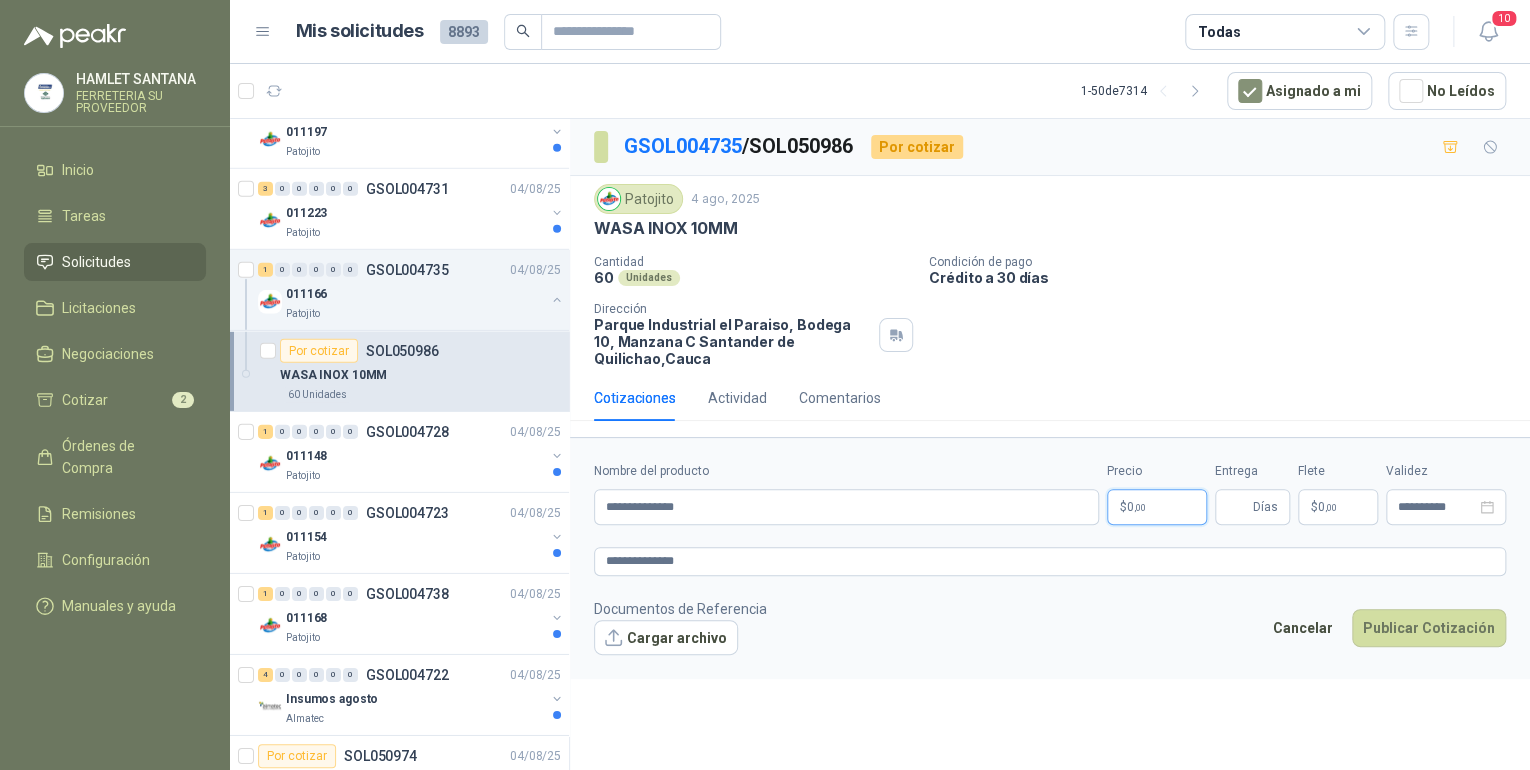 click on "HAMLET   SANTANA FERRETERIA SU PROVEEDOR   Inicio   Tareas   Solicitudes   Licitaciones   Negociaciones   Cotizar 2   Órdenes de Compra   Remisiones   Configuración   Manuales y ayuda Mis solicitudes 8893 Todas 10 1 - 50  de  7314 Asignado a mi No Leídos Por cotizar SOL051127 [DATE]   pegante  ceramico gris   Vivvidero 80   Unidades 15   [NUMBER] [NUMBER] [NUMBER] [NUMBER] [NUMBER] [NUMBER] GSOL004749 [DATE]   pedido aires acondicionados traslados Colegio Bennett   Por cotizar SOL051091 [DATE]   Presentador apuntador Laser de diapositivas Wireless USB 2.4 ghz Marca Technoquick Colegio Bennett 2   Unidades Por cotizar SOL051090 [DATE]   Samsung Disco duro interno de estado sólido 990 PRO SSD NVMe M.2 PCIe Gen4, M.2 2280 2TB Colegio Bennett 1   2 TB Por cotizar SOL051089 [DATE]   Impulsor S2000 electra alcance 65mk Perugia SAS 1   Unidades Por cotizar SOL051088 [DATE]   Impulsor E7000 electra alcance 200km Perugia SAS 1   Unidades [NUMBER] [NUMBER] [NUMBER] [NUMBER] [NUMBER] [NUMBER] GSOL004748 [DATE]   PELEX STRETCH FILM DE 50 CM Y CARTON Almatec     9" at bounding box center (765, 385) 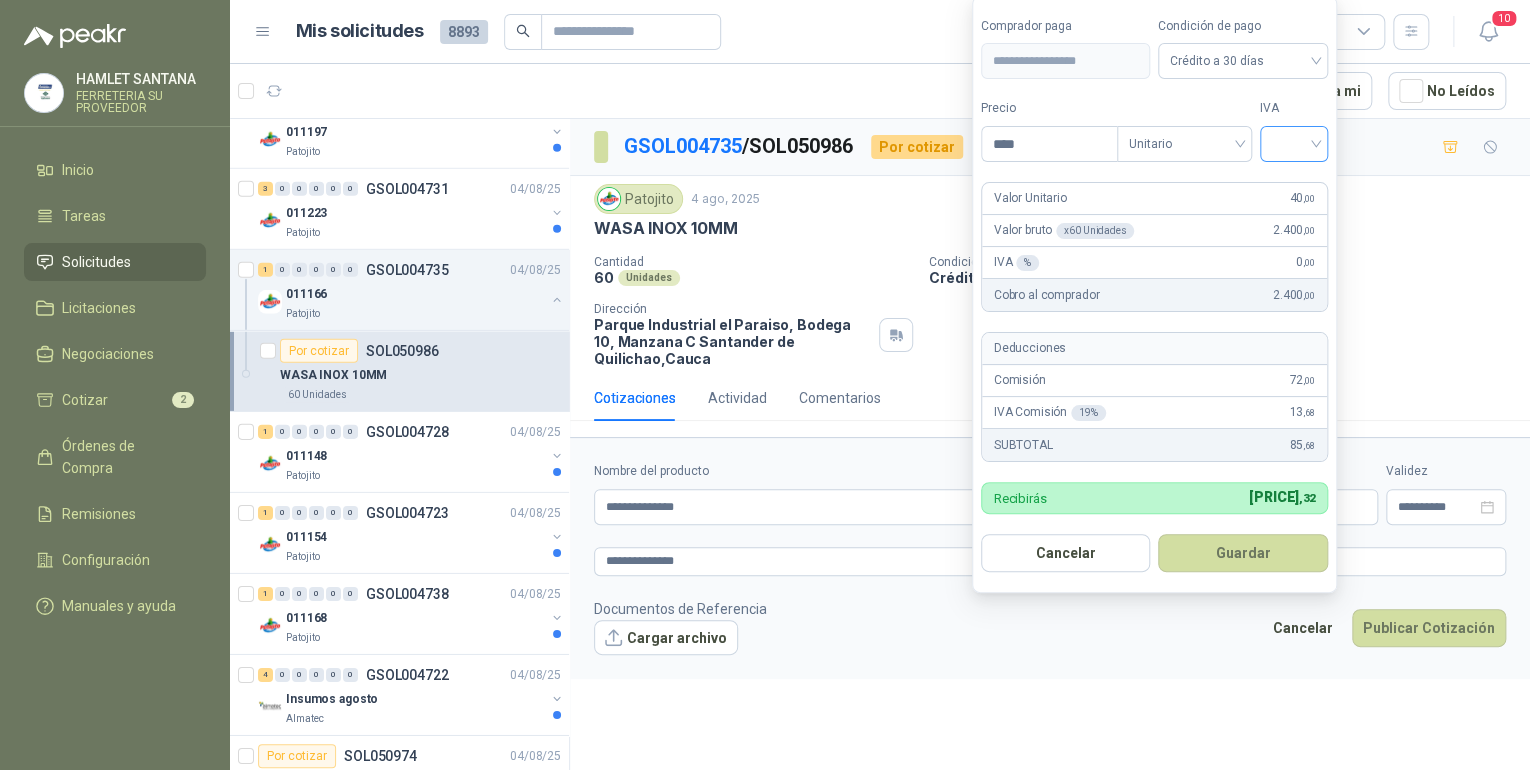 click at bounding box center [1294, 144] 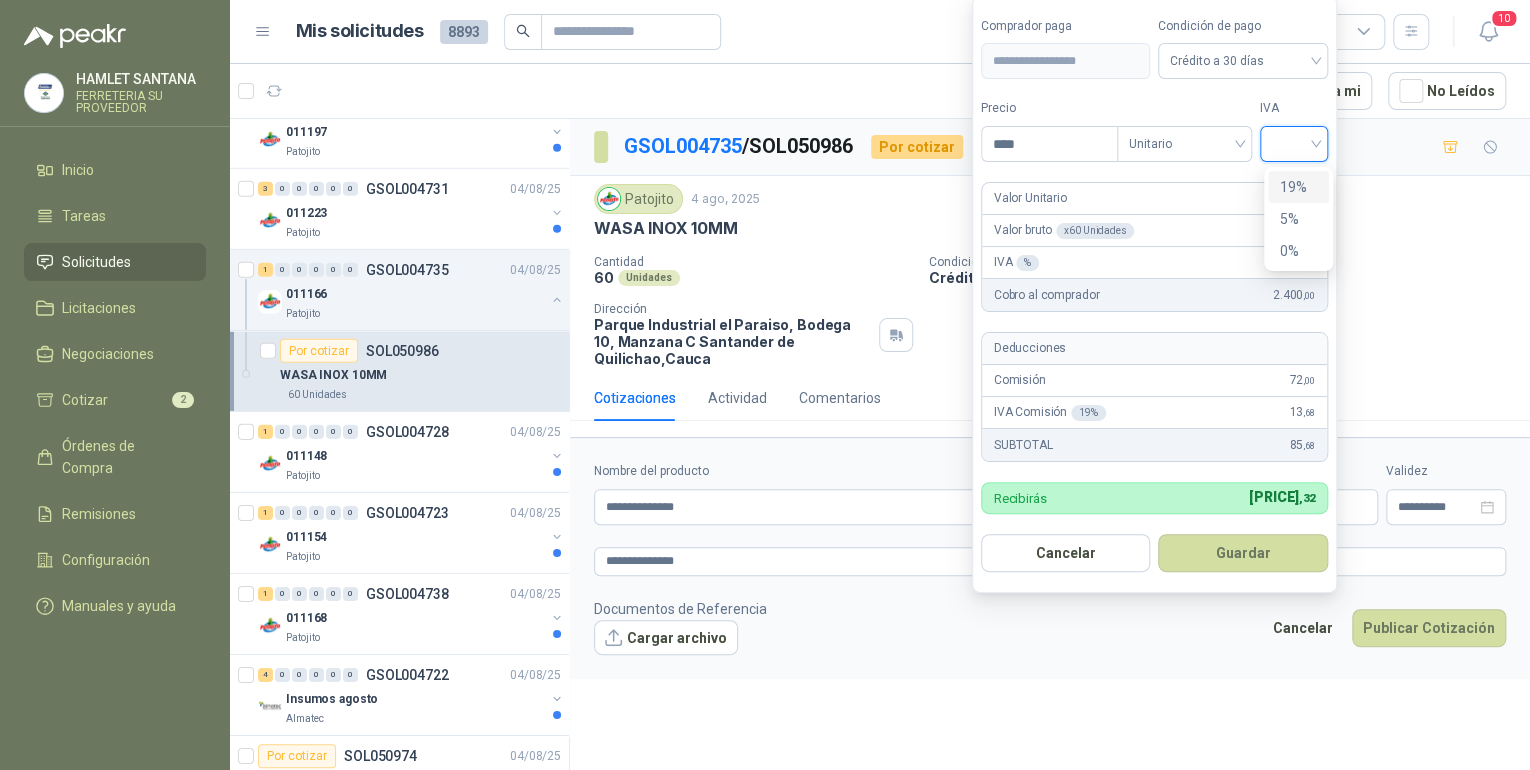 click on "19%" at bounding box center [1298, 187] 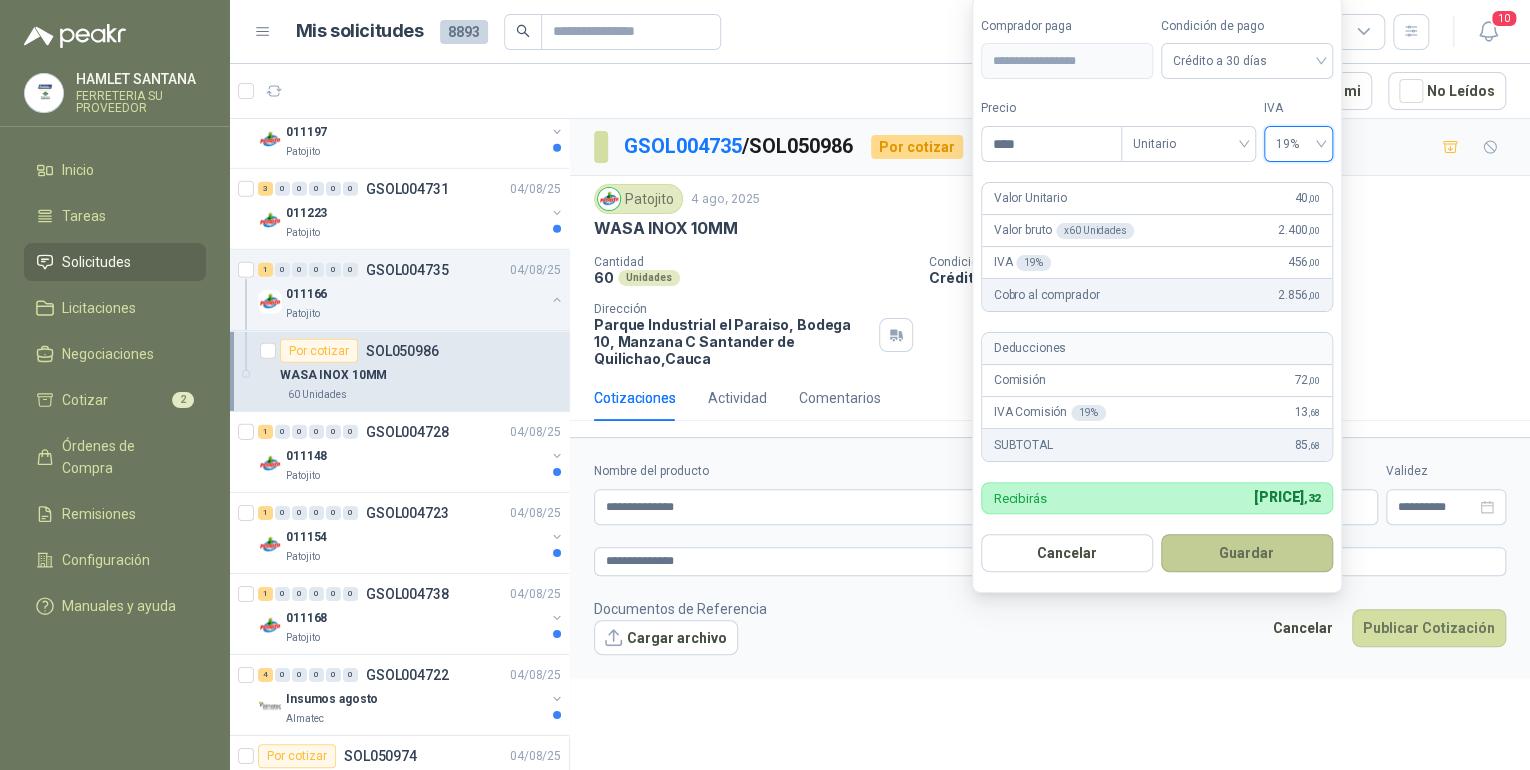 click on "Guardar" at bounding box center (1247, 553) 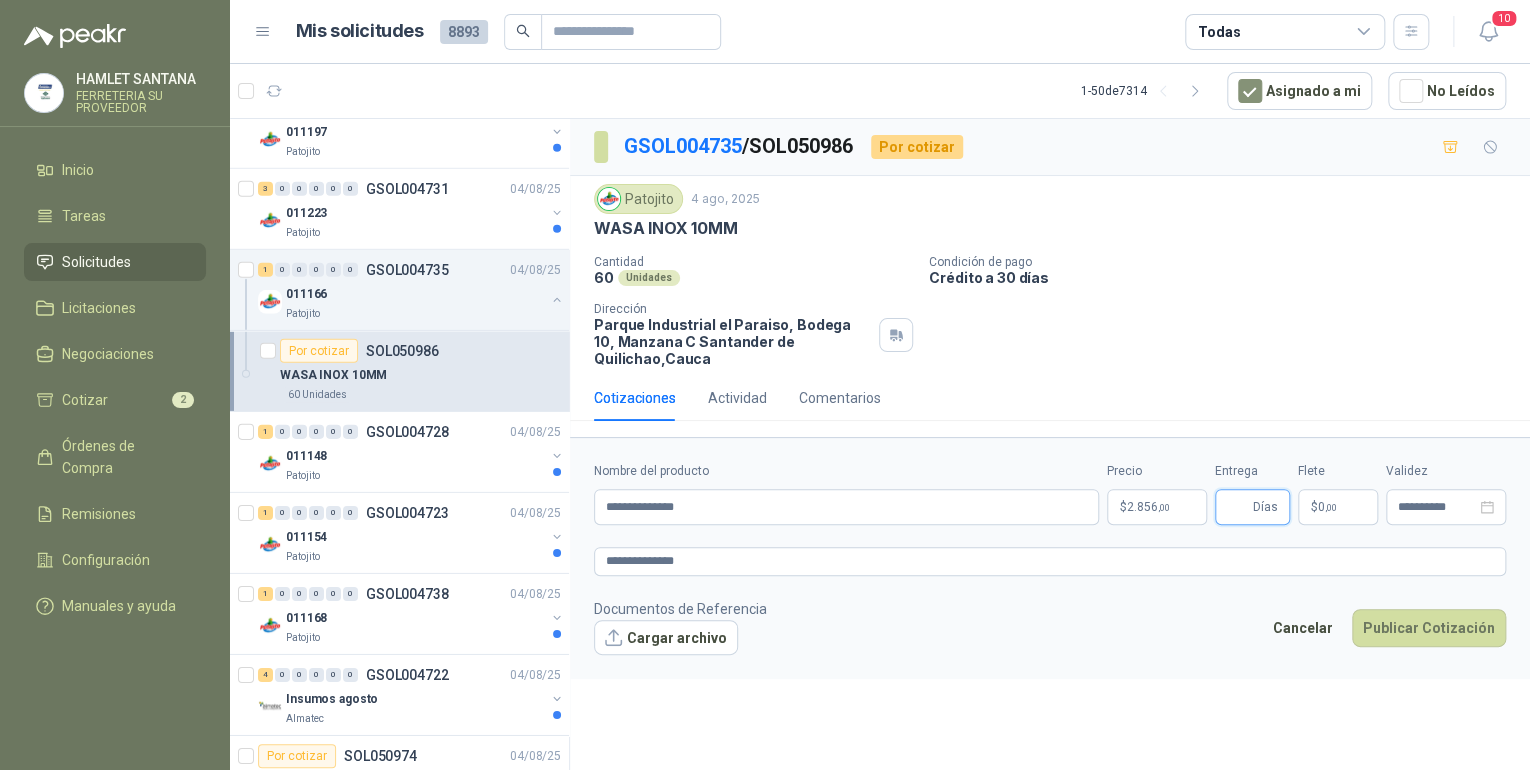 click on "Entrega" at bounding box center [1238, 507] 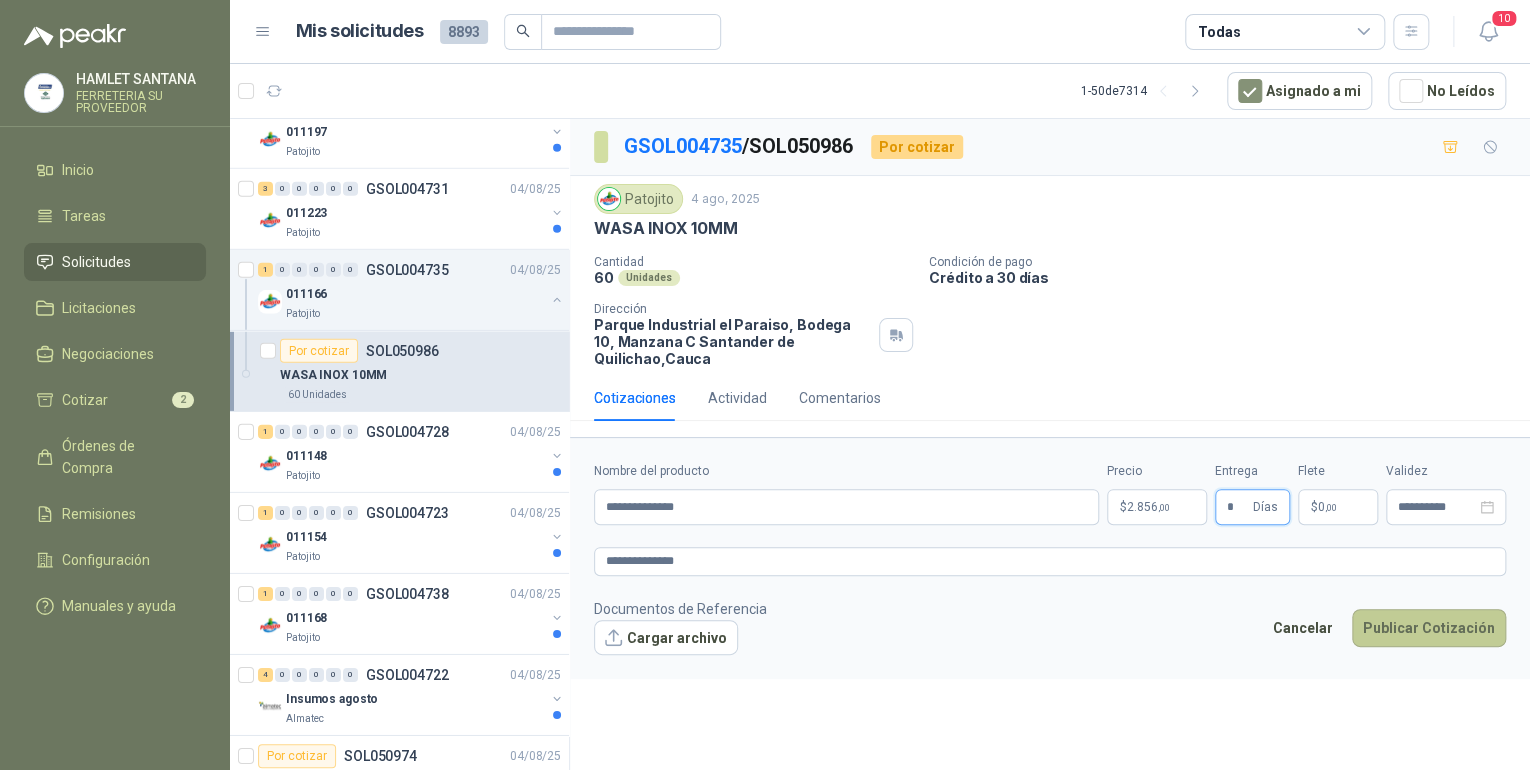 type on "*" 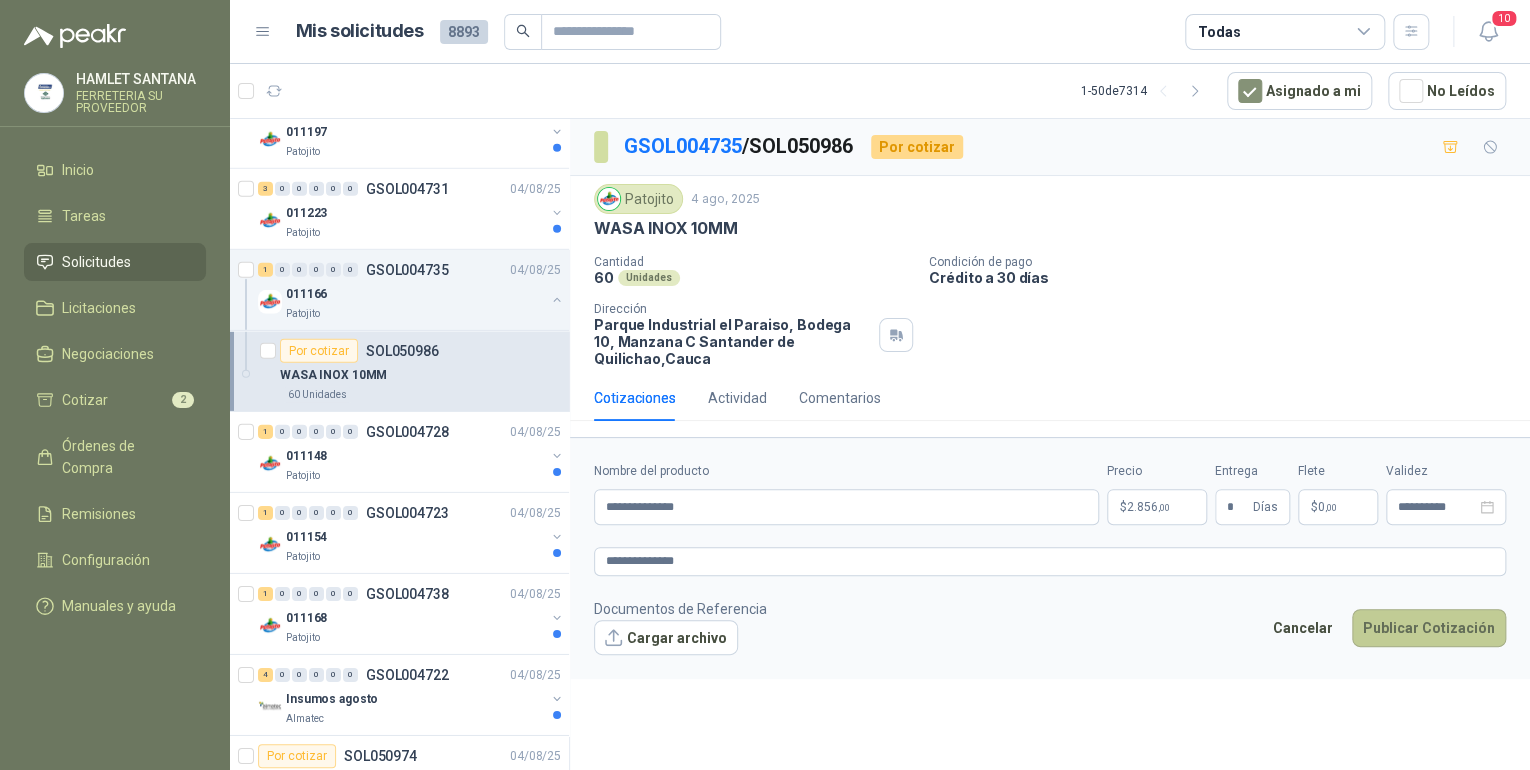 click on "Publicar Cotización" at bounding box center (1429, 628) 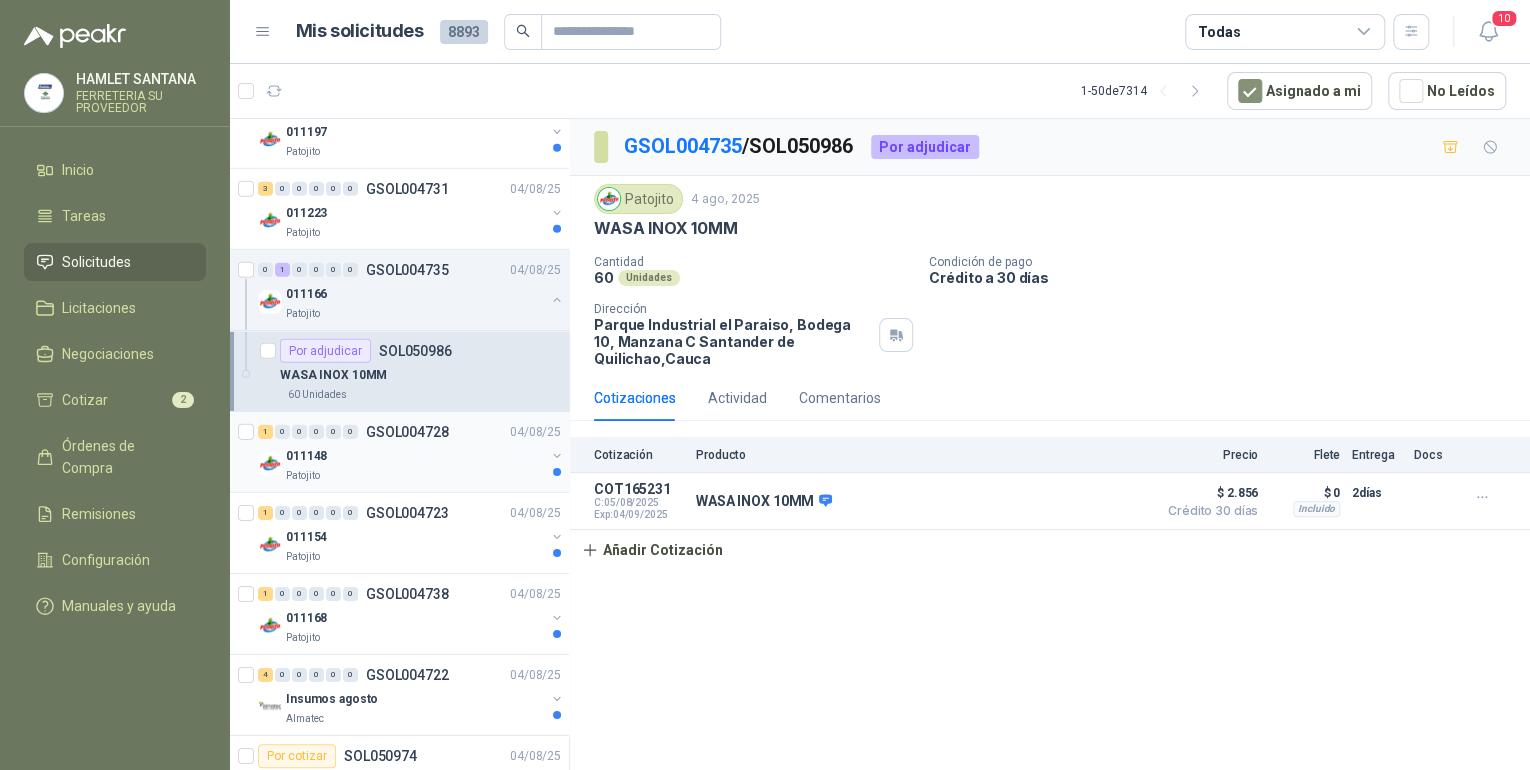 click on "011148" at bounding box center (415, 456) 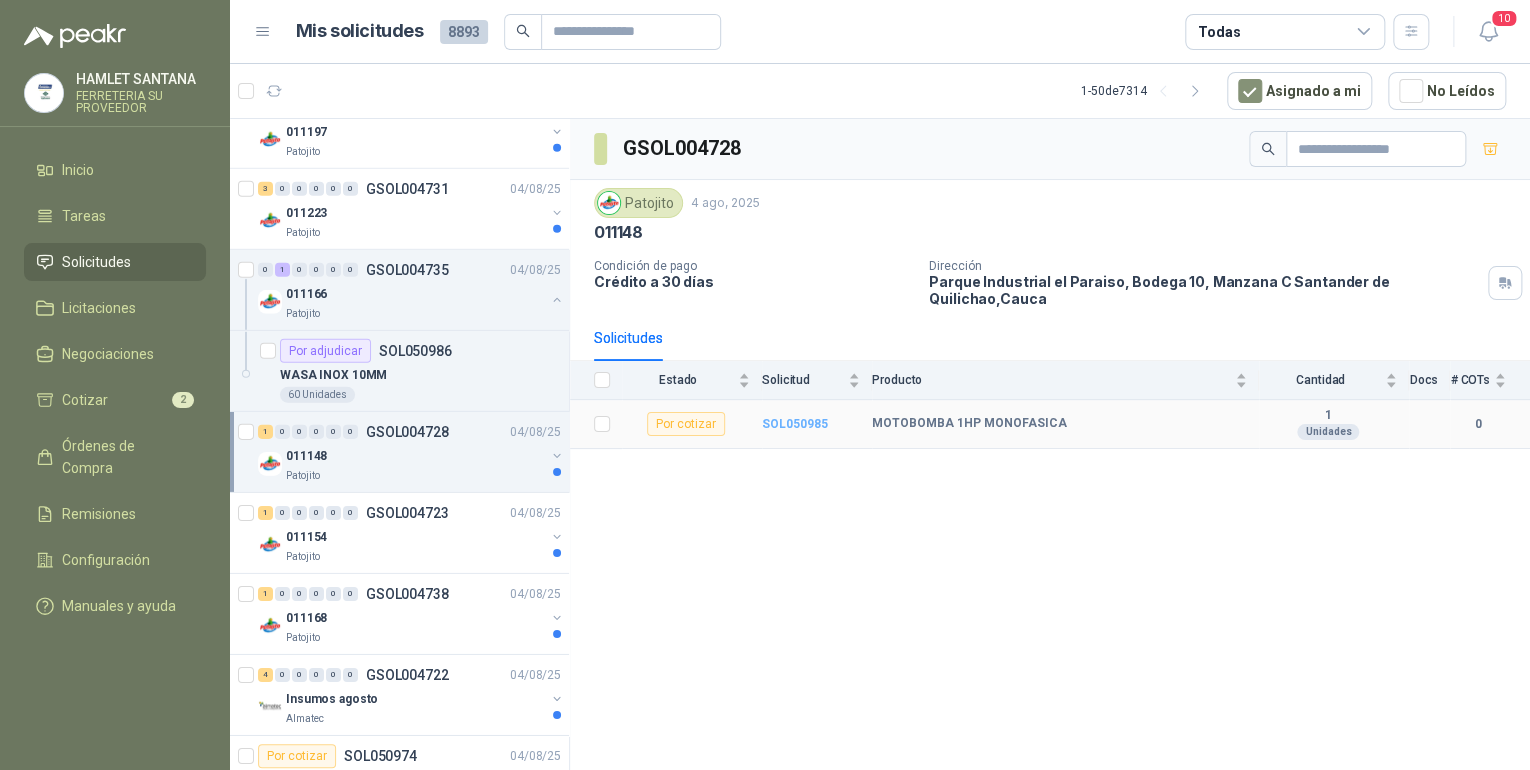 click on "SOL050985" at bounding box center (795, 424) 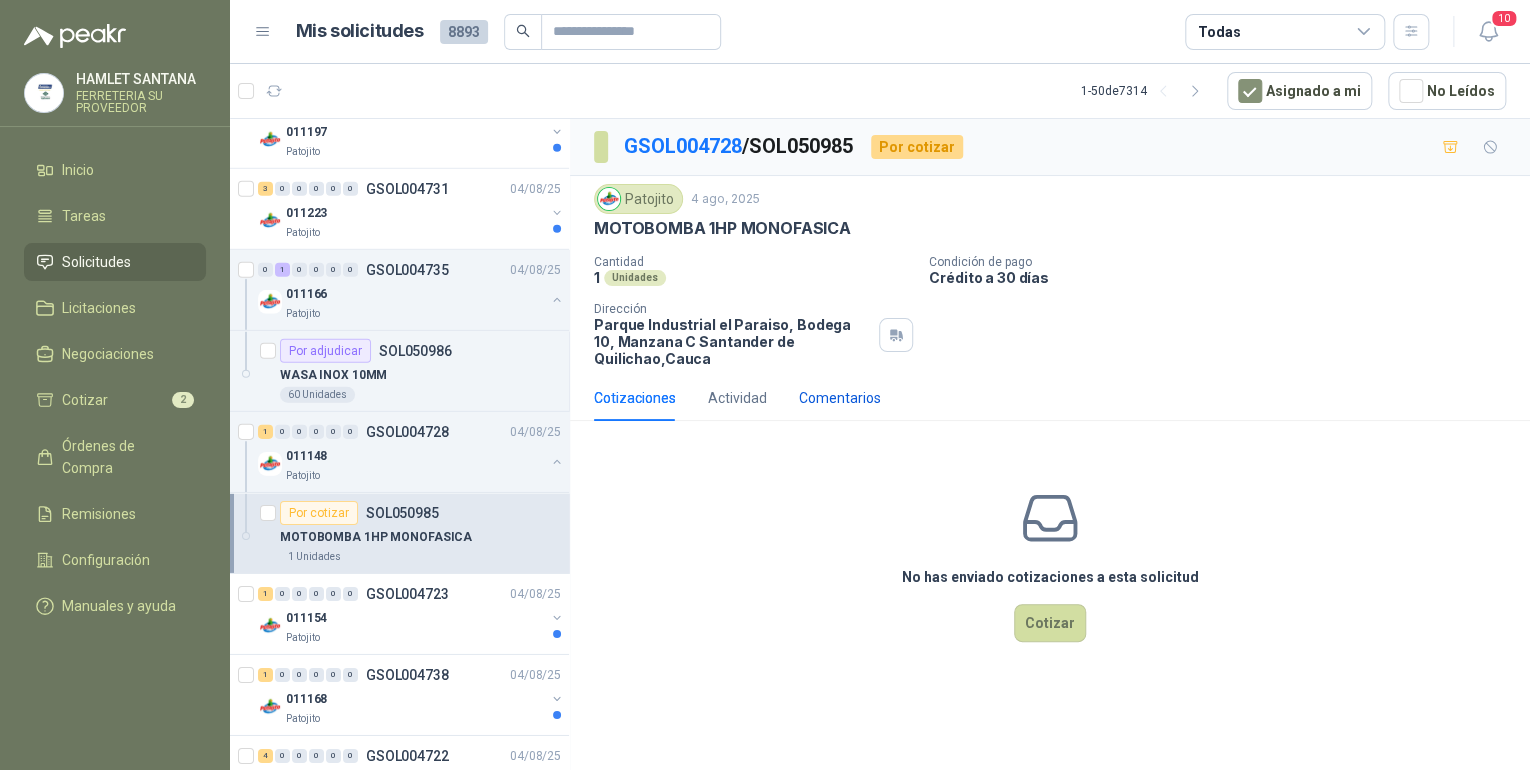 click on "Comentarios" at bounding box center [840, 398] 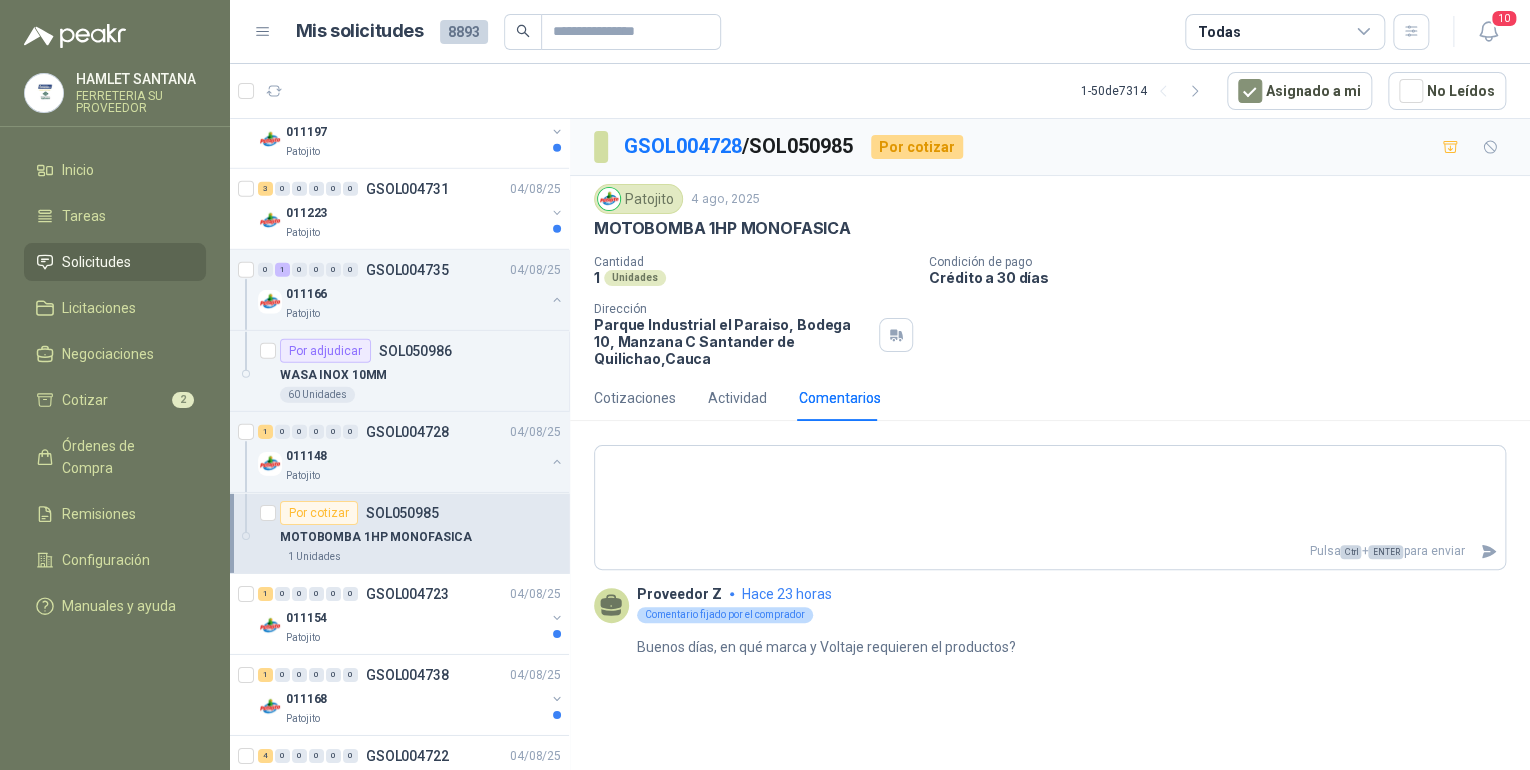 click on "Comentario fijado por el comprador" at bounding box center [725, 615] 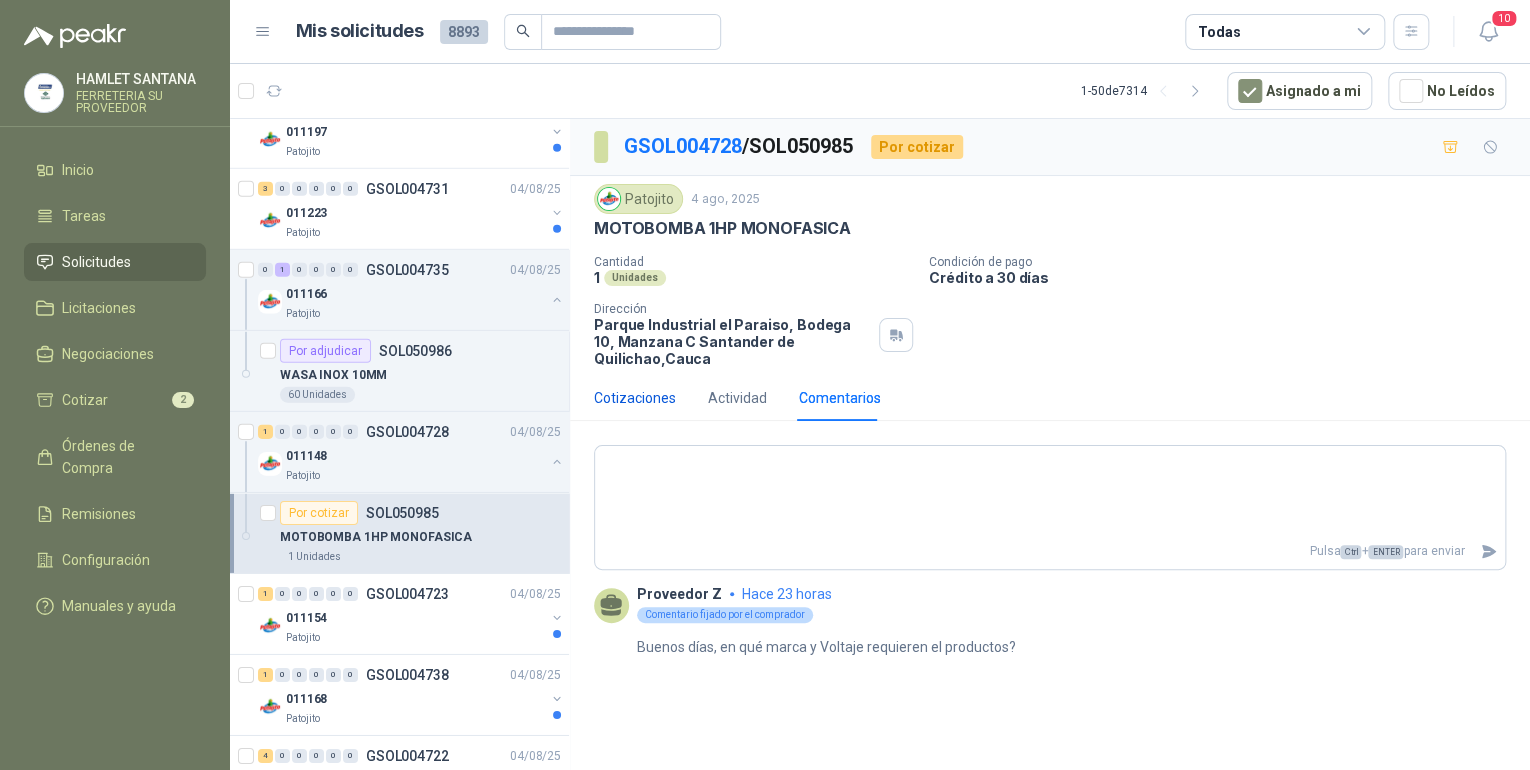 click on "Cotizaciones" at bounding box center [635, 398] 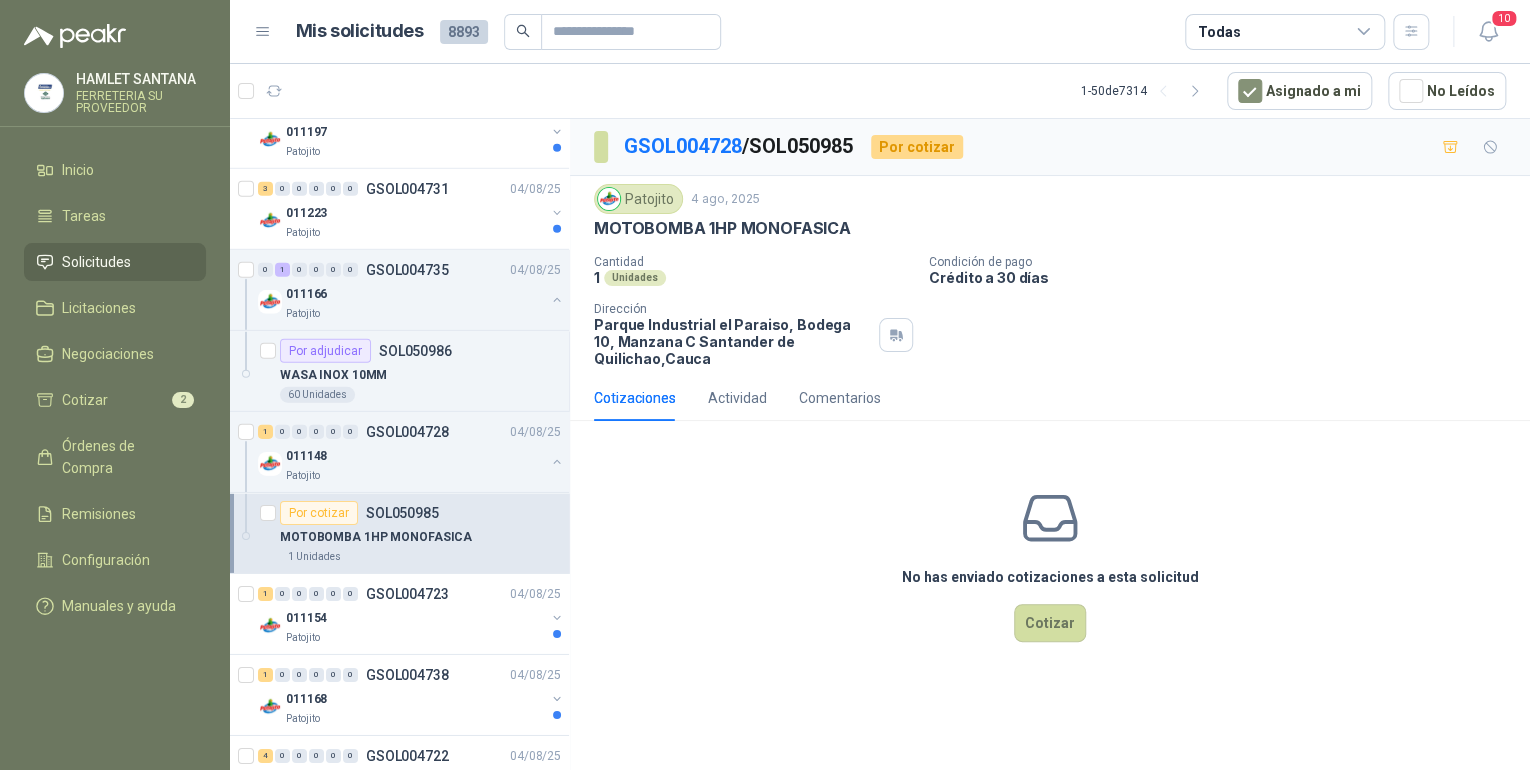 click on "MOTOBOMBA 1HP MONOFASICA" at bounding box center [420, 537] 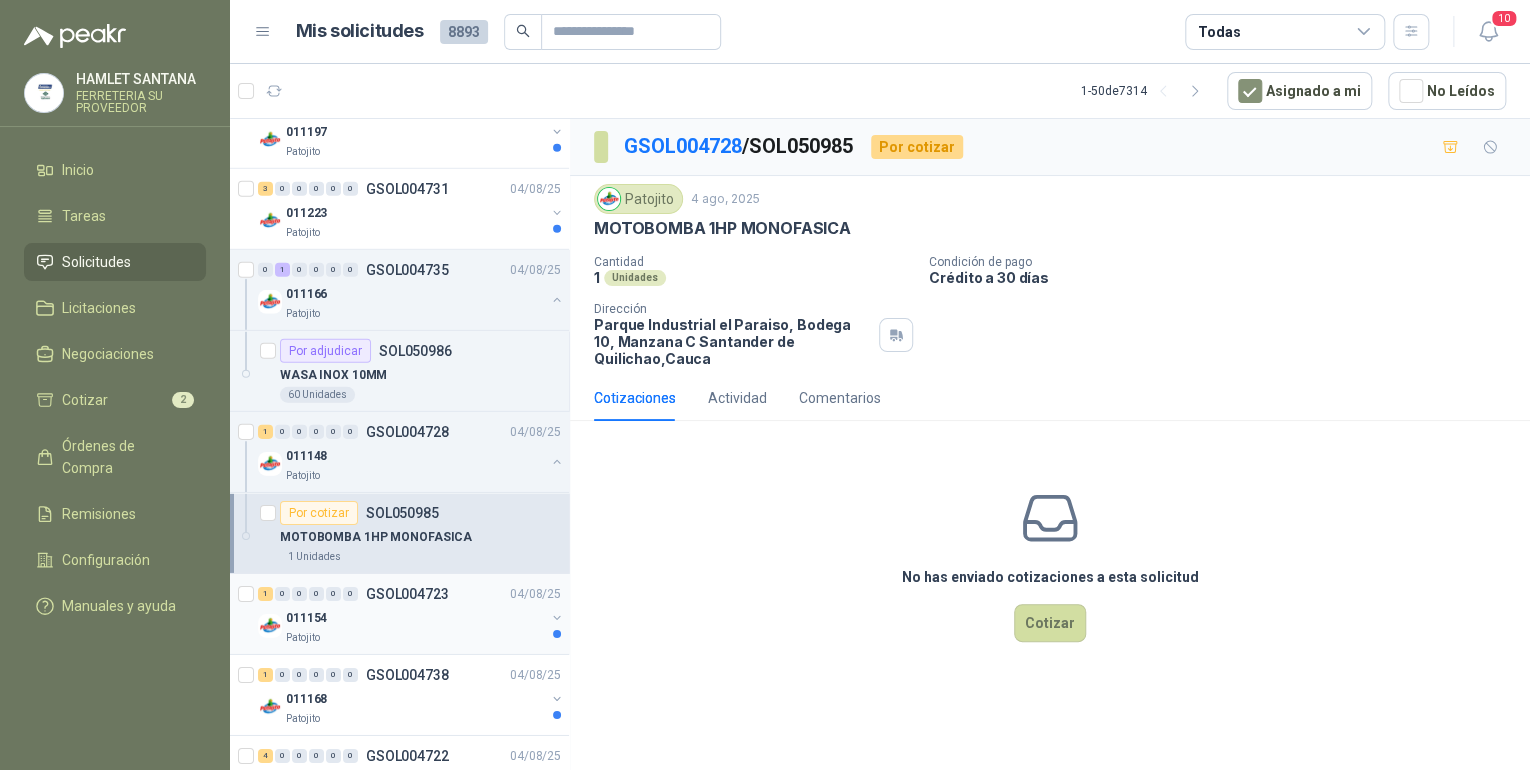 click on "[NUMBER] [NUMBER] [NUMBER] [NUMBER] [NUMBER] [NUMBER] GSOL004723 [DATE]" at bounding box center [411, 594] 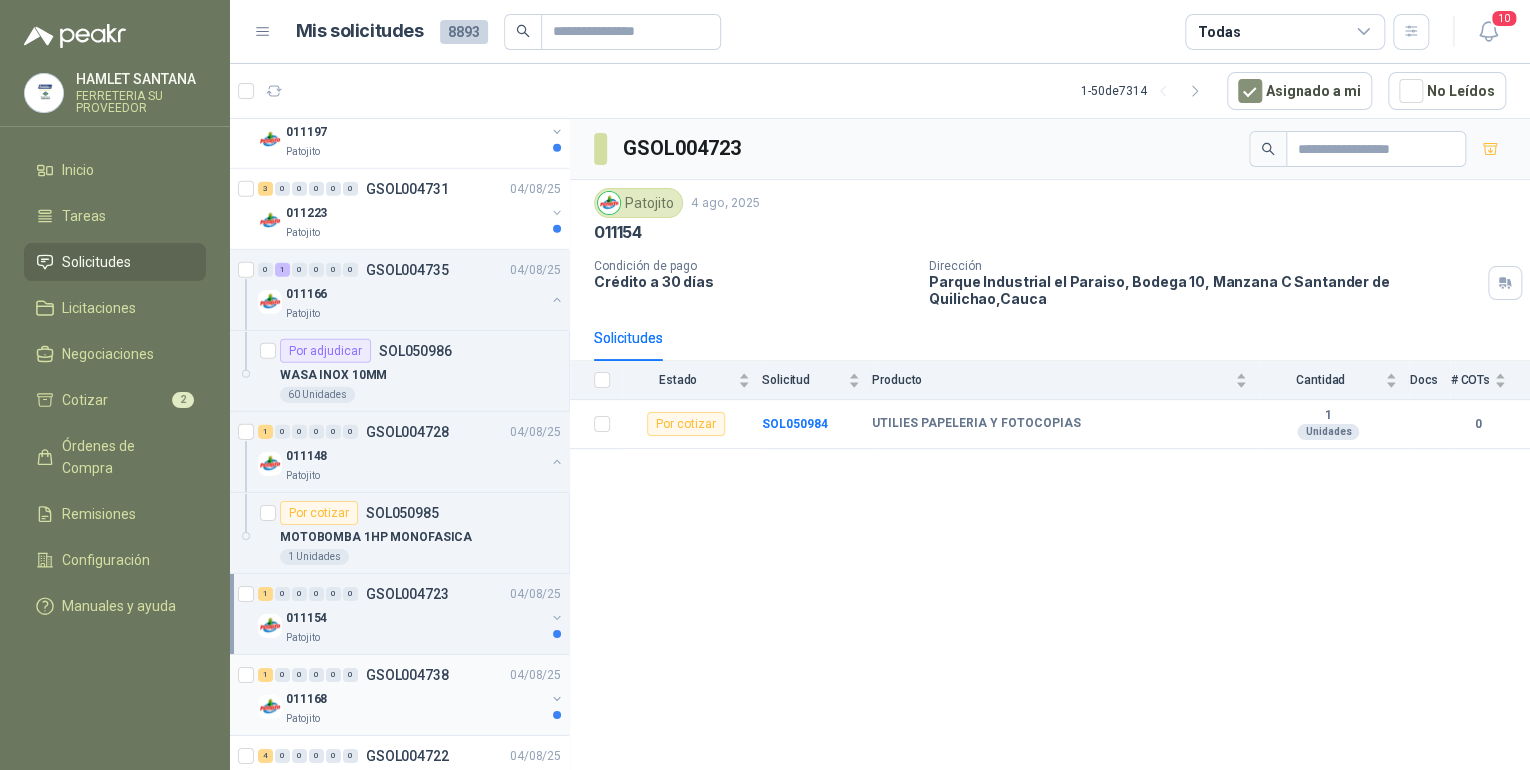 click on "011168" at bounding box center (415, 699) 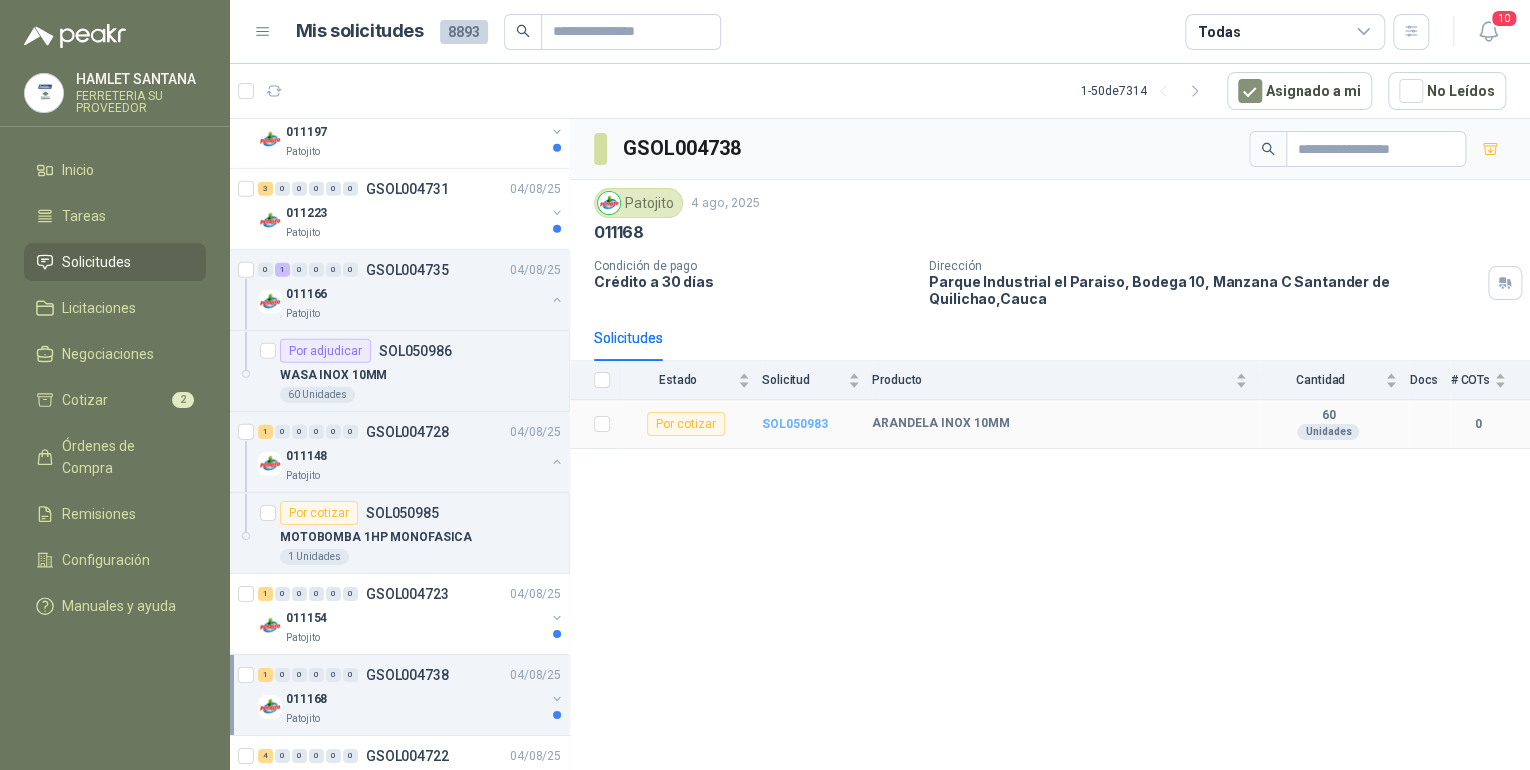 click on "SOL050983" at bounding box center (795, 424) 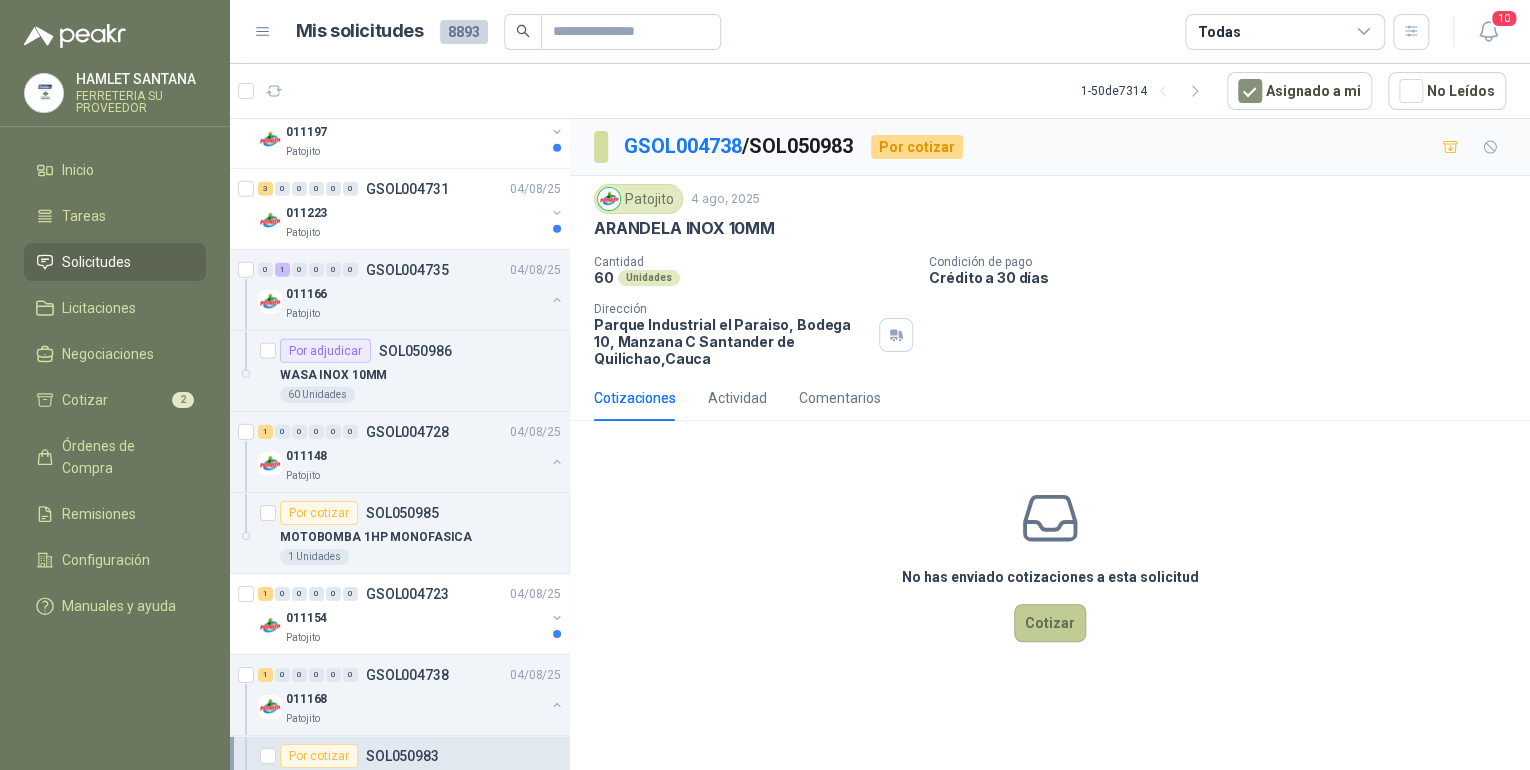 click on "Cotizar" at bounding box center [1050, 623] 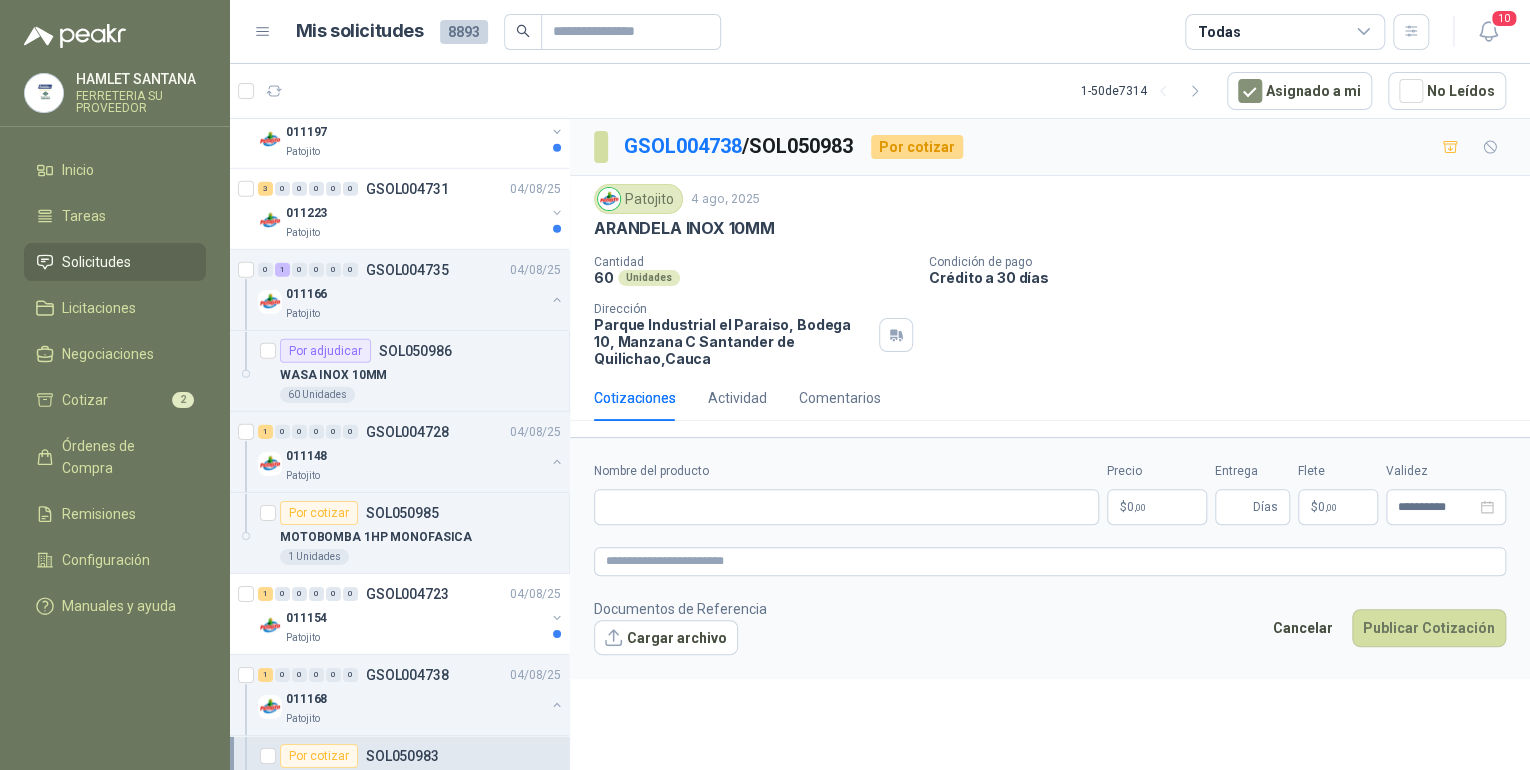 type 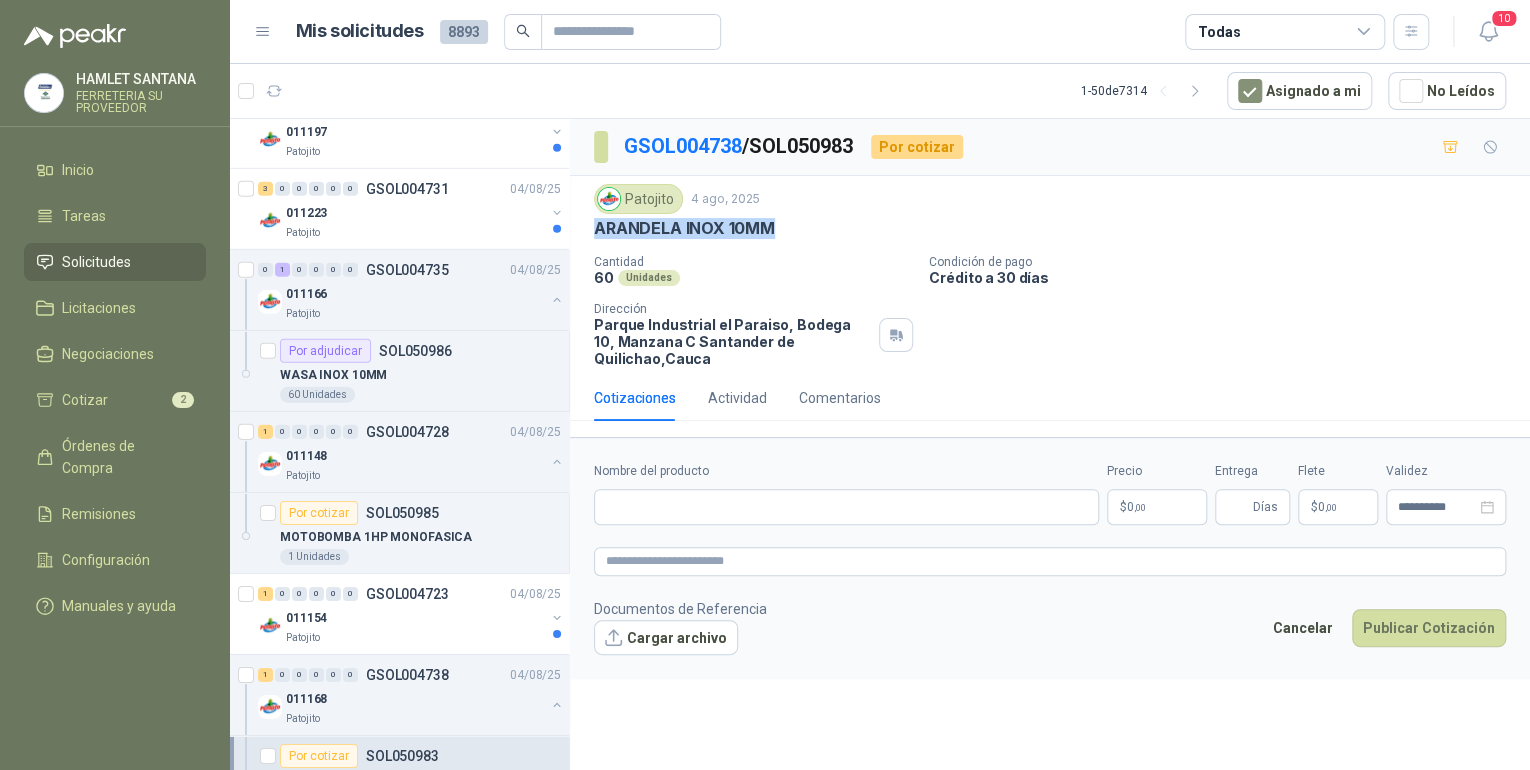 drag, startPoint x: 588, startPoint y: 224, endPoint x: 798, endPoint y: 215, distance: 210.19276 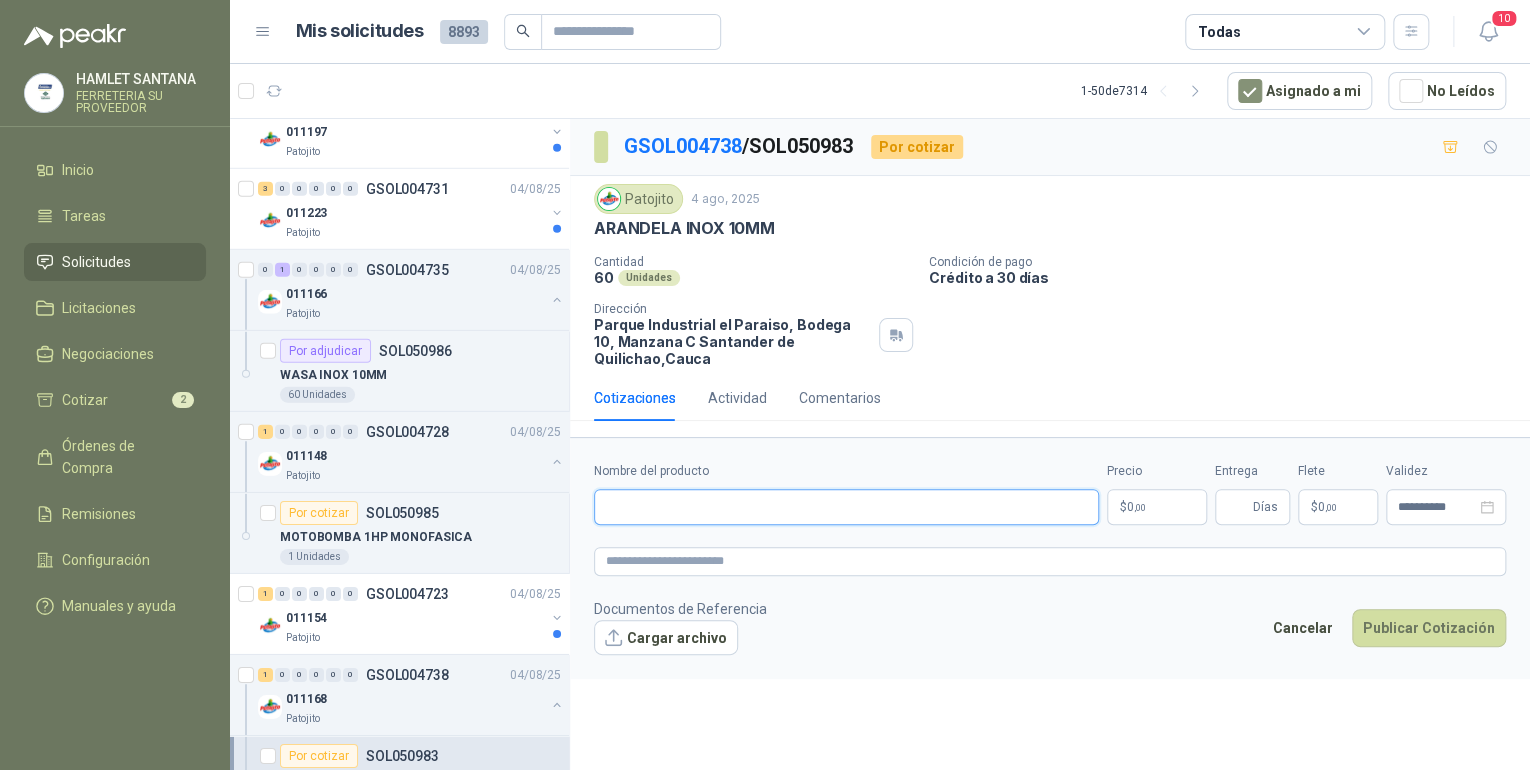 click on "Nombre del producto" at bounding box center (846, 507) 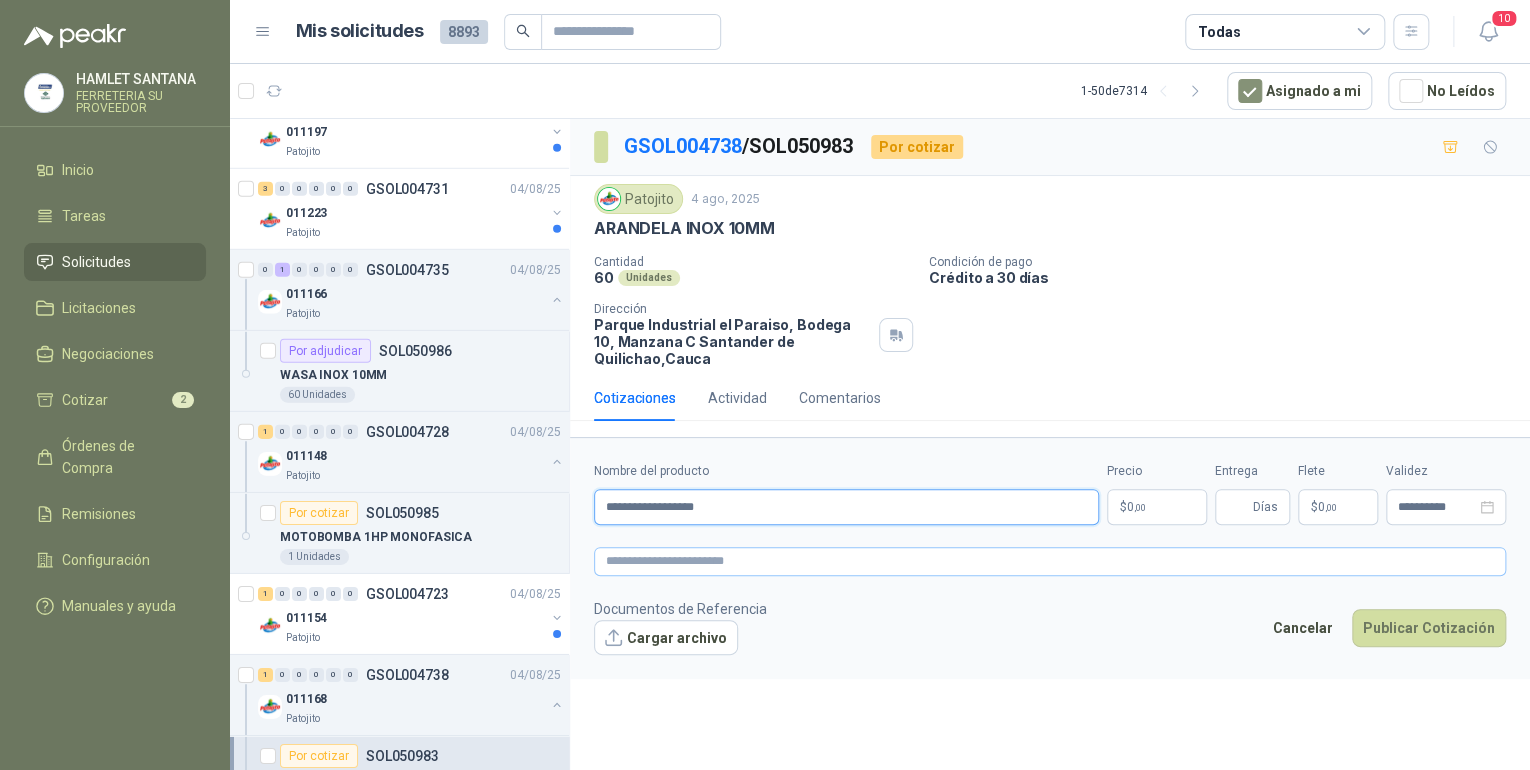 type on "**********" 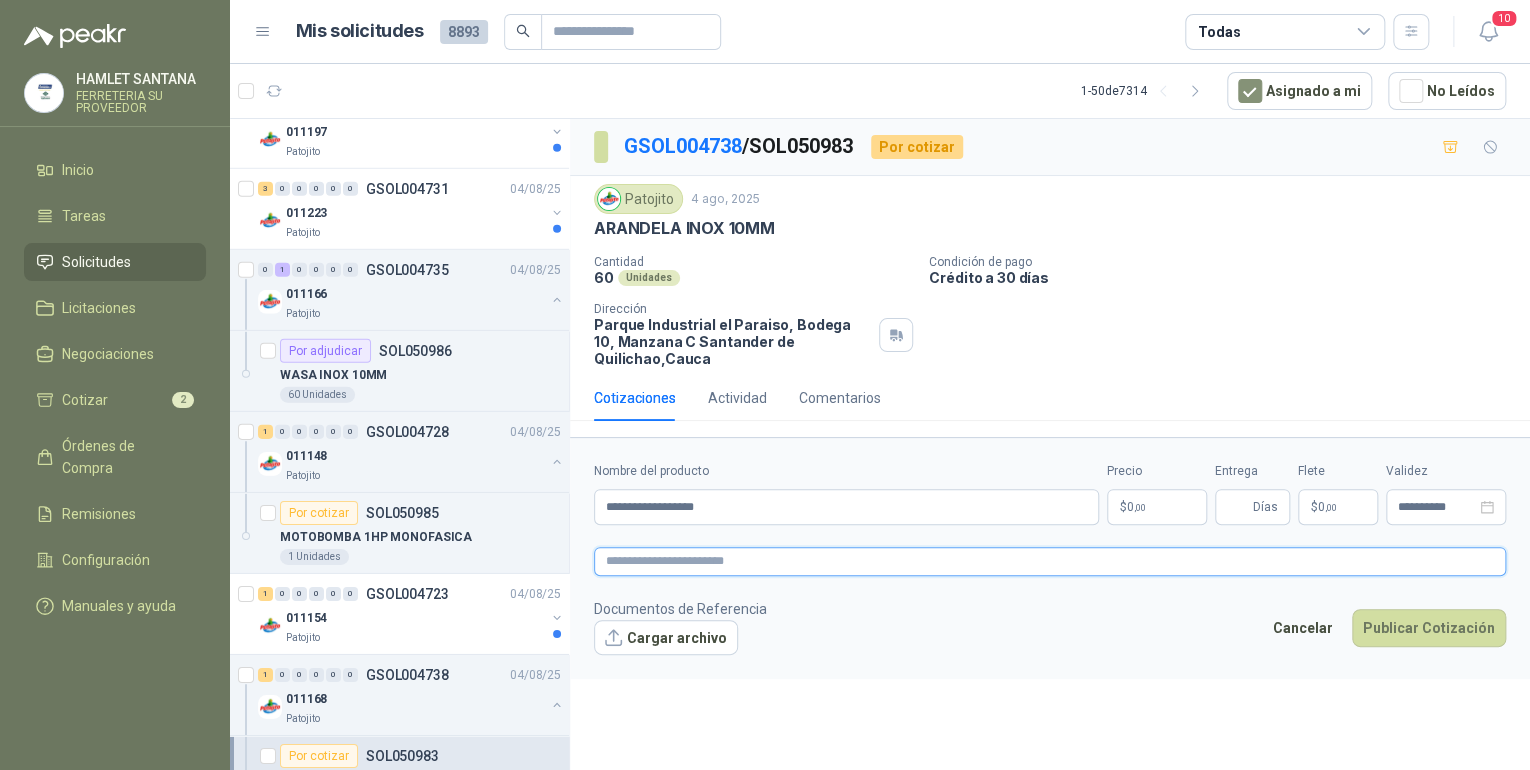 click at bounding box center (1050, 561) 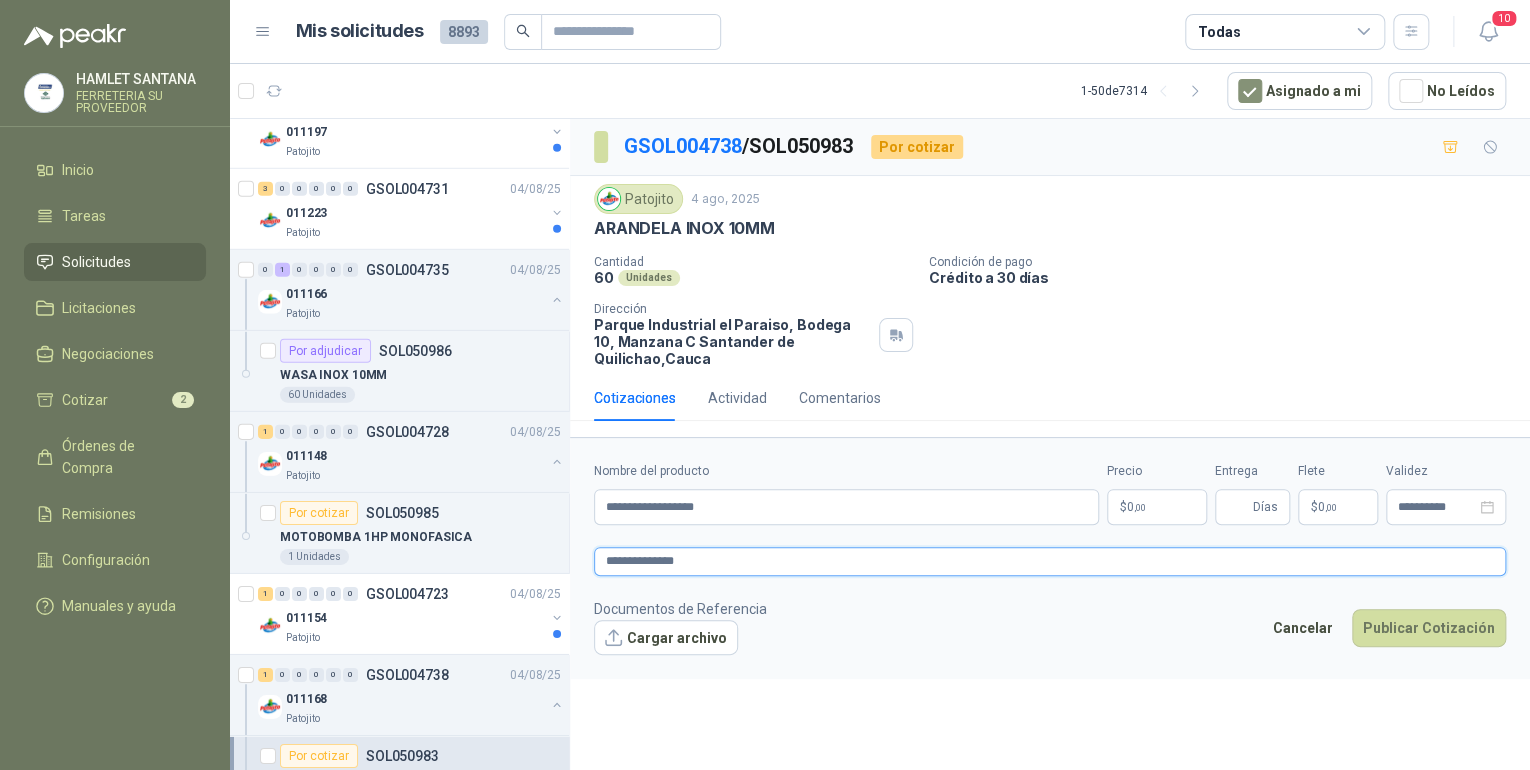 type on "**********" 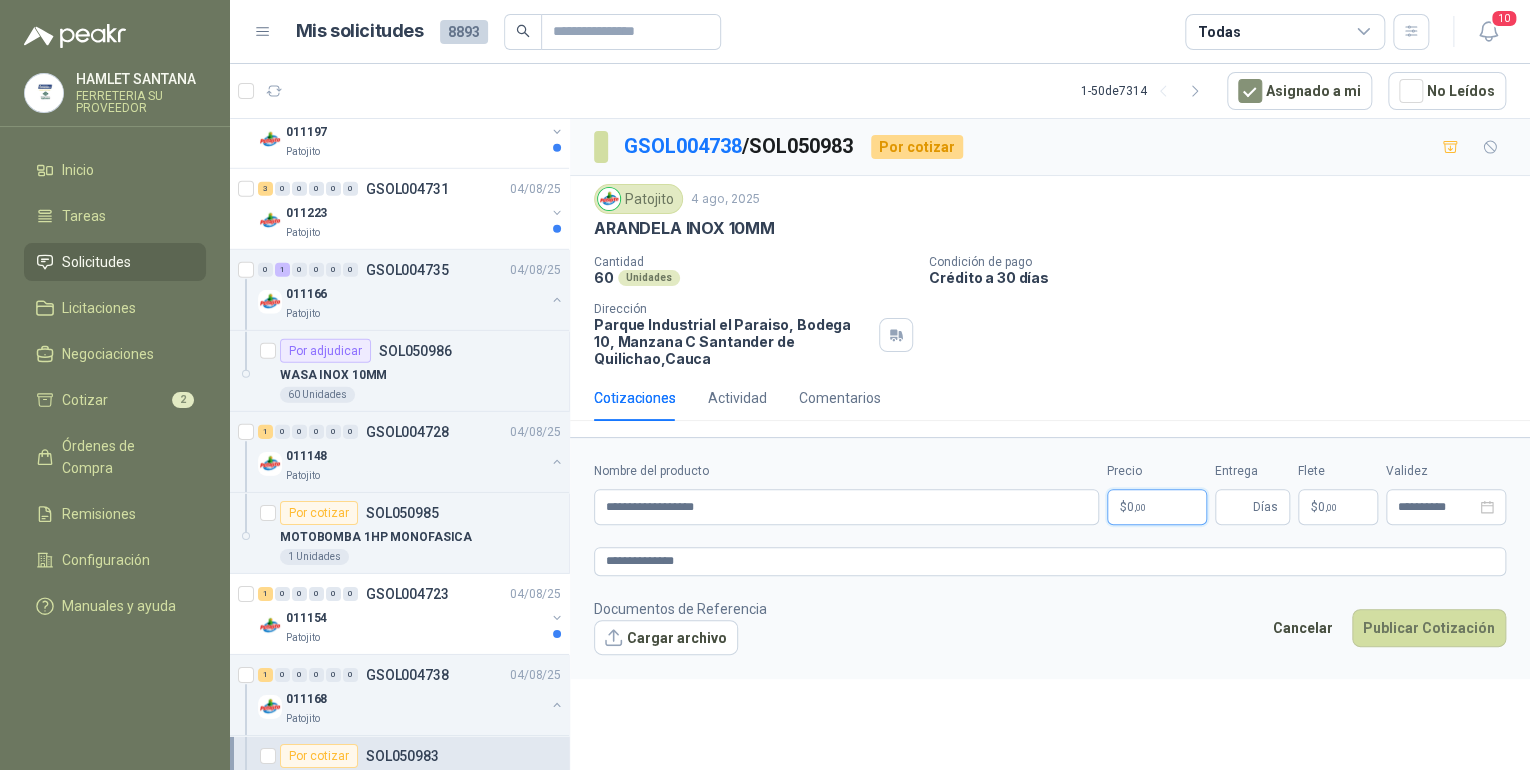 click on "HAMLET   SANTANA FERRETERIA SU PROVEEDOR   Inicio   Tareas   Solicitudes   Licitaciones   Negociaciones   Cotizar 2   Órdenes de Compra   Remisiones   Configuración   Manuales y ayuda Mis solicitudes 8893 Todas 10 1 - 50  de  7314 Asignado a mi No Leídos Por cotizar SOL051127 [DATE]   pegante  ceramico gris   Vivvidero 80   Unidades 15   [NUMBER] [NUMBER] [NUMBER] [NUMBER] [NUMBER] [NUMBER] GSOL004749 [DATE]   pedido aires acondicionados traslados Colegio Bennett   Por cotizar SOL051091 [DATE]   Presentador apuntador Laser de diapositivas Wireless USB 2.4 ghz Marca Technoquick Colegio Bennett 2   Unidades Por cotizar SOL051090 [DATE]   Samsung Disco duro interno de estado sólido 990 PRO SSD NVMe M.2 PCIe Gen4, M.2 2280 2TB Colegio Bennett 1   2 TB Por cotizar SOL051089 [DATE]   Impulsor S2000 electra alcance 65mk Perugia SAS 1   Unidades Por cotizar SOL051088 [DATE]   Impulsor E7000 electra alcance 200km Perugia SAS 1   Unidades [NUMBER] [NUMBER] [NUMBER] [NUMBER] [NUMBER] [NUMBER] GSOL004748 [DATE]   PELEX STRETCH FILM DE 50 CM Y CARTON Almatec     9" at bounding box center [765, 385] 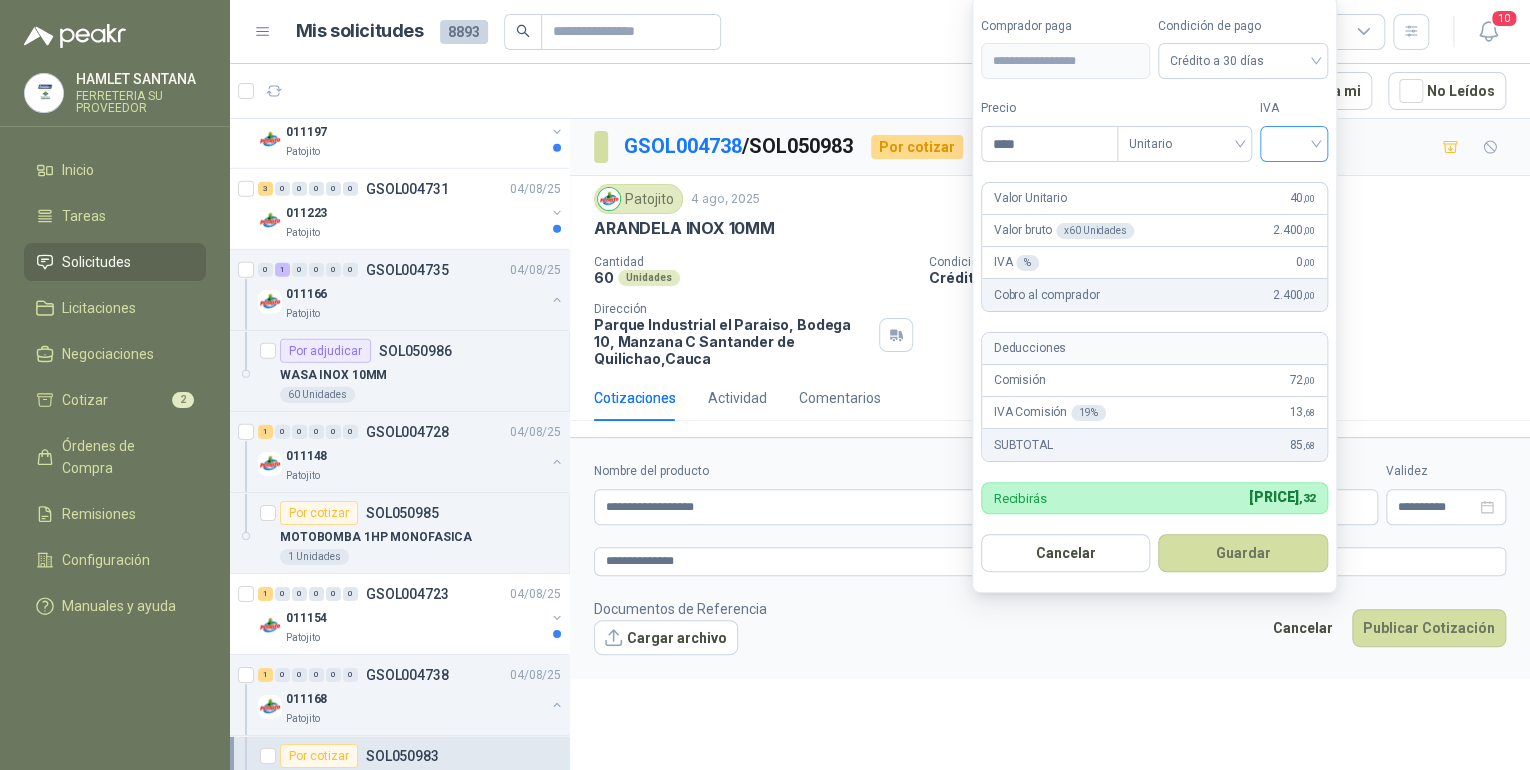 click at bounding box center (1294, 144) 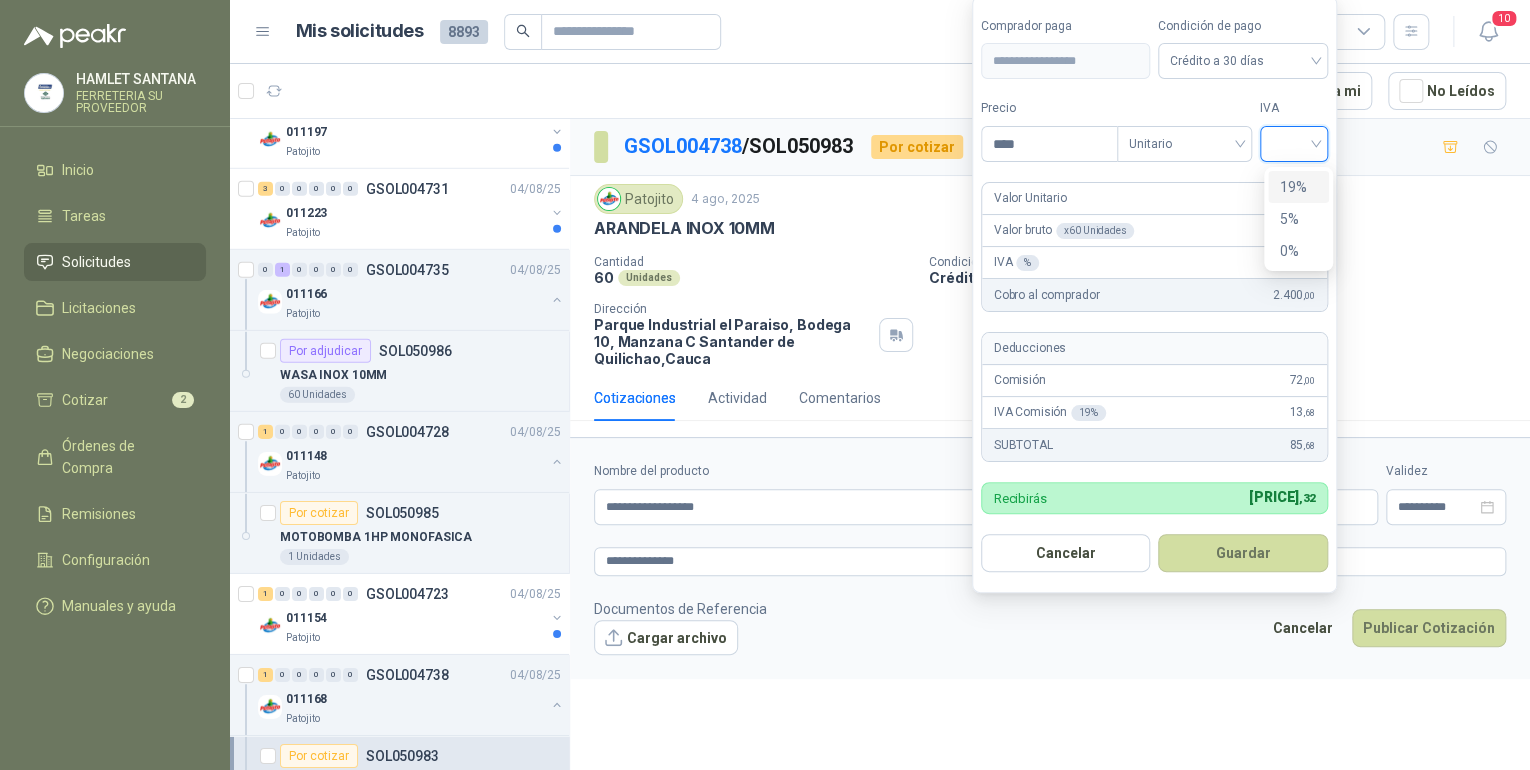 click on "19%" at bounding box center (1298, 187) 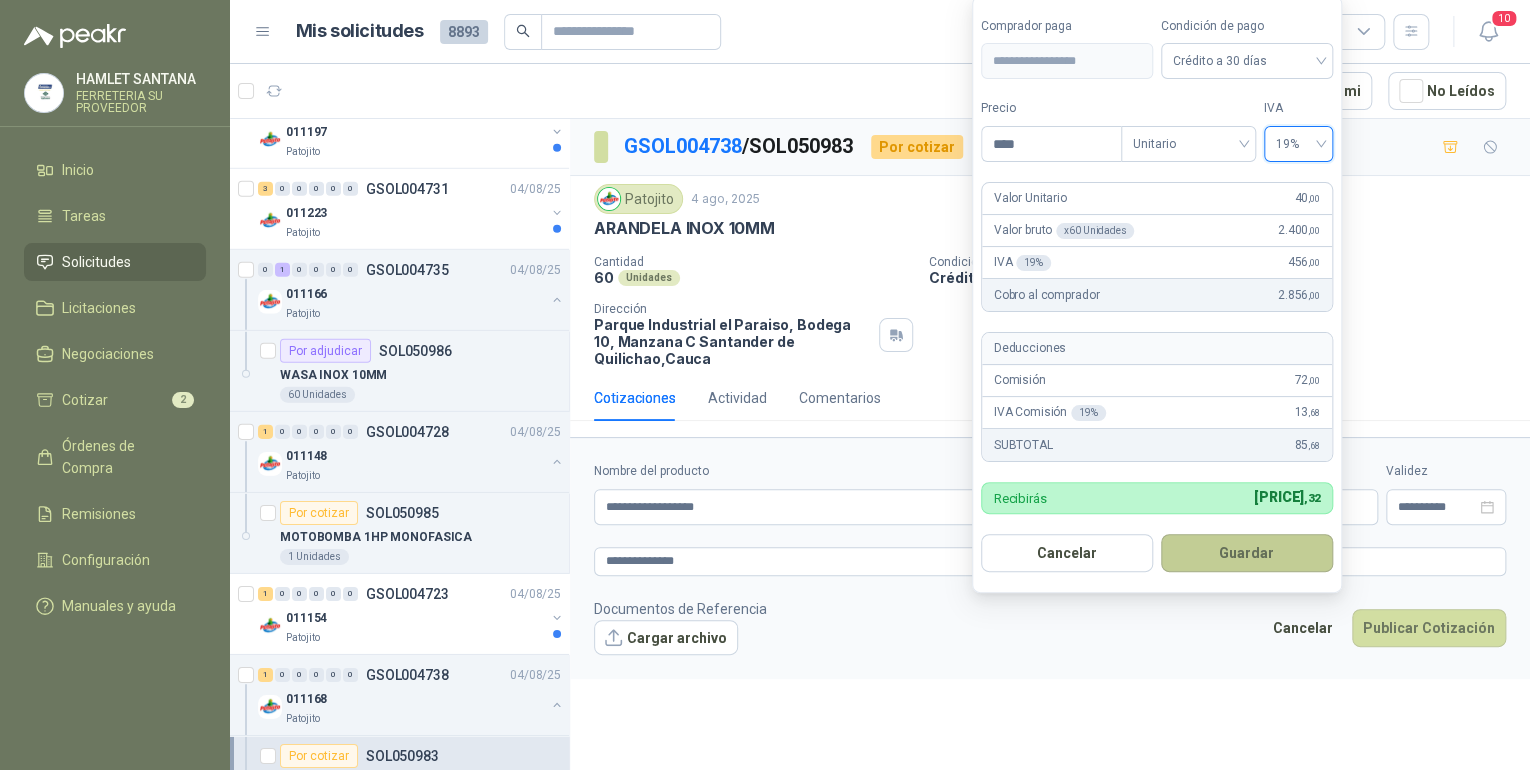 click on "Guardar" at bounding box center [1247, 553] 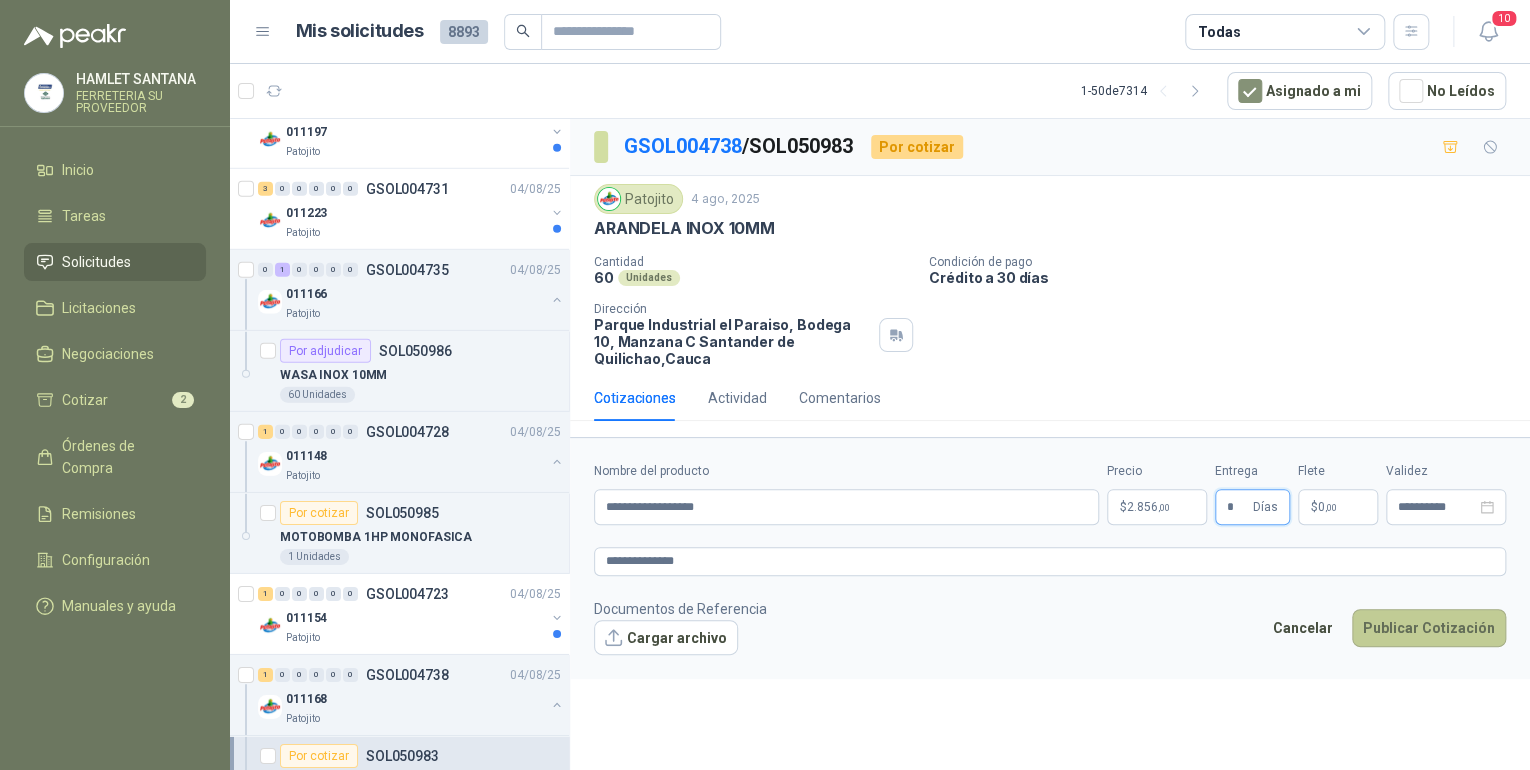 type on "*" 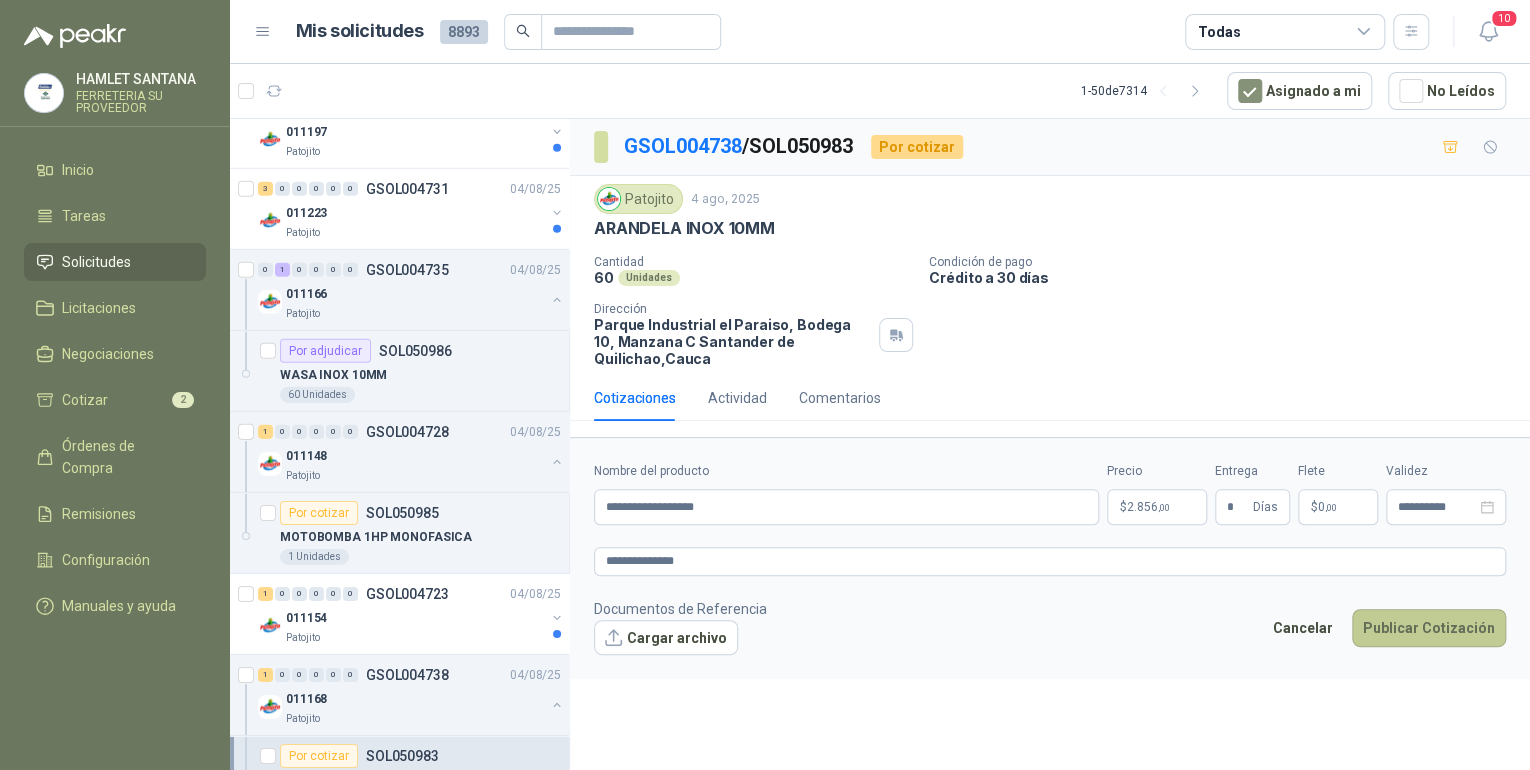 click on "Publicar Cotización" at bounding box center (1429, 628) 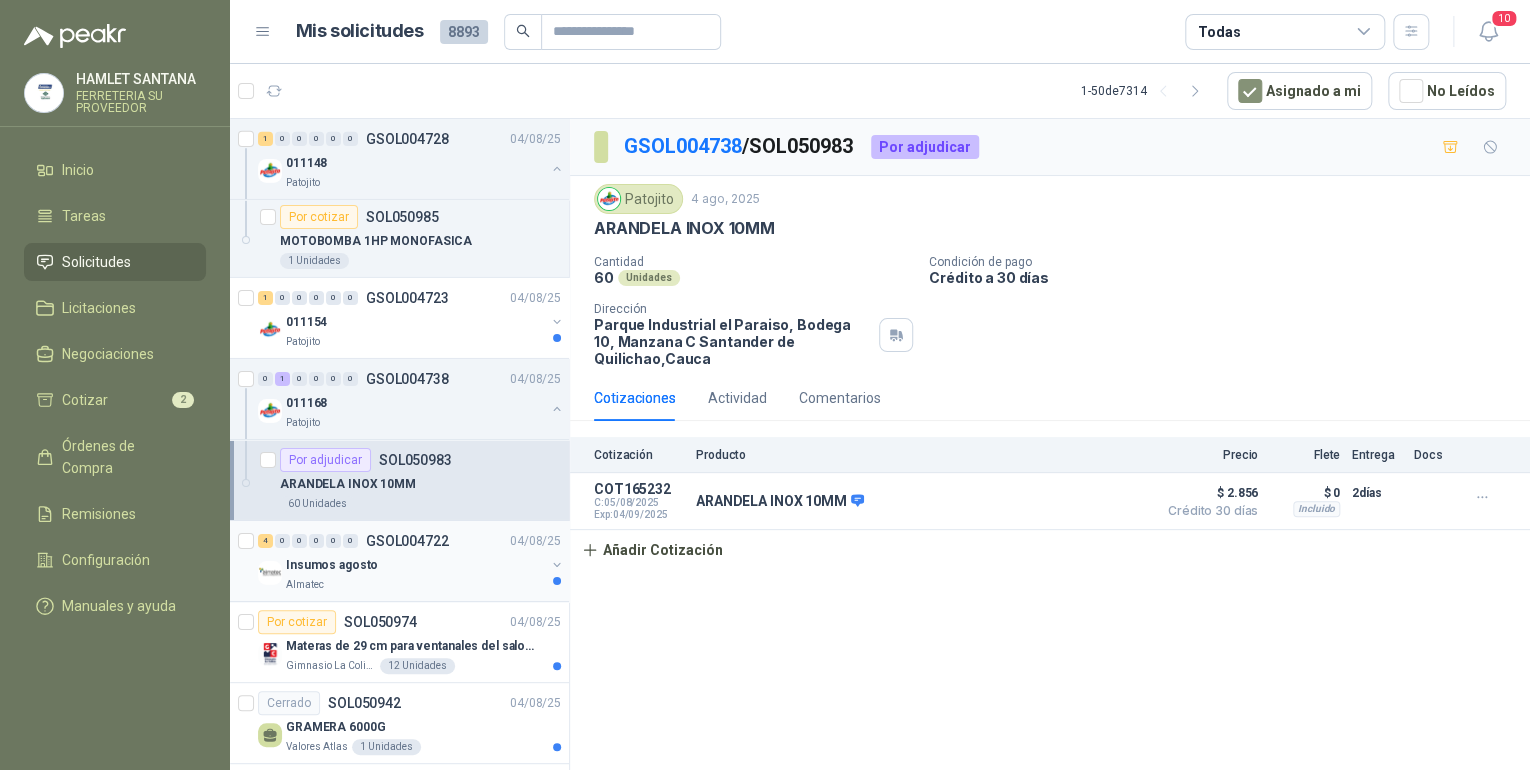 scroll, scrollTop: 3348, scrollLeft: 0, axis: vertical 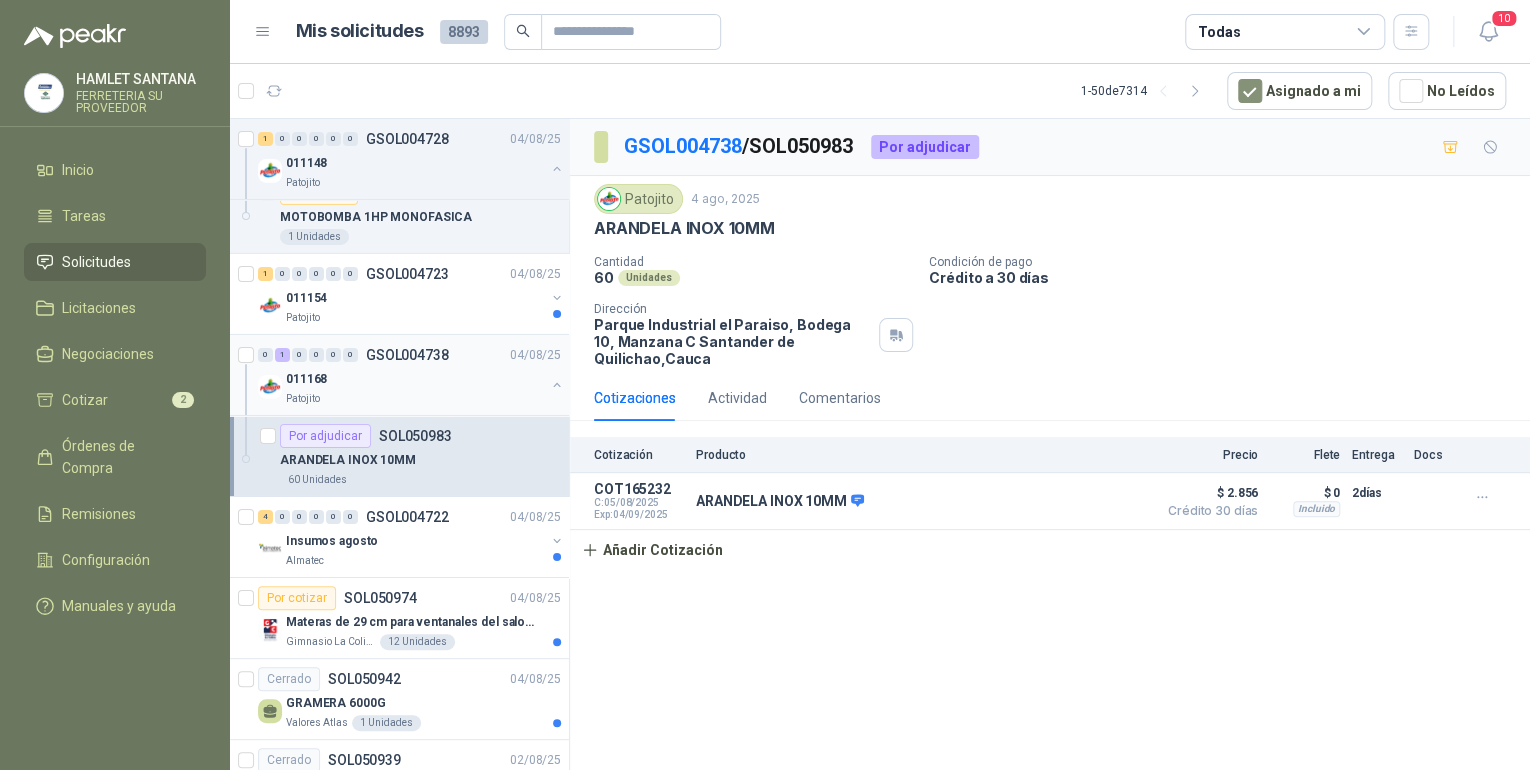 click on "GSOL004738" at bounding box center (407, 355) 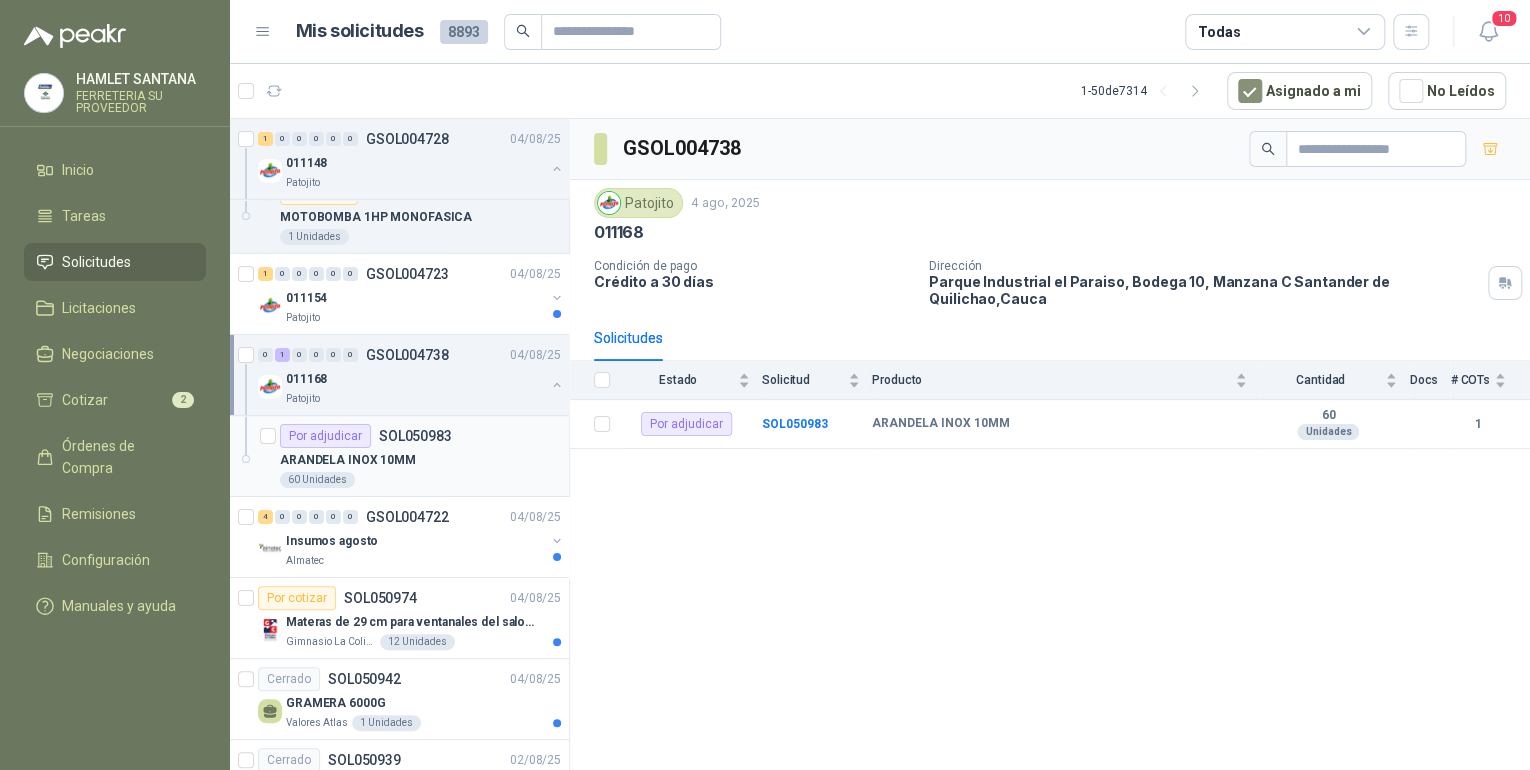 drag, startPoint x: 348, startPoint y: 449, endPoint x: 350, endPoint y: 437, distance: 12.165525 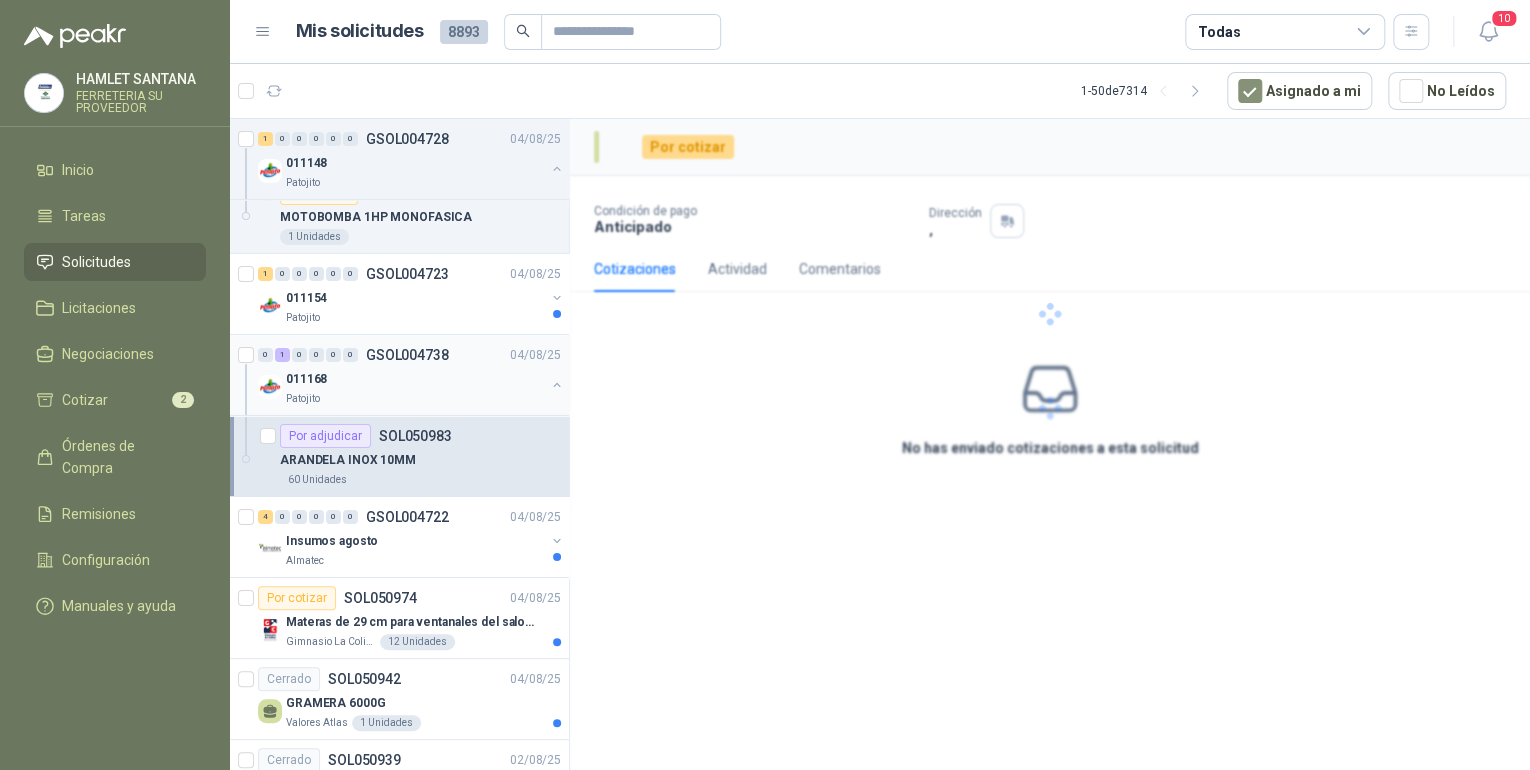 click on "[NUMBER] [NUMBER] [NUMBER] [NUMBER] [NUMBER] [NUMBER] GSOL004738 [DATE]" at bounding box center [411, 355] 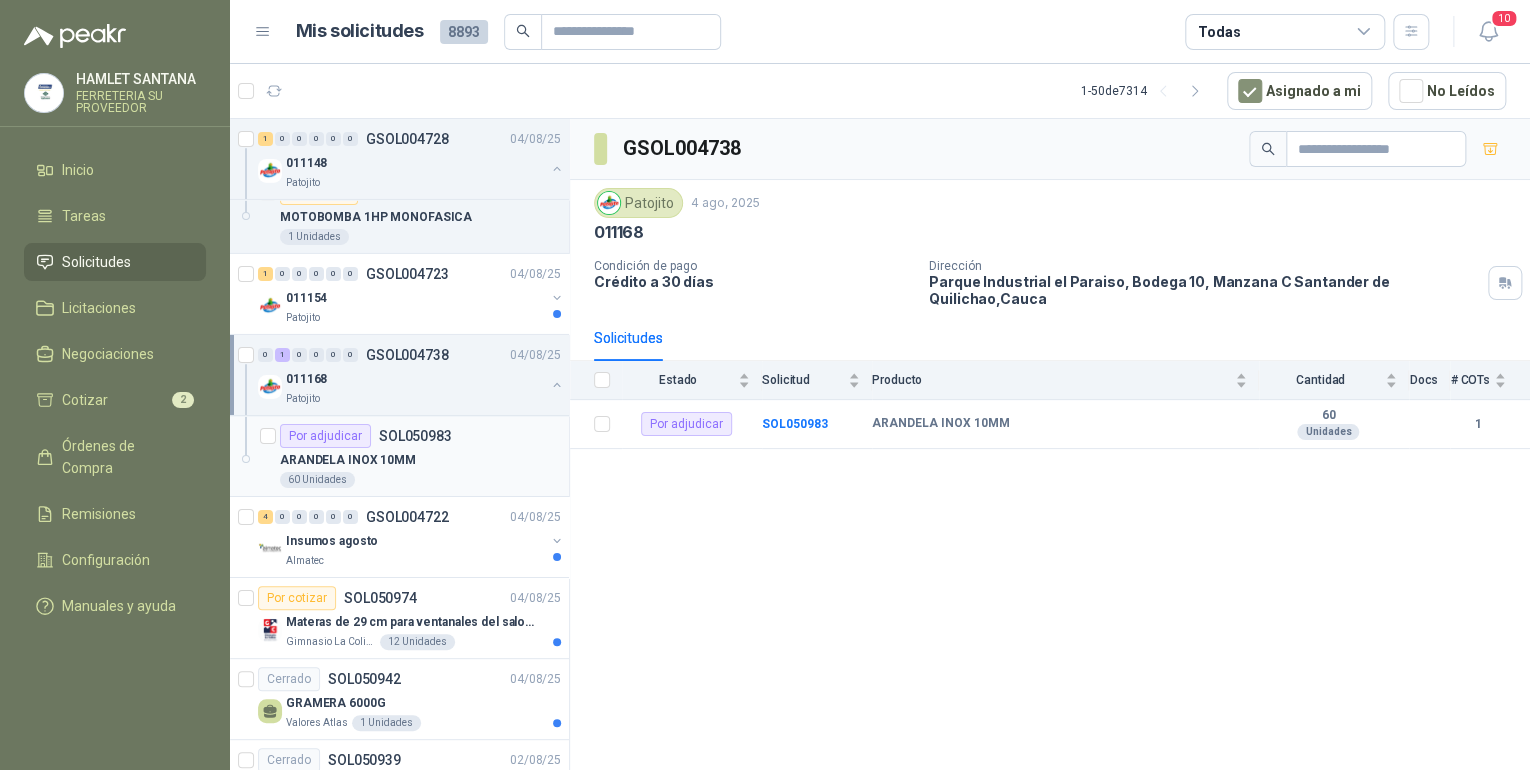 click on "ARANDELA INOX 10MM" at bounding box center (420, 460) 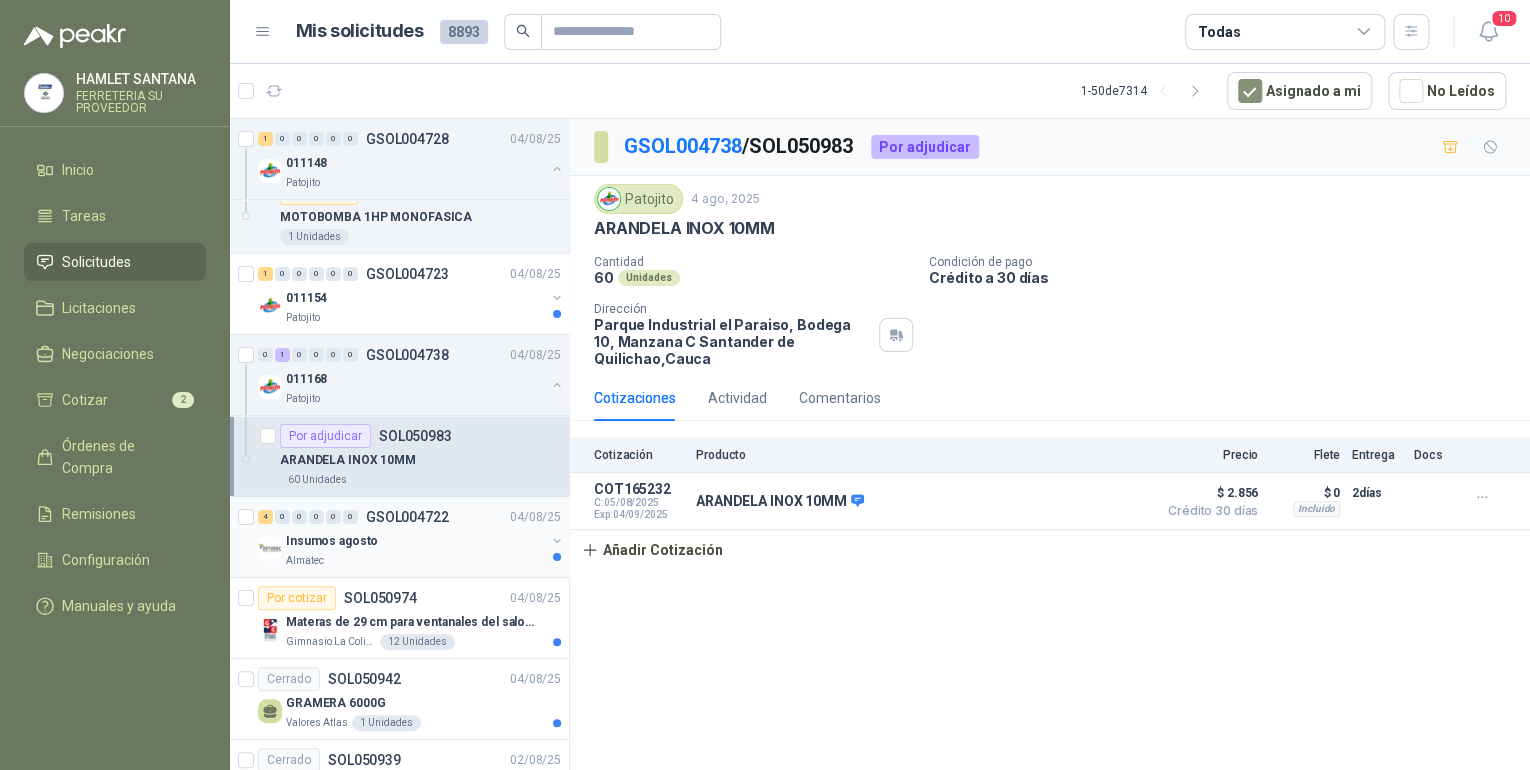 click on "[NUMBER] [NUMBER] [NUMBER] [NUMBER] [NUMBER] [NUMBER] GSOL004722 [DATE]" at bounding box center (411, 517) 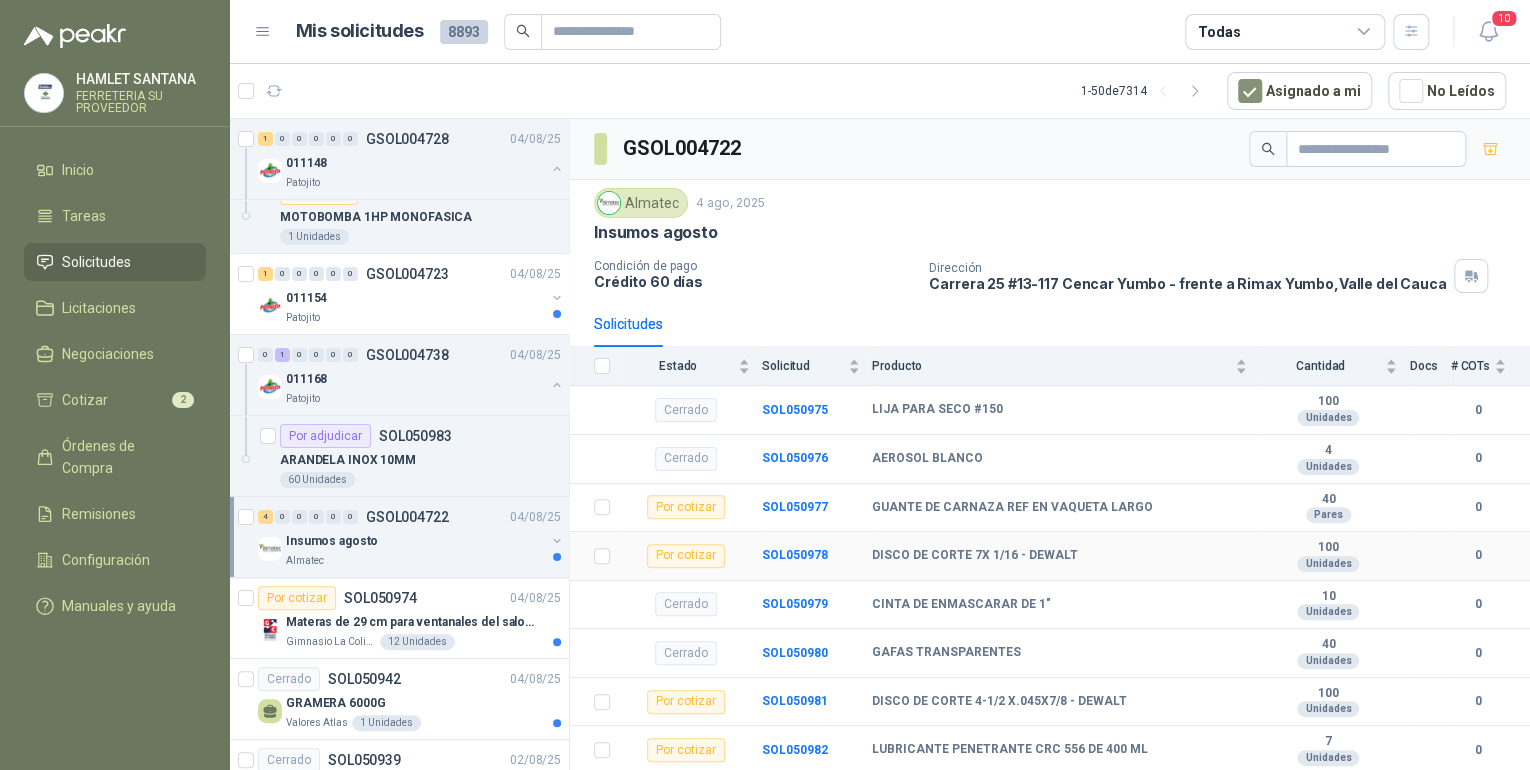 click on "Por cotizar" at bounding box center (686, 556) 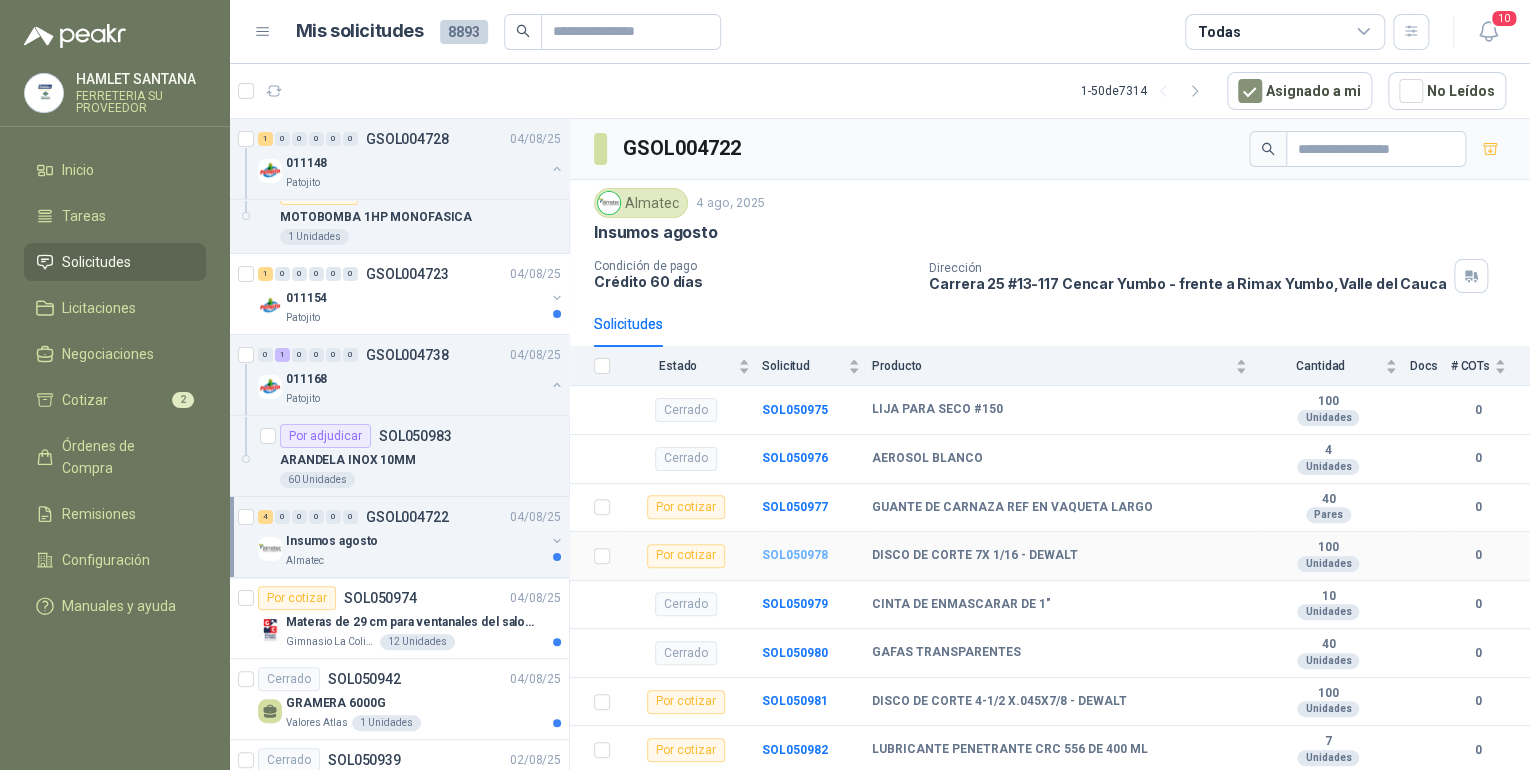 click on "SOL050978" at bounding box center (795, 555) 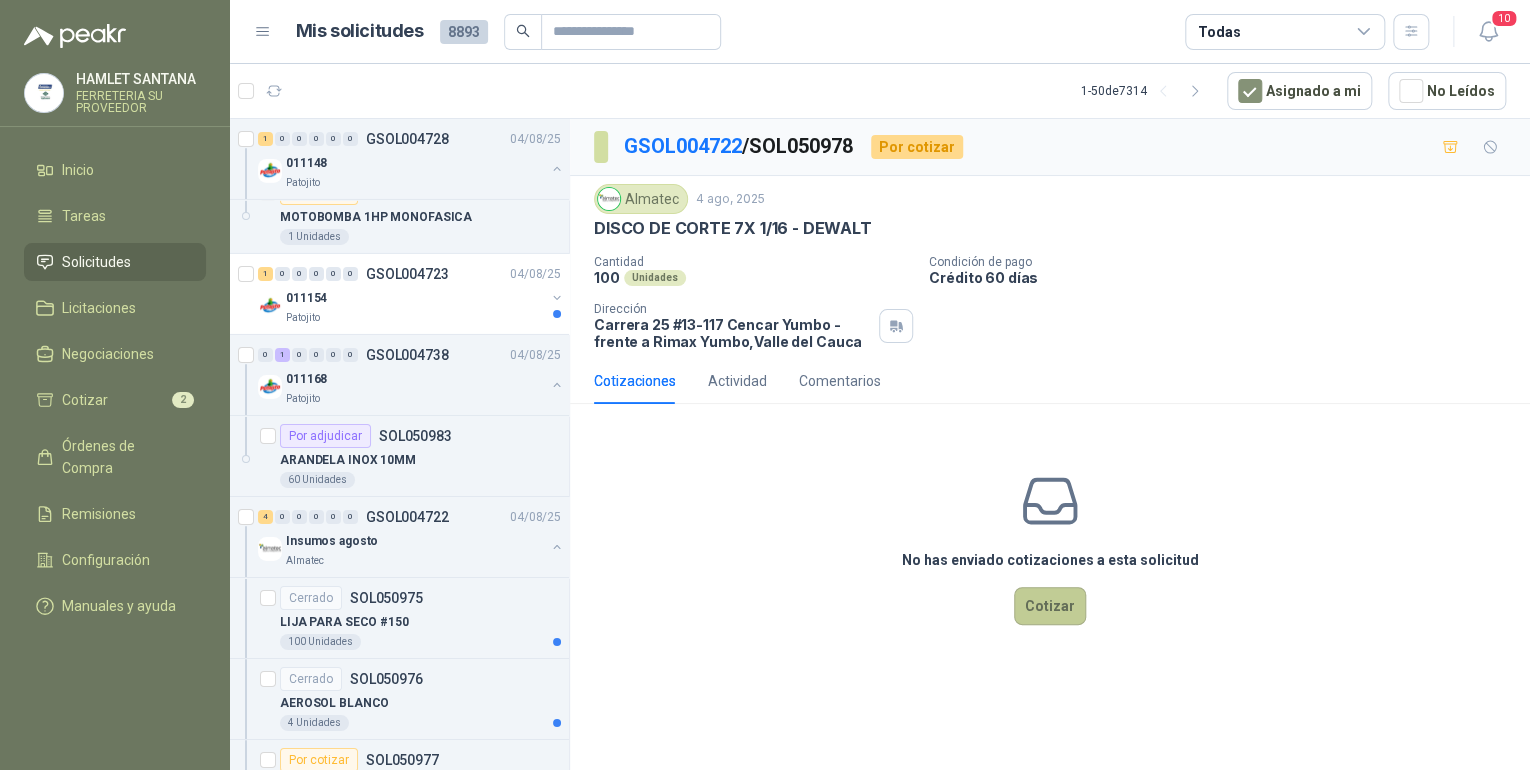 click on "Cotizar" at bounding box center (1050, 606) 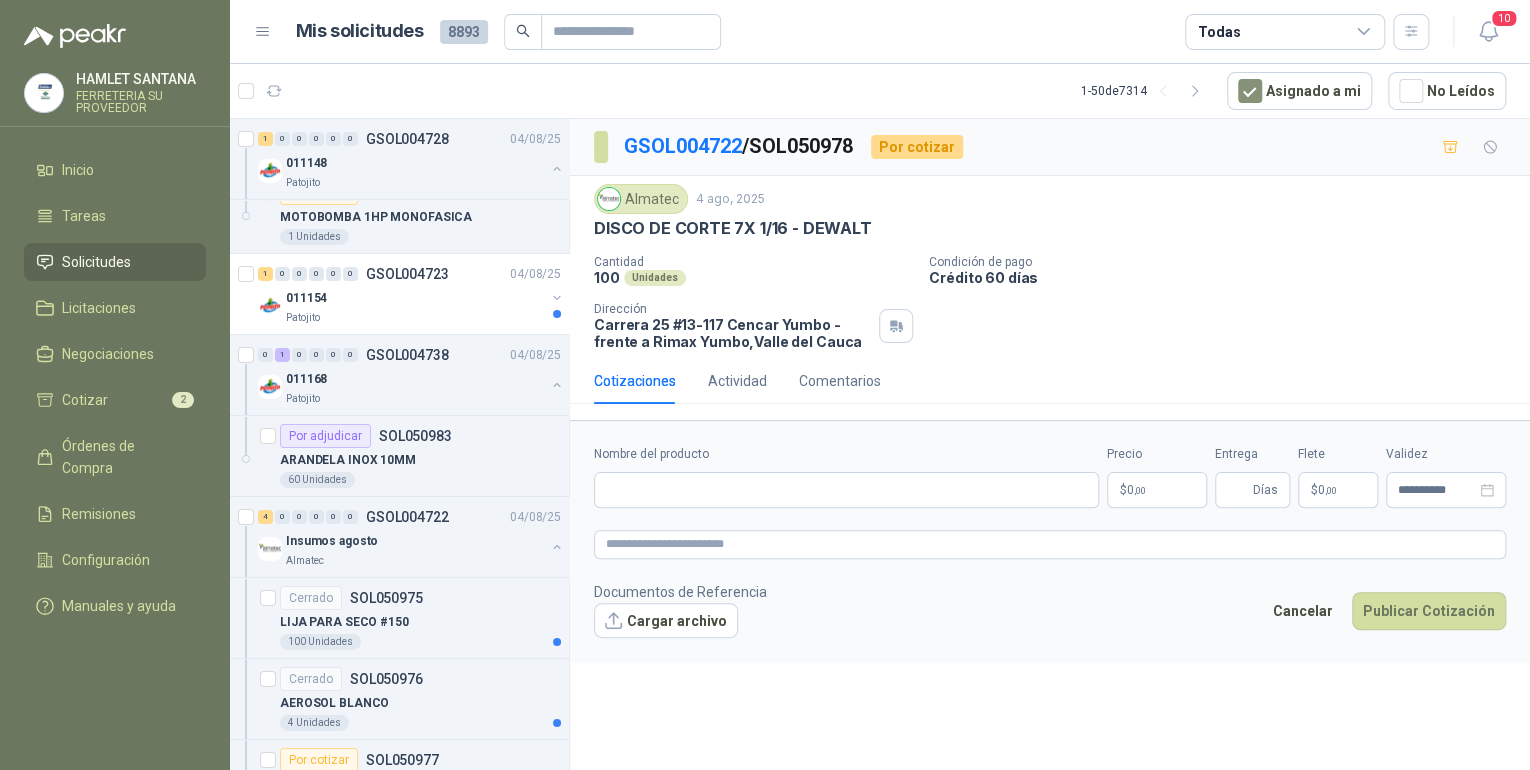 type 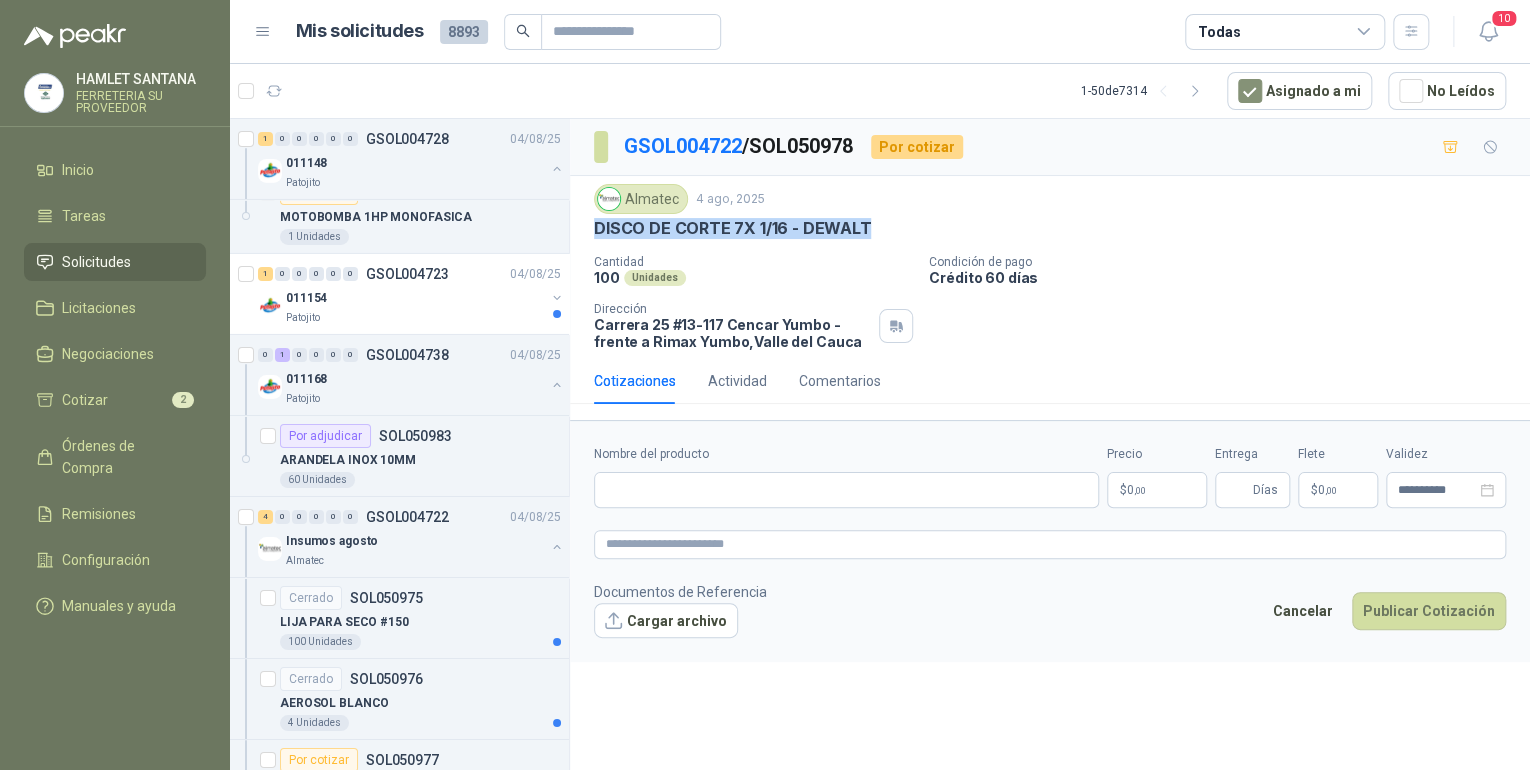 drag, startPoint x: 584, startPoint y: 221, endPoint x: 875, endPoint y: 228, distance: 291.08417 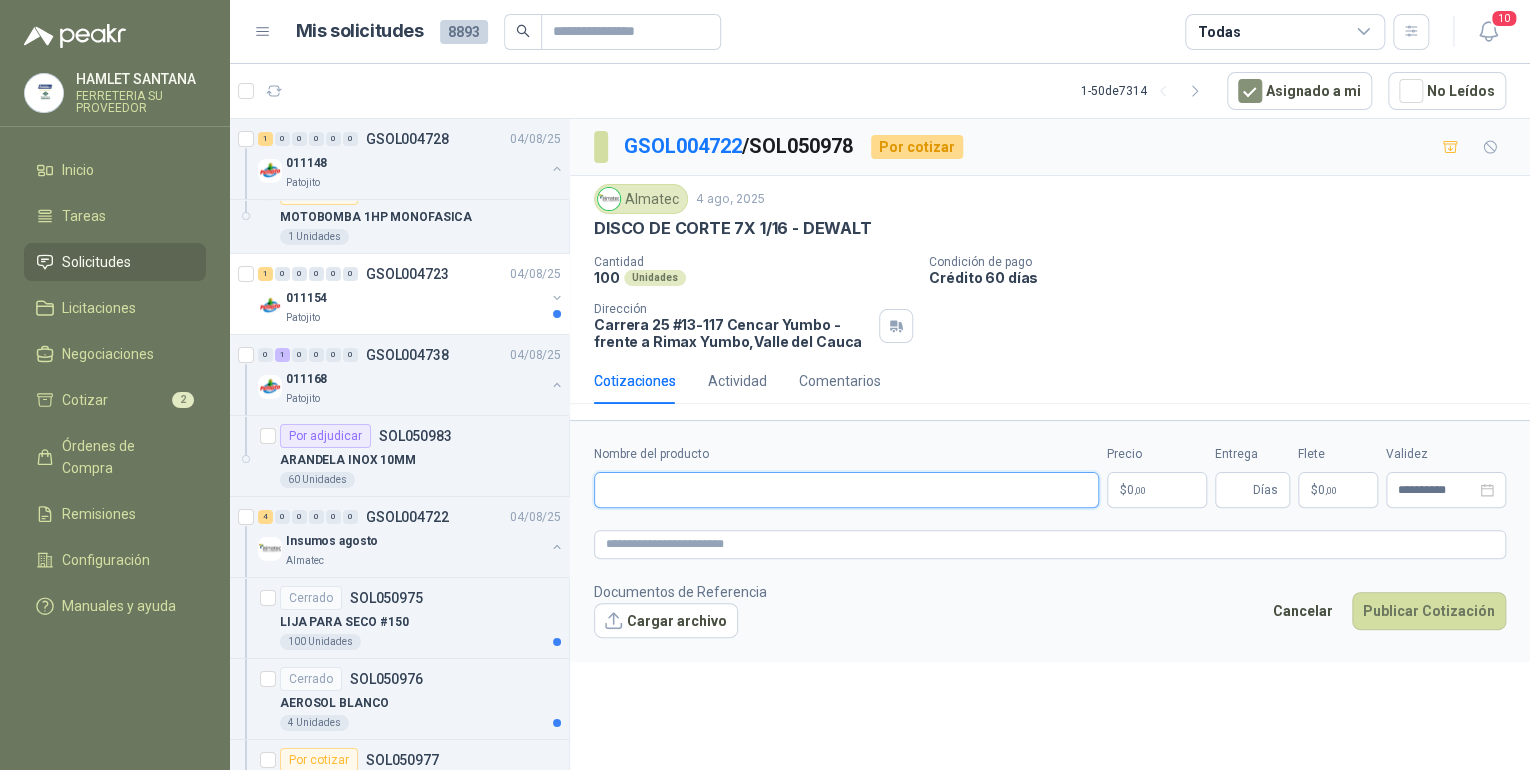 paste on "**********" 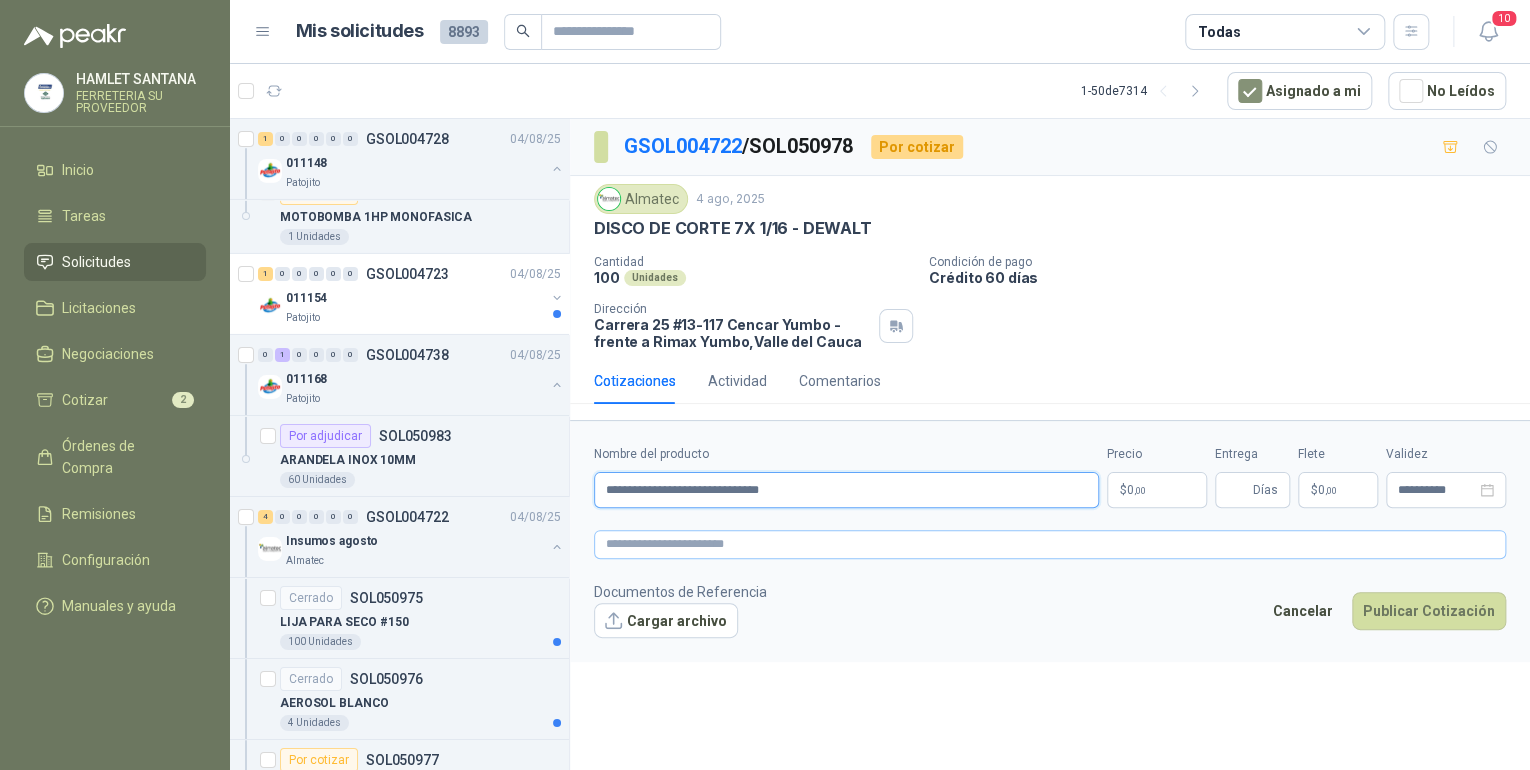 type on "**********" 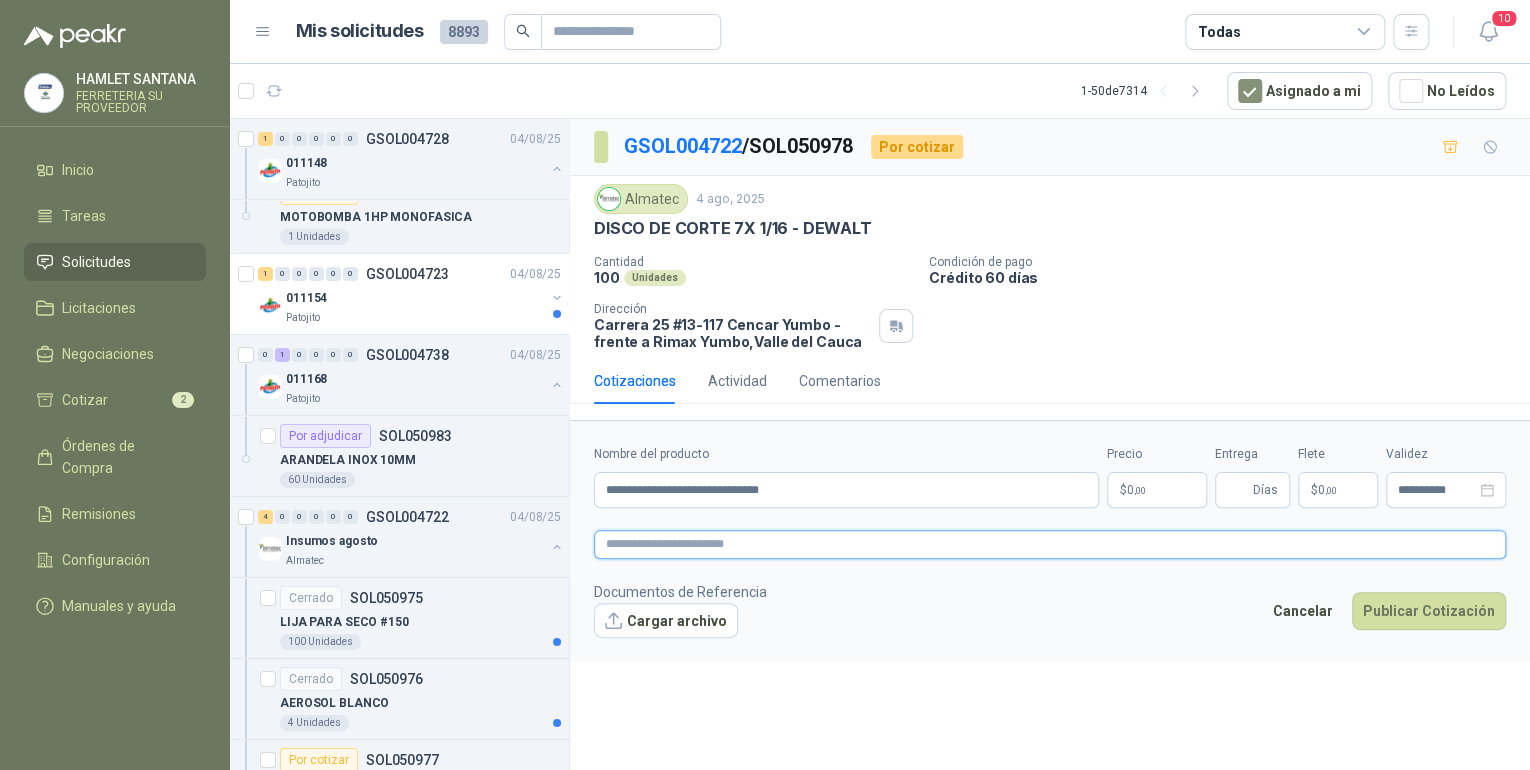 click at bounding box center [1050, 544] 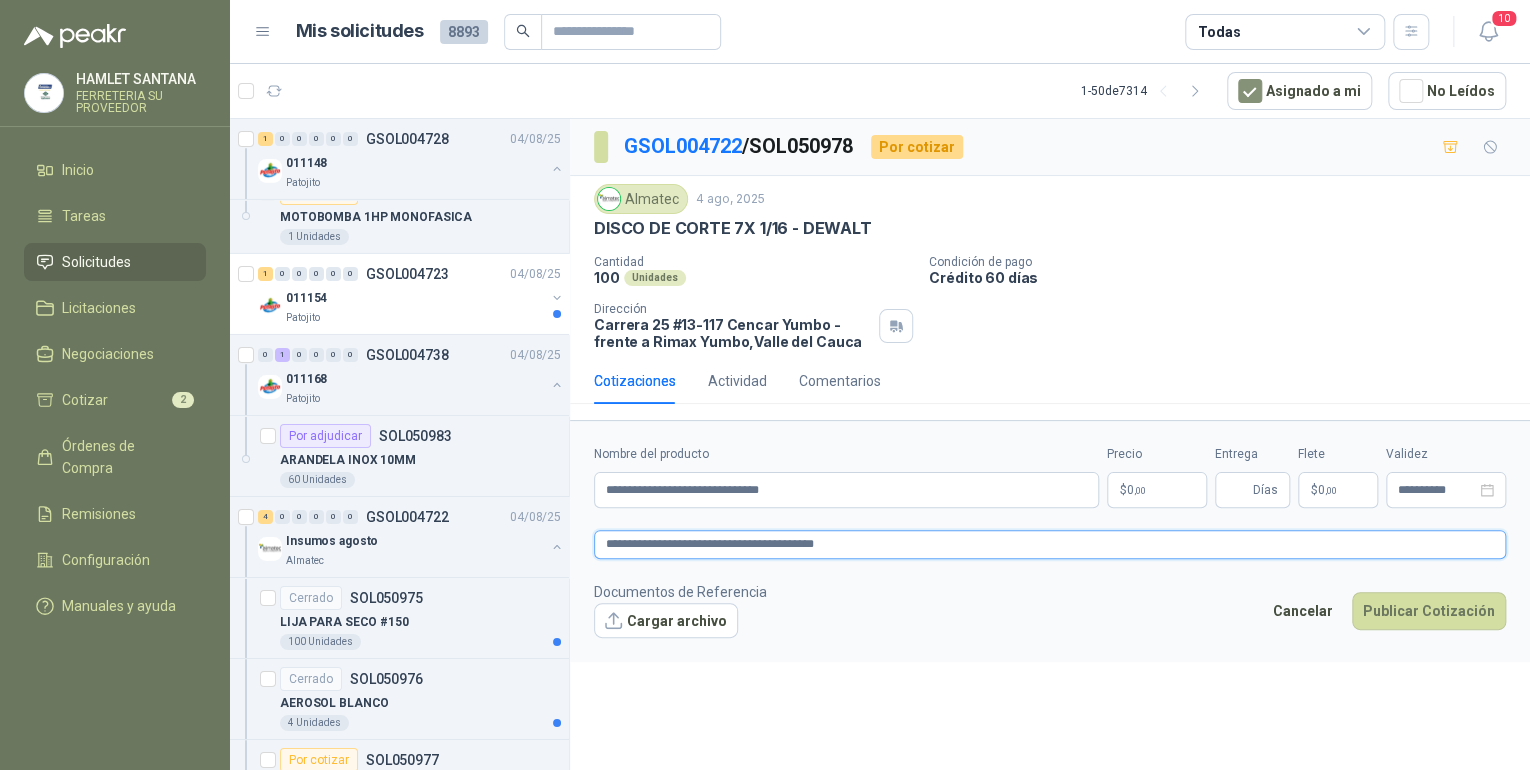 type on "**********" 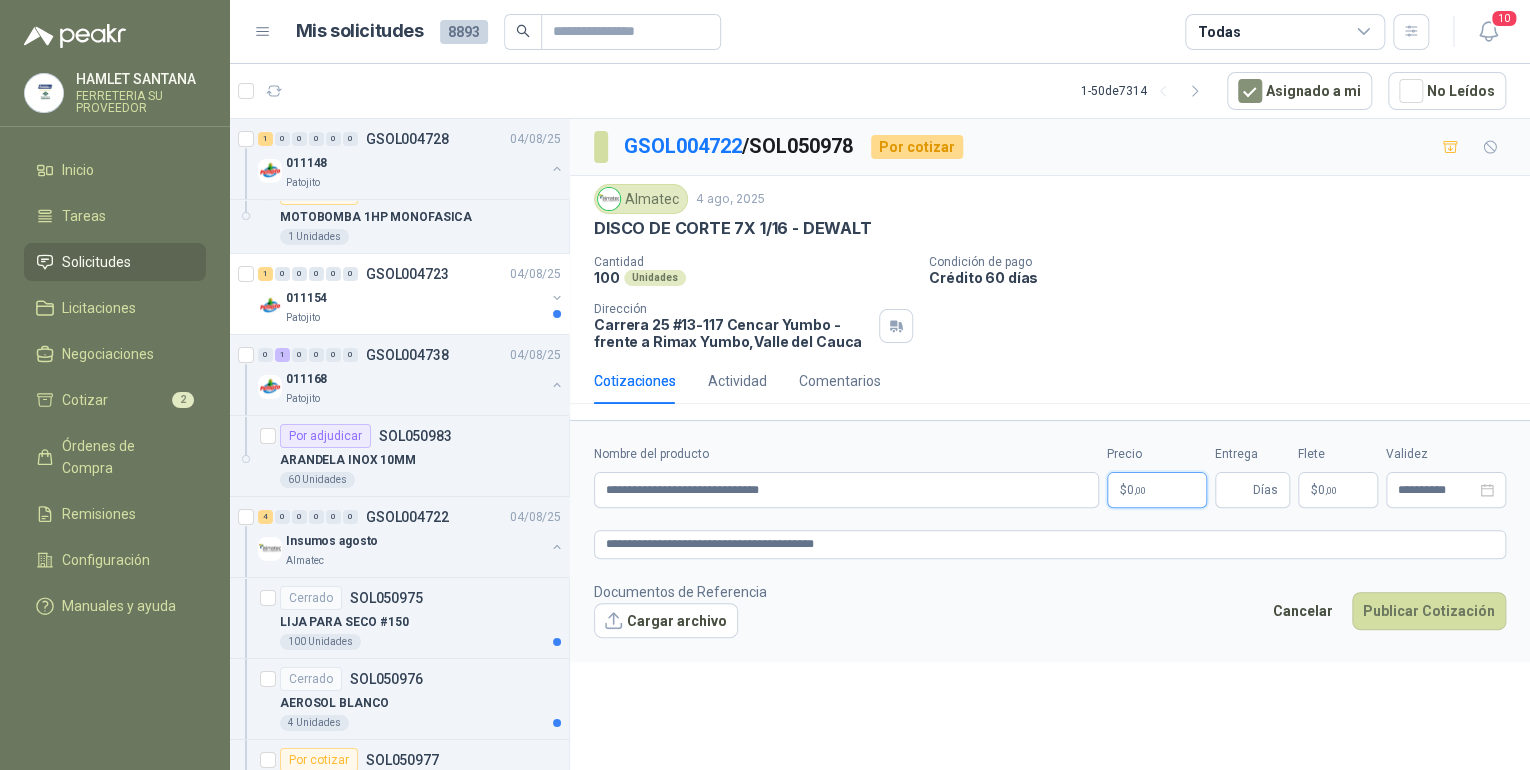 click on "$  0 ,00" at bounding box center (1157, 490) 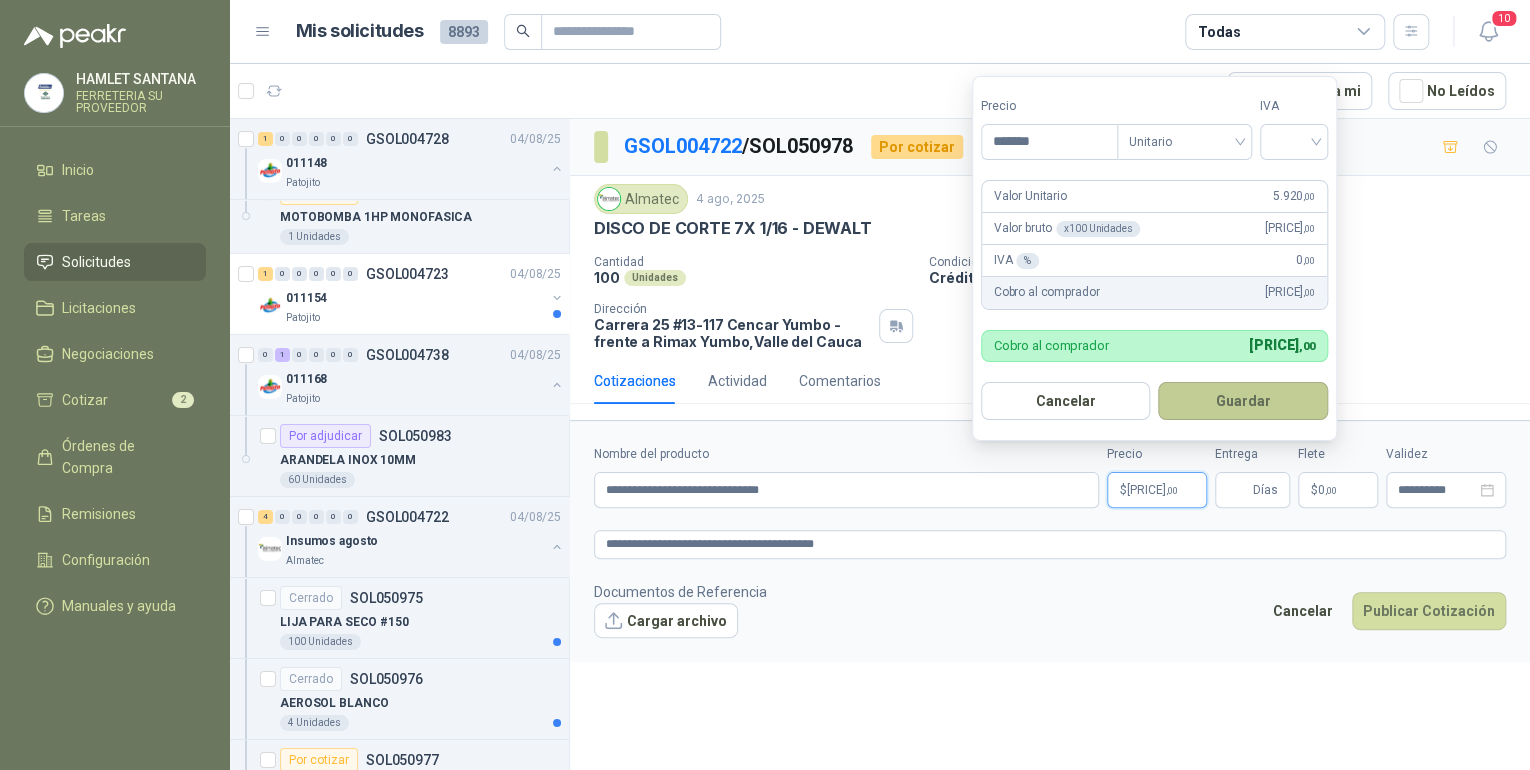 click on "Guardar" at bounding box center (1243, 401) 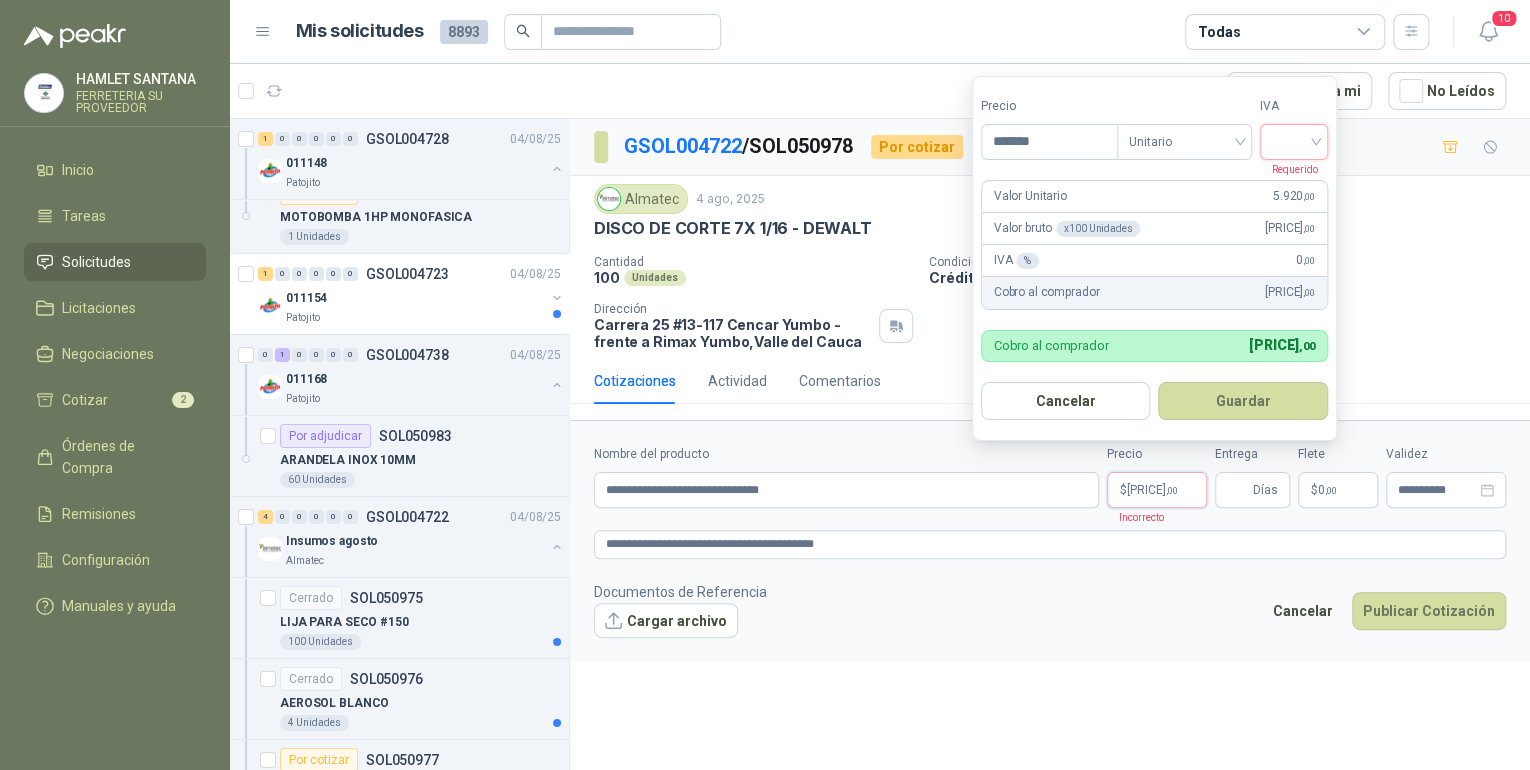 click on "Cancelar" at bounding box center (1066, 401) 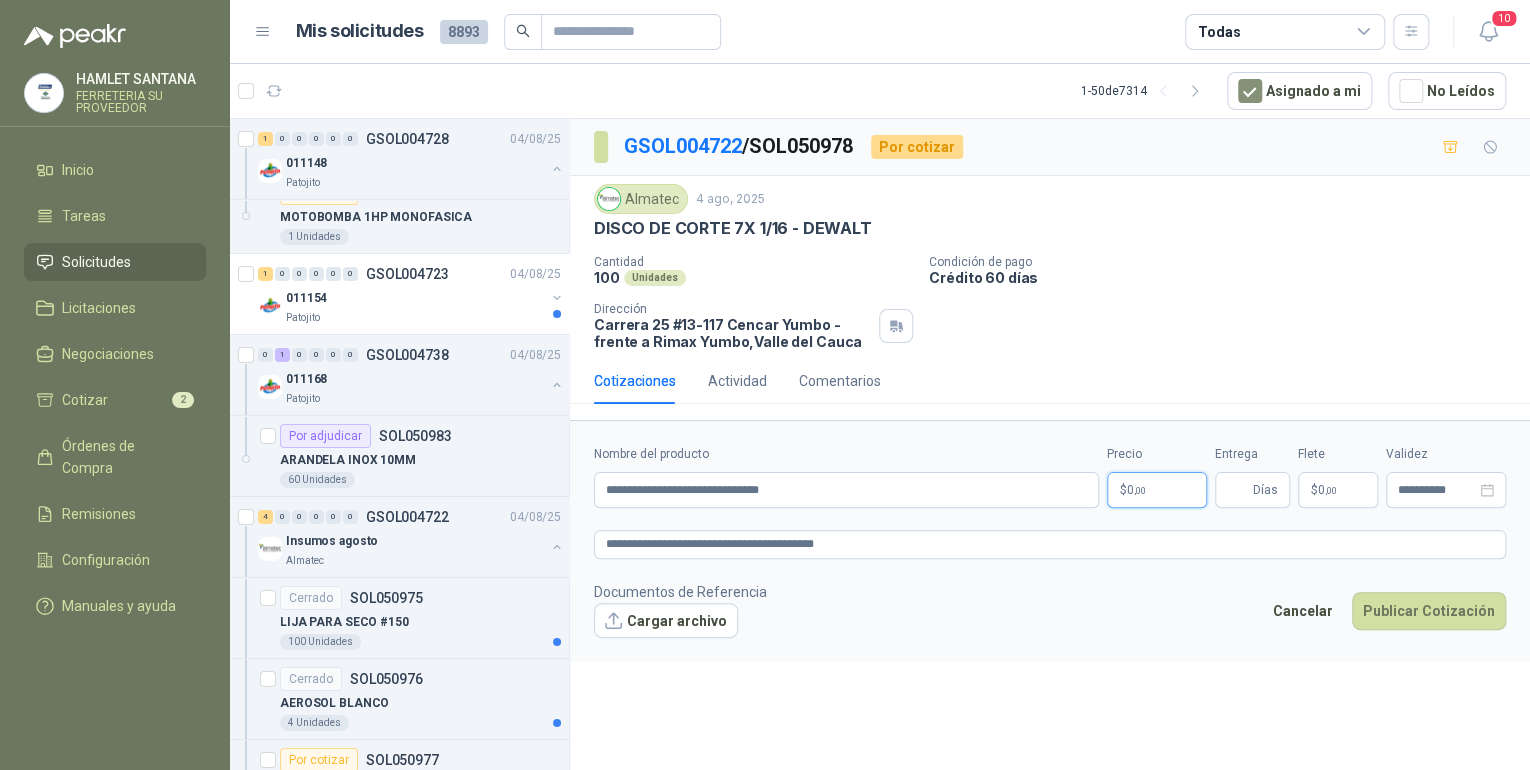 click on "$  0 ,00" at bounding box center (1157, 490) 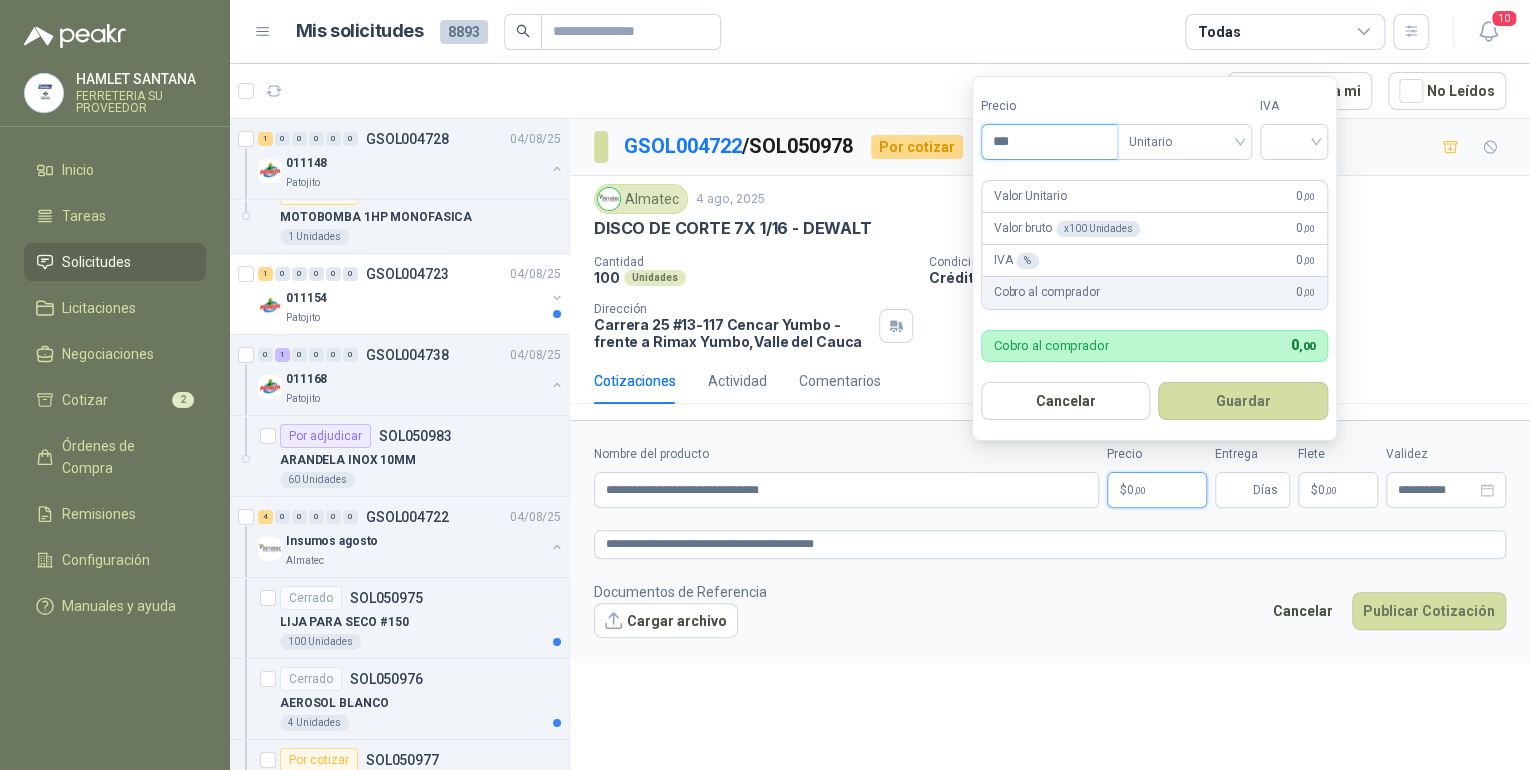 click on "***" at bounding box center (1049, 142) 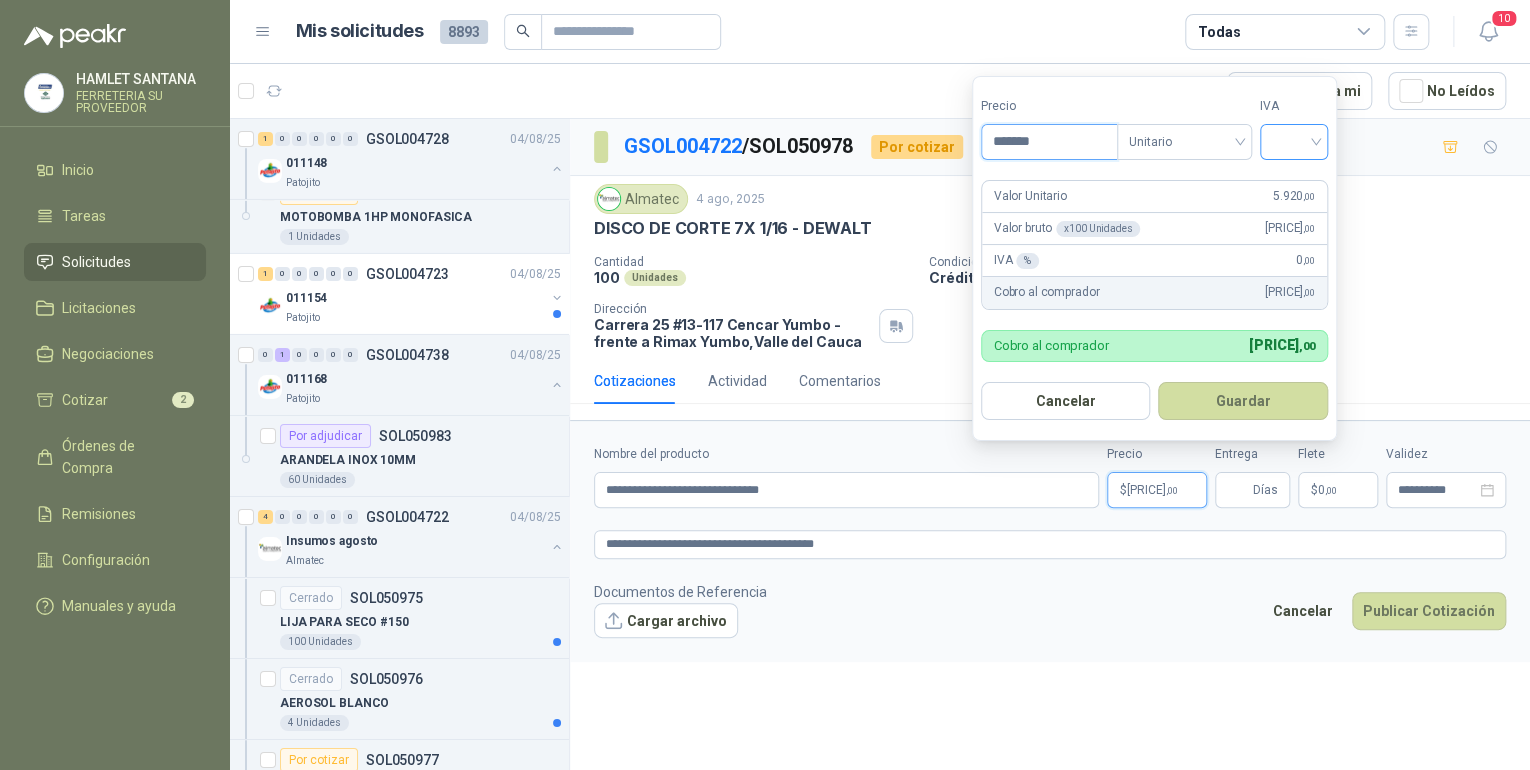 type on "*******" 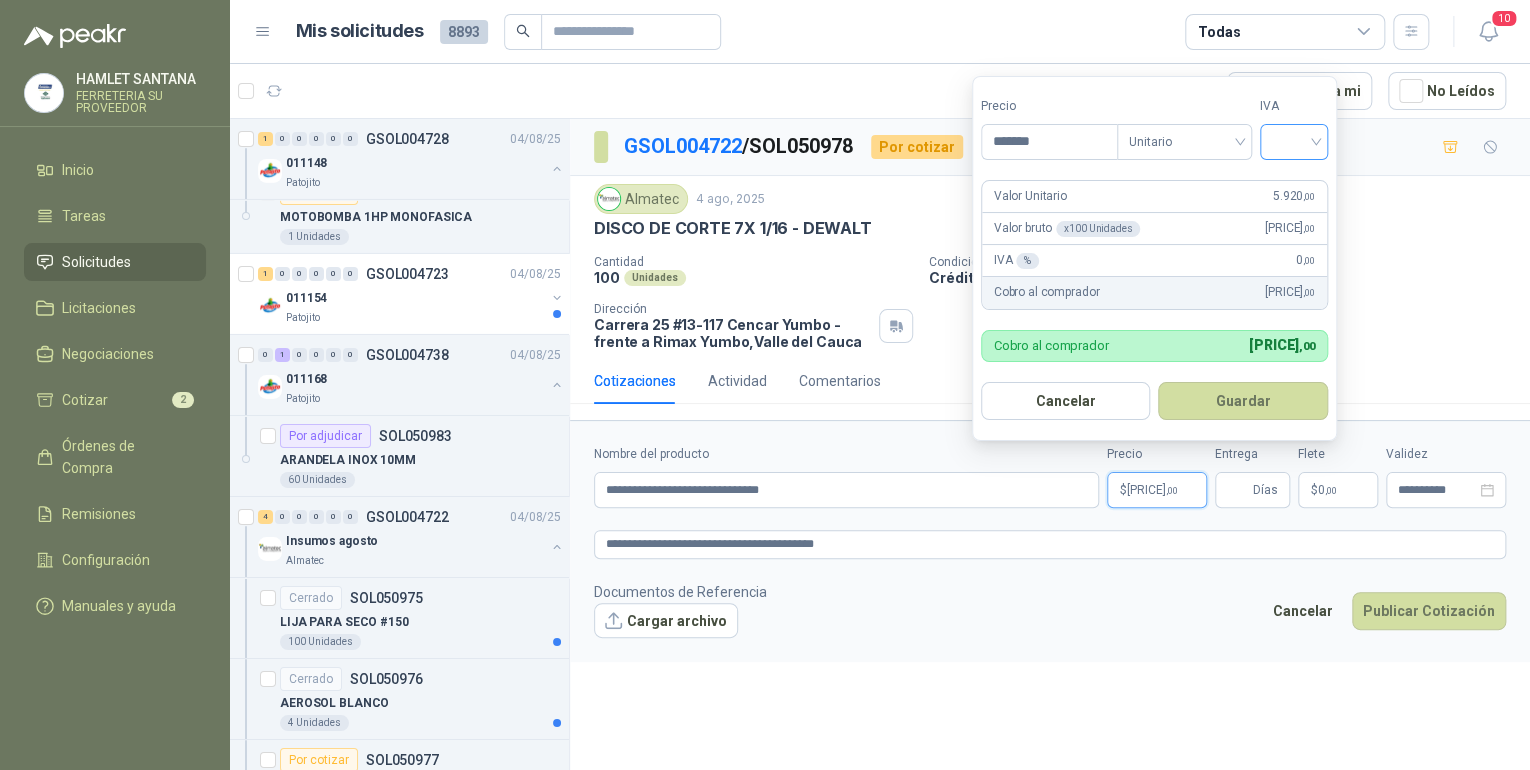 click at bounding box center [1294, 140] 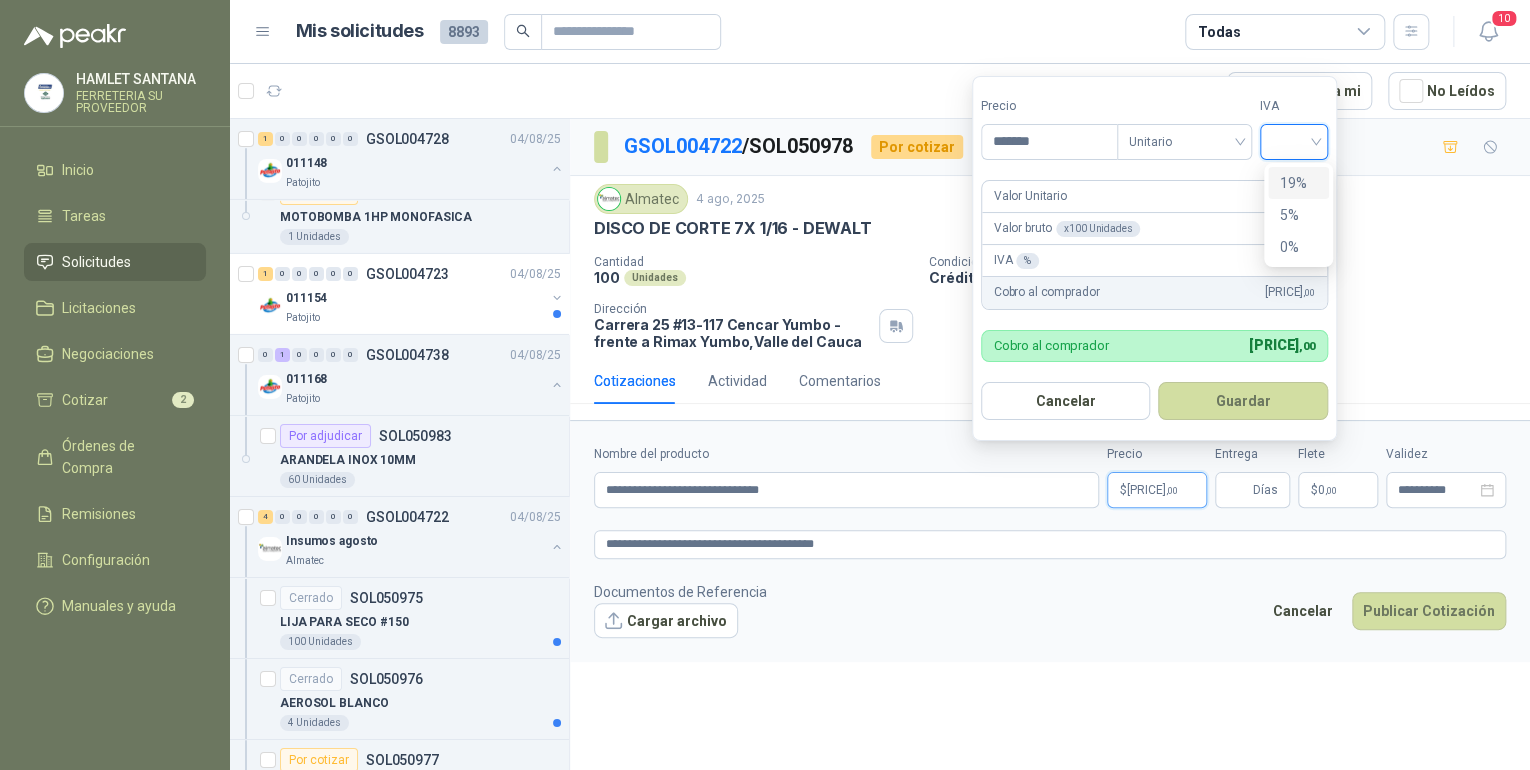 click on "19%" at bounding box center (1298, 183) 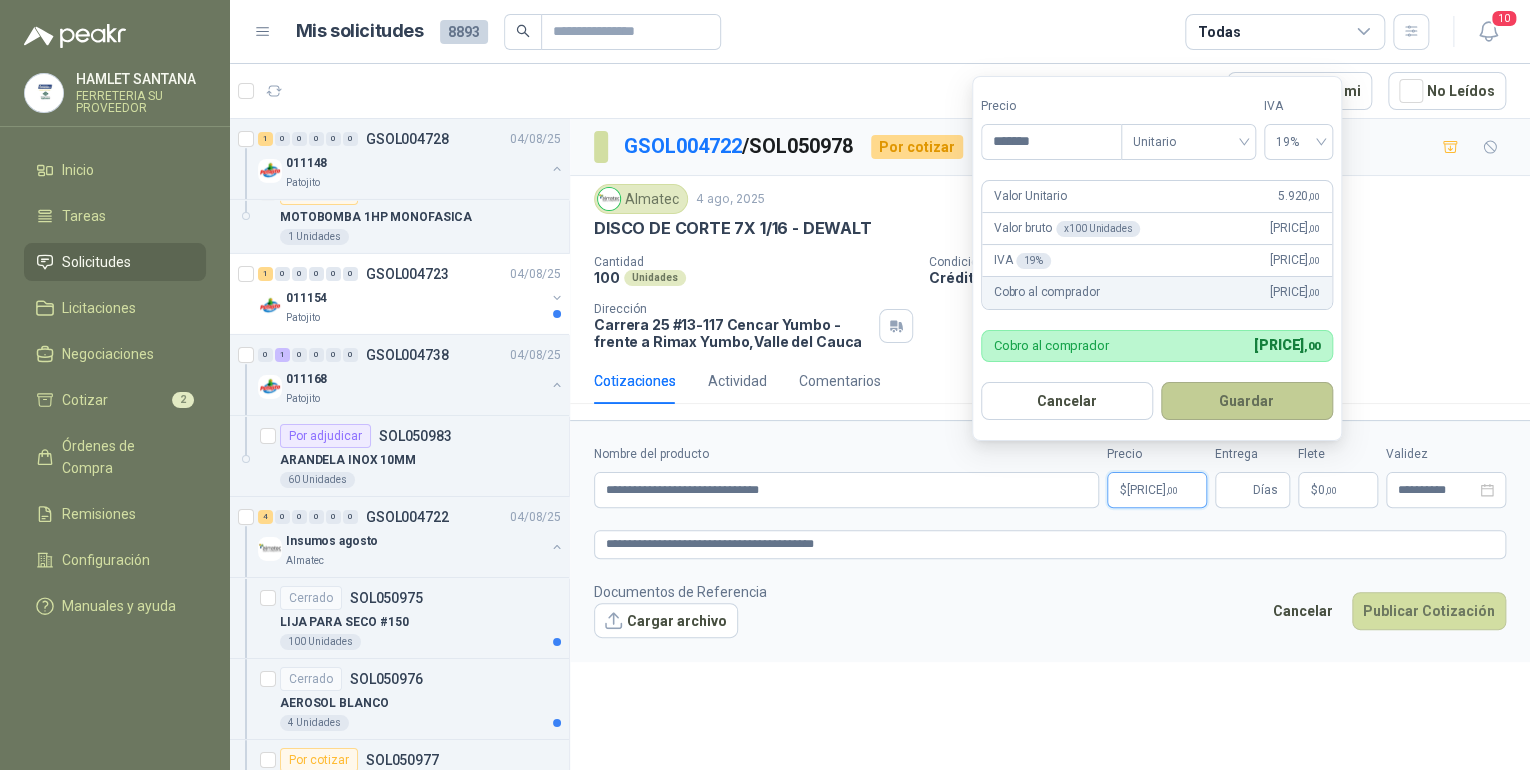 click on "Guardar" at bounding box center [1247, 401] 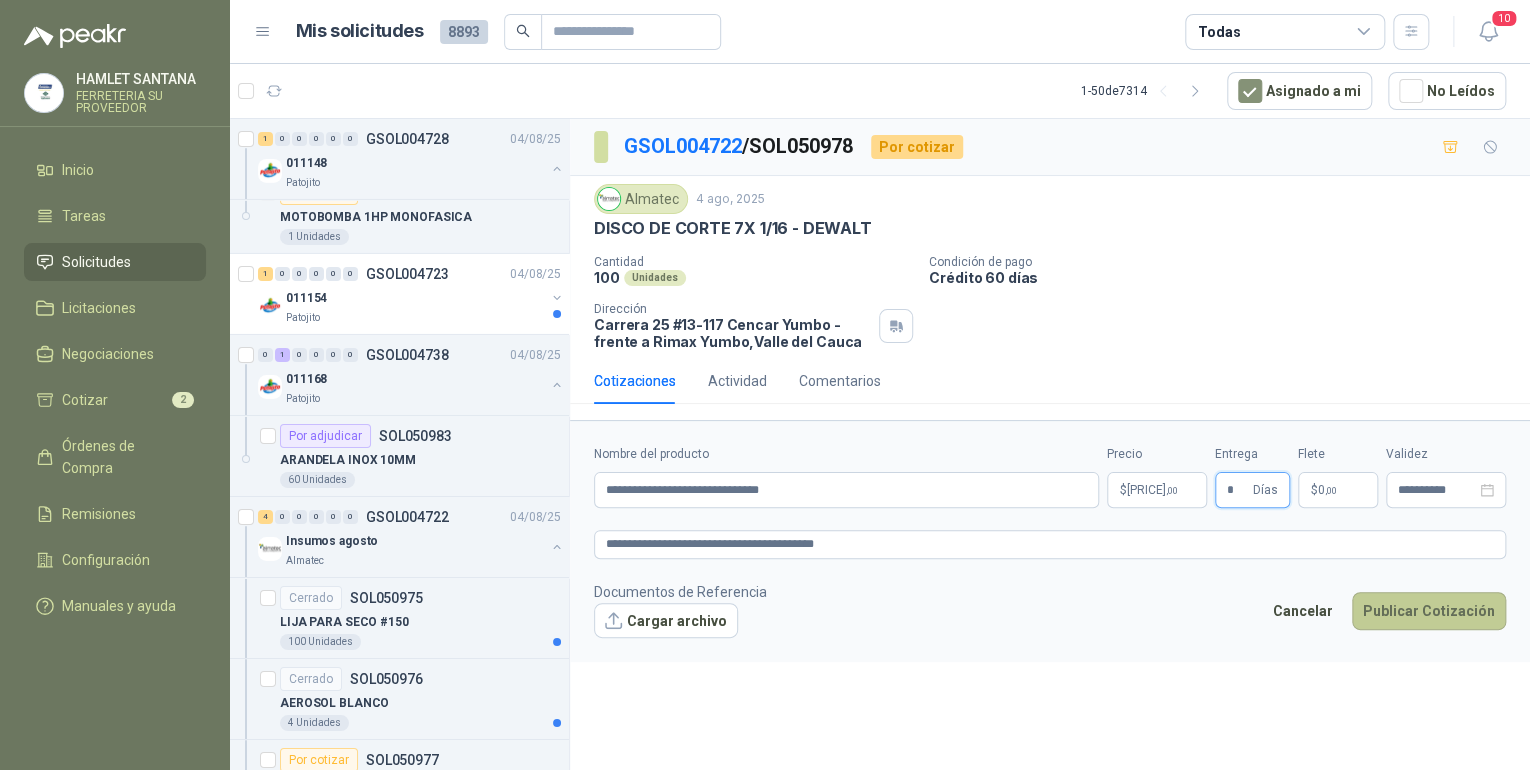 type on "*" 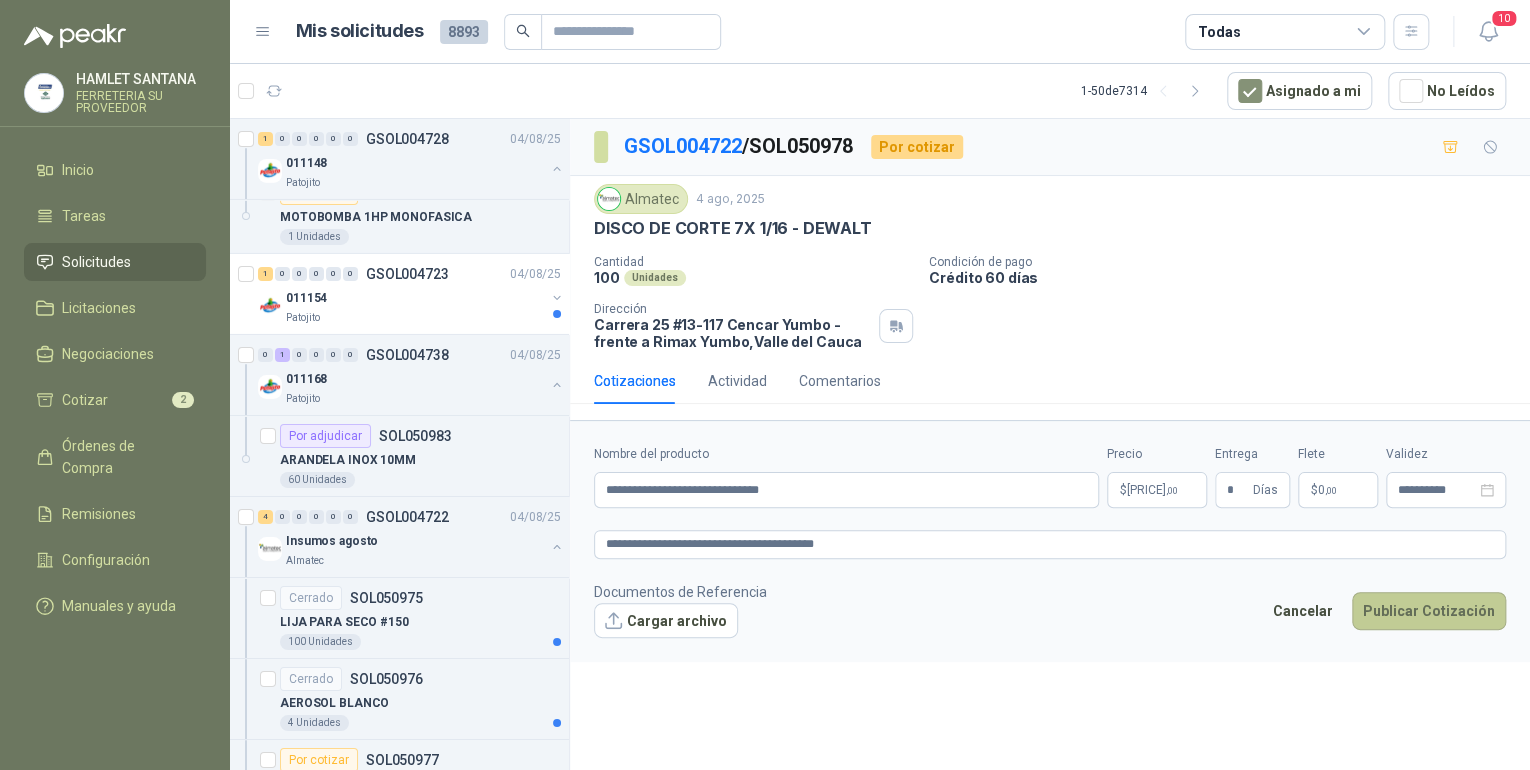 click on "Publicar Cotización" at bounding box center [1429, 611] 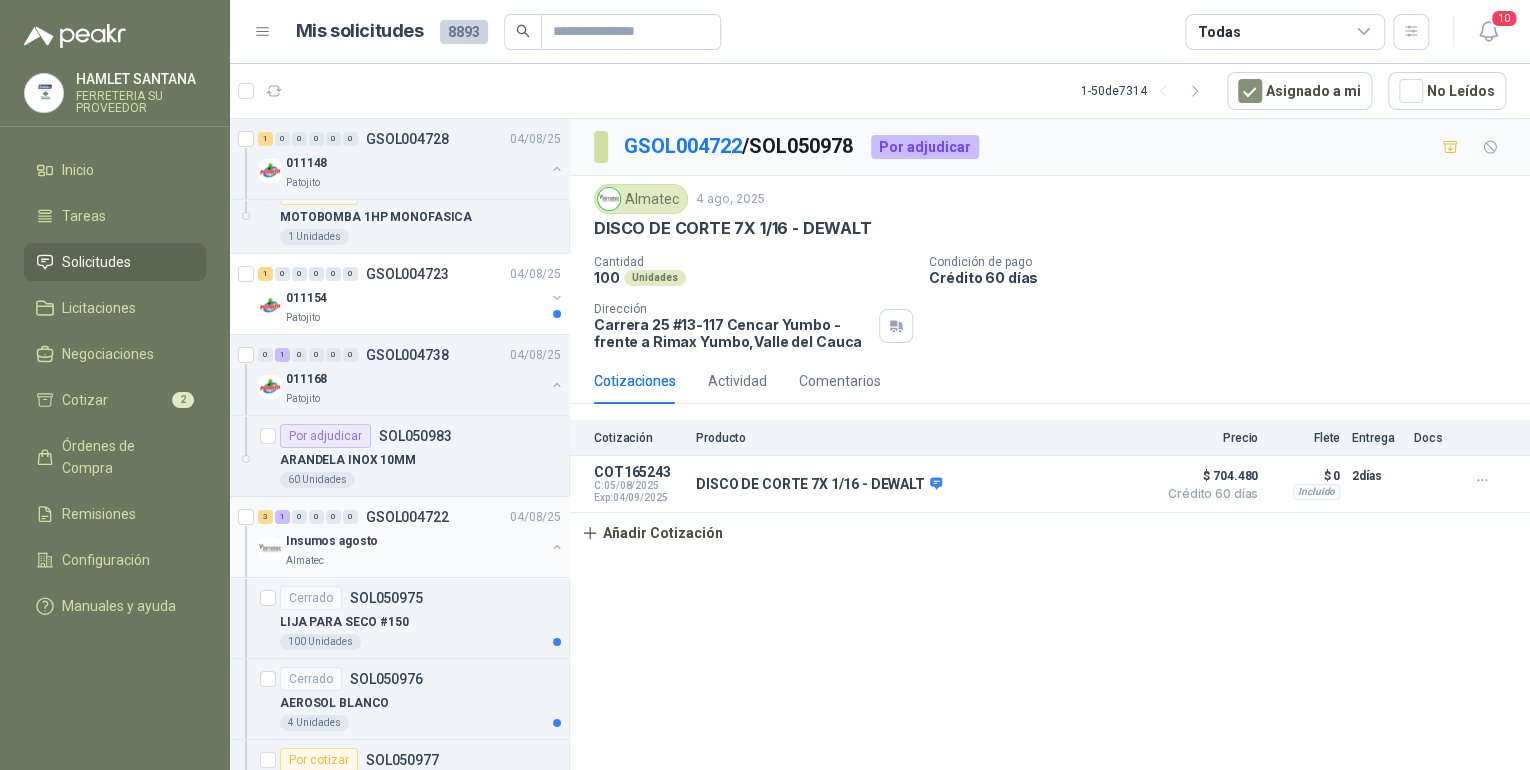 click on "GSOL004722" at bounding box center (407, 517) 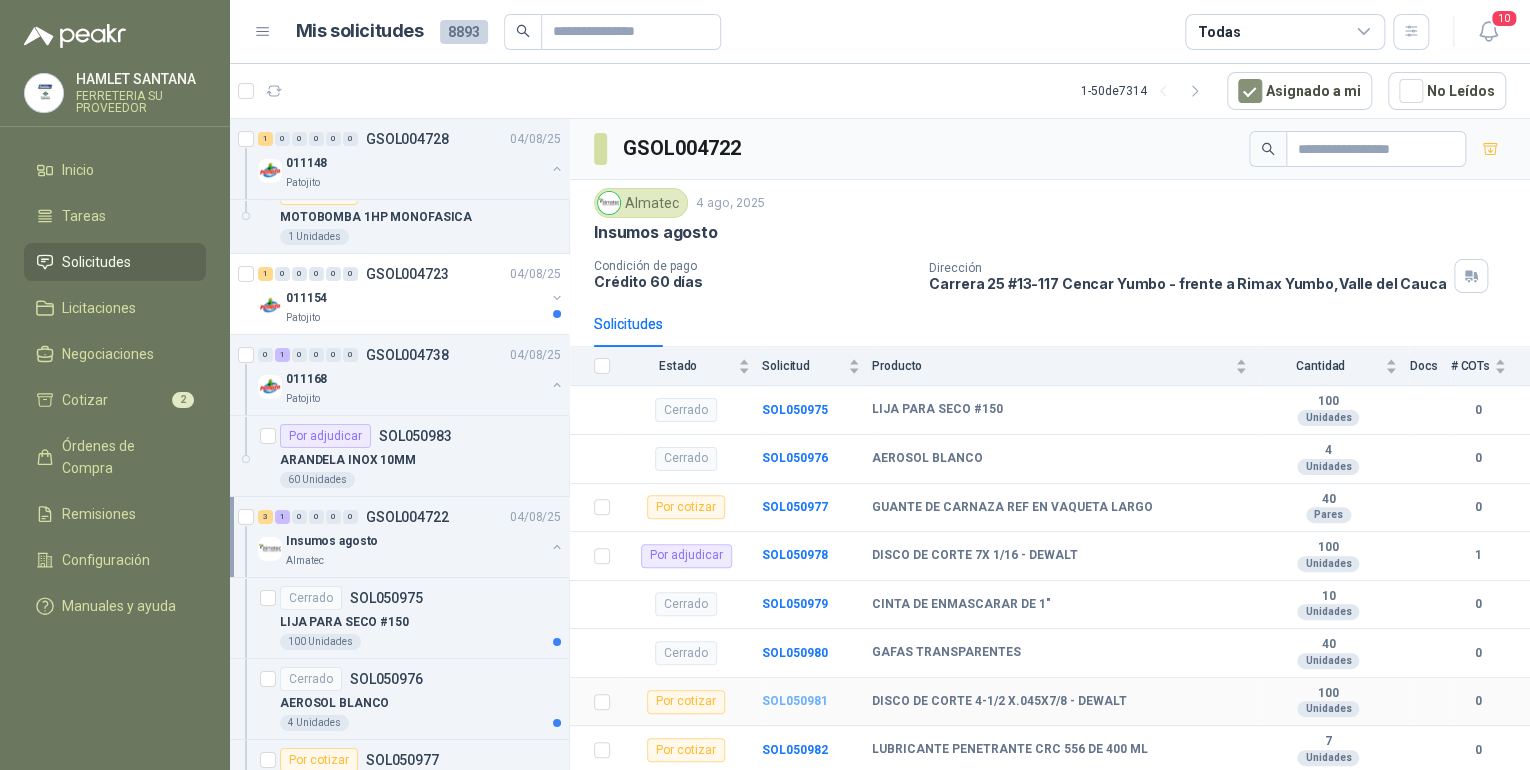 click on "SOL050981" at bounding box center (795, 701) 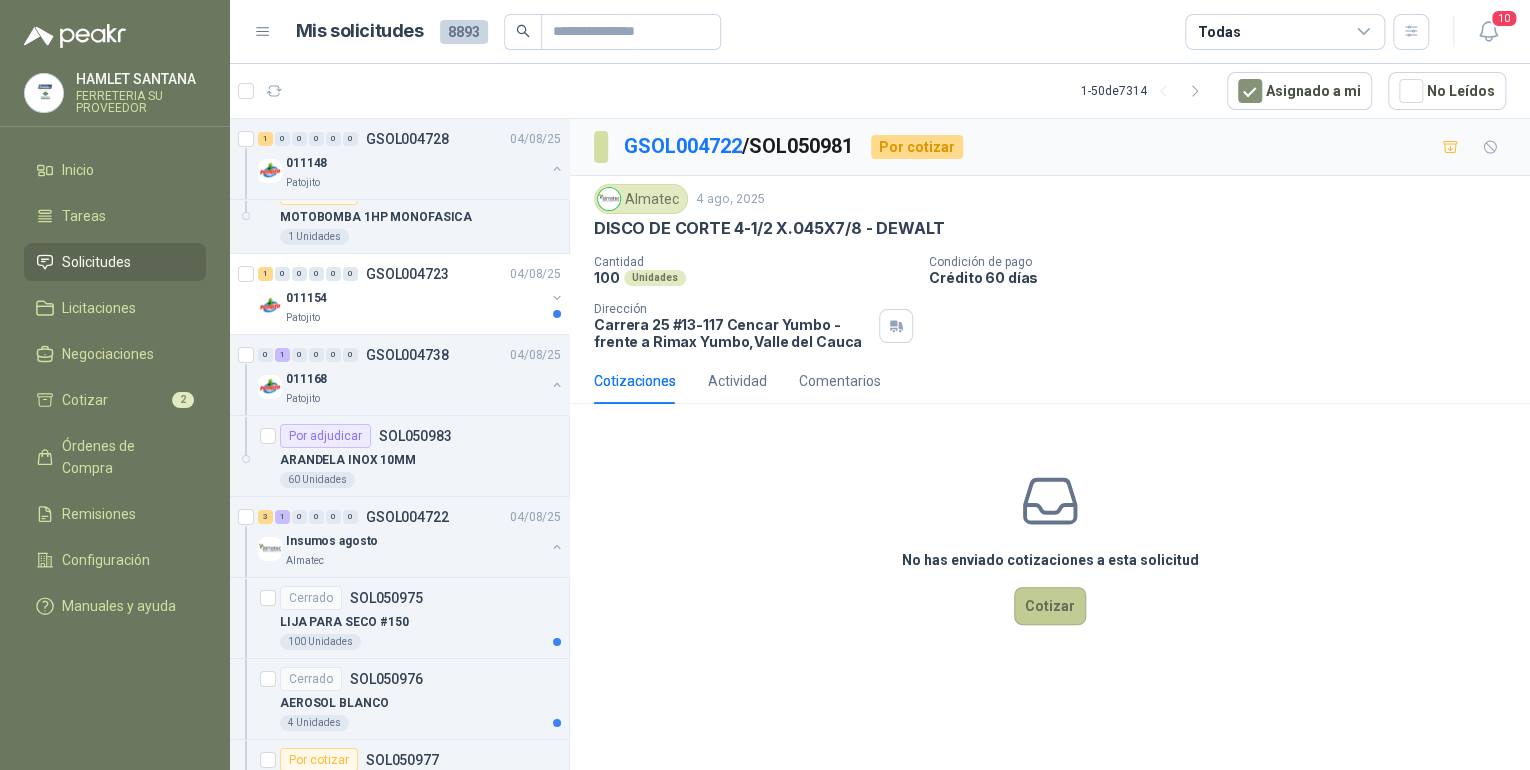 click on "Cotizar" at bounding box center [1050, 606] 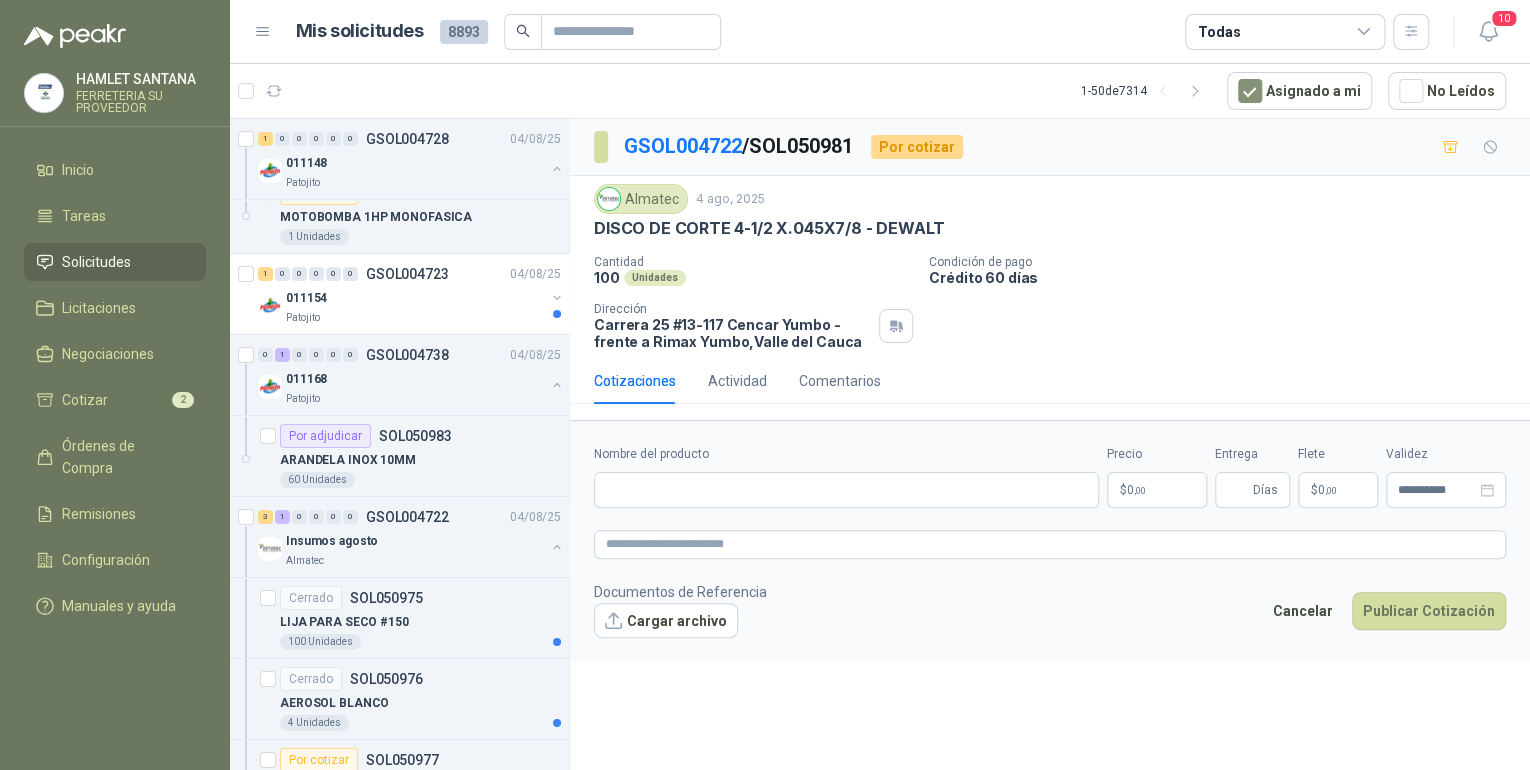 type 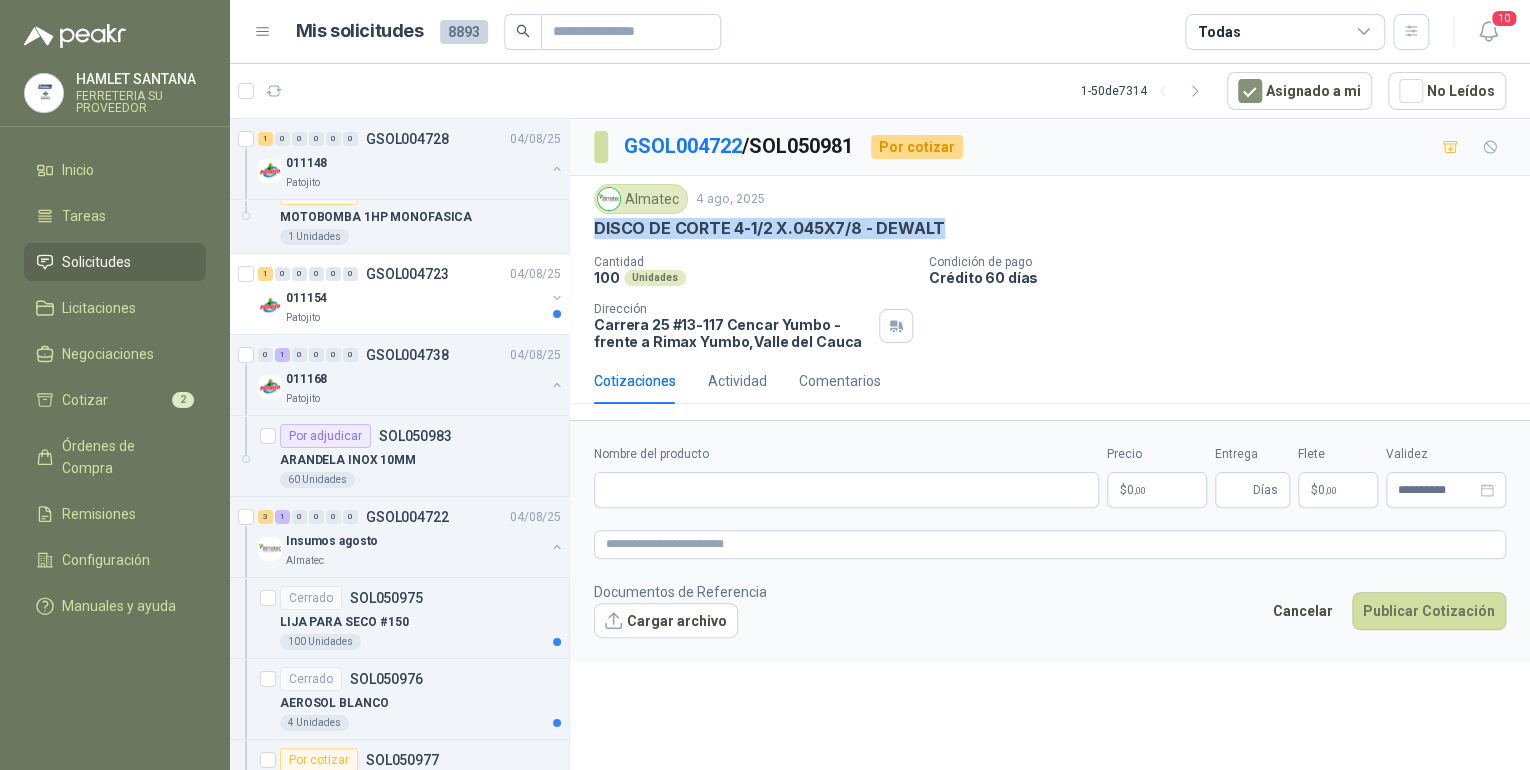 drag, startPoint x: 588, startPoint y: 226, endPoint x: 940, endPoint y: 228, distance: 352.00568 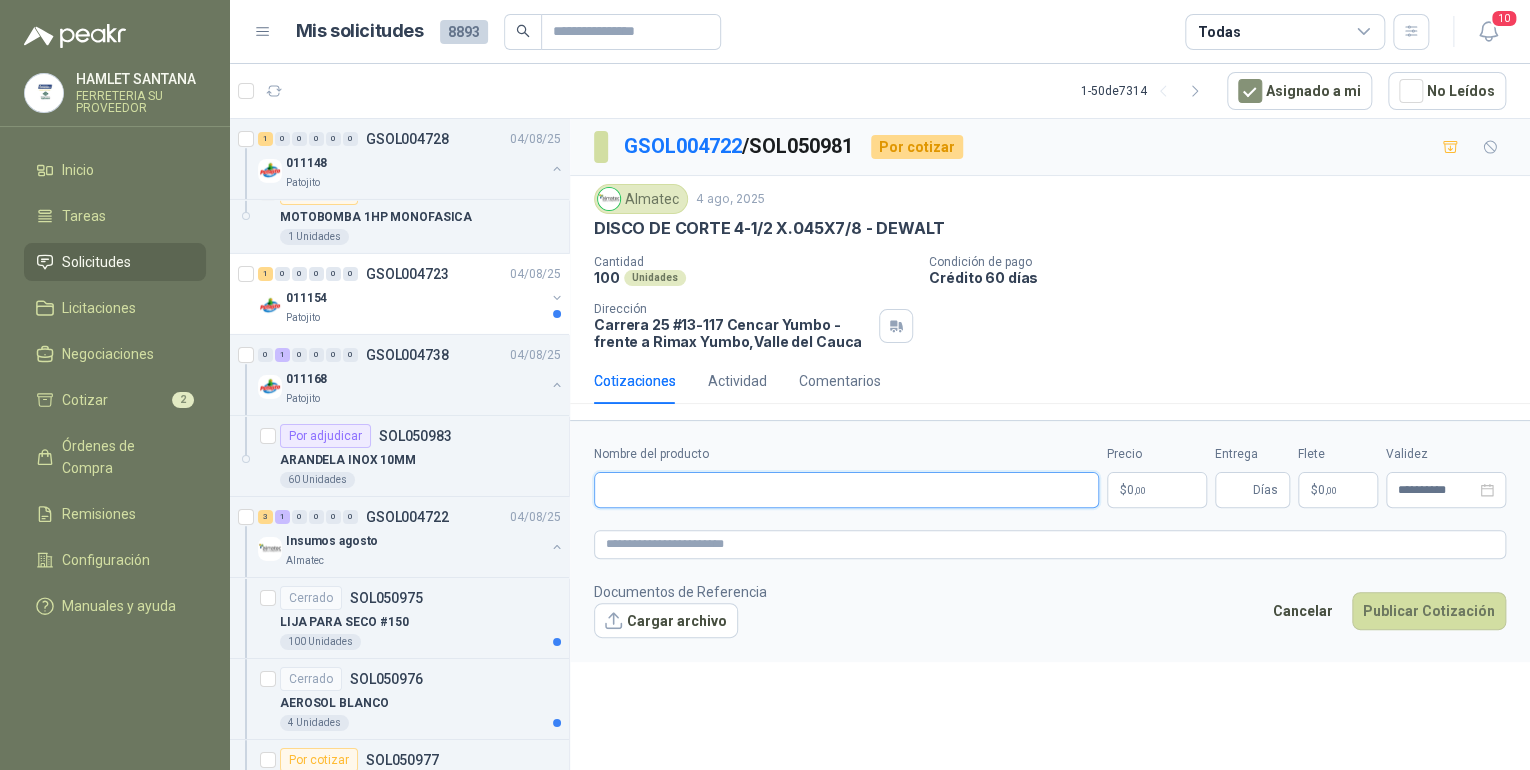 click on "Nombre del producto" at bounding box center [846, 490] 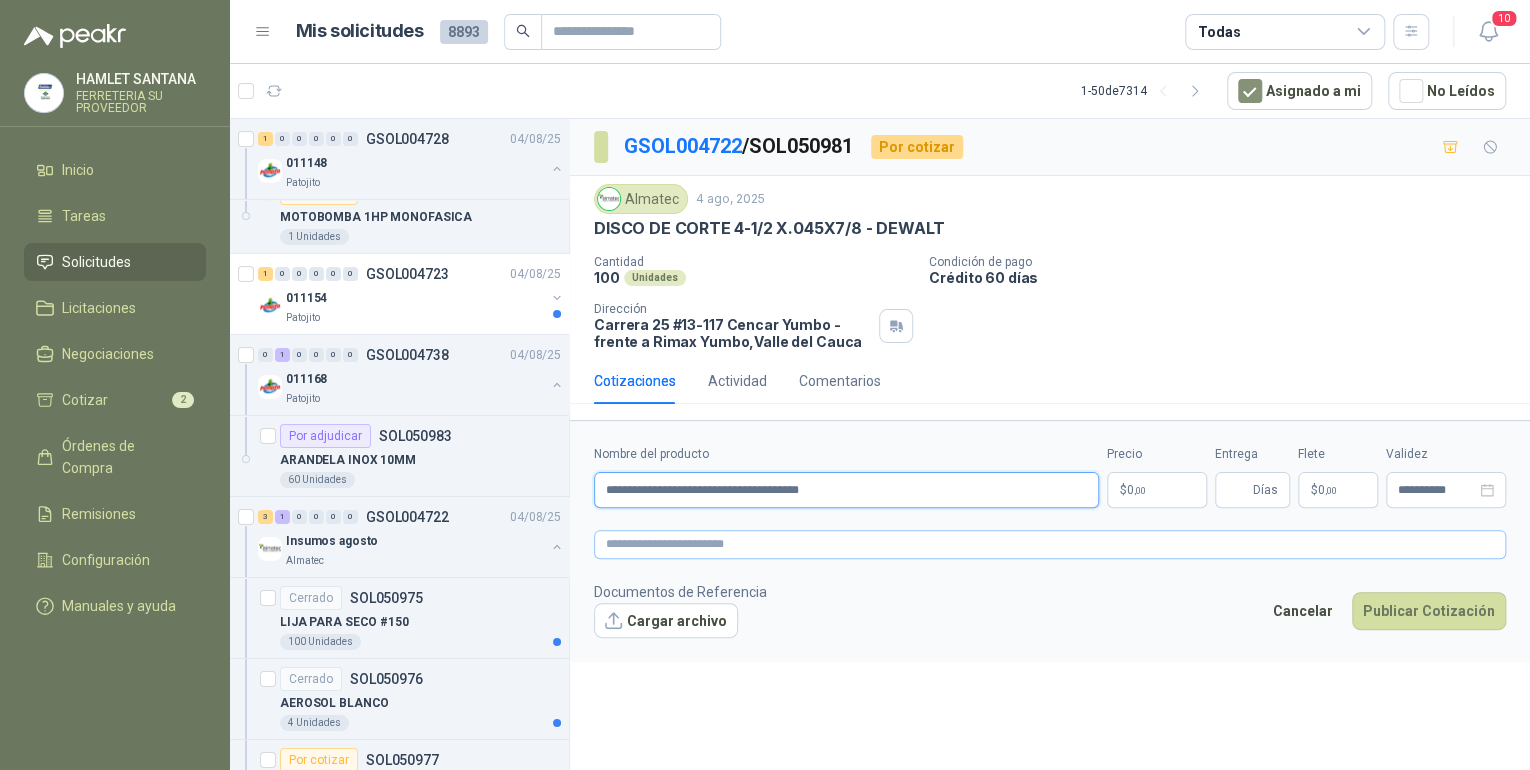 type on "**********" 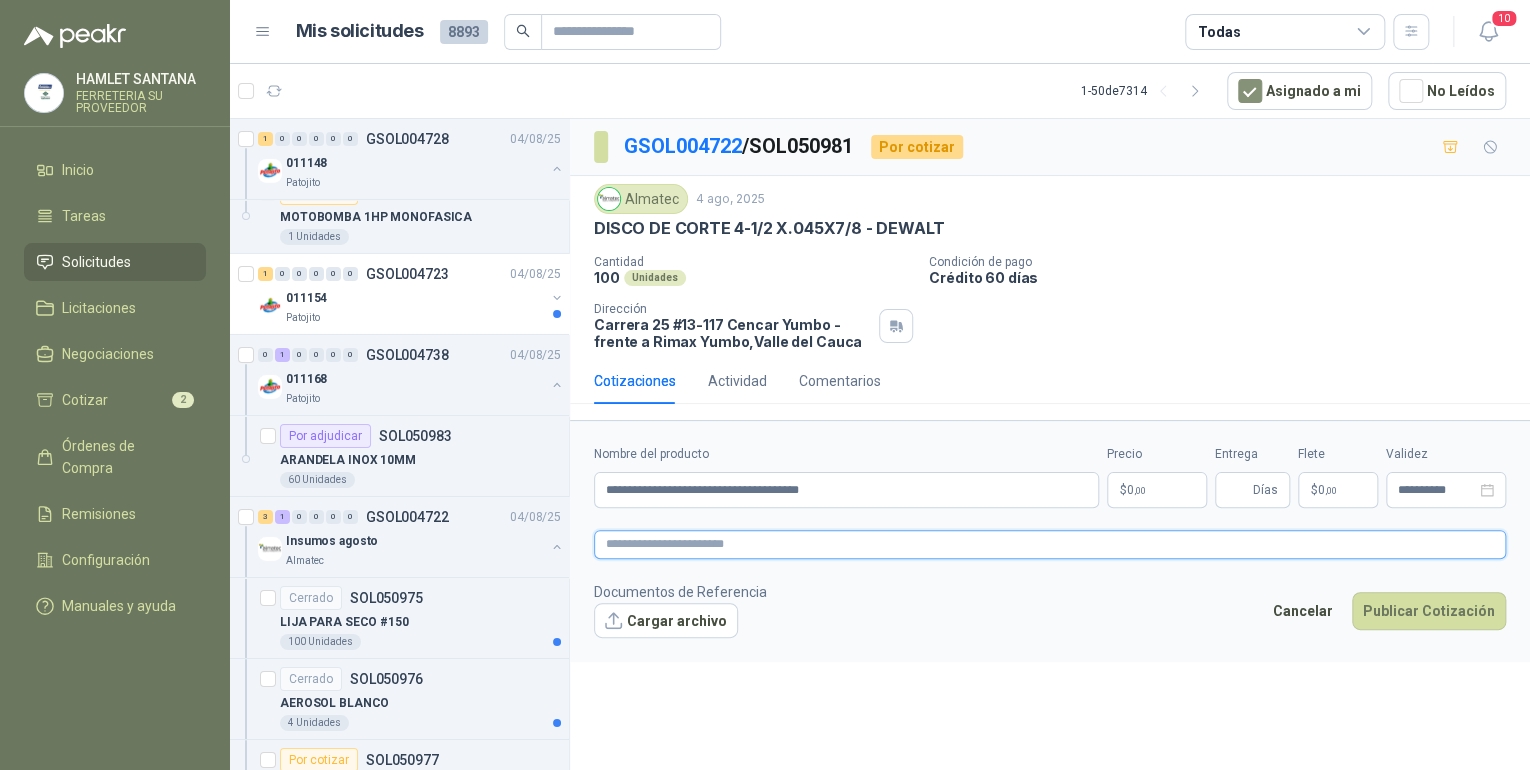 click at bounding box center (1050, 544) 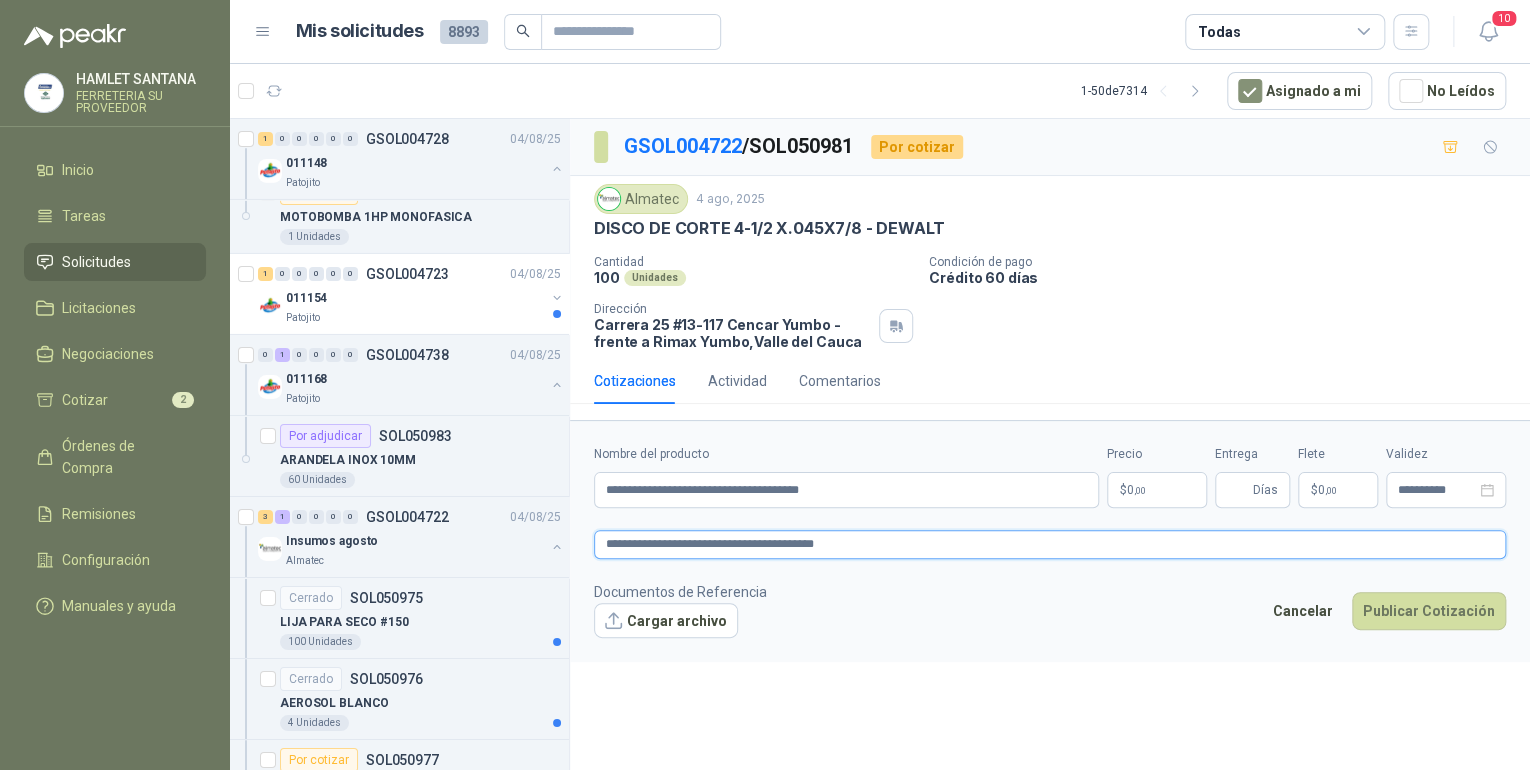 type on "**********" 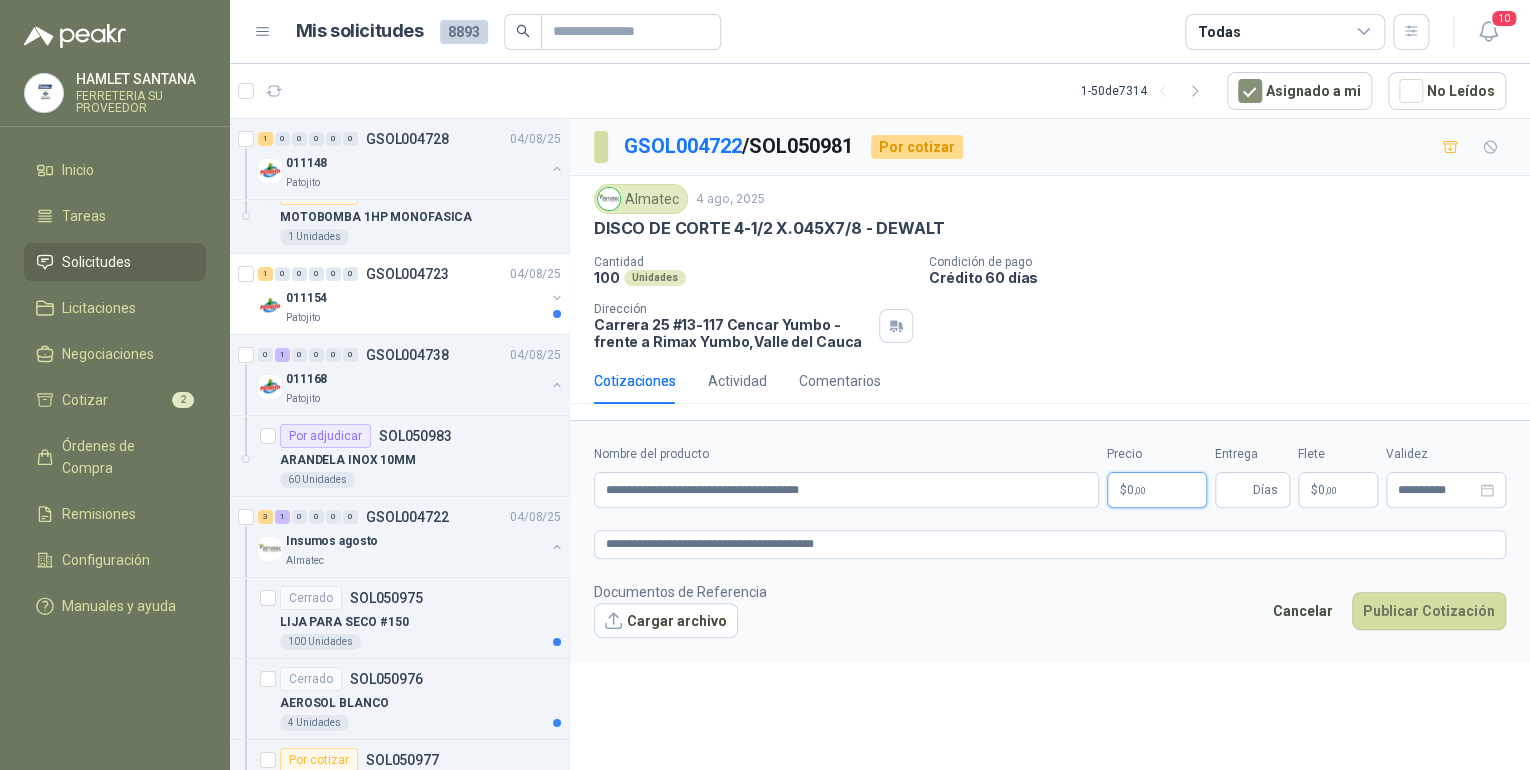 click on "$  0 ,00" at bounding box center [1157, 490] 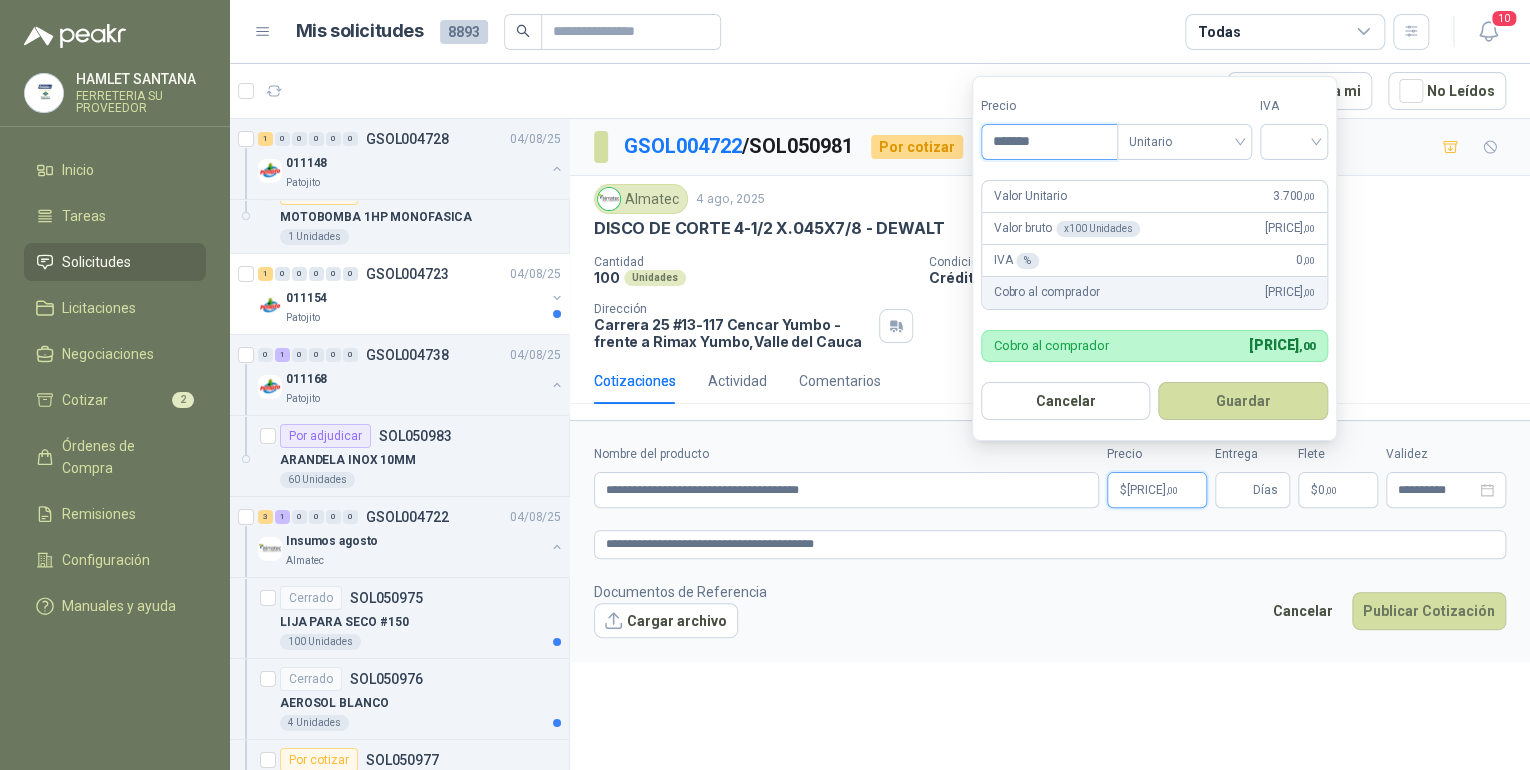 type on "*******" 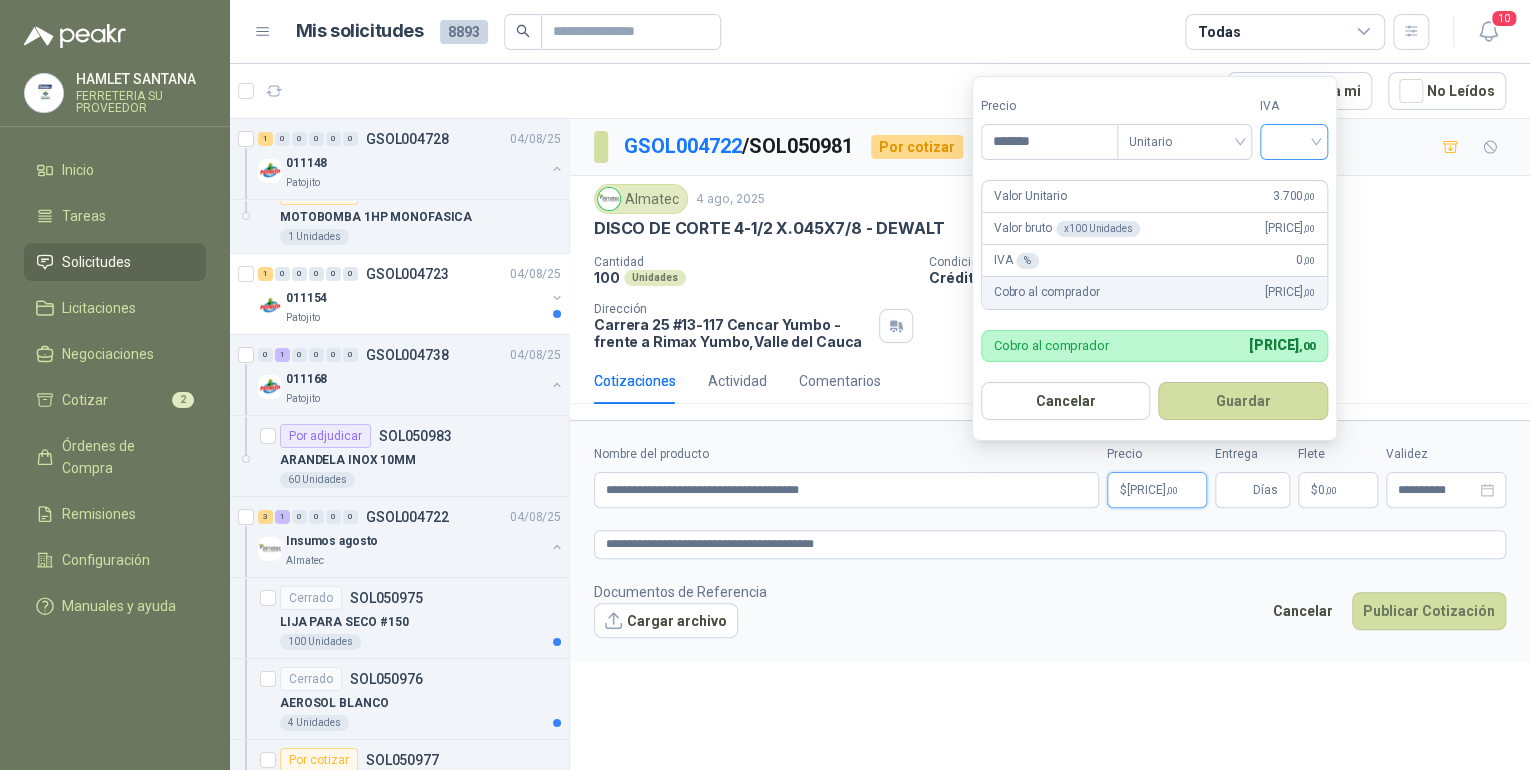 click at bounding box center [1294, 140] 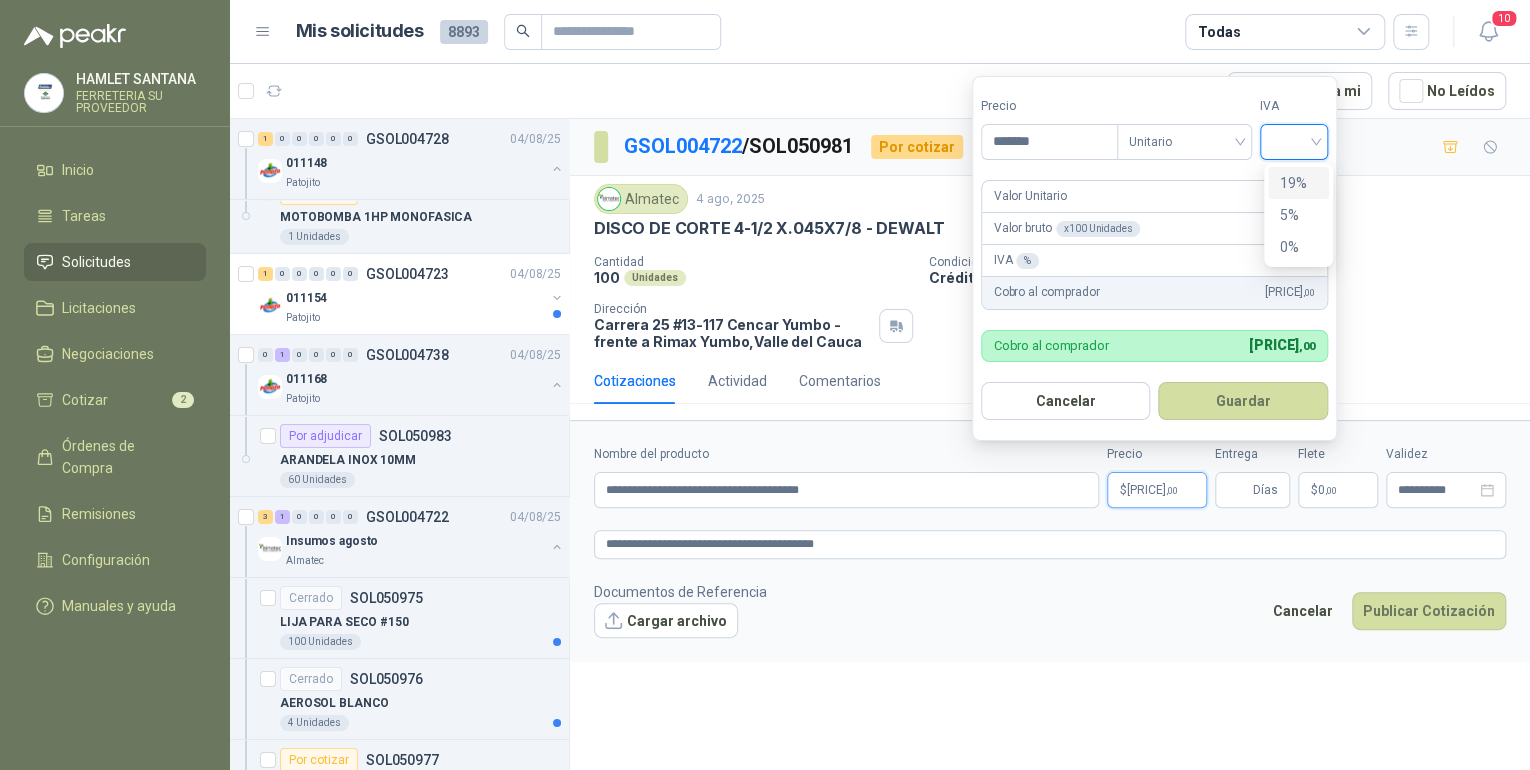 click on "19%" at bounding box center (1298, 183) 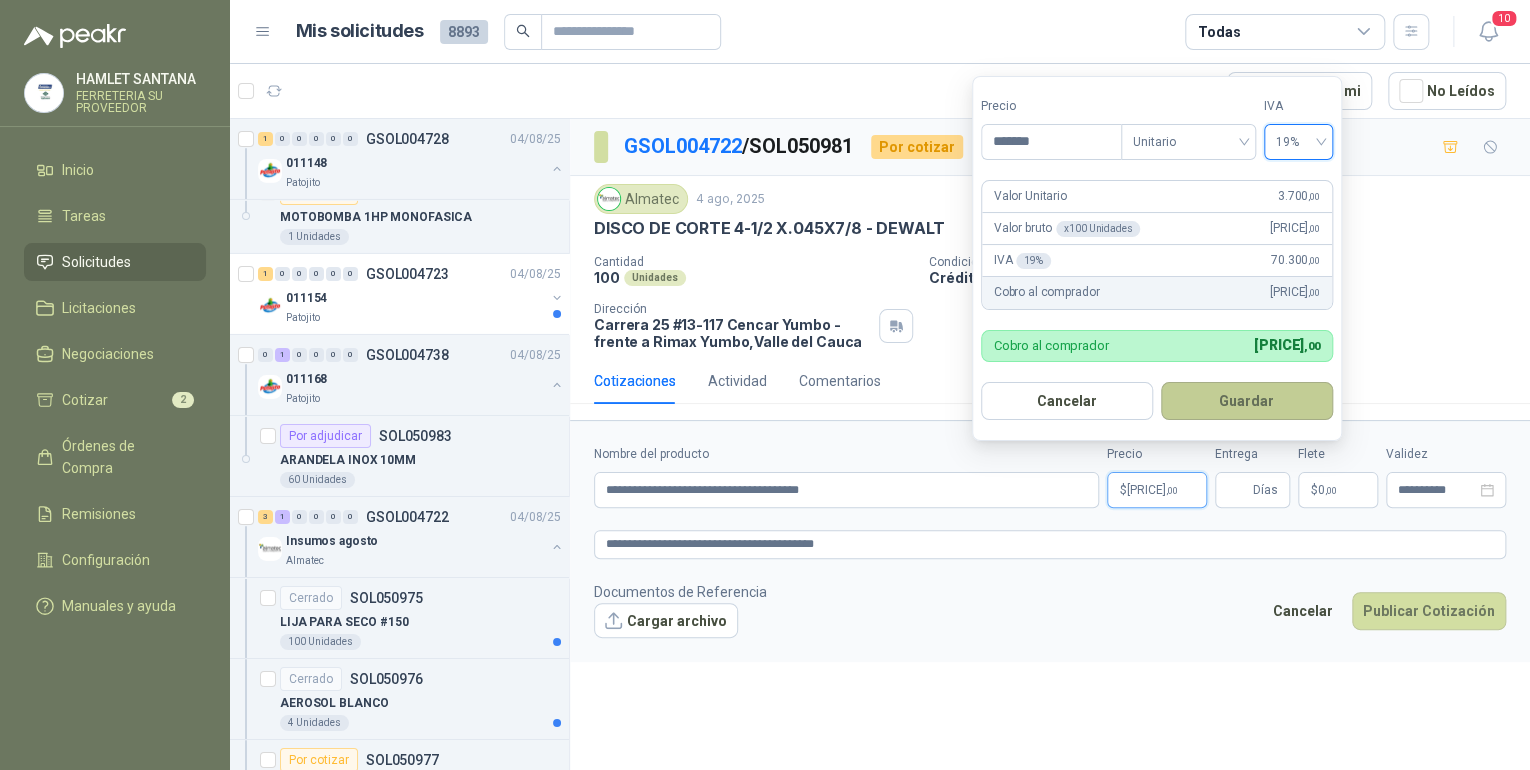 click on "Guardar" at bounding box center [1247, 401] 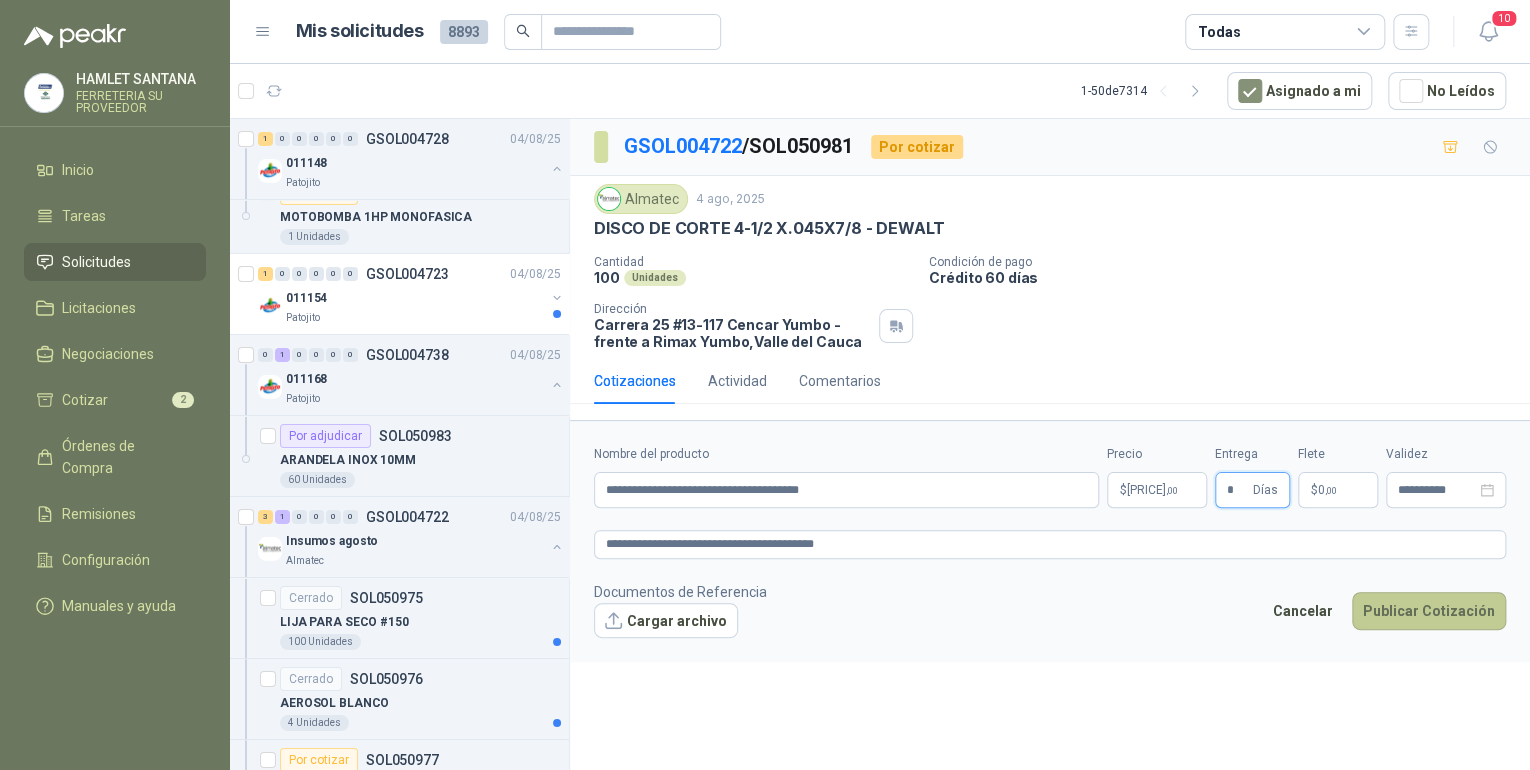 type on "*" 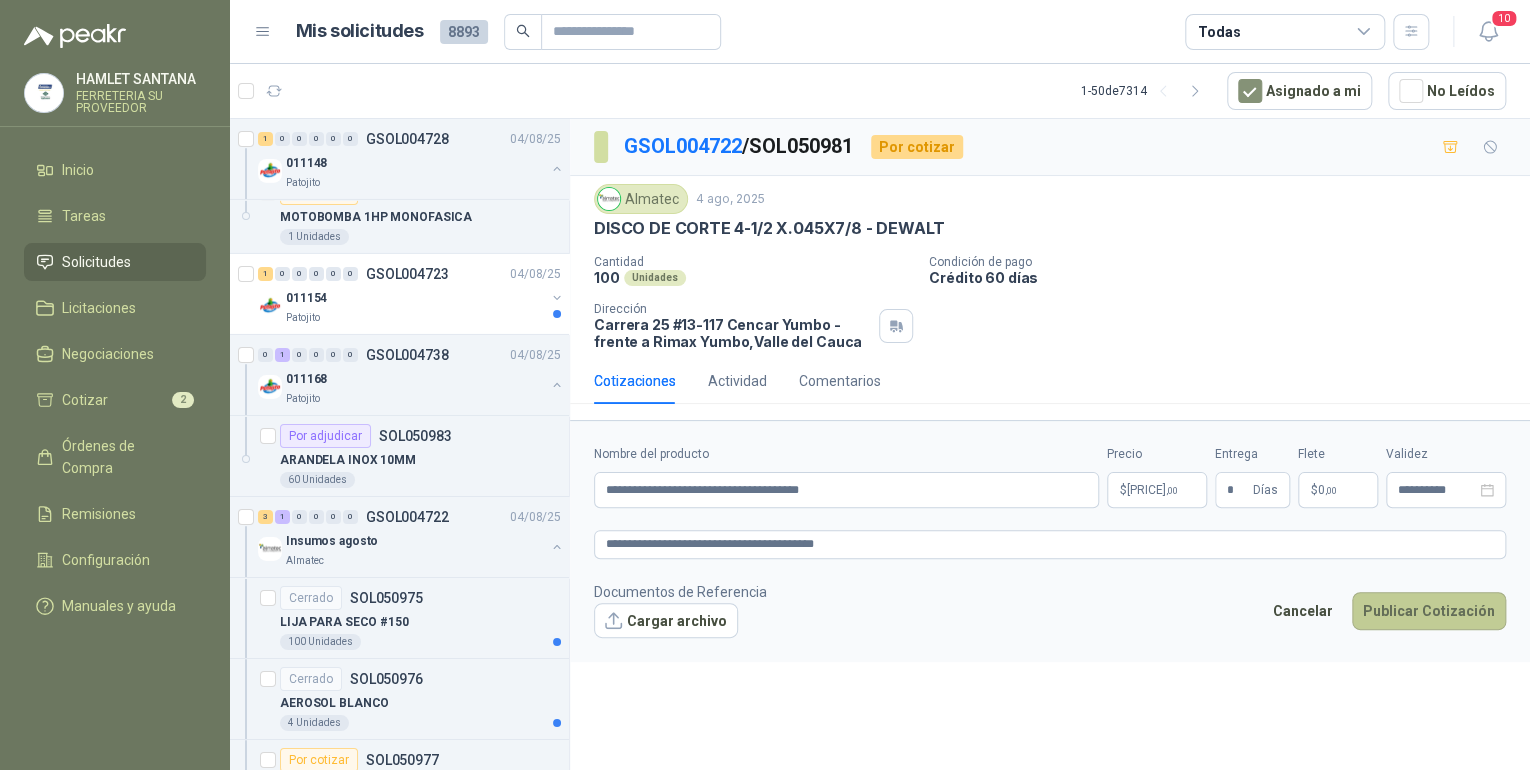 click on "Publicar Cotización" at bounding box center (1429, 611) 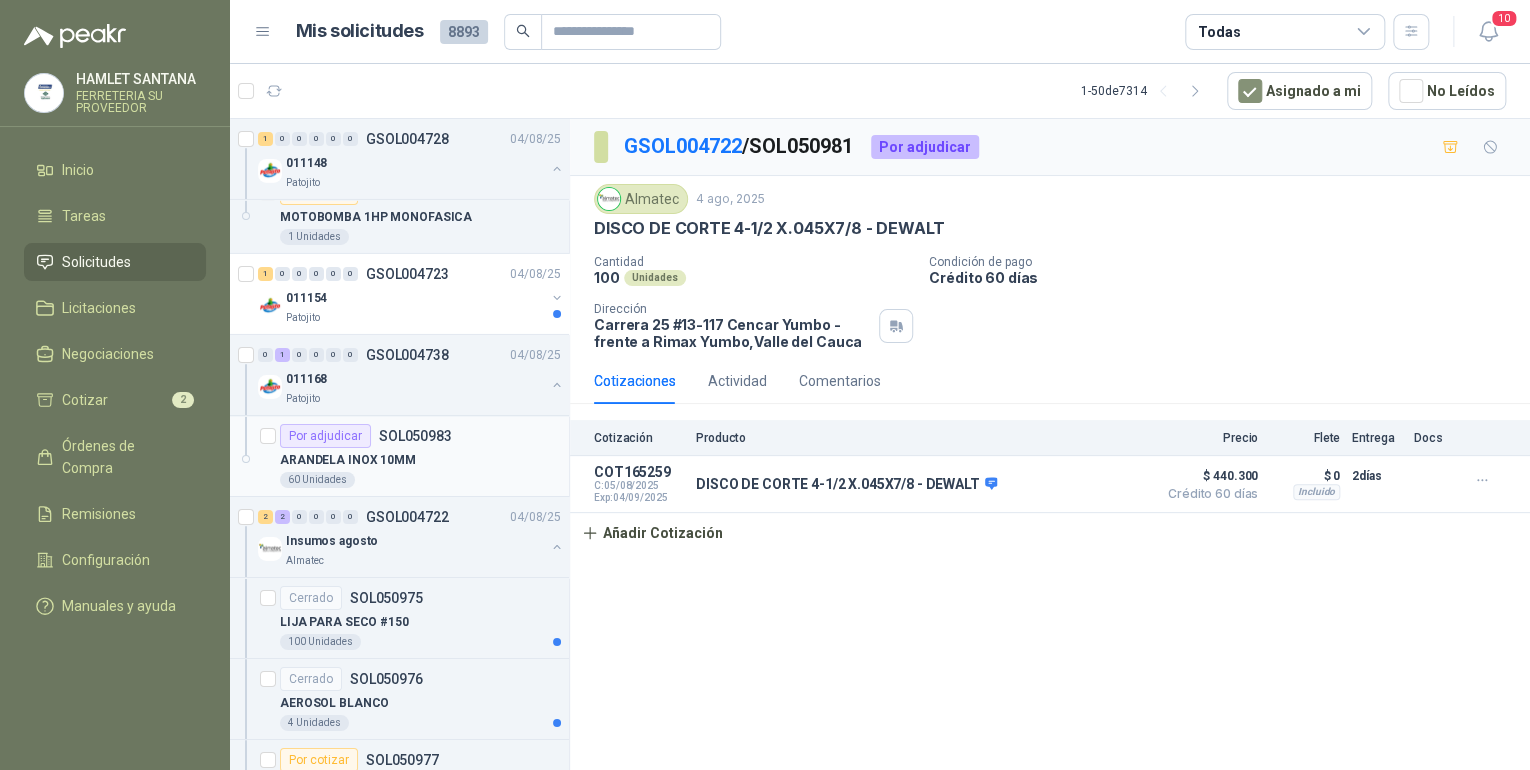 click on "SOL050983" at bounding box center [415, 436] 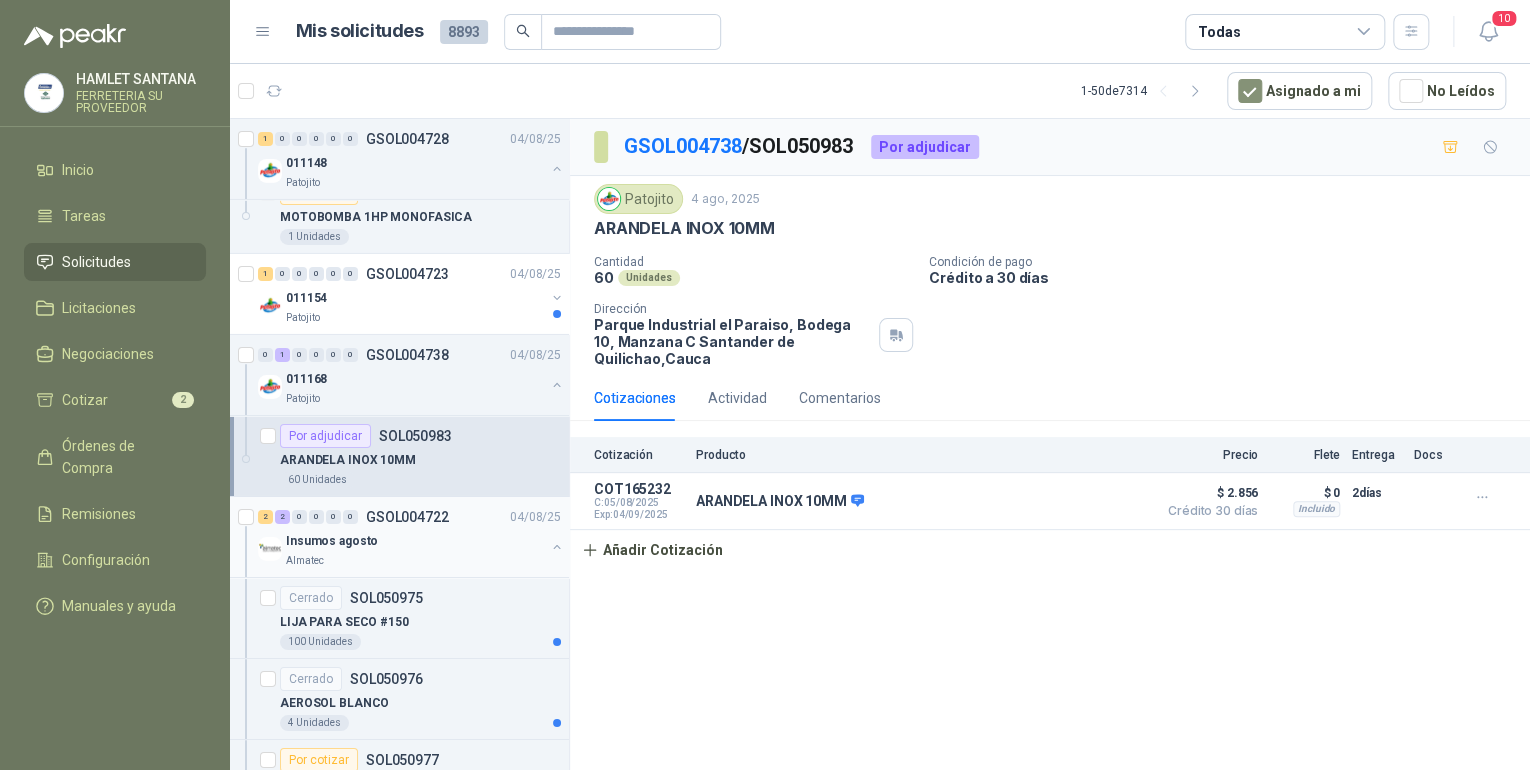 click on "Insumos agosto" at bounding box center [415, 541] 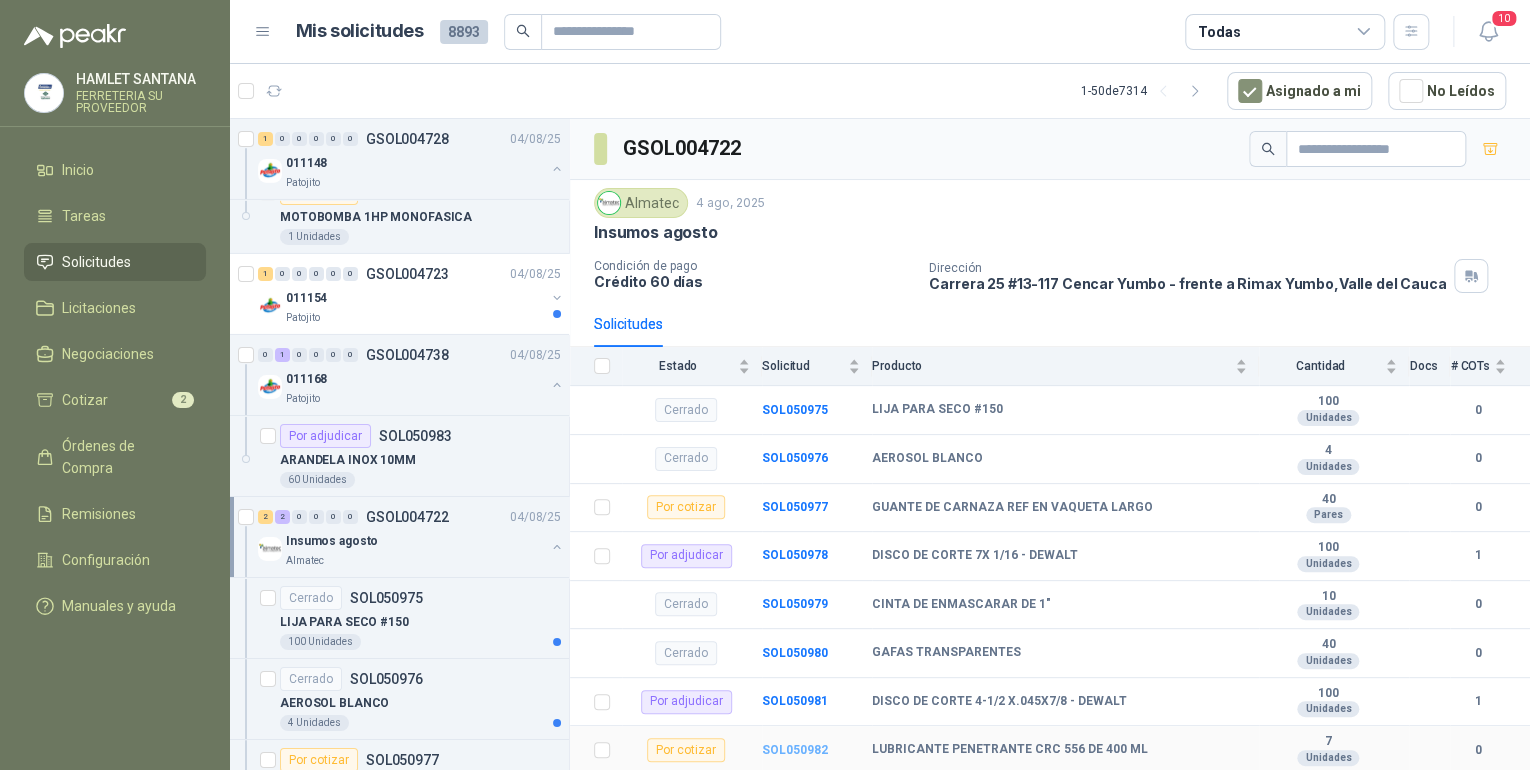 click on "SOL050982" at bounding box center (795, 750) 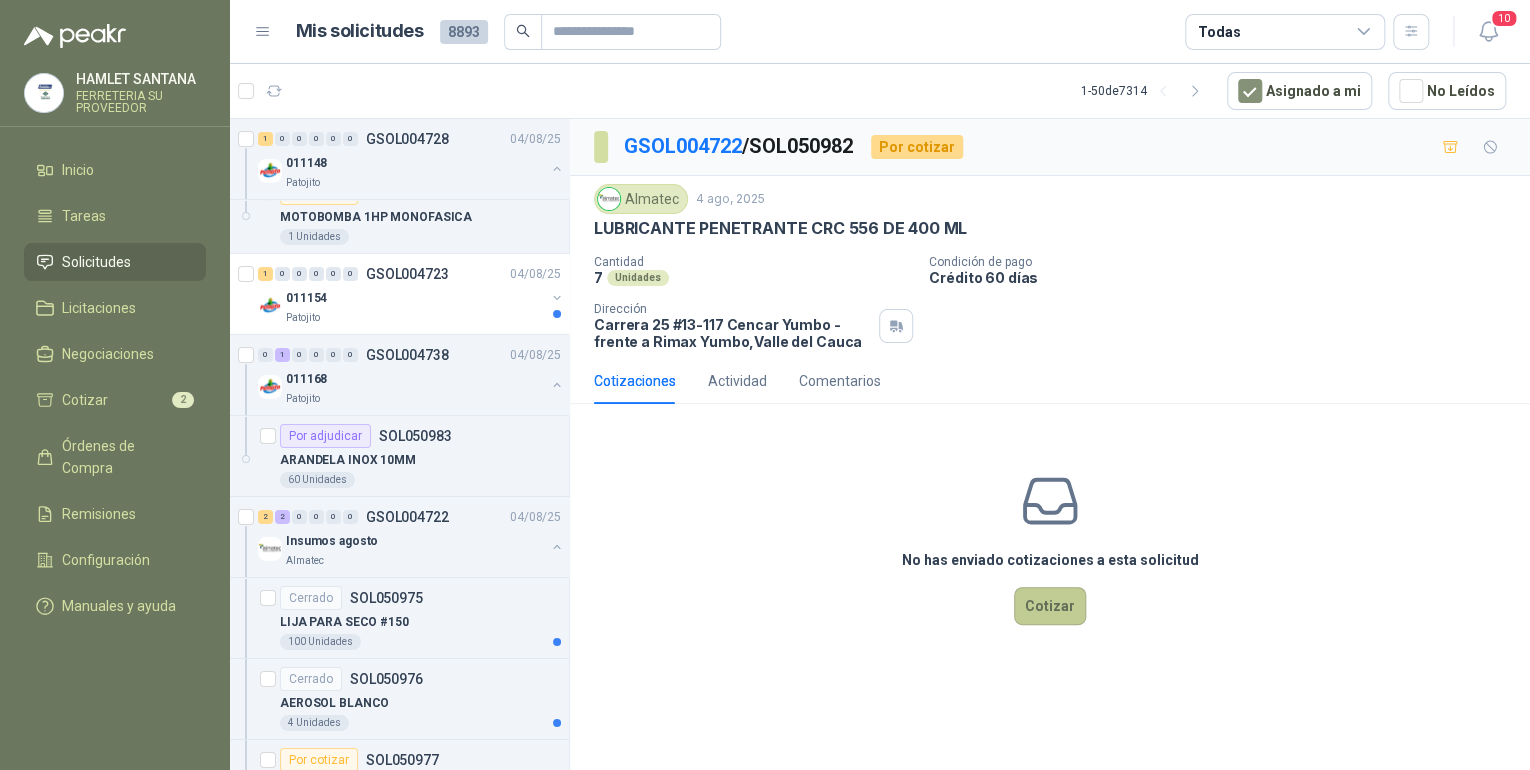 click on "Cotizar" at bounding box center [1050, 606] 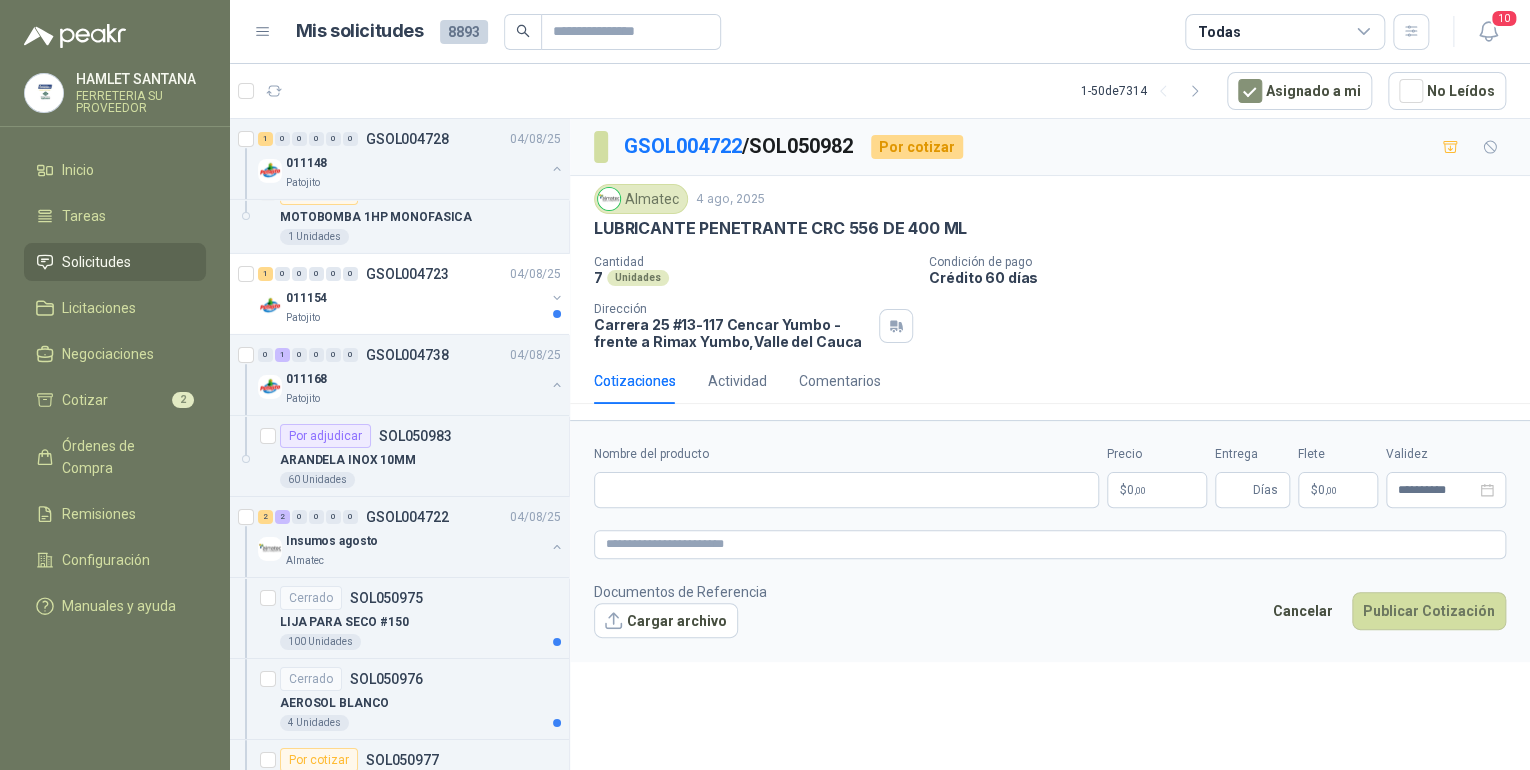 type 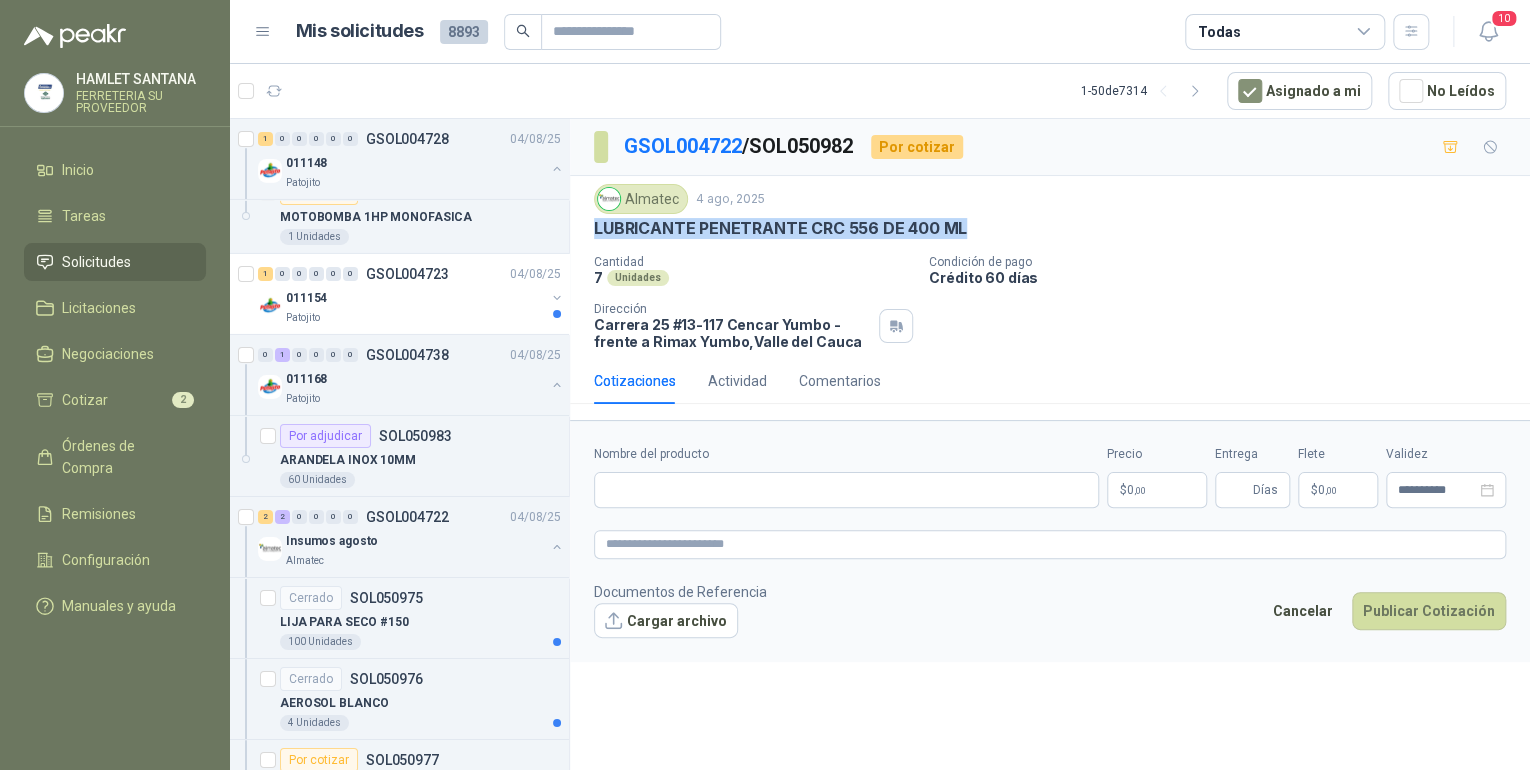 drag, startPoint x: 584, startPoint y: 226, endPoint x: 1025, endPoint y: 232, distance: 441.0408 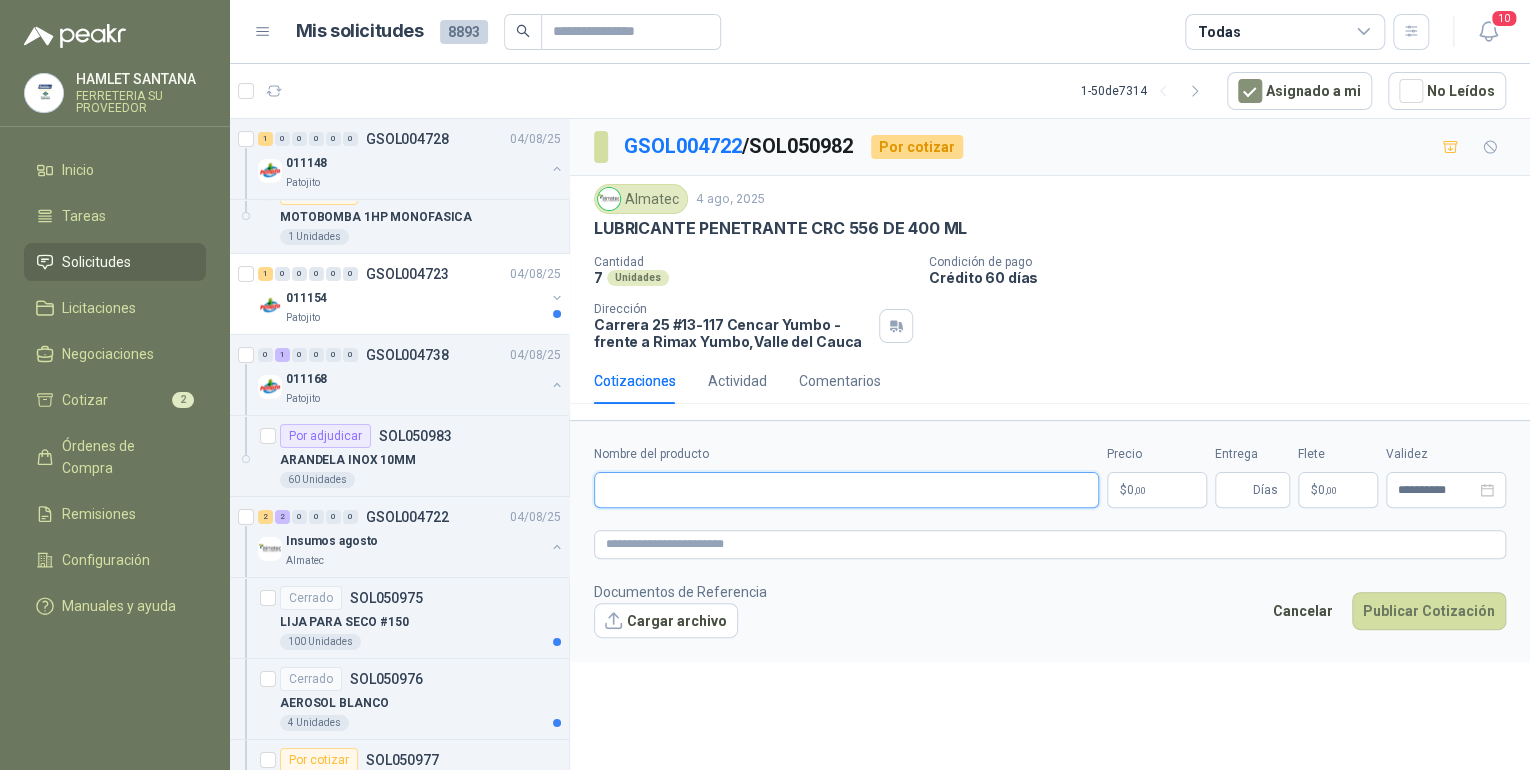 click on "Nombre del producto" at bounding box center (846, 490) 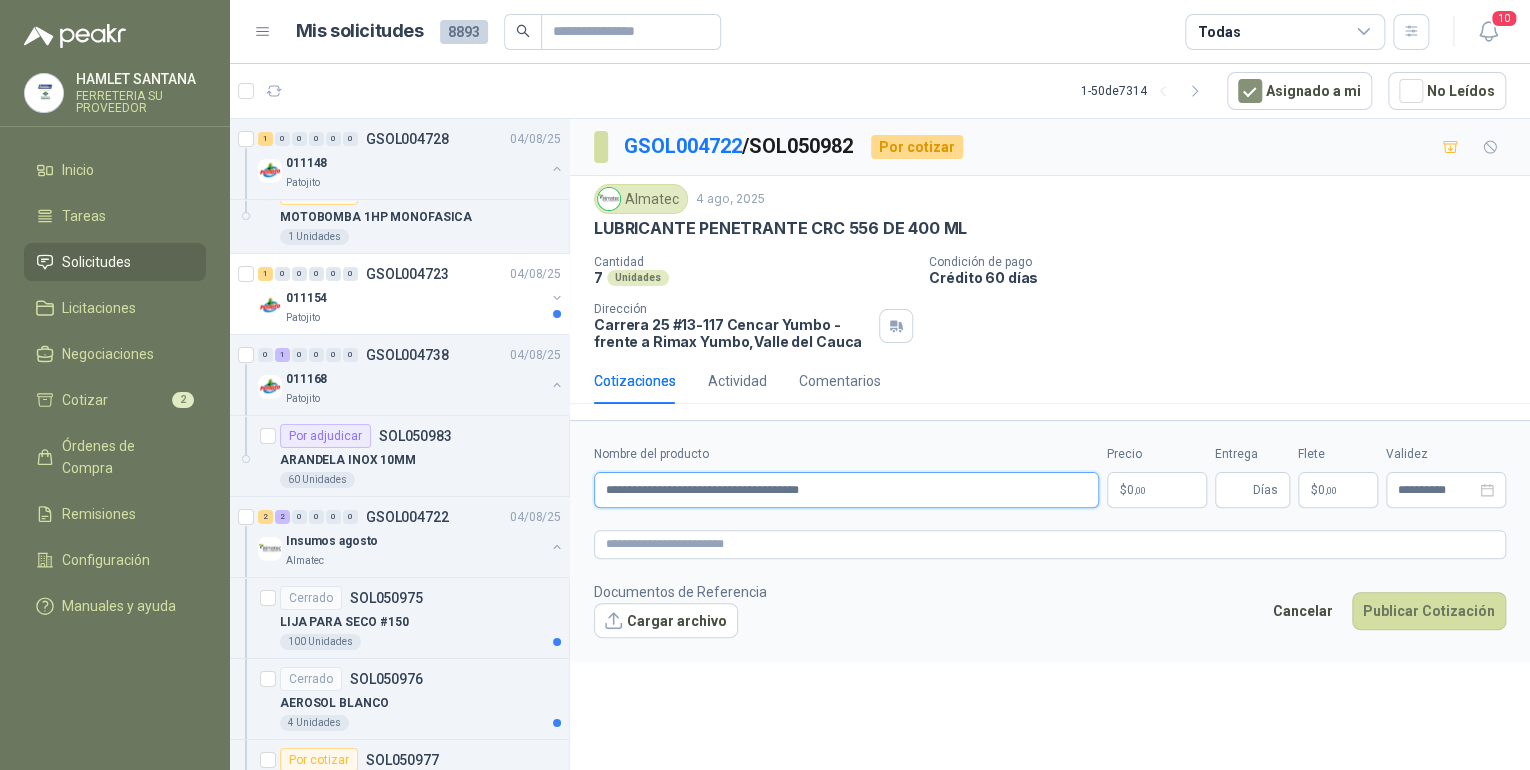 type on "**********" 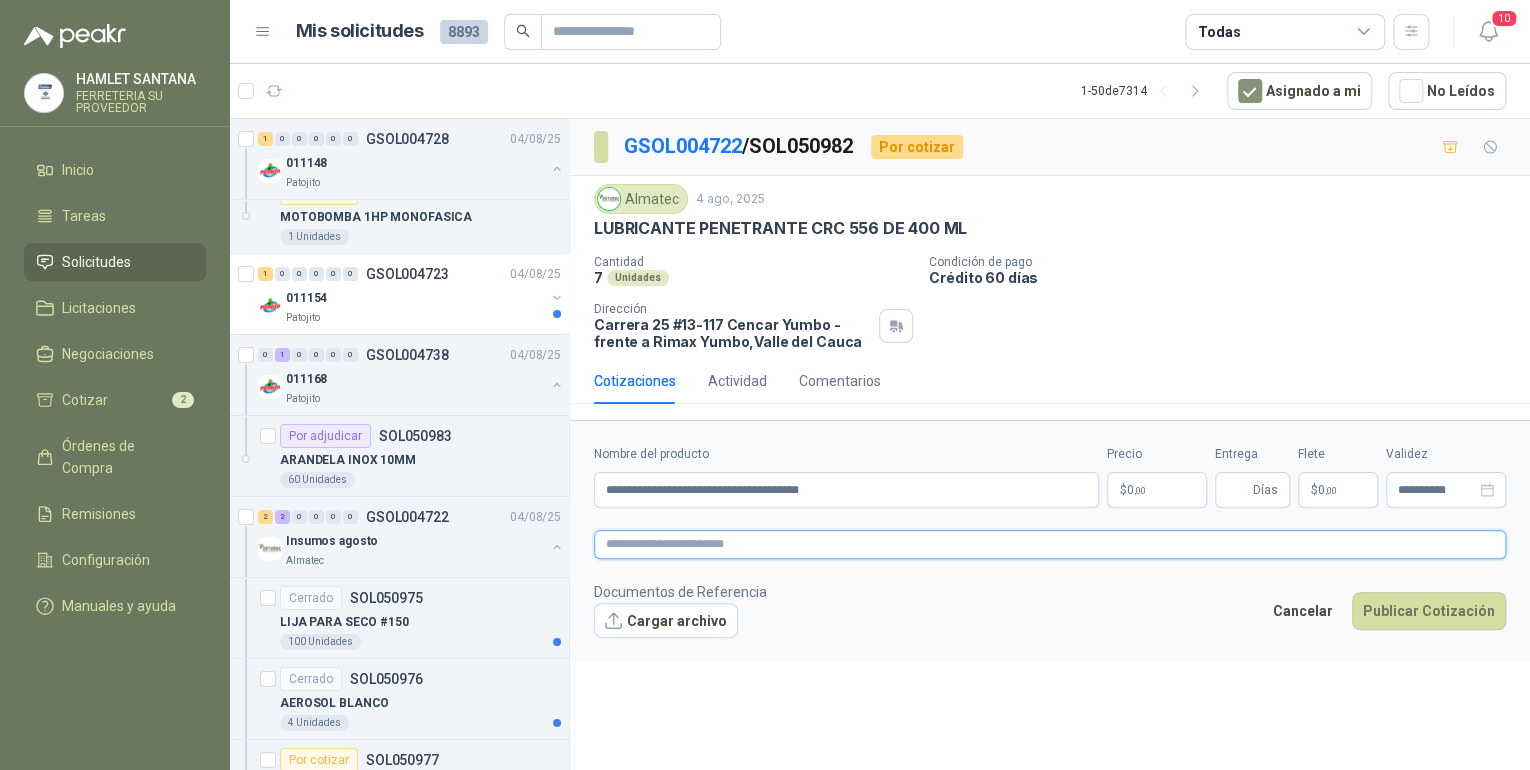 click at bounding box center [1050, 544] 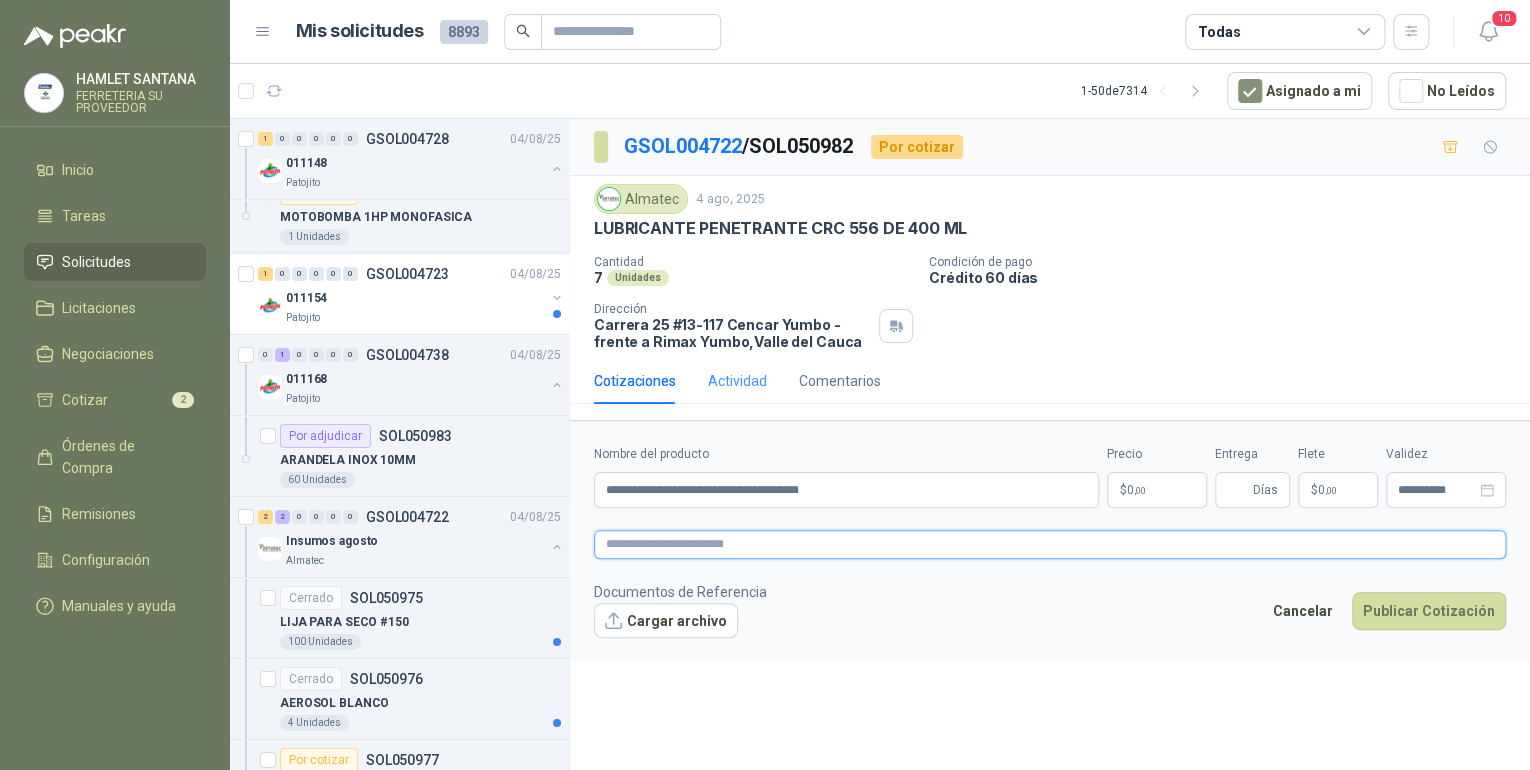 type 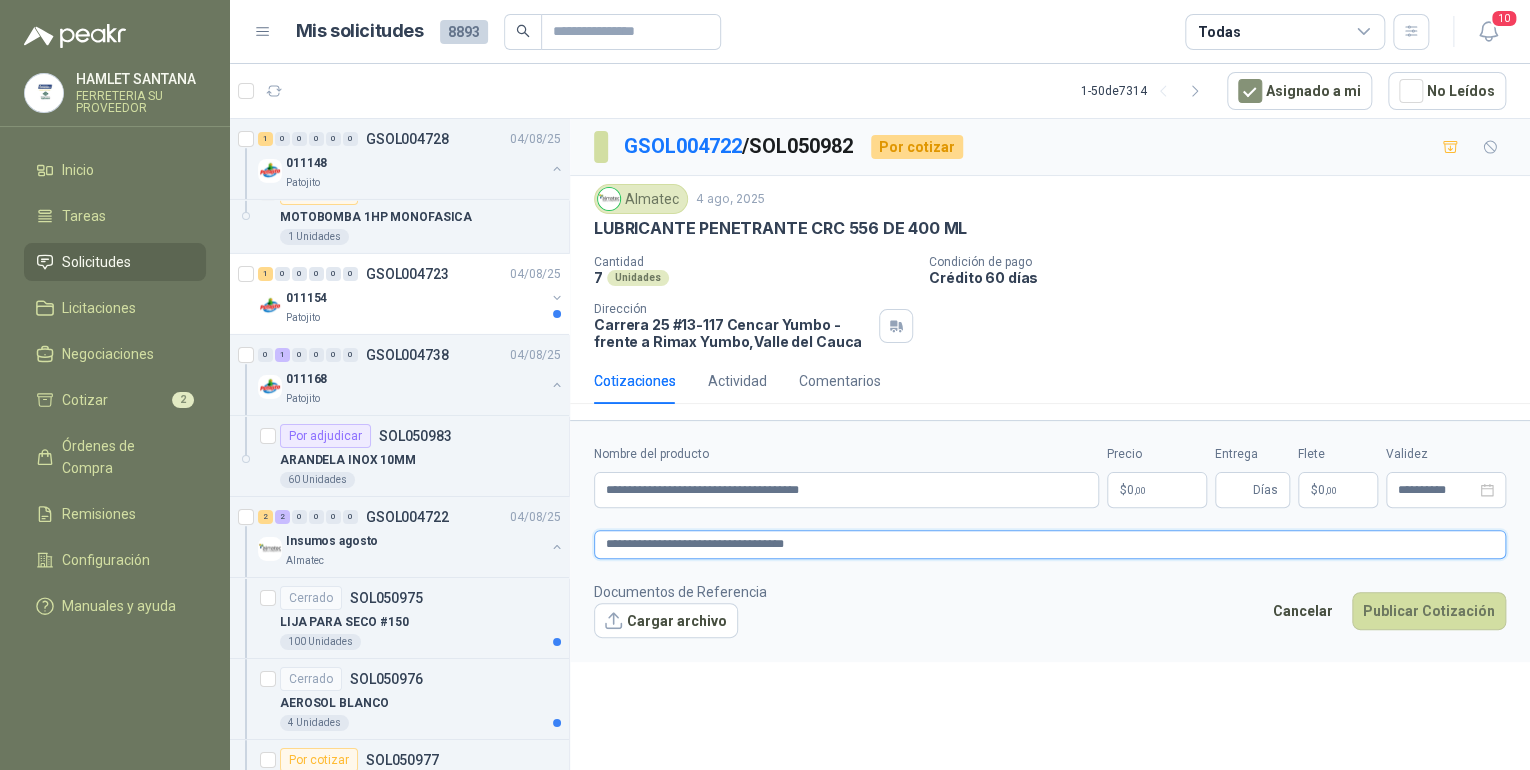 type on "**********" 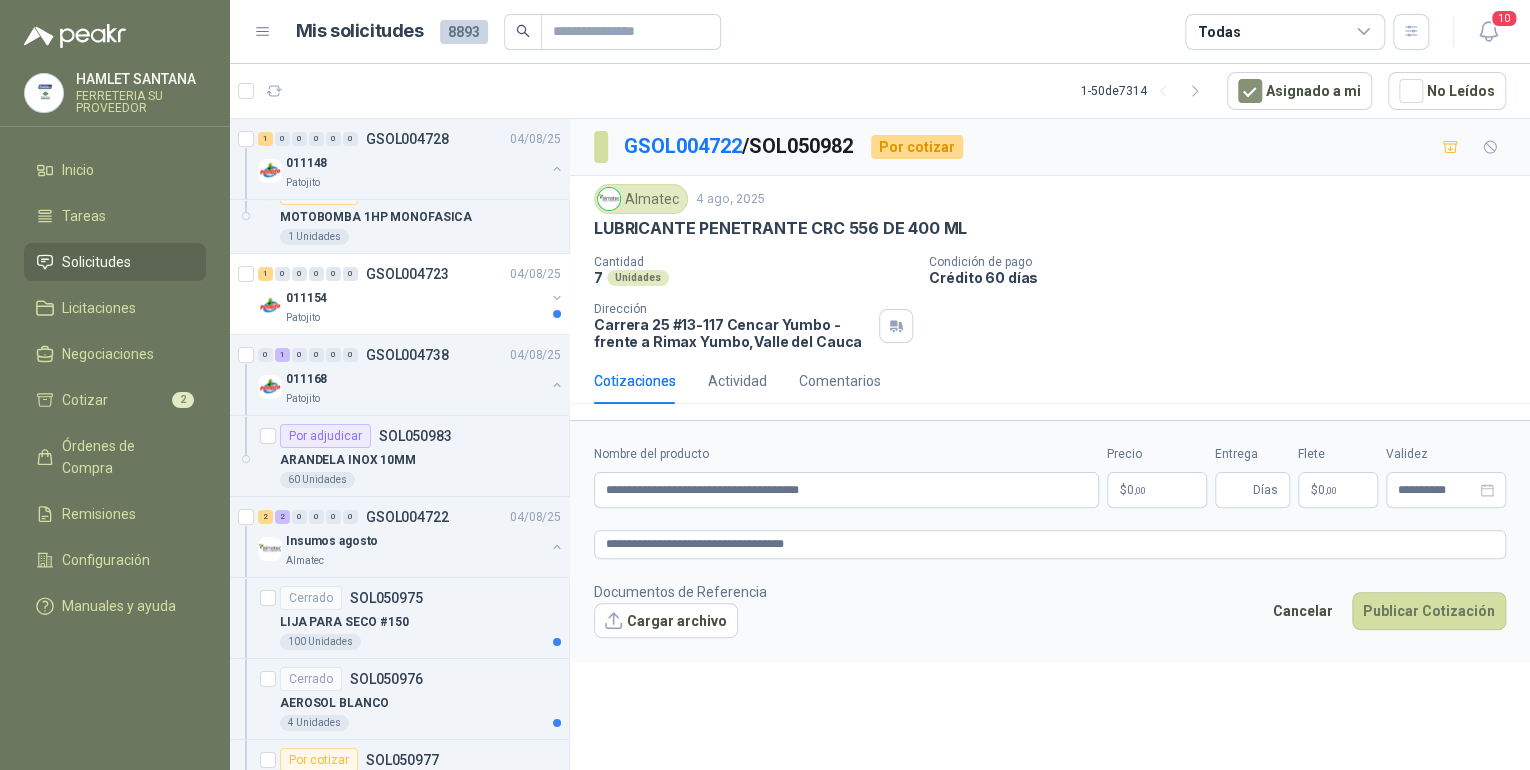click on "$  0 ,00" at bounding box center [1157, 490] 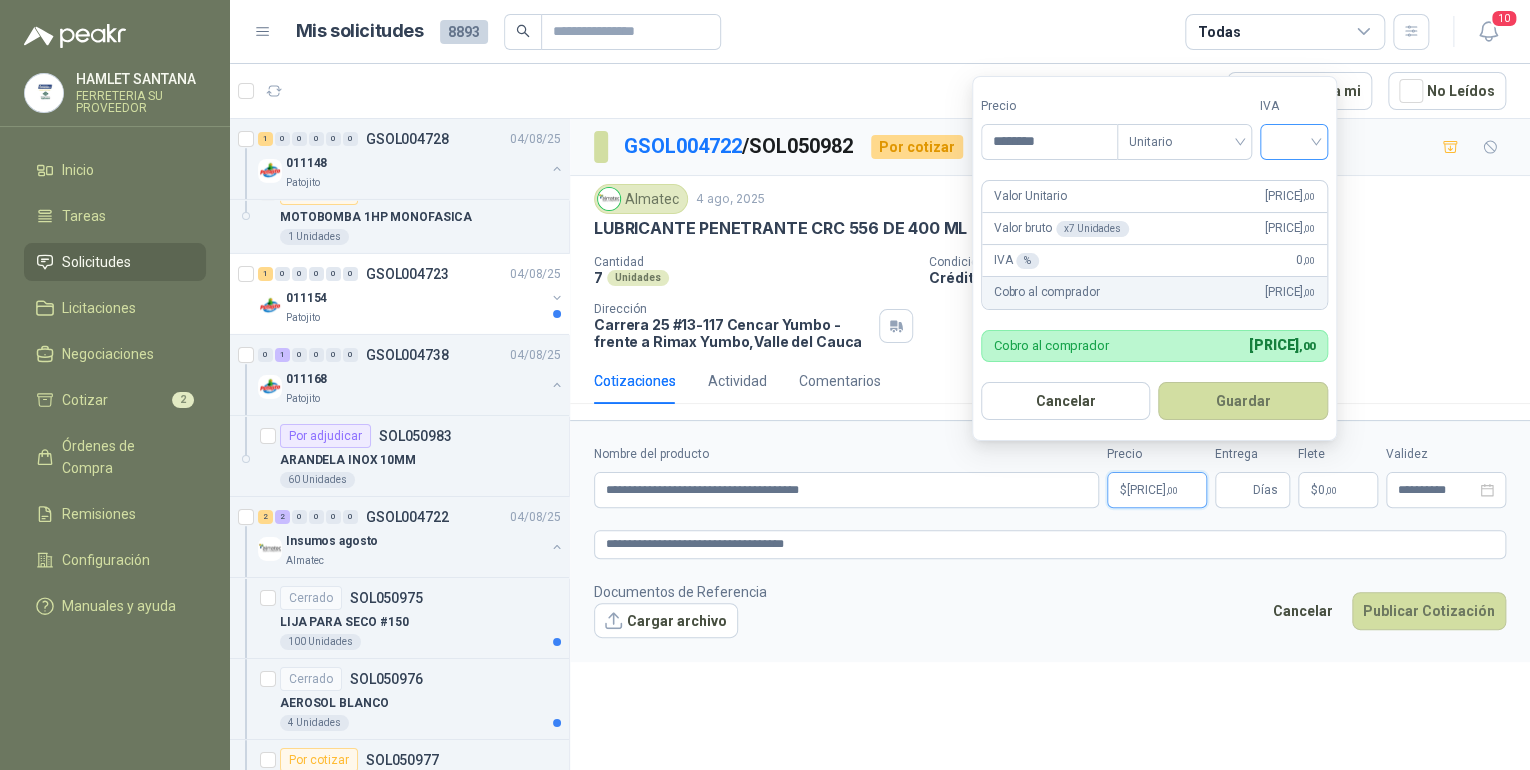 click at bounding box center (1294, 142) 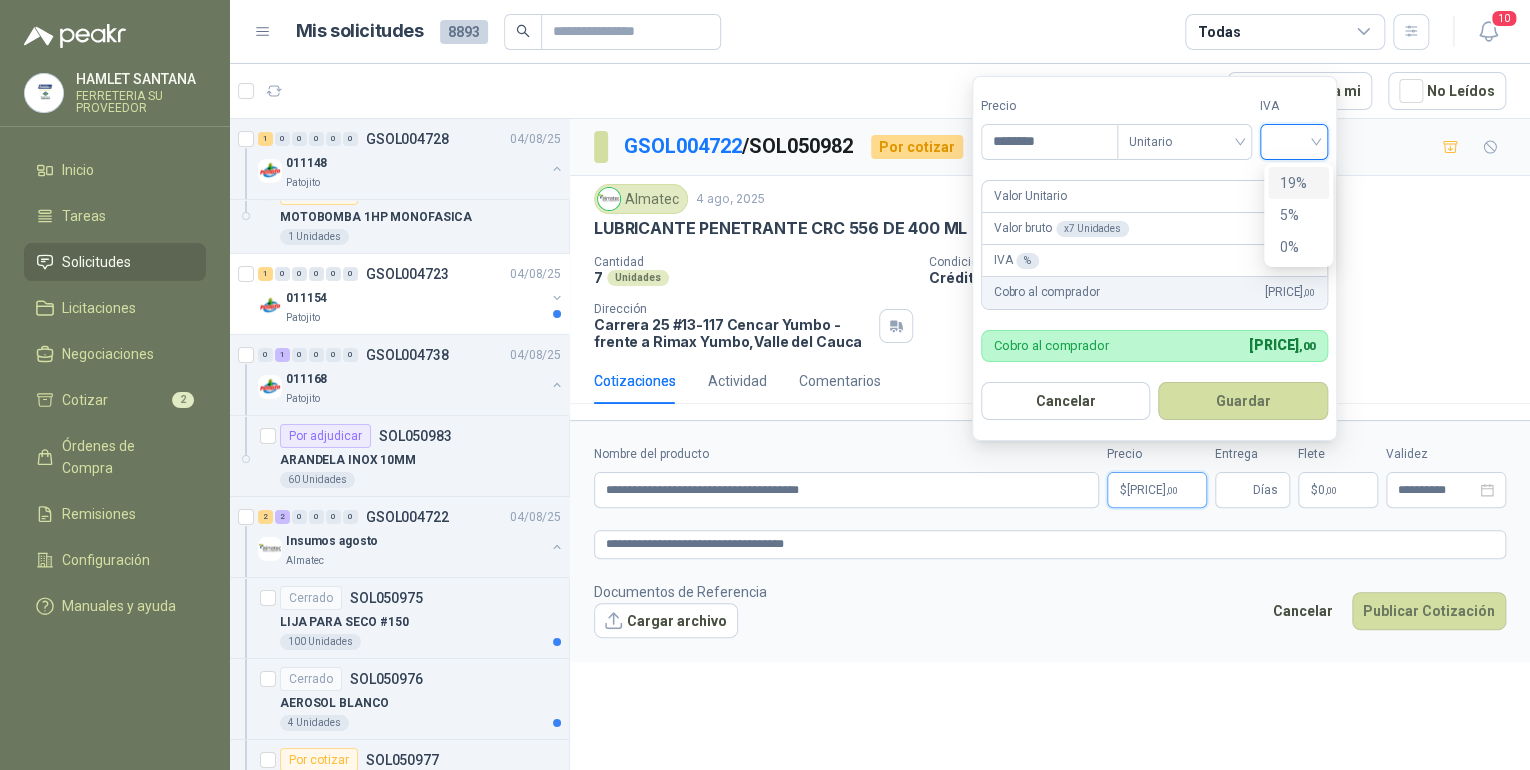 click on "19%" at bounding box center (1298, 183) 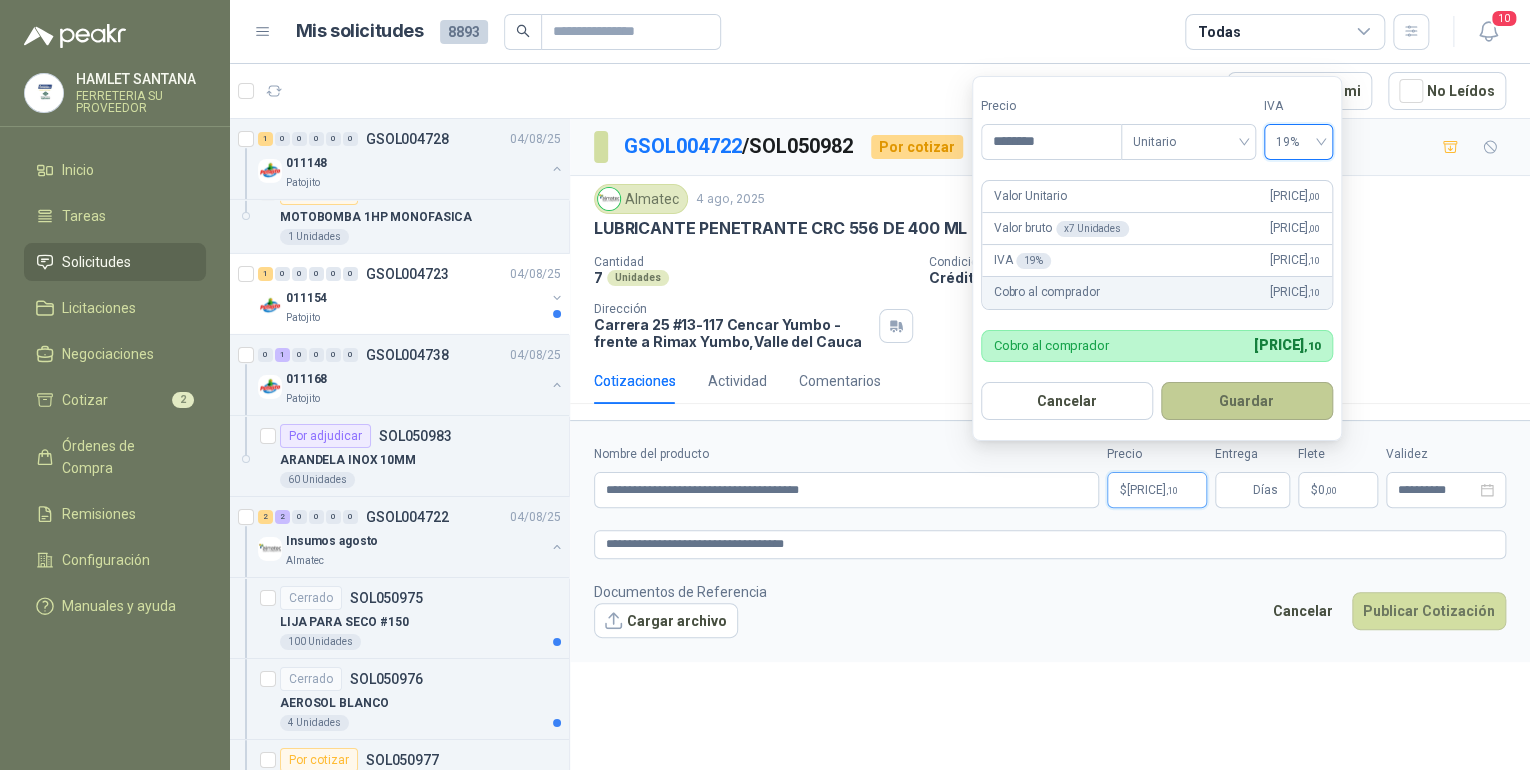 click on "Guardar" at bounding box center (1247, 401) 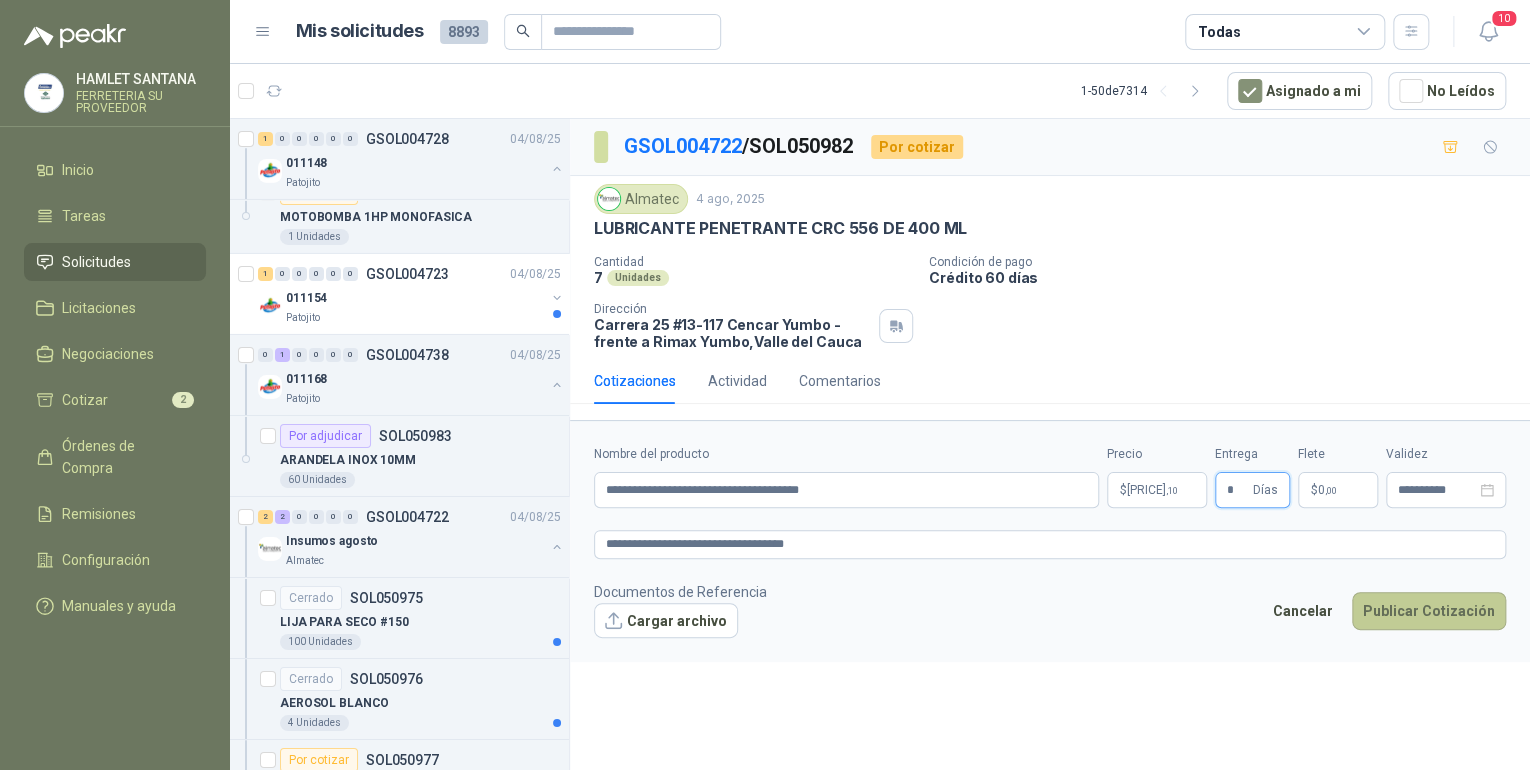 type on "*" 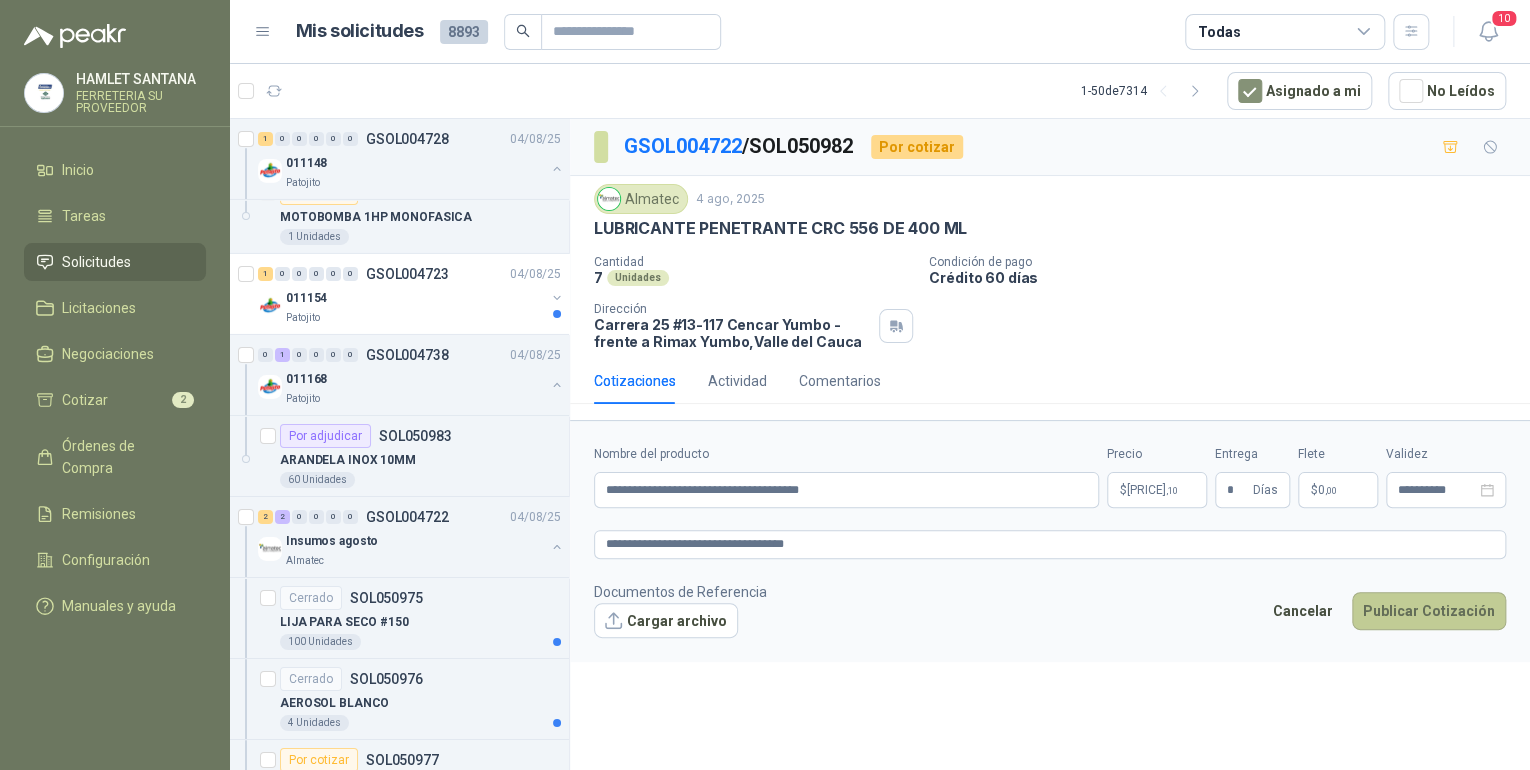 click on "Publicar Cotización" at bounding box center [1429, 611] 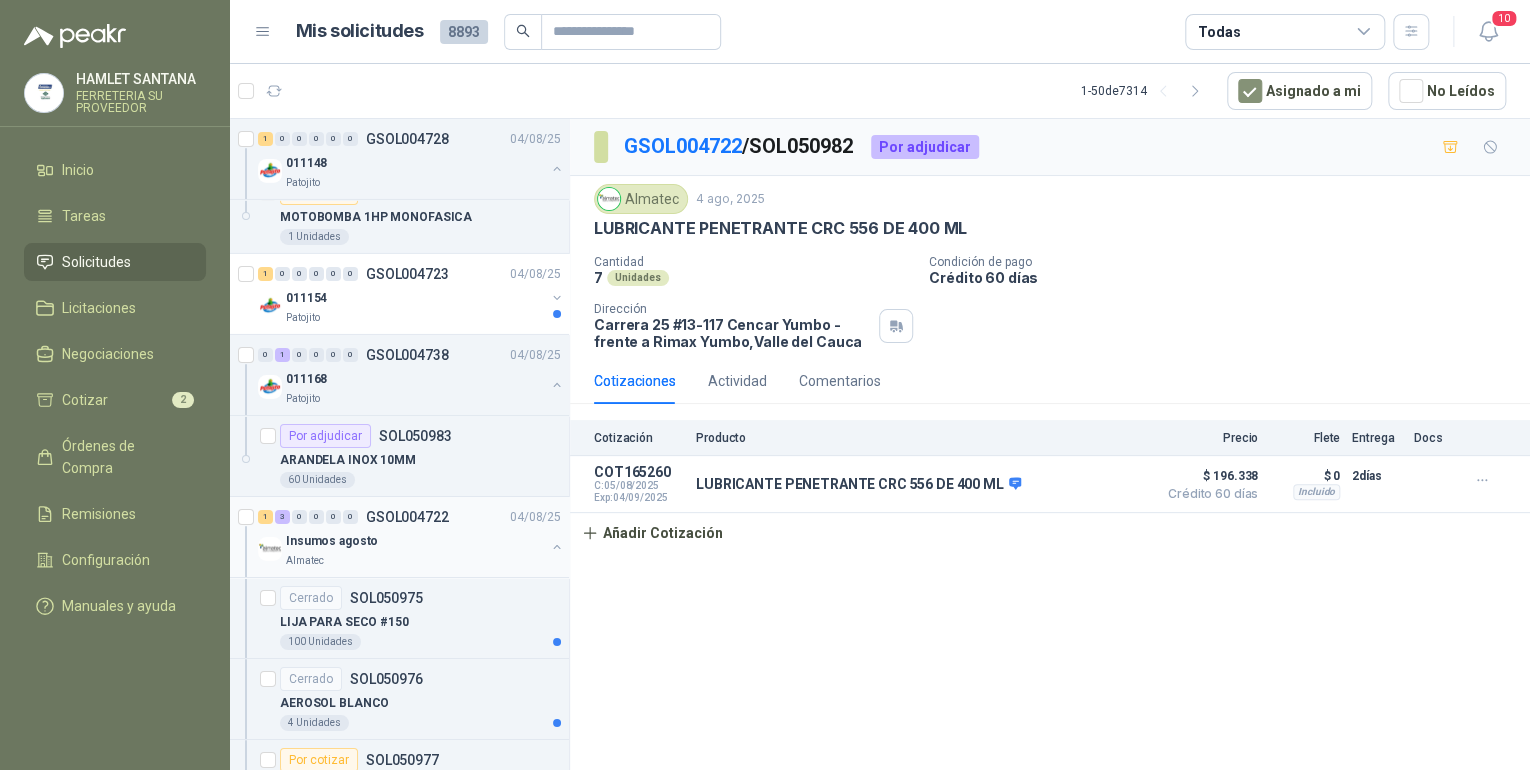 click on "Insumos agosto" at bounding box center (415, 541) 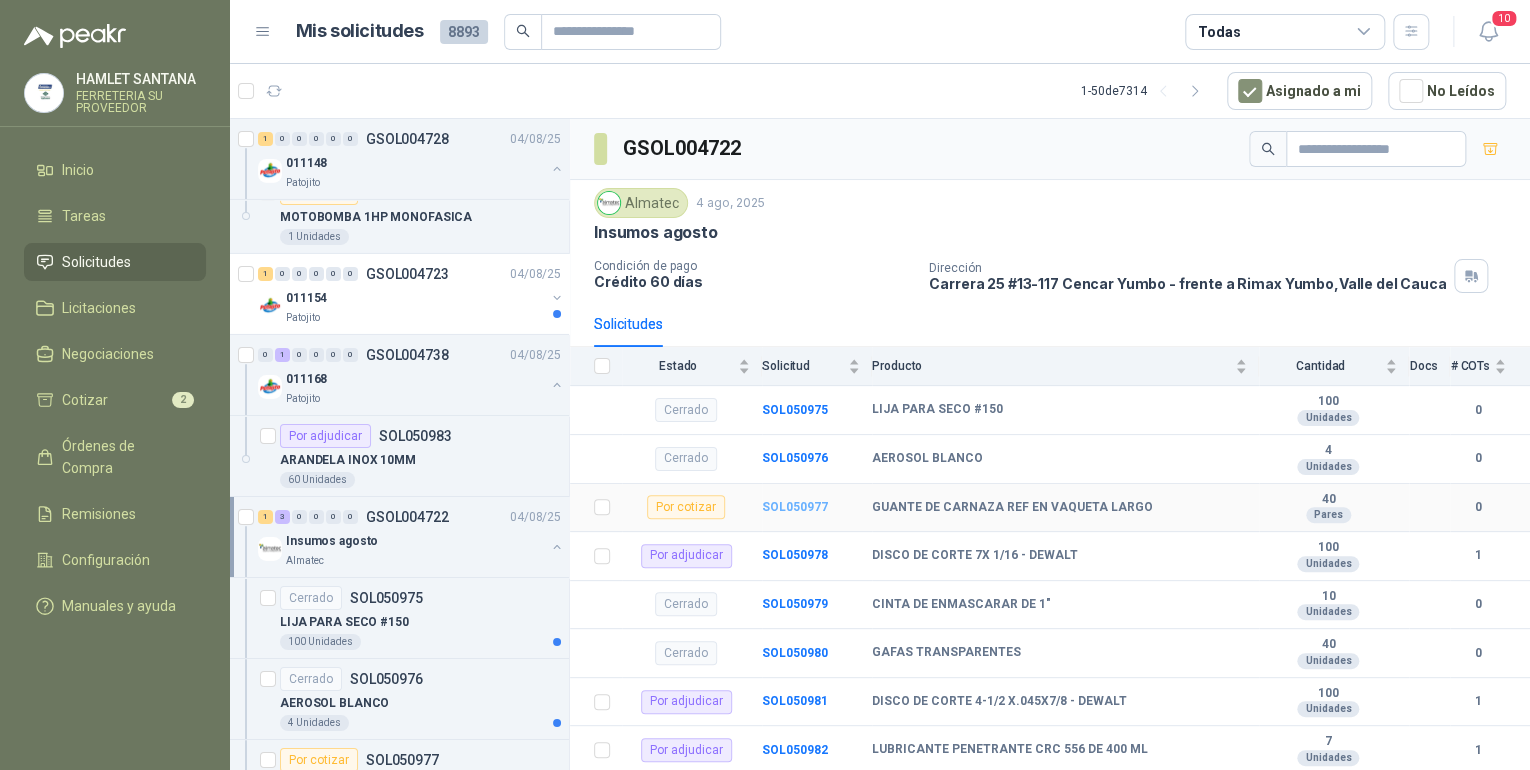 click on "SOL050977" at bounding box center [795, 507] 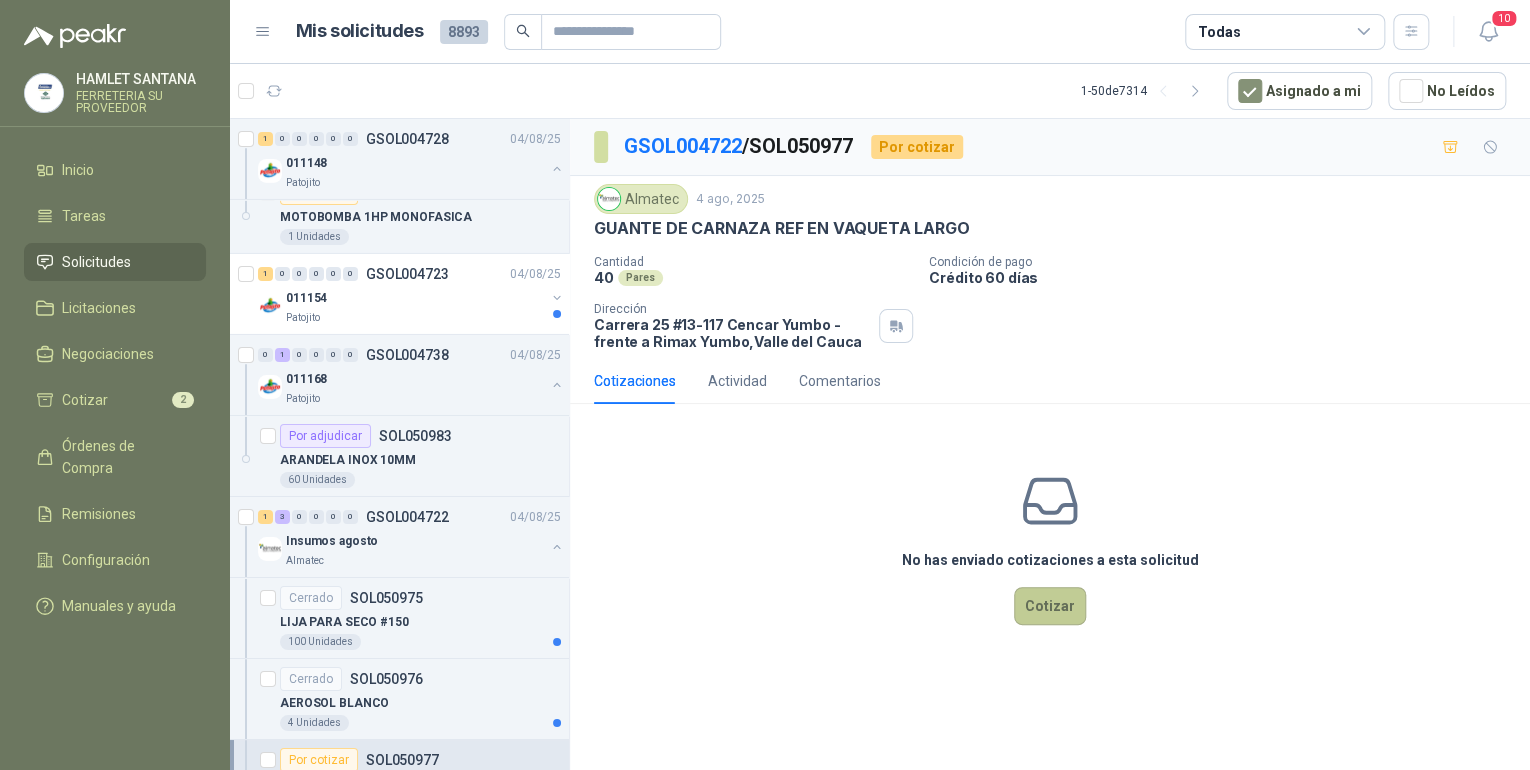 click on "Cotizar" at bounding box center (1050, 606) 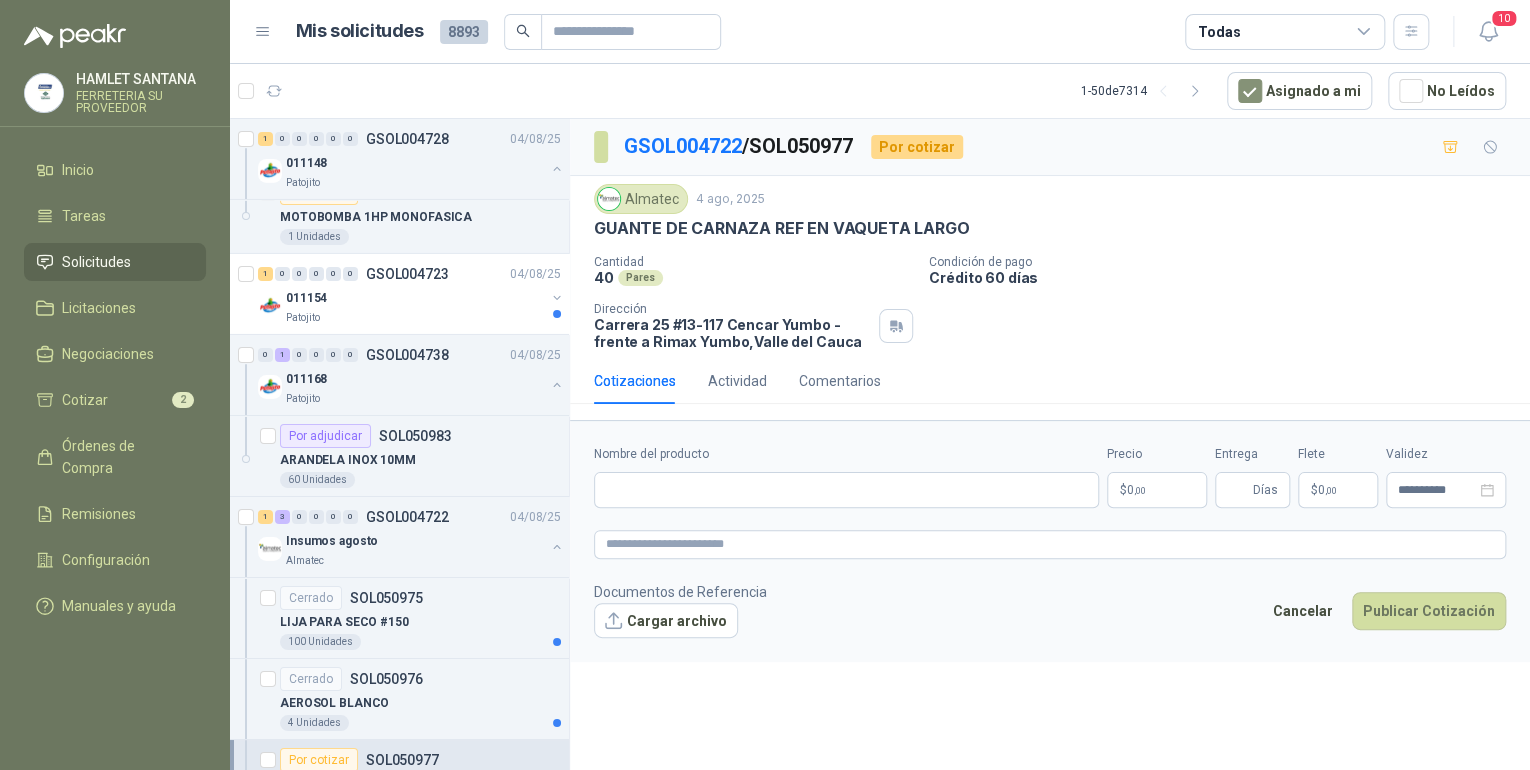 type 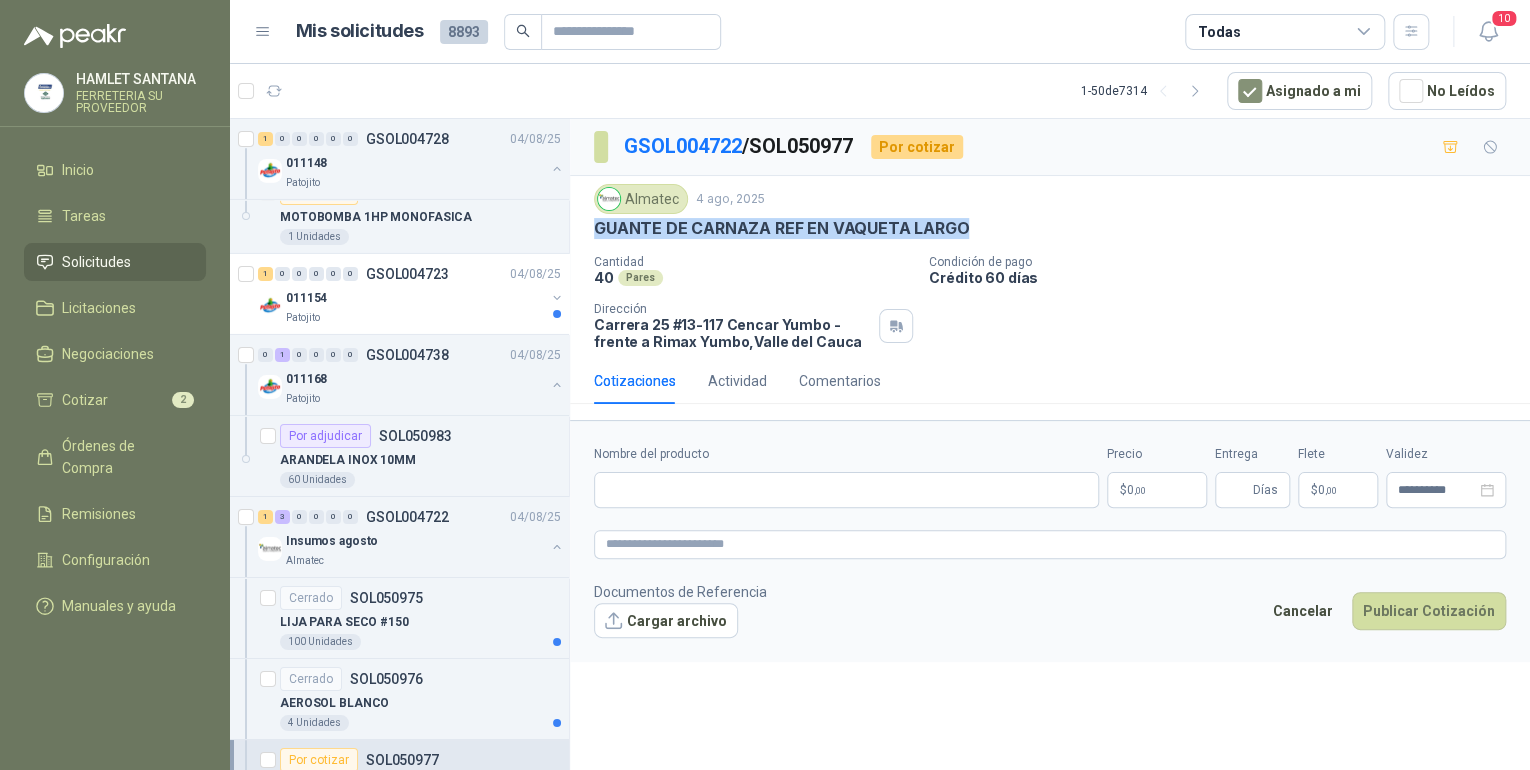 drag, startPoint x: 588, startPoint y: 217, endPoint x: 967, endPoint y: 228, distance: 379.1596 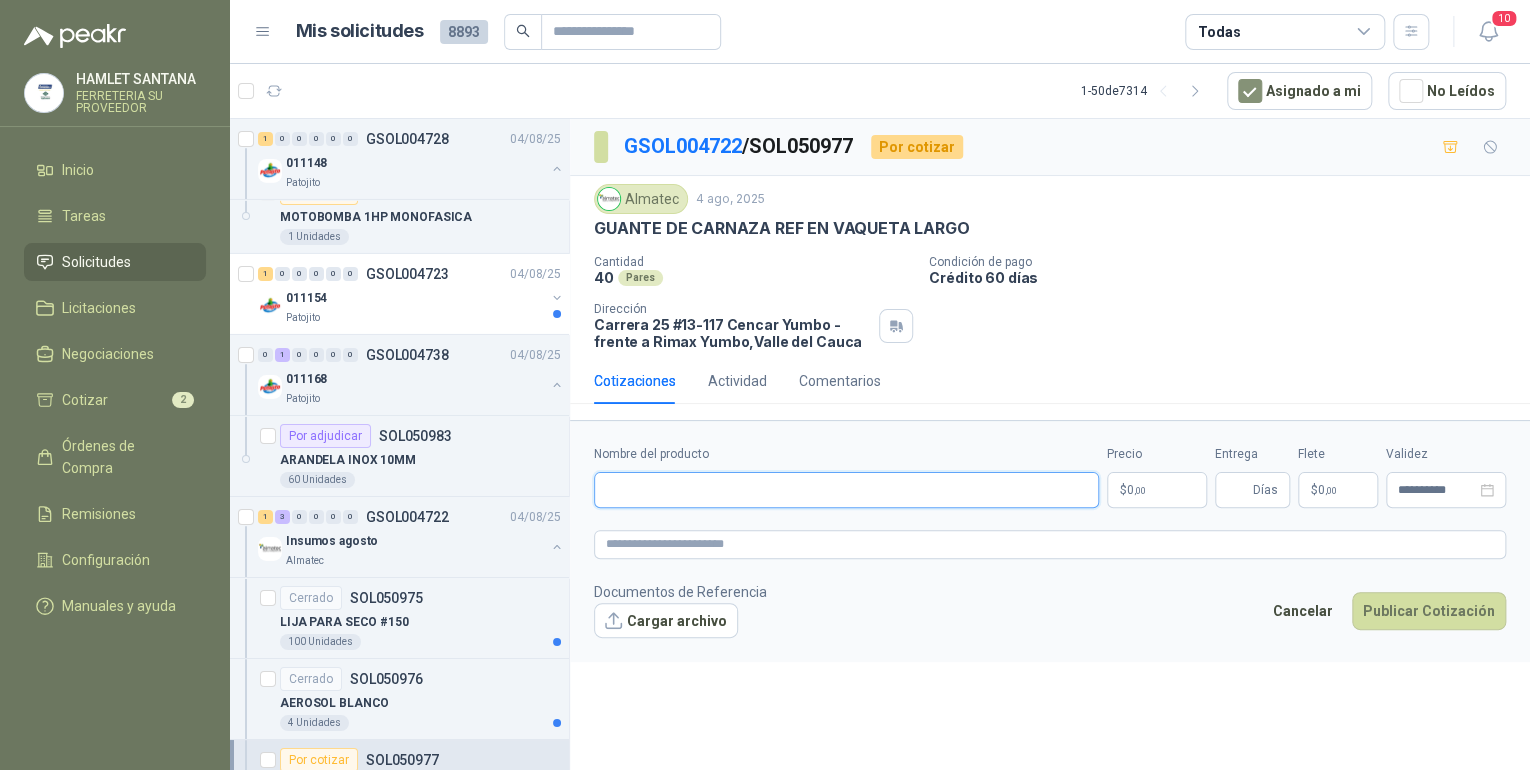 click on "Nombre del producto" at bounding box center [846, 490] 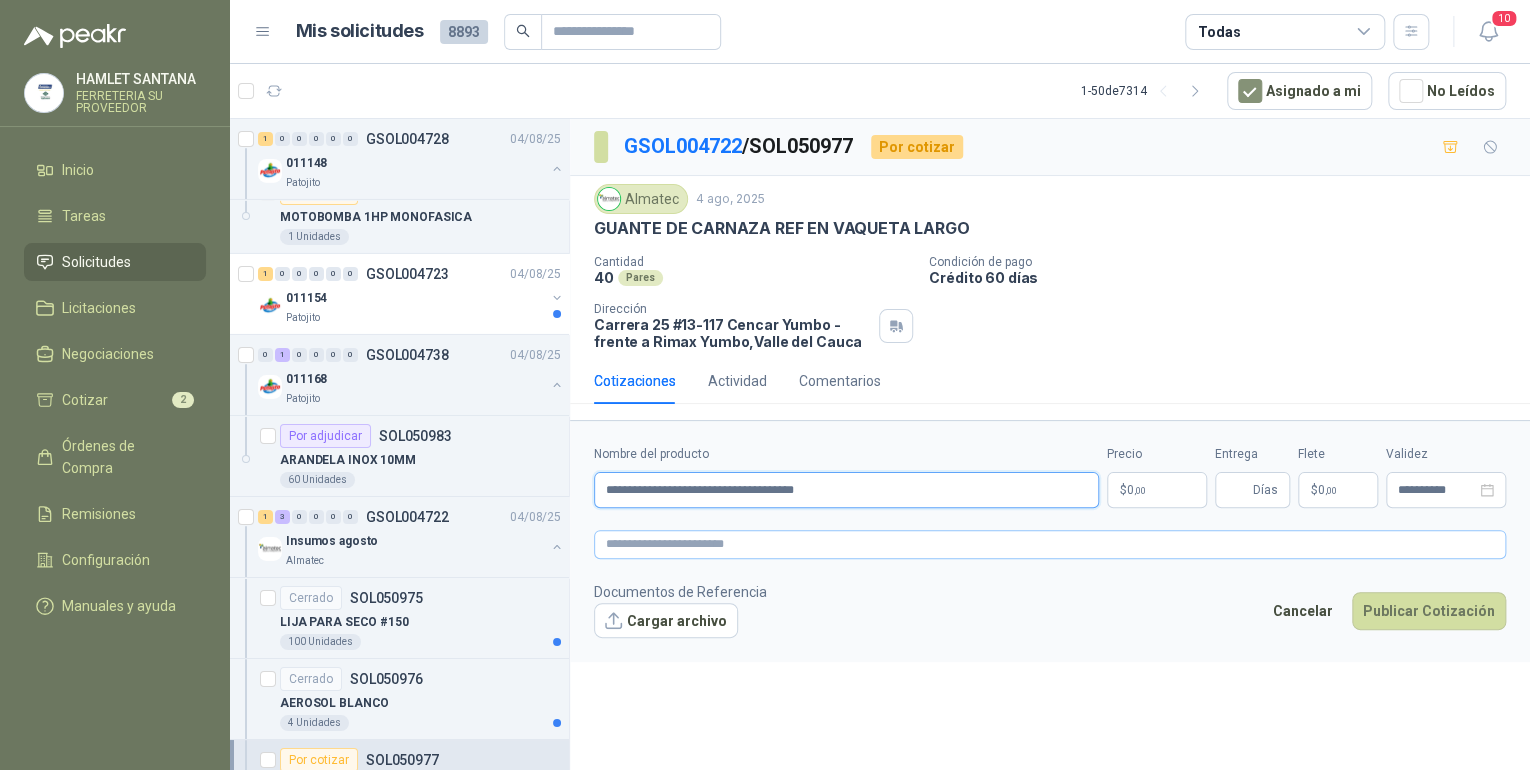 type on "**********" 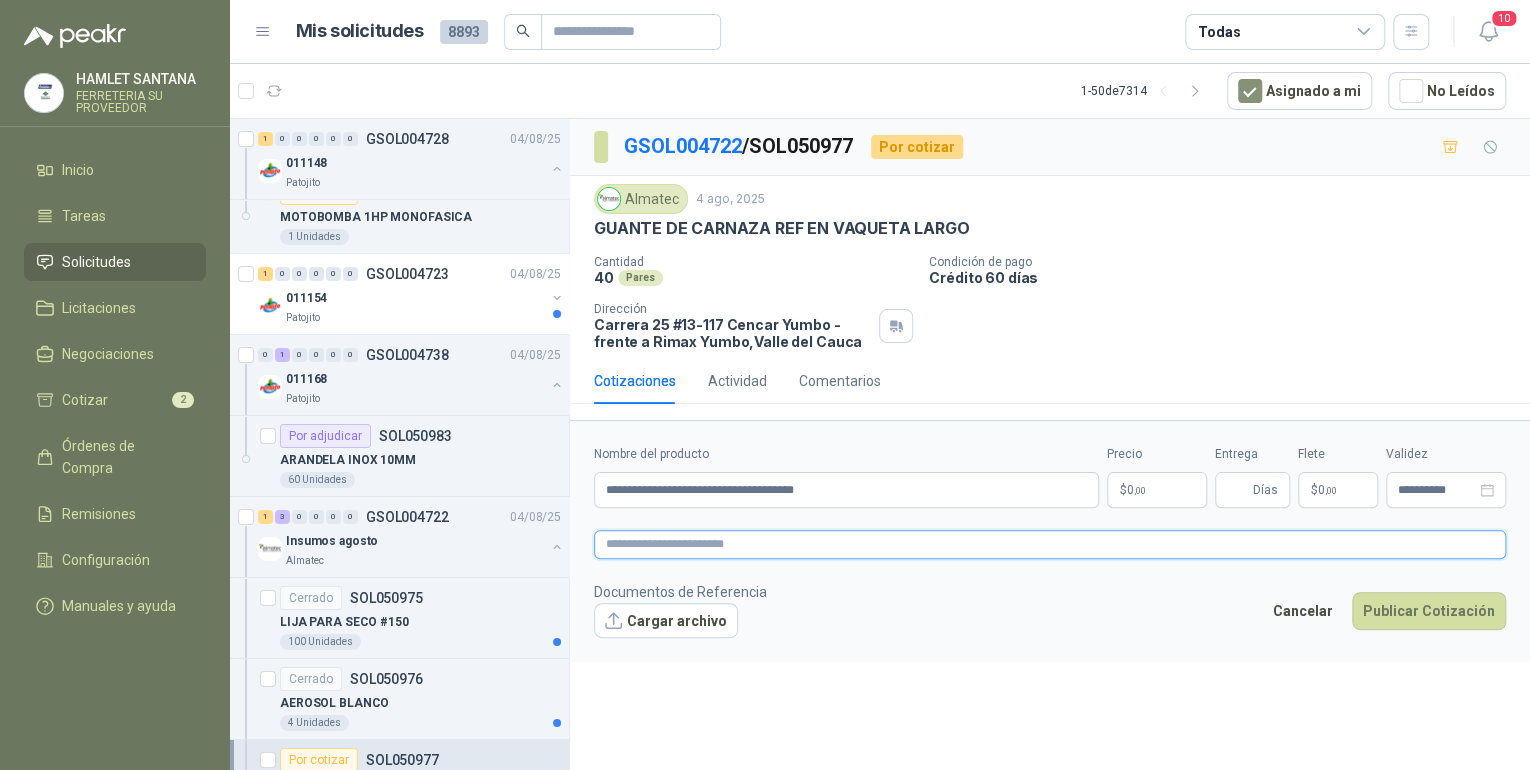click at bounding box center [1050, 544] 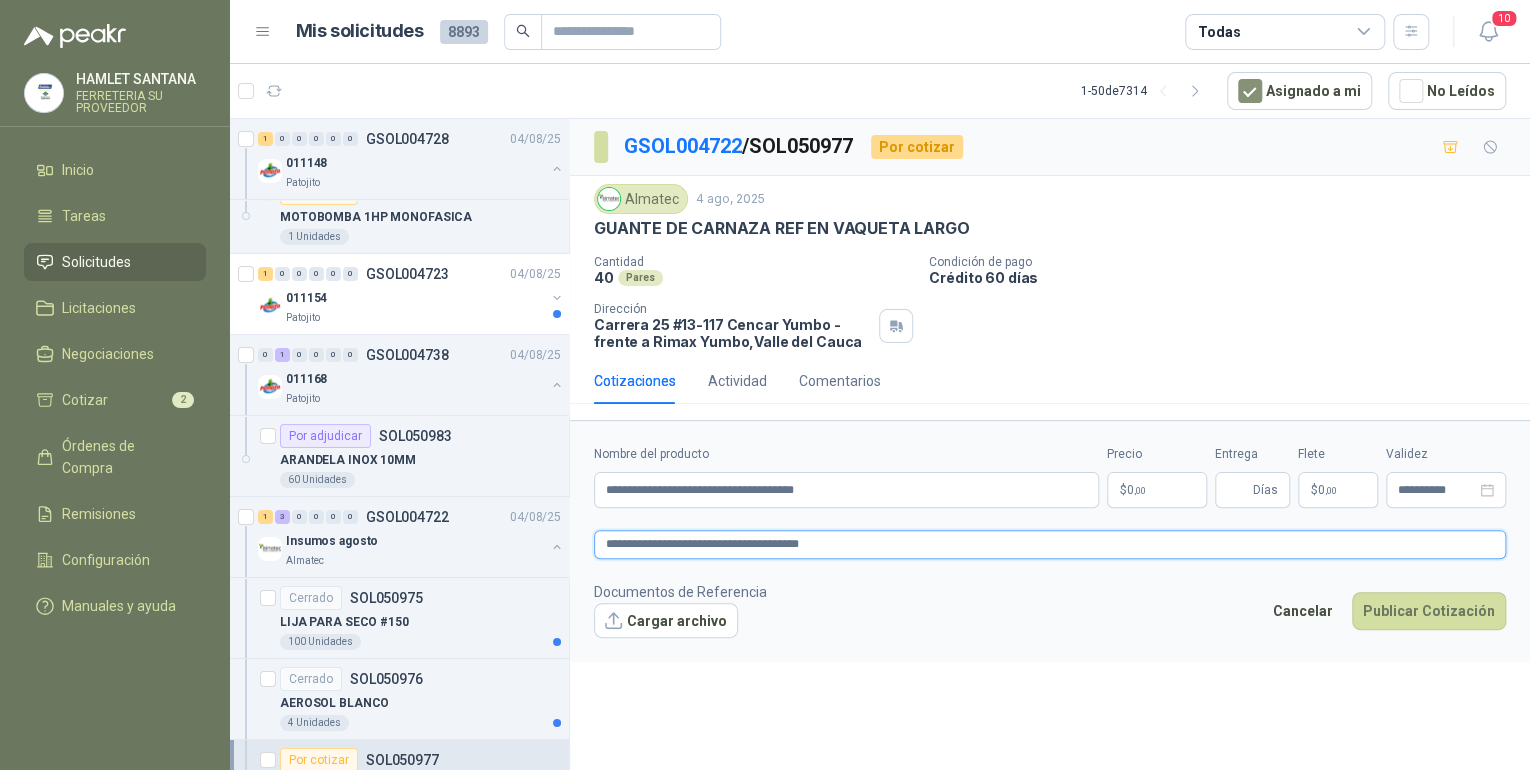 type on "**********" 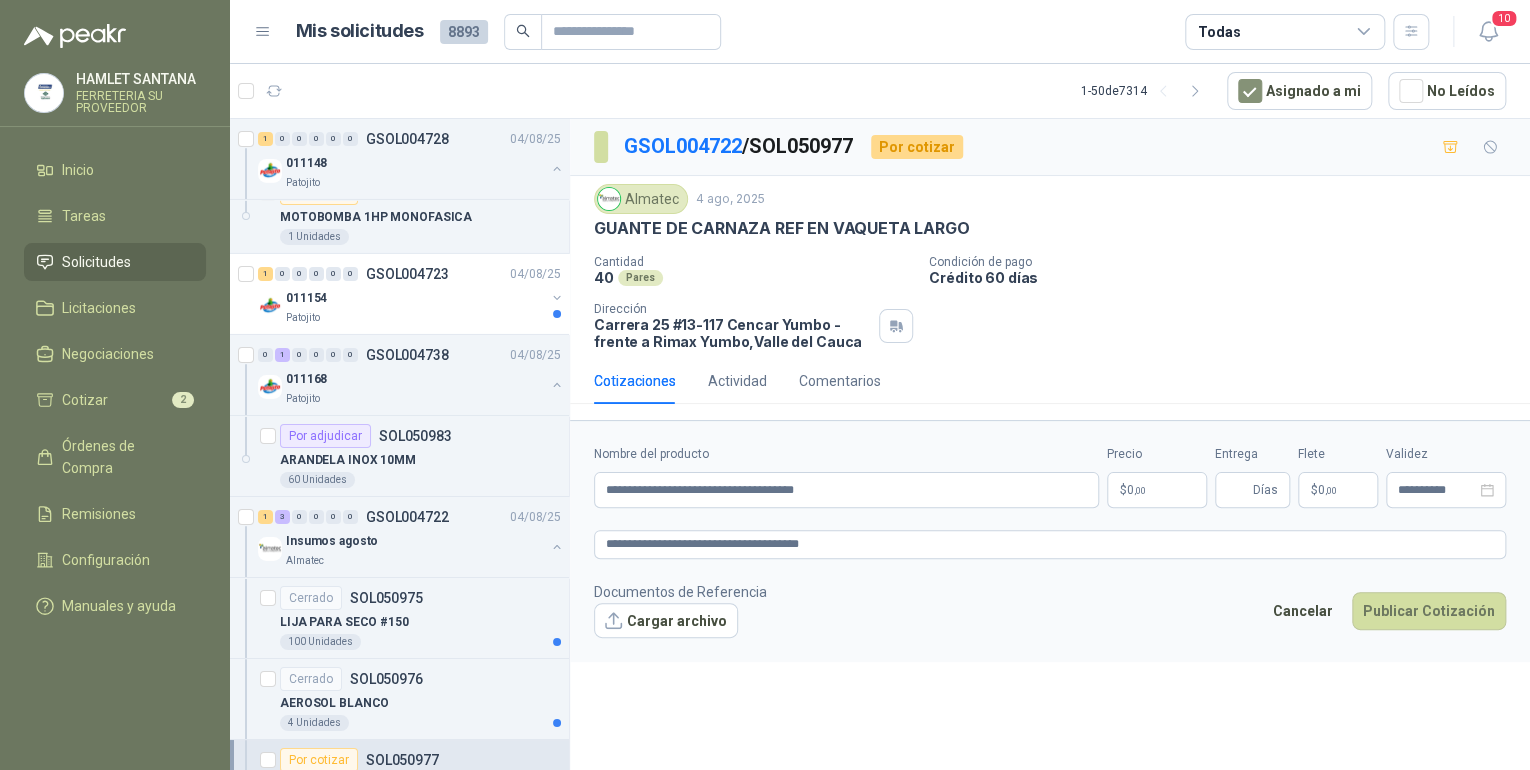 click on "$  0 ,00" at bounding box center [1157, 490] 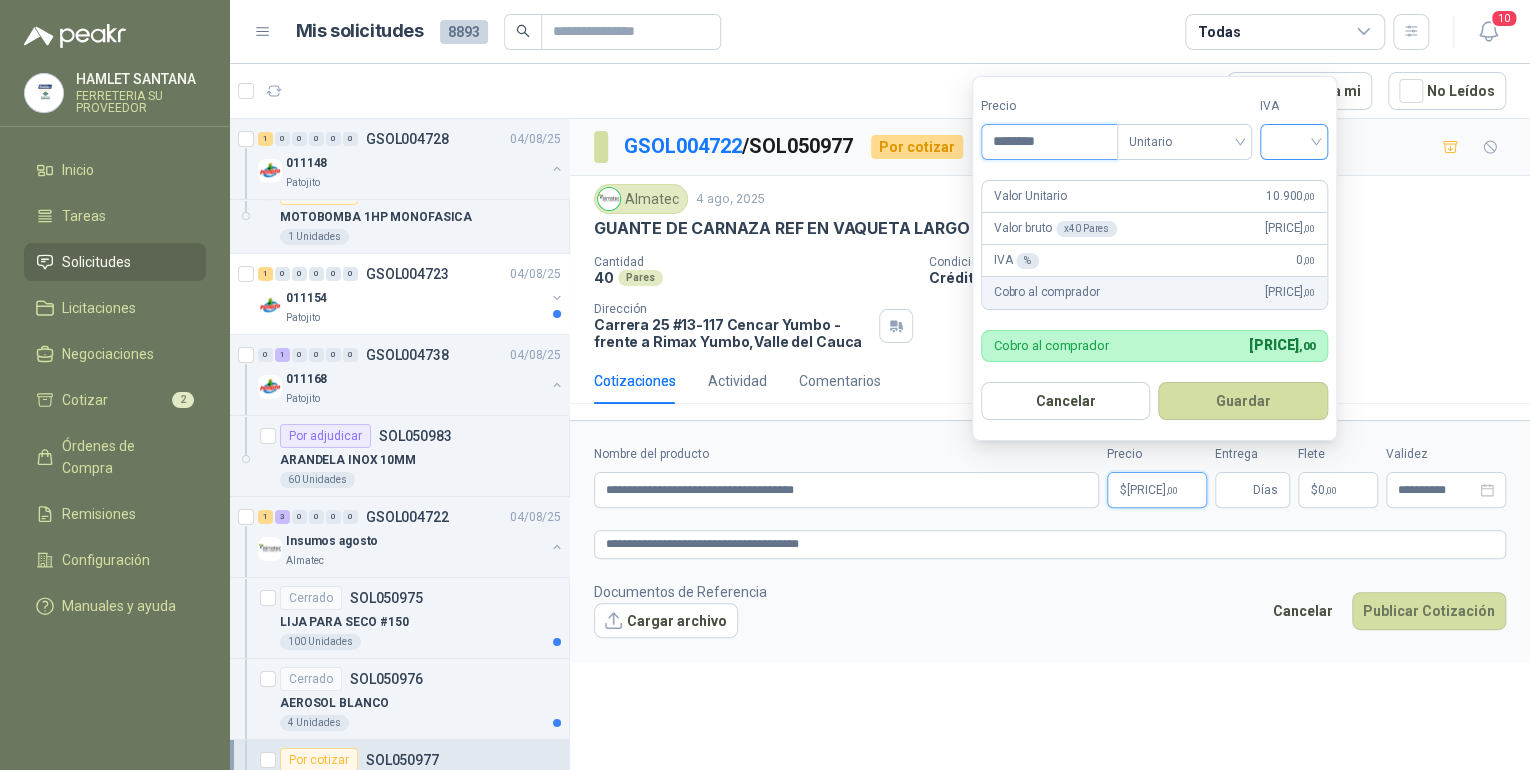 click at bounding box center (1294, 142) 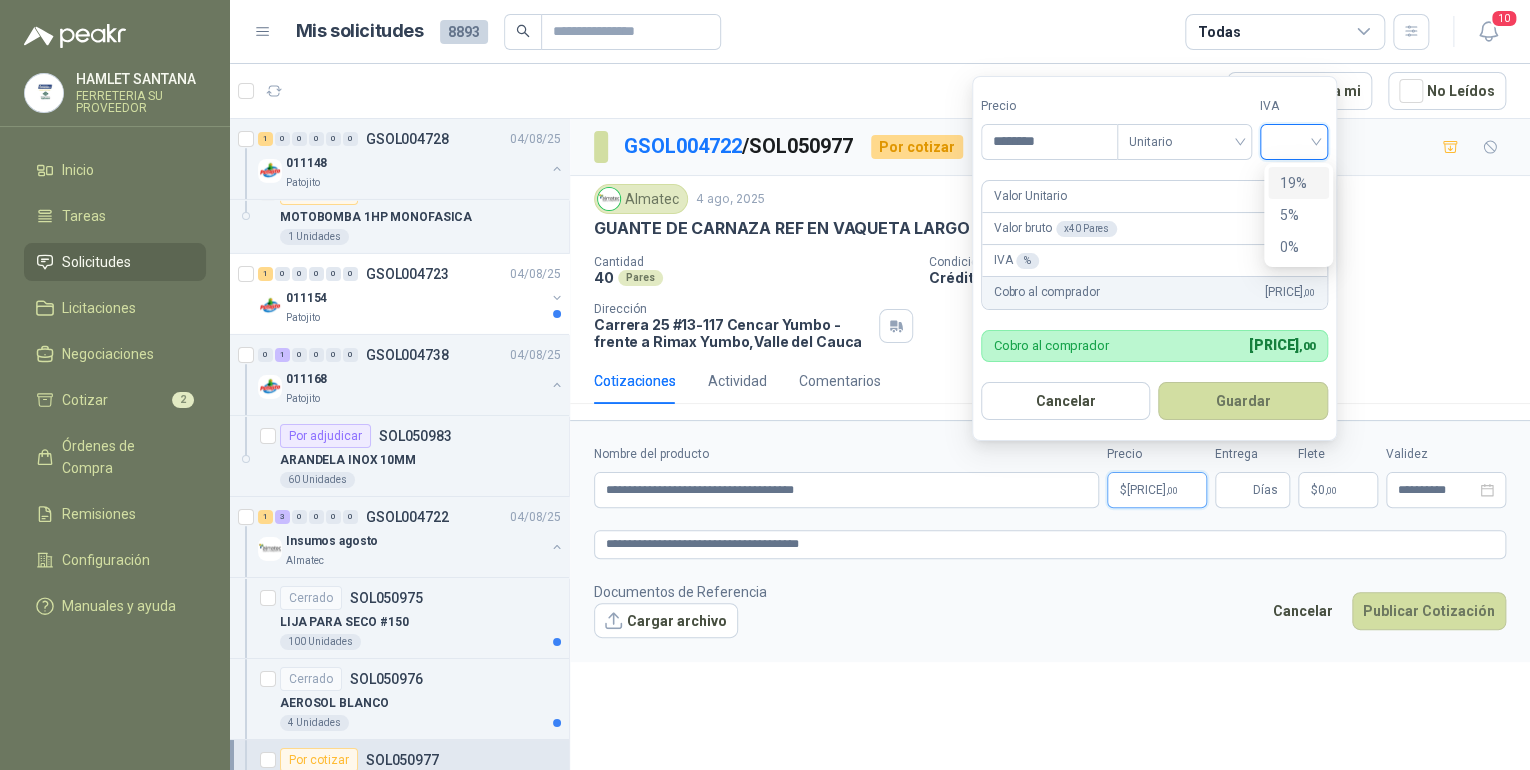 click on "19%" at bounding box center [1298, 183] 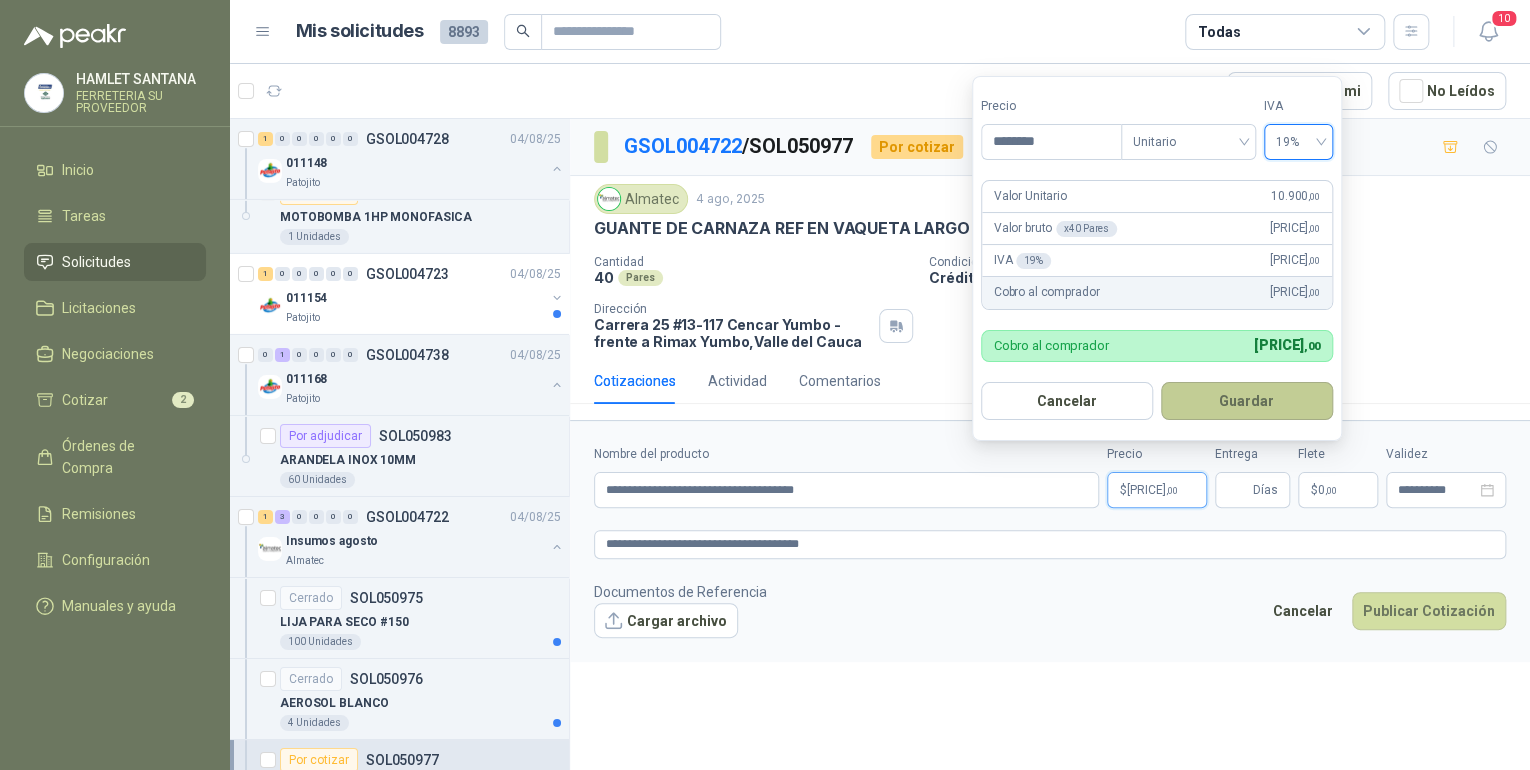 click on "Guardar" at bounding box center [1247, 401] 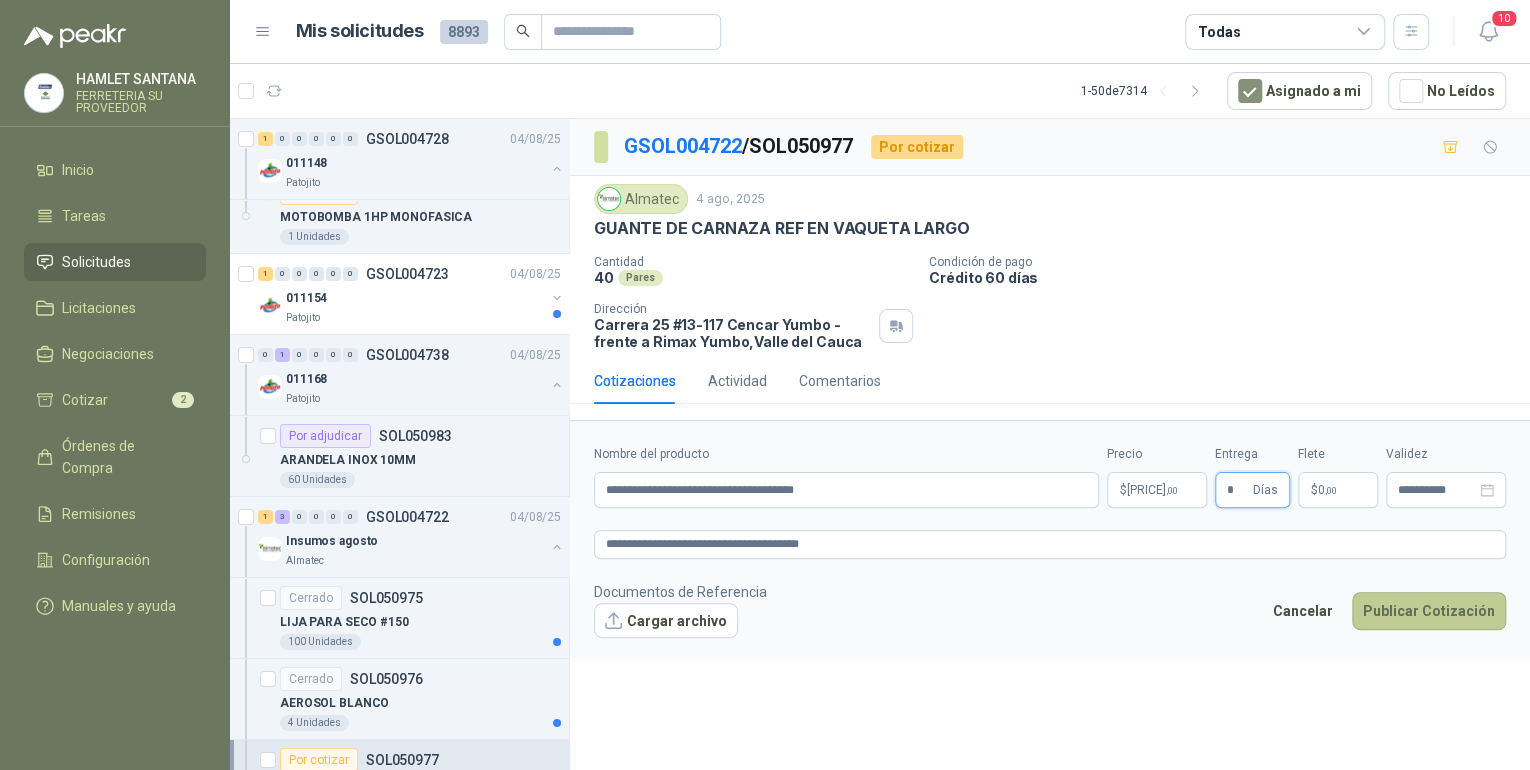 type on "*" 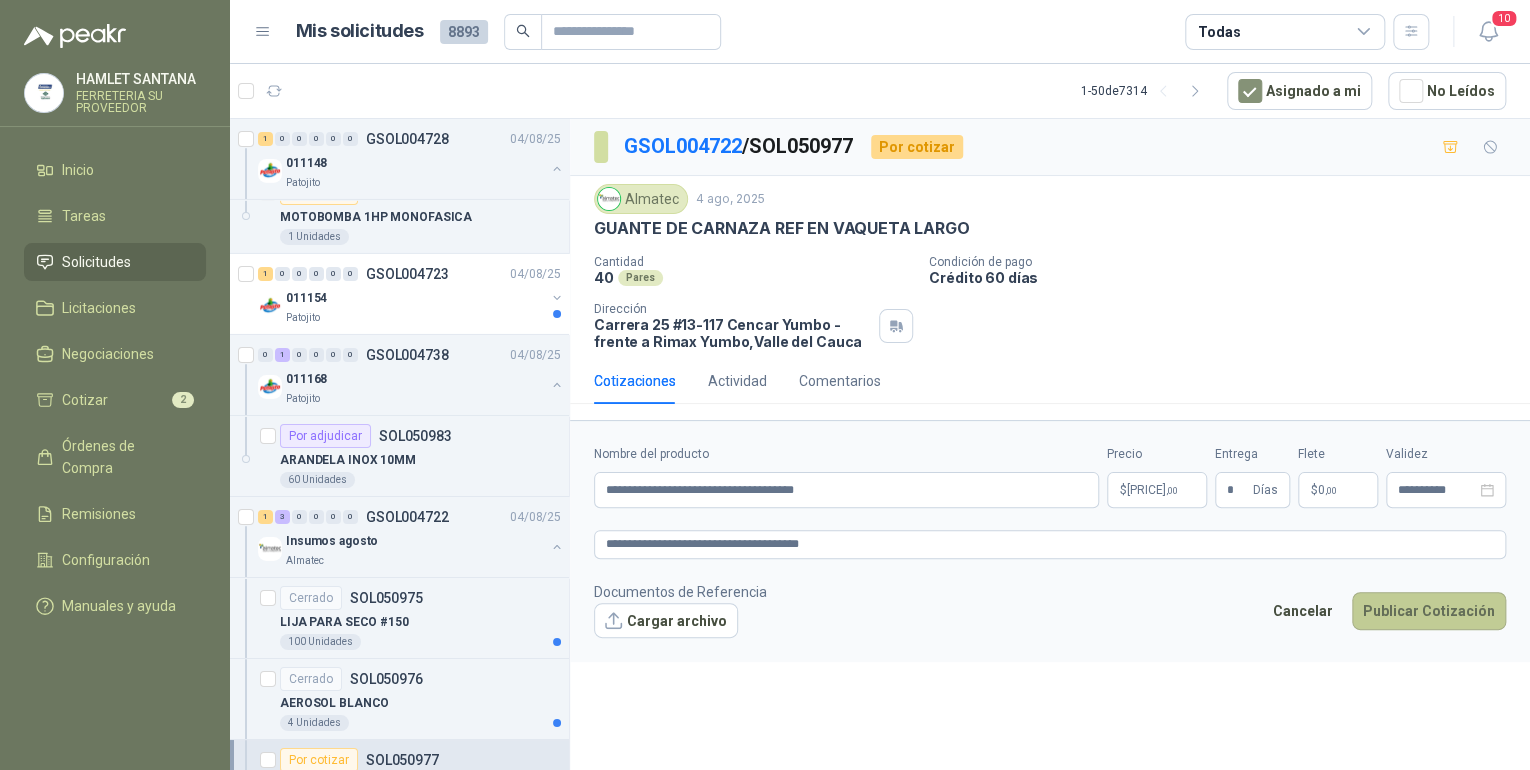 click on "Publicar Cotización" at bounding box center (1429, 611) 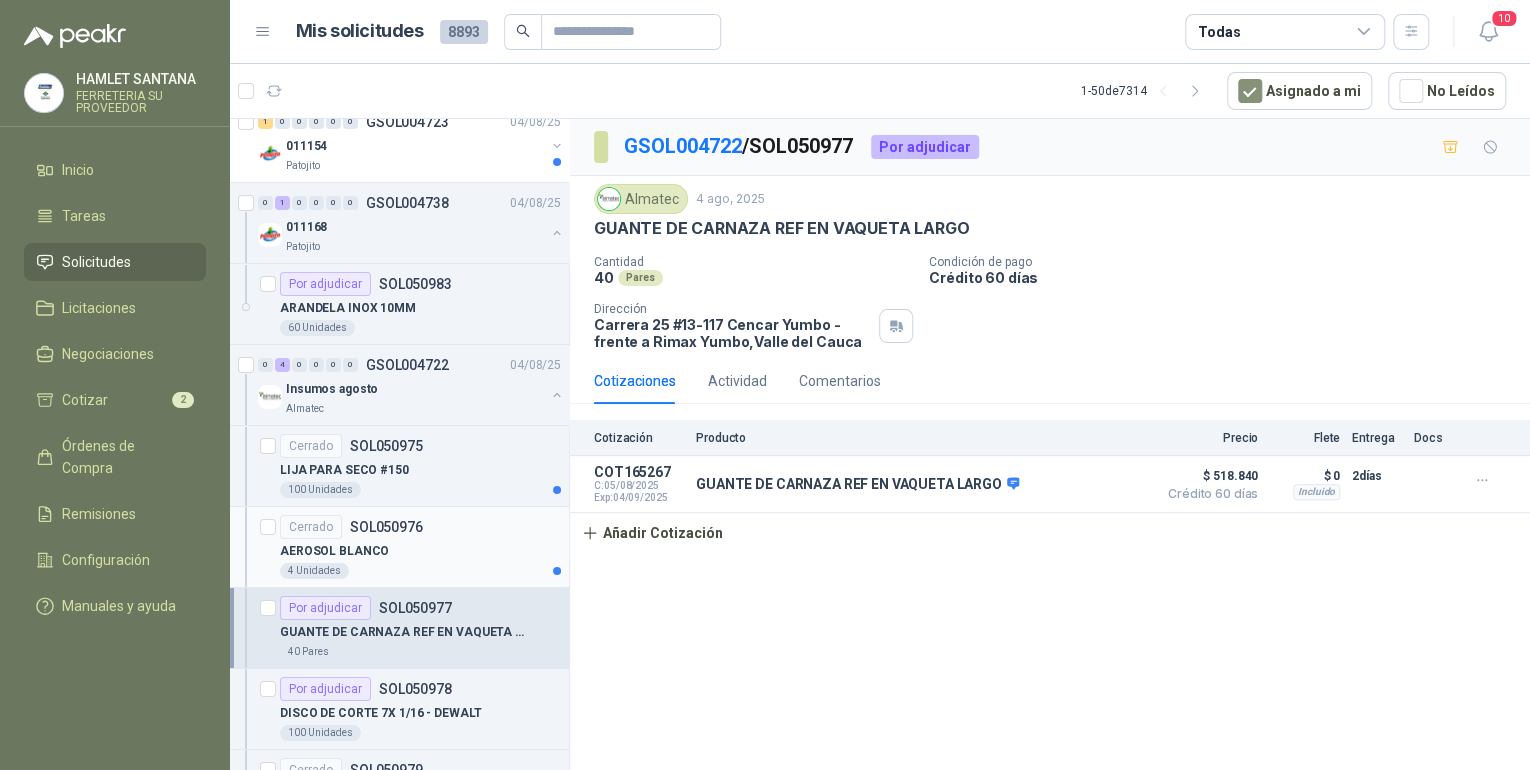 scroll, scrollTop: 3508, scrollLeft: 0, axis: vertical 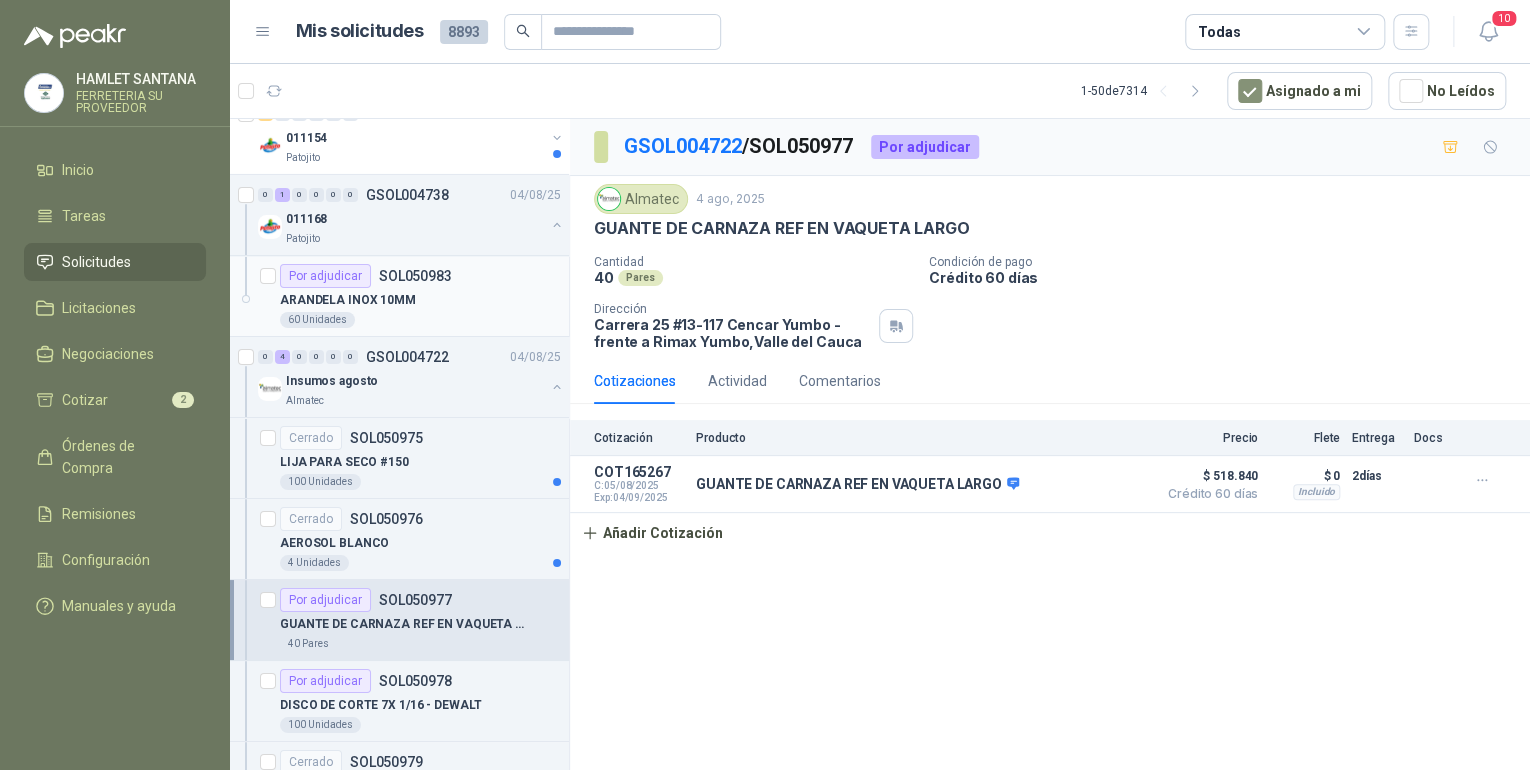 click on "ARANDELA INOX 10MM" at bounding box center [420, 300] 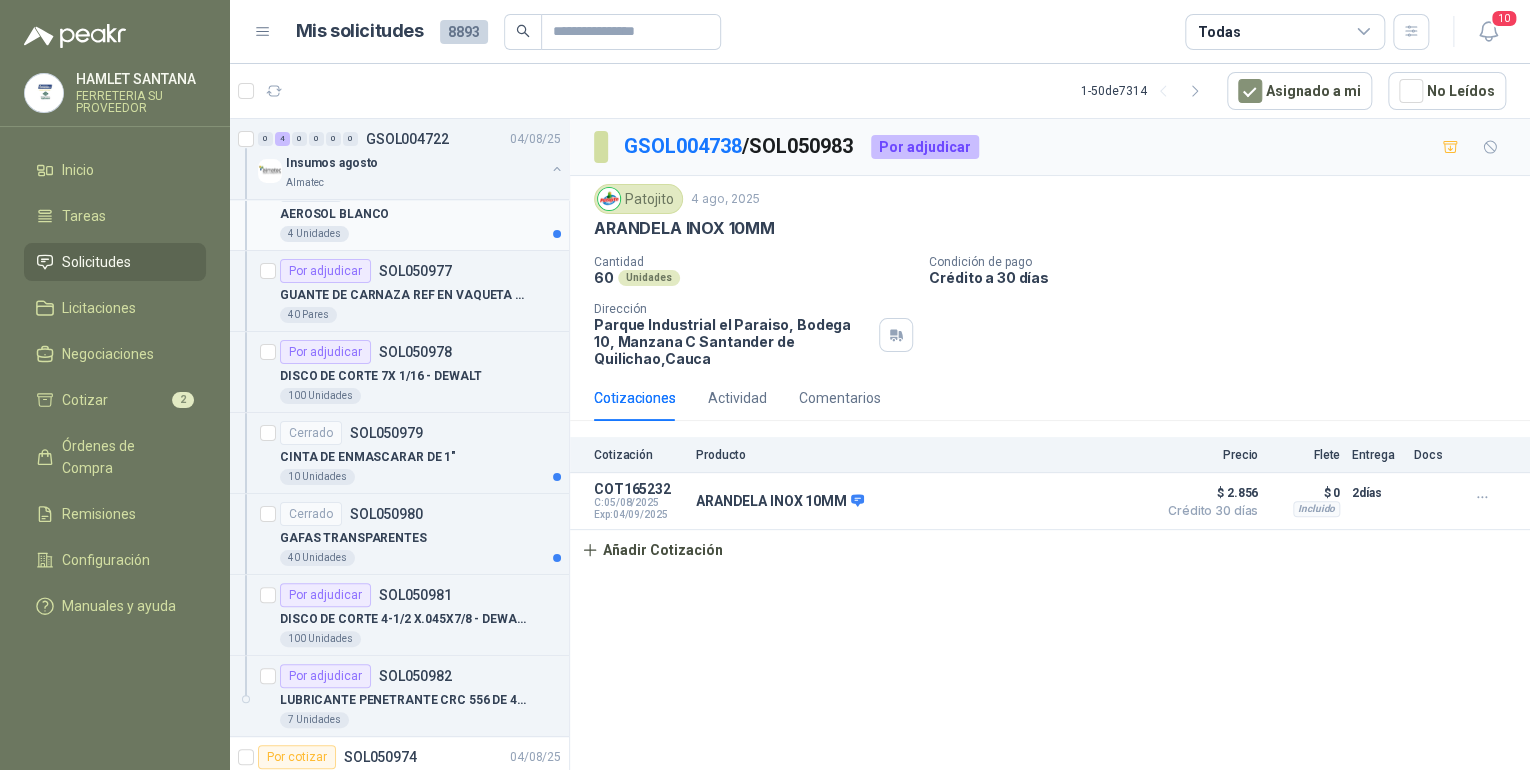 scroll, scrollTop: 3908, scrollLeft: 0, axis: vertical 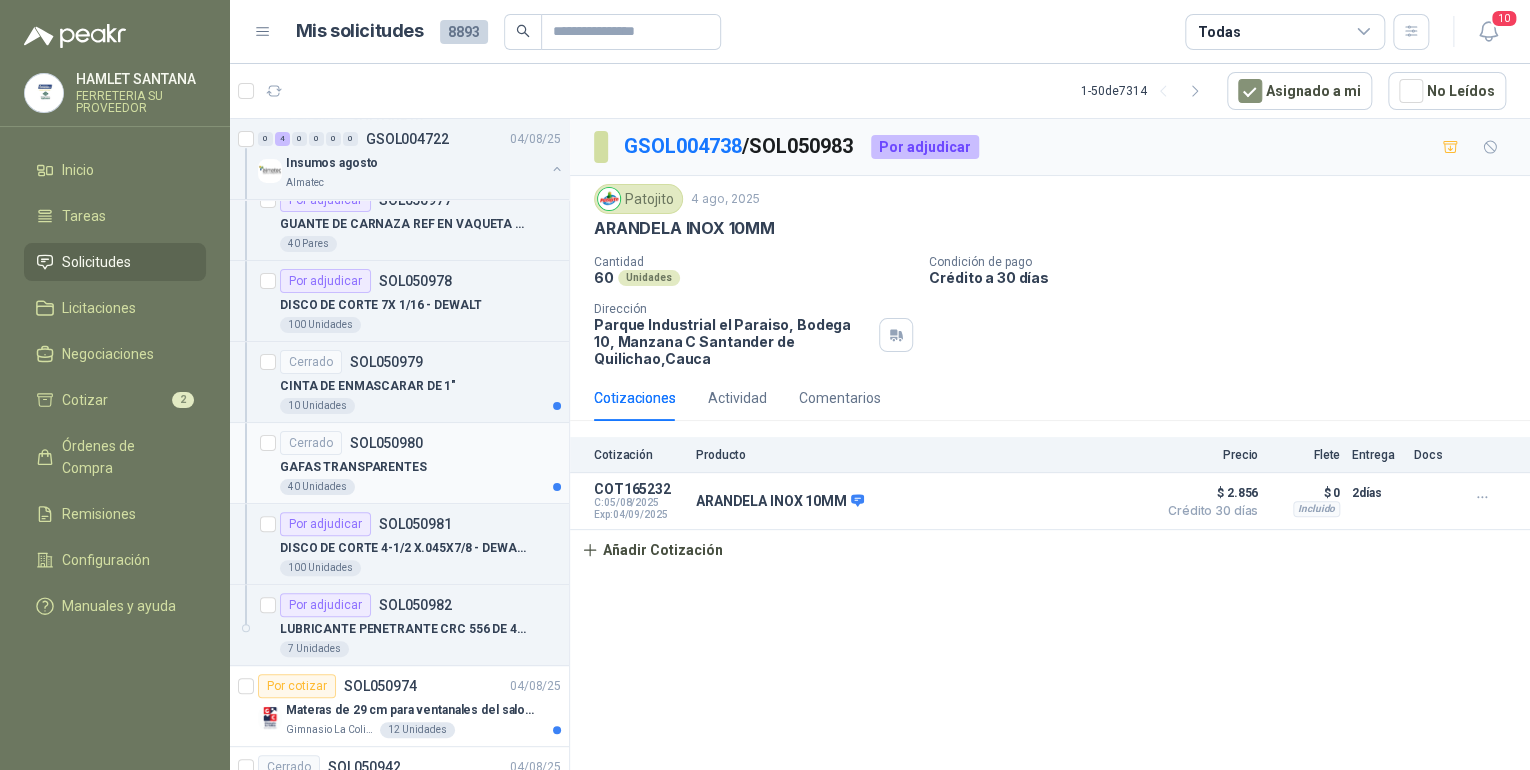 click on "Cerrado SOL050980" at bounding box center (420, 443) 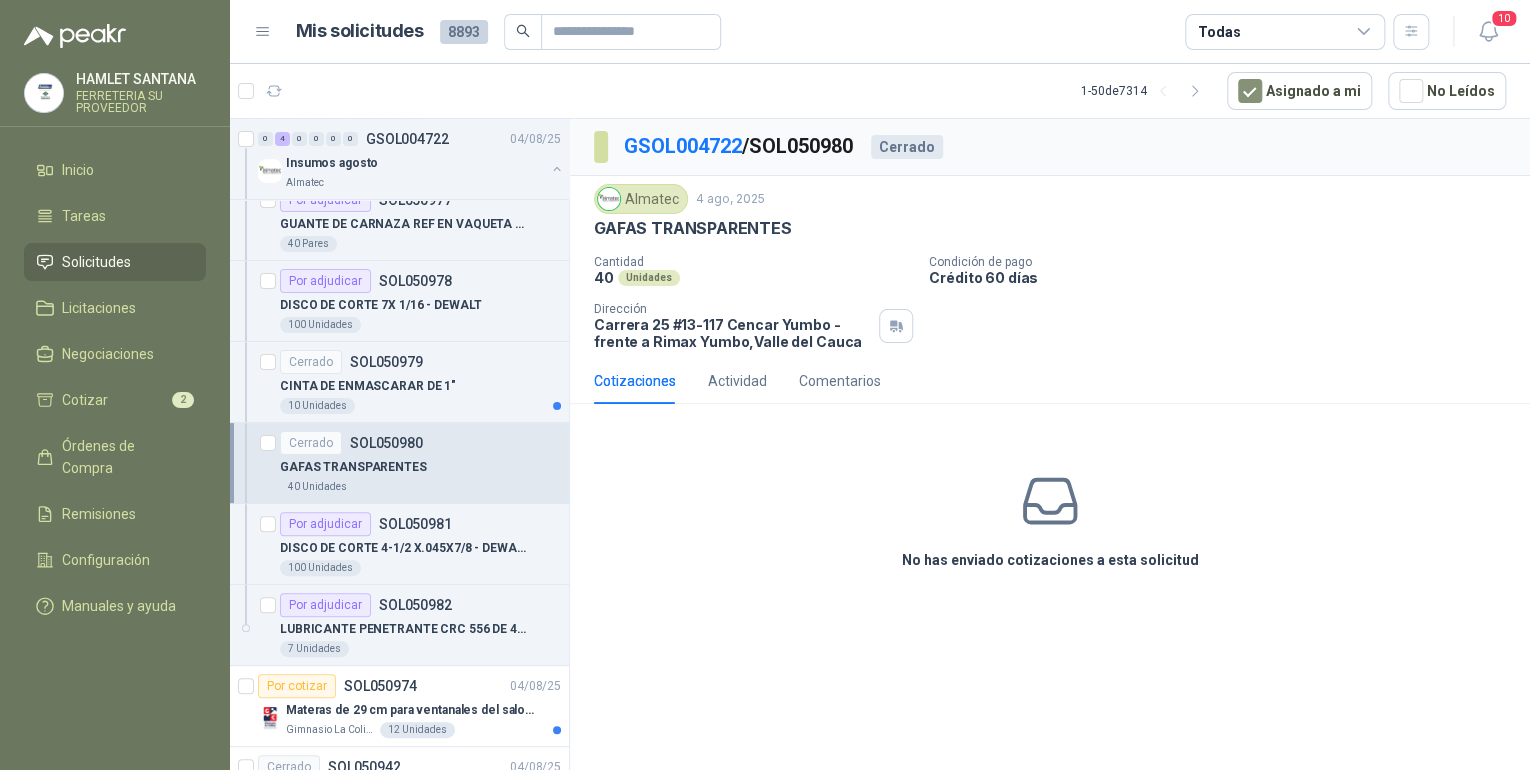 click on "No has enviado cotizaciones a esta solicitud" at bounding box center [1050, 520] 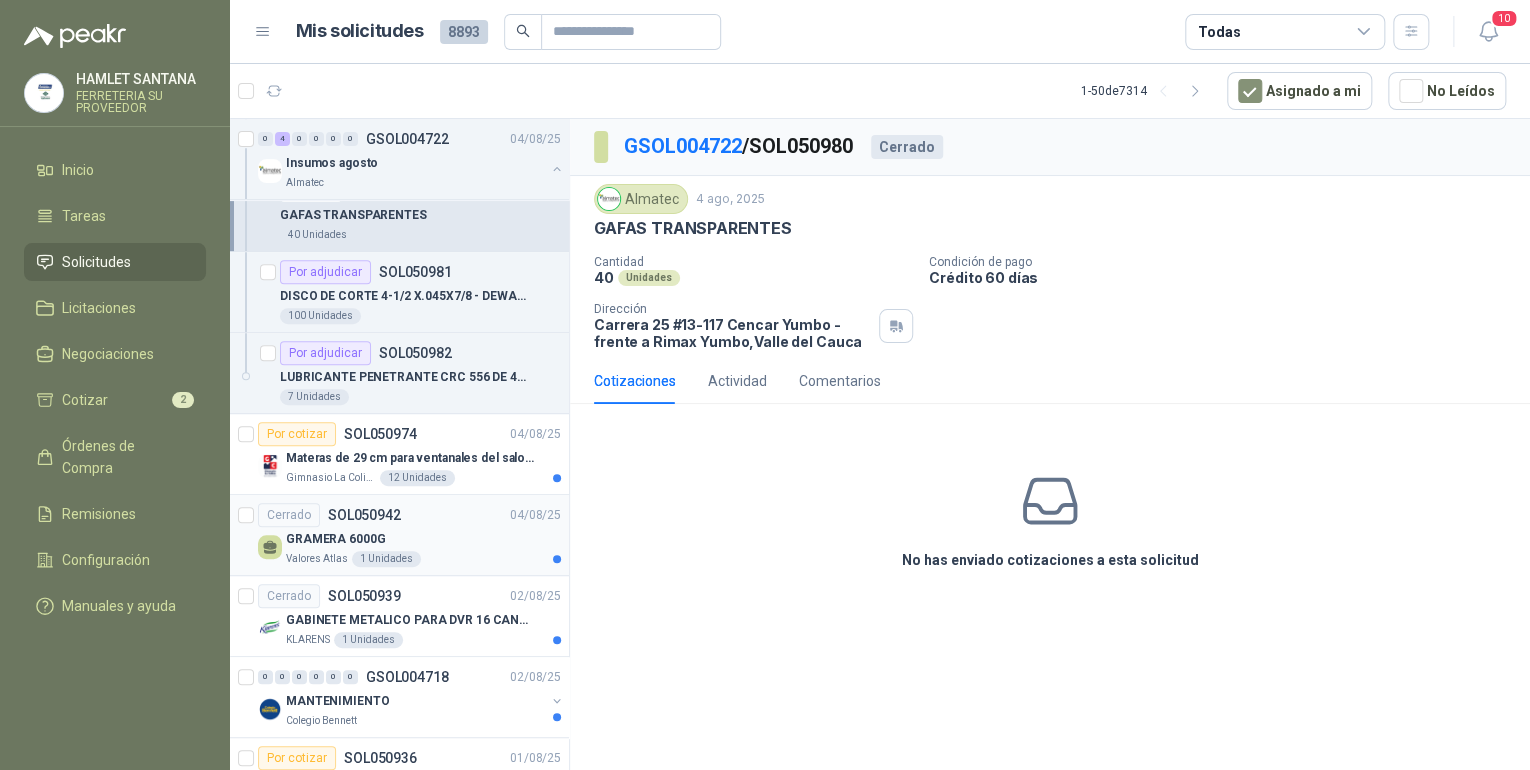 scroll, scrollTop: 4228, scrollLeft: 0, axis: vertical 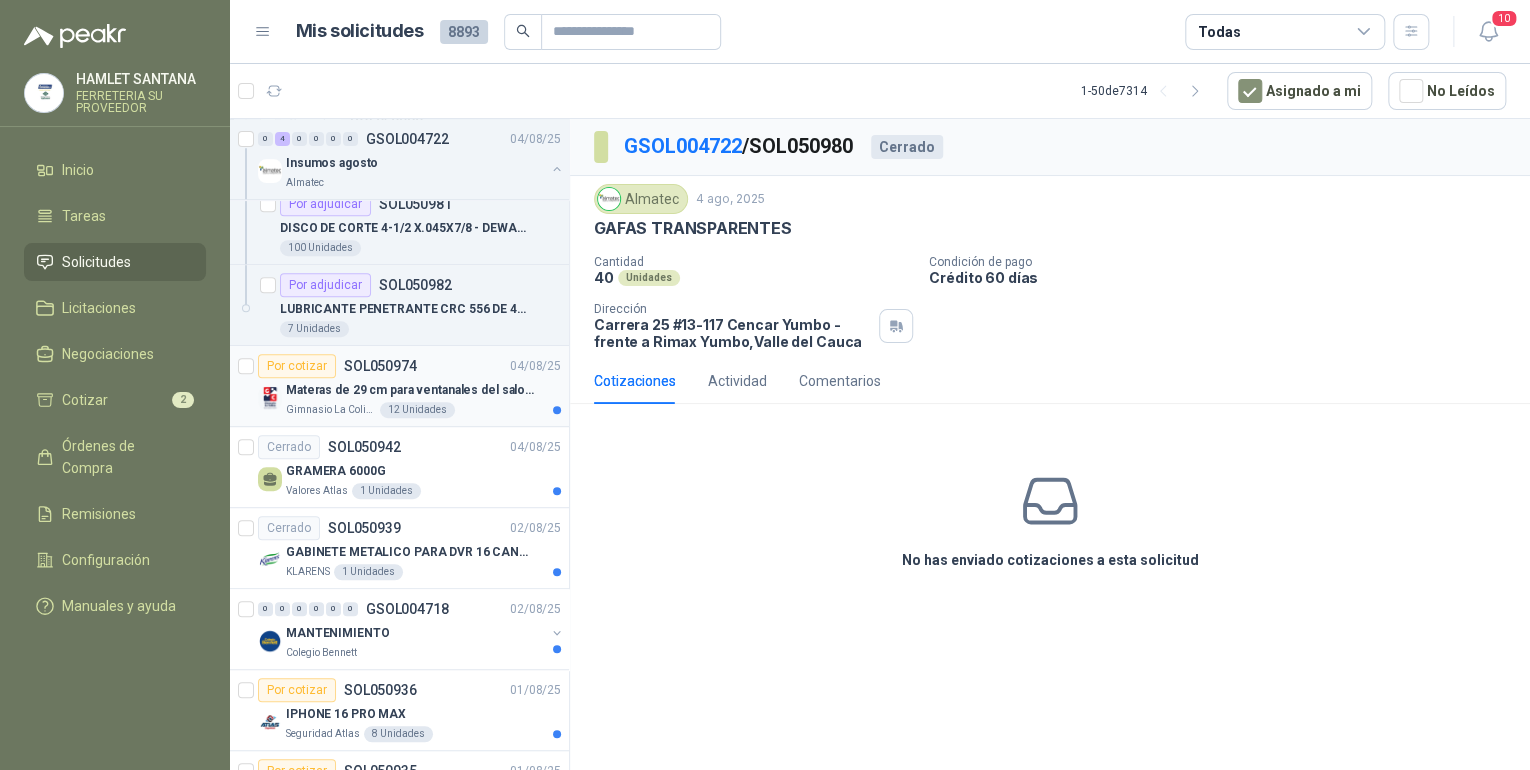 click on "Materas de 29 cm para ventanales del salon de lenguaje y coordinación" at bounding box center (410, 390) 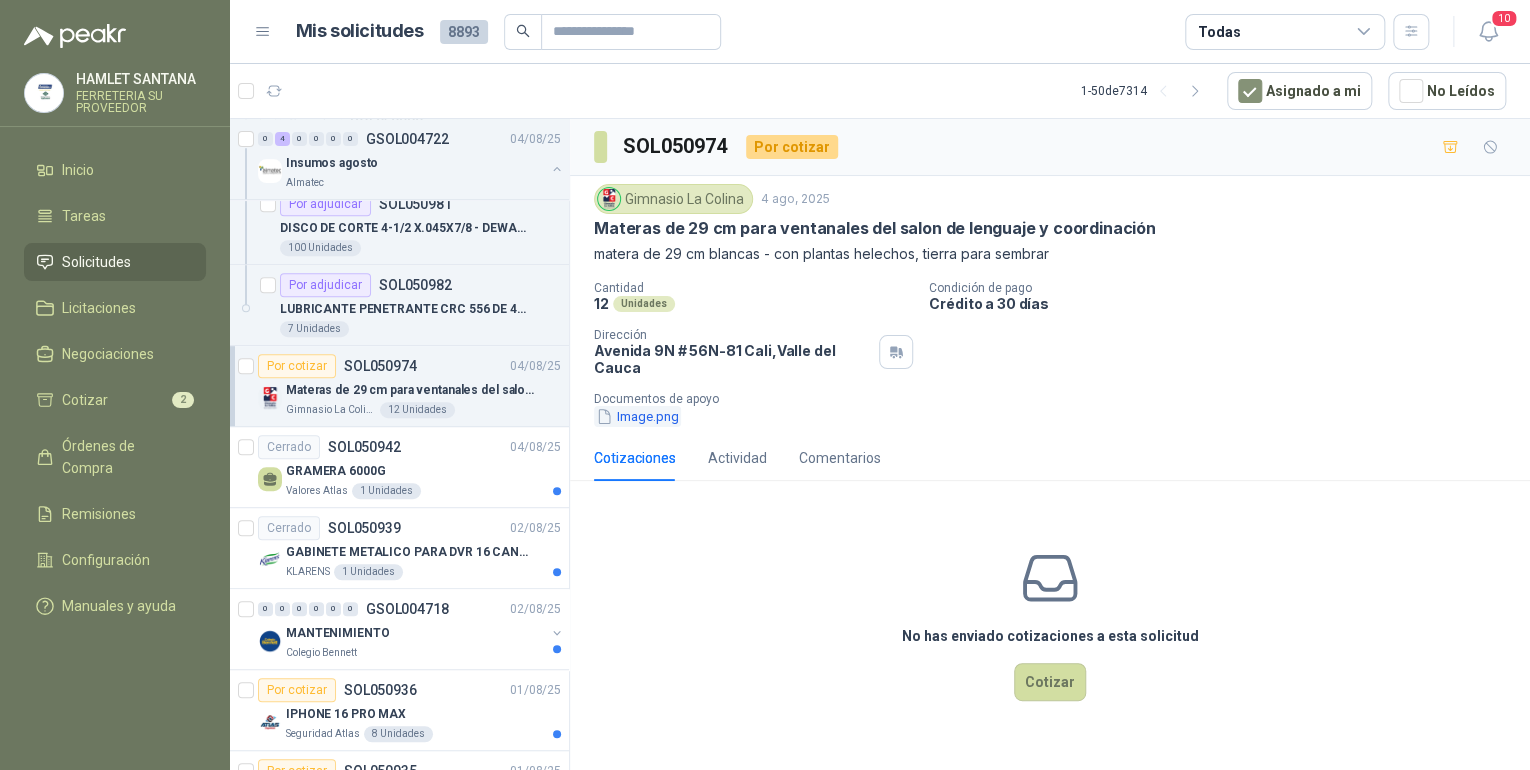 click on "Image.png" at bounding box center (637, 416) 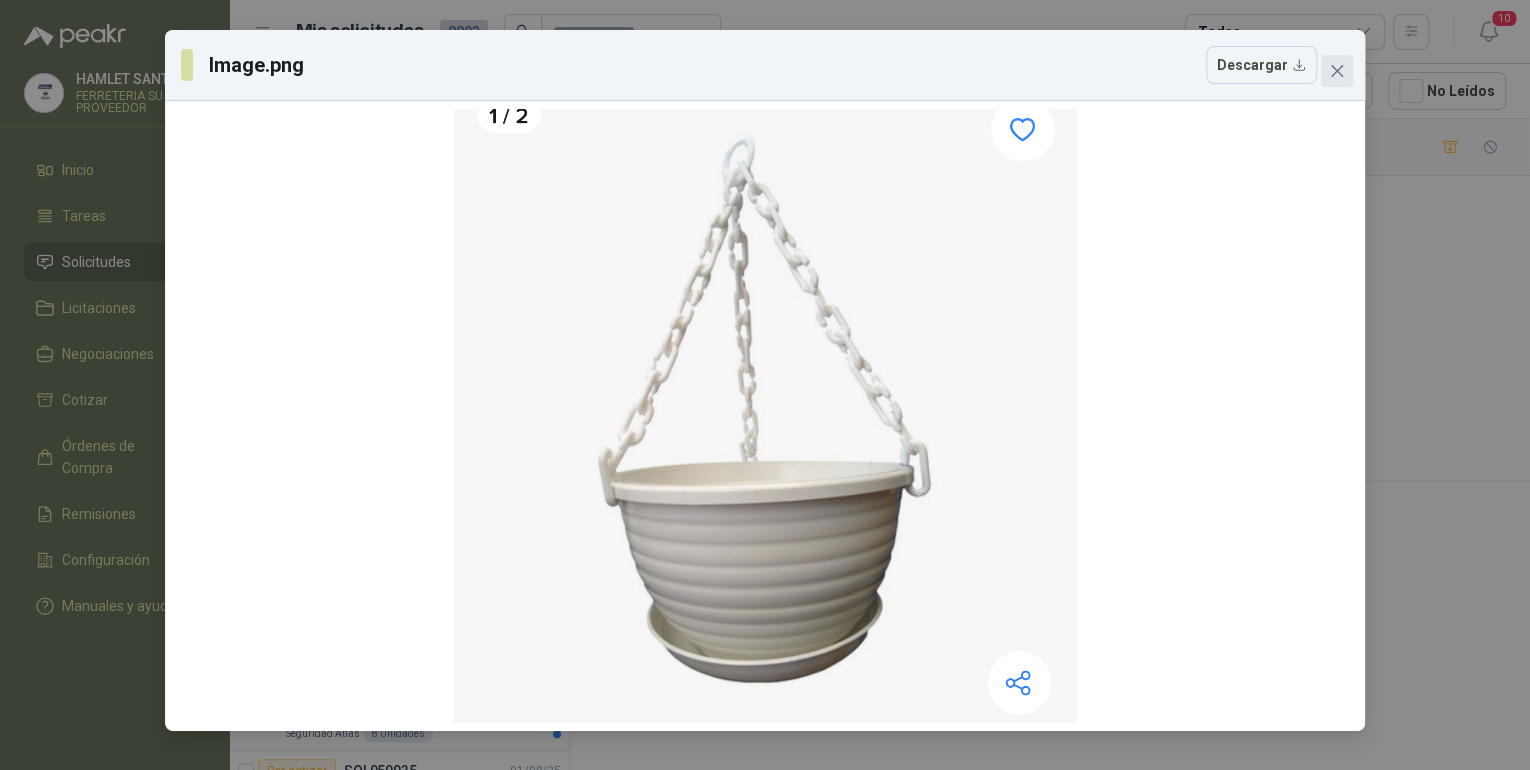 click 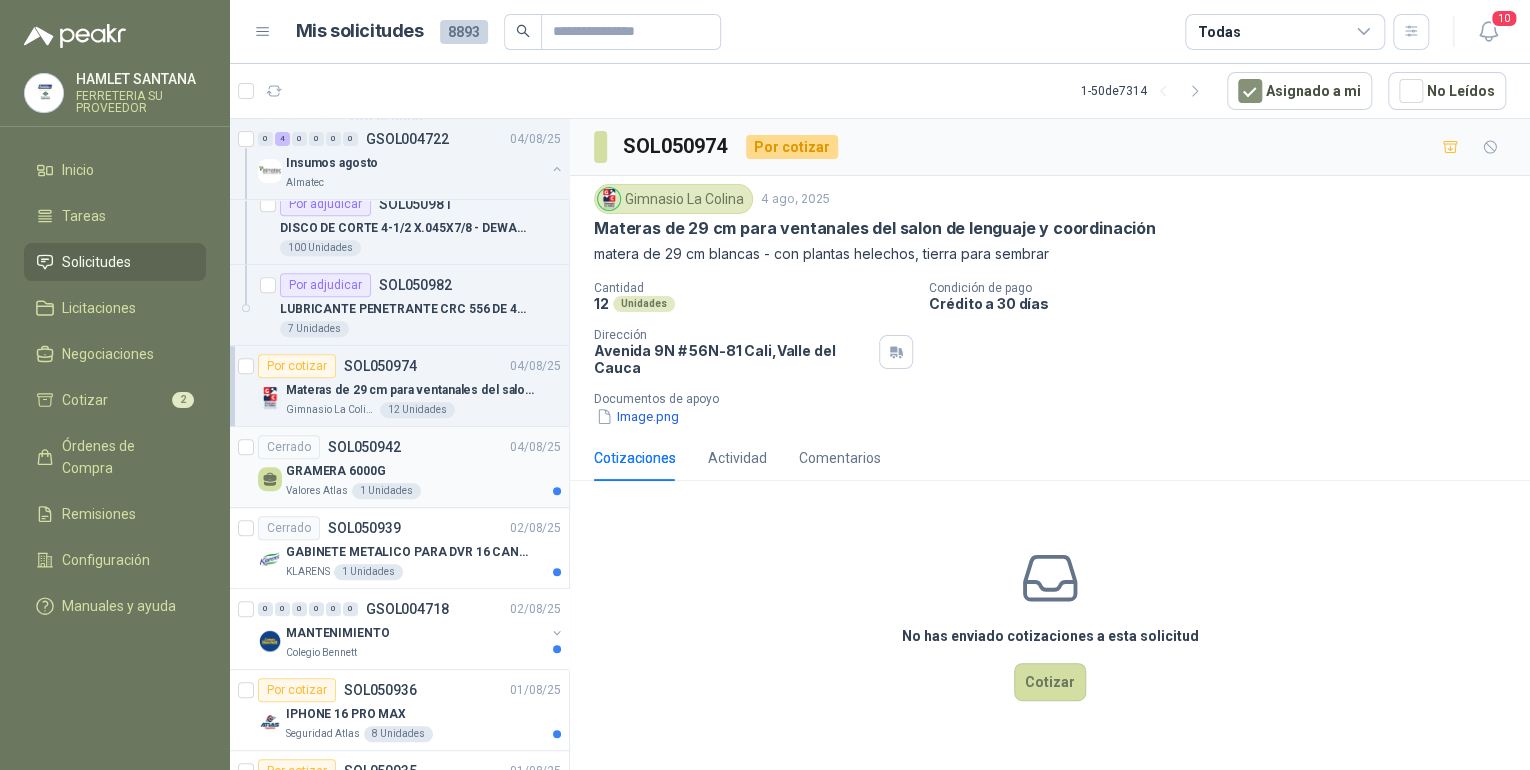 click on "GRAMERA 6000G" at bounding box center (423, 471) 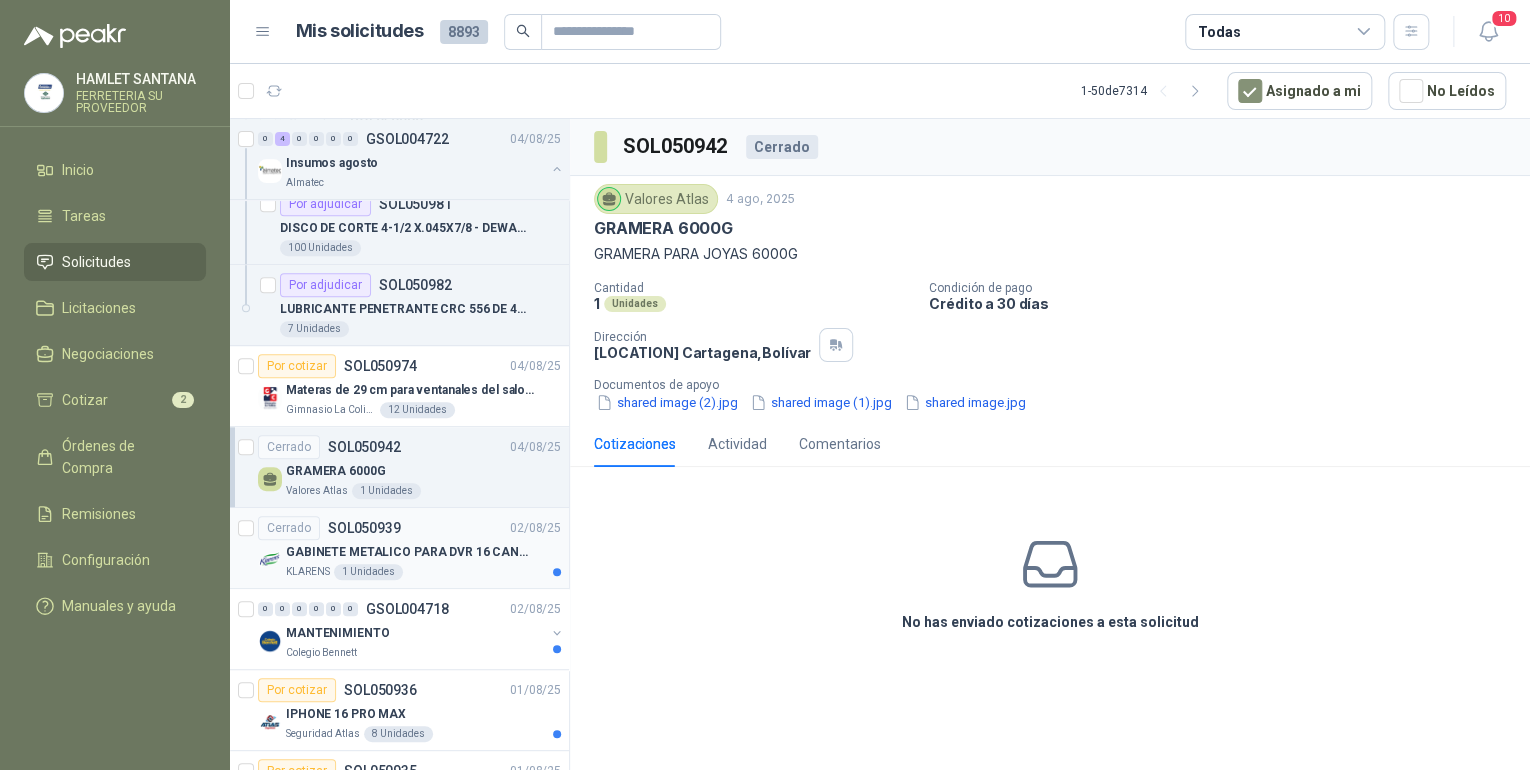 click on "Cerrado SOL050939 [DATE]" at bounding box center (409, 528) 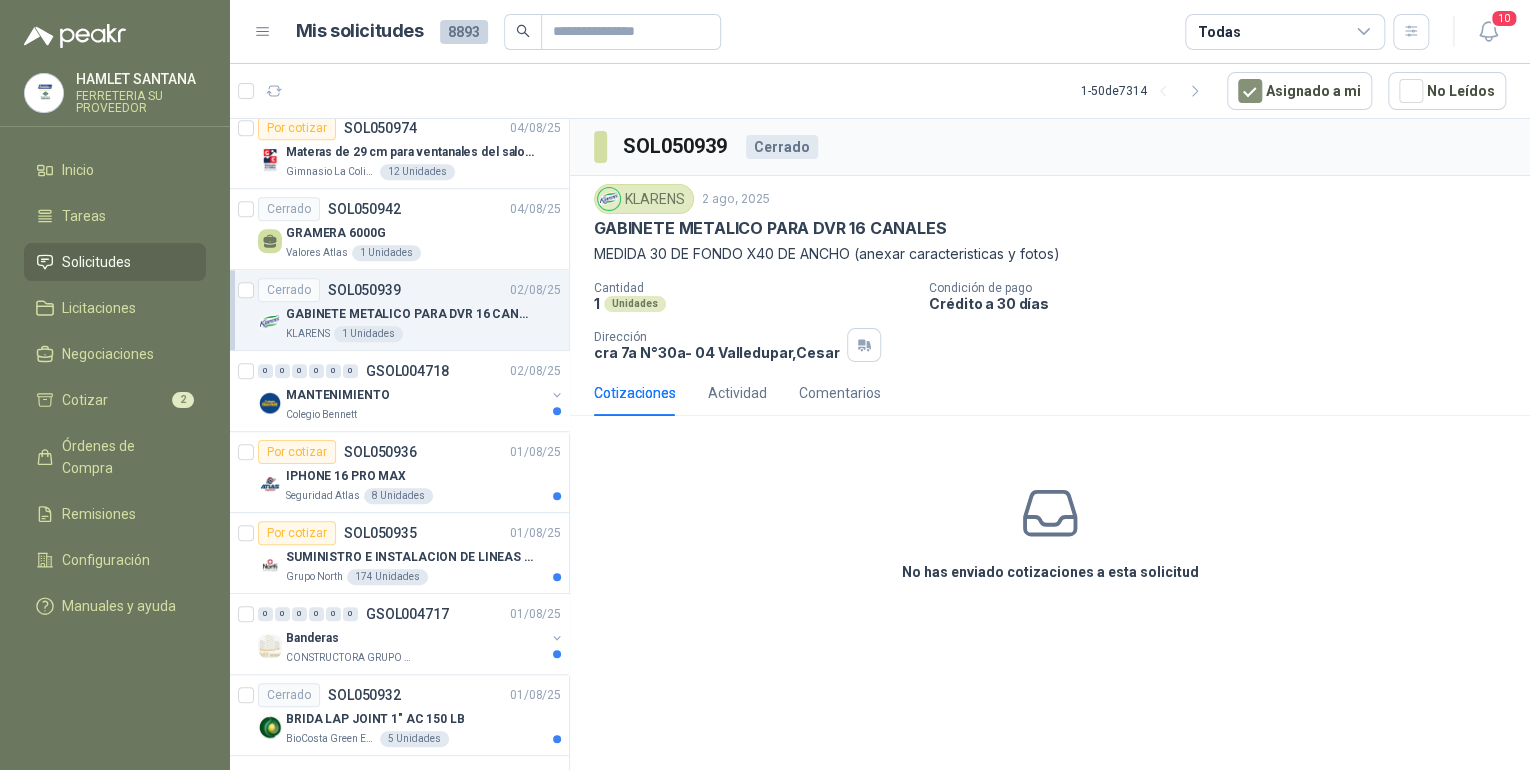 scroll, scrollTop: 4468, scrollLeft: 0, axis: vertical 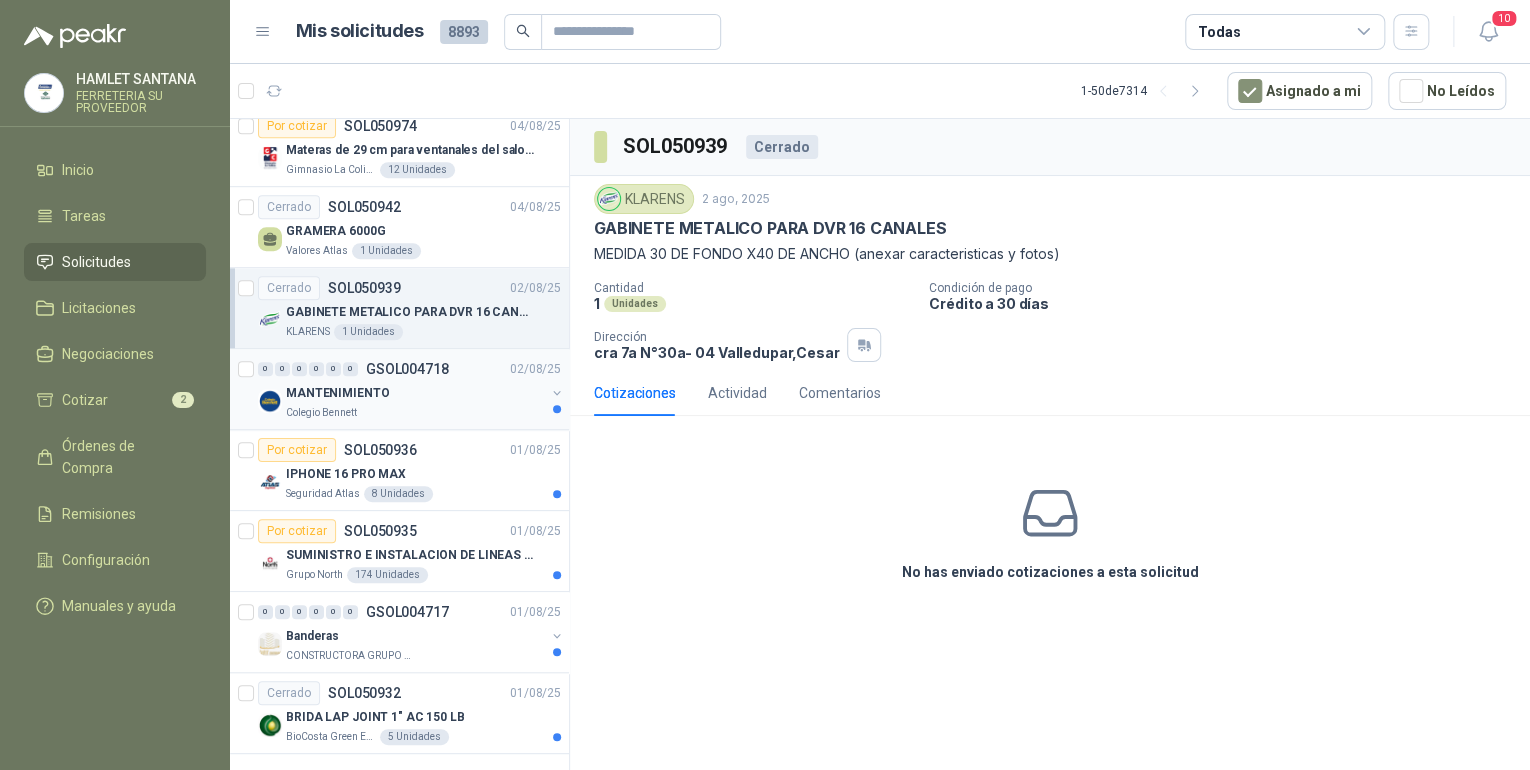click on "MANTENIMIENTO" at bounding box center [415, 393] 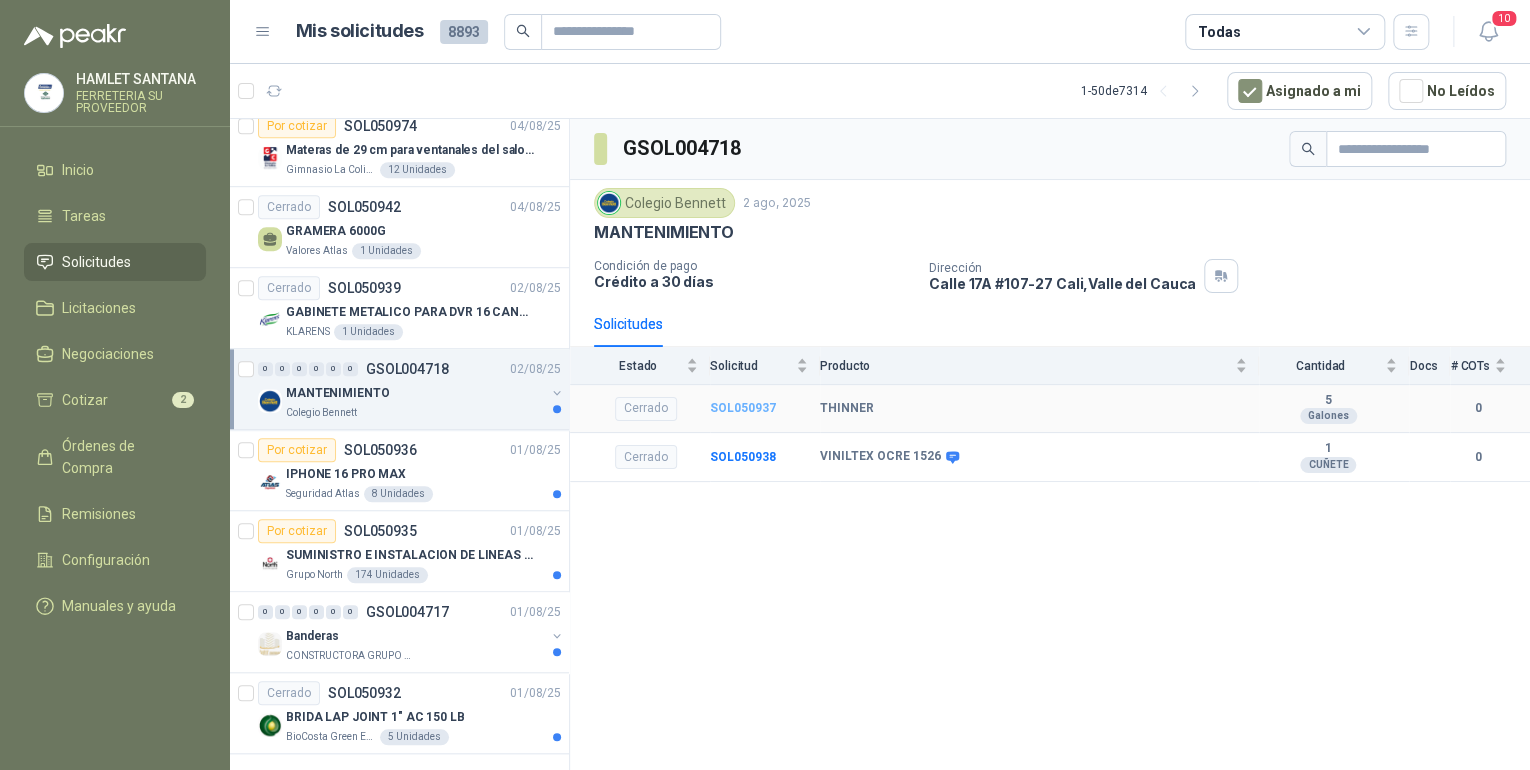 click on "SOL050937" at bounding box center (743, 408) 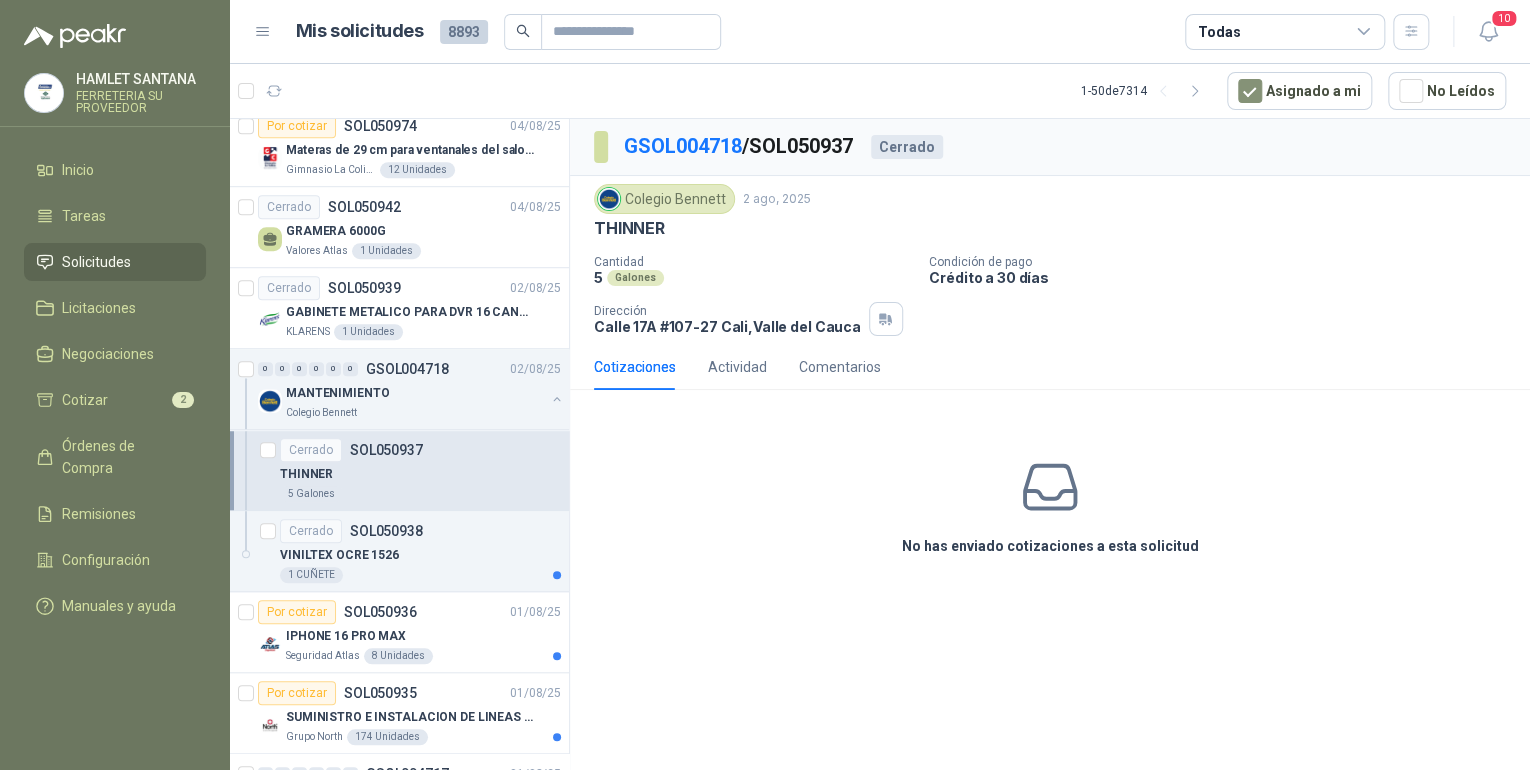 click 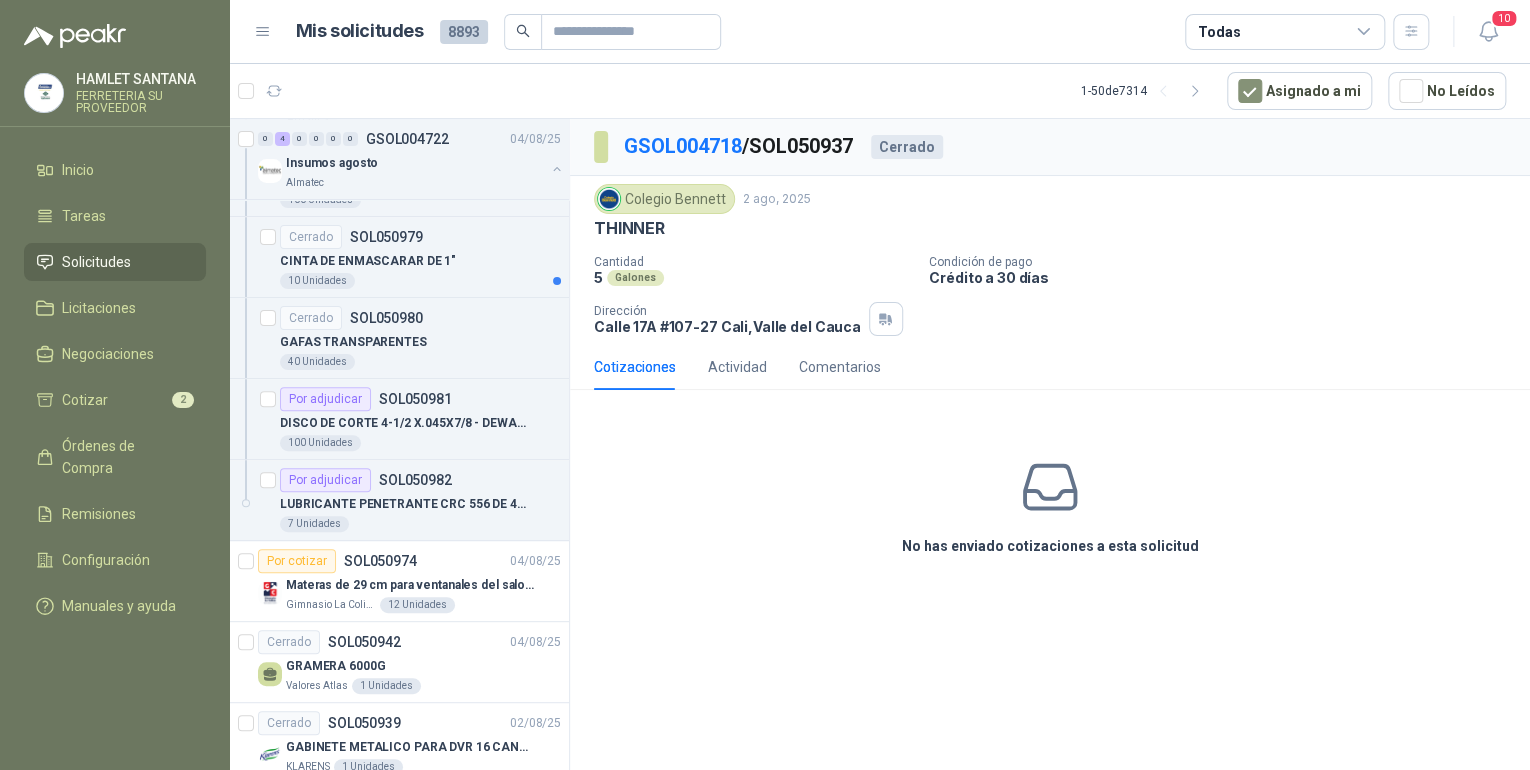 scroll, scrollTop: 4105, scrollLeft: 0, axis: vertical 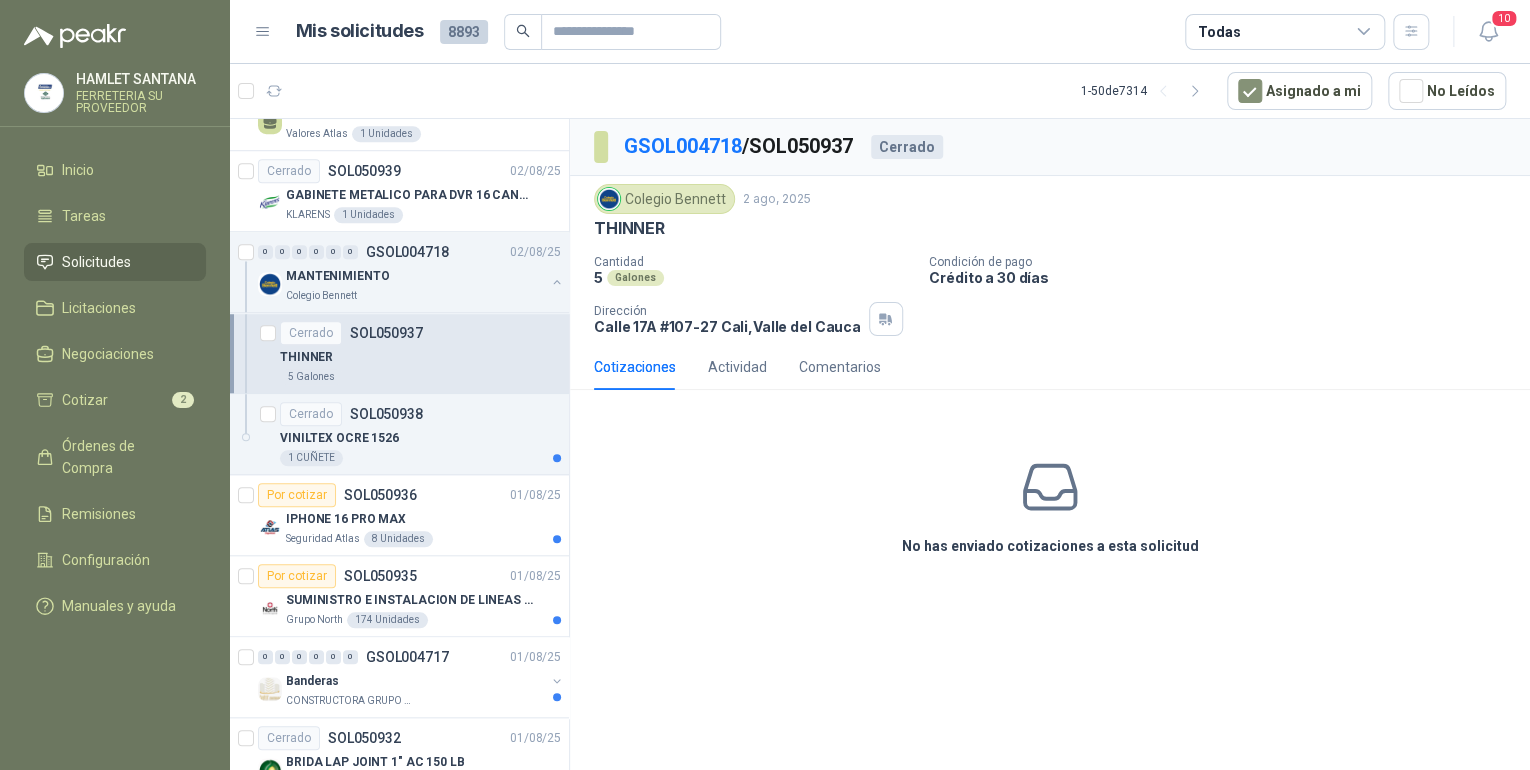 click on "Cerrado SOL050937" at bounding box center (420, 333) 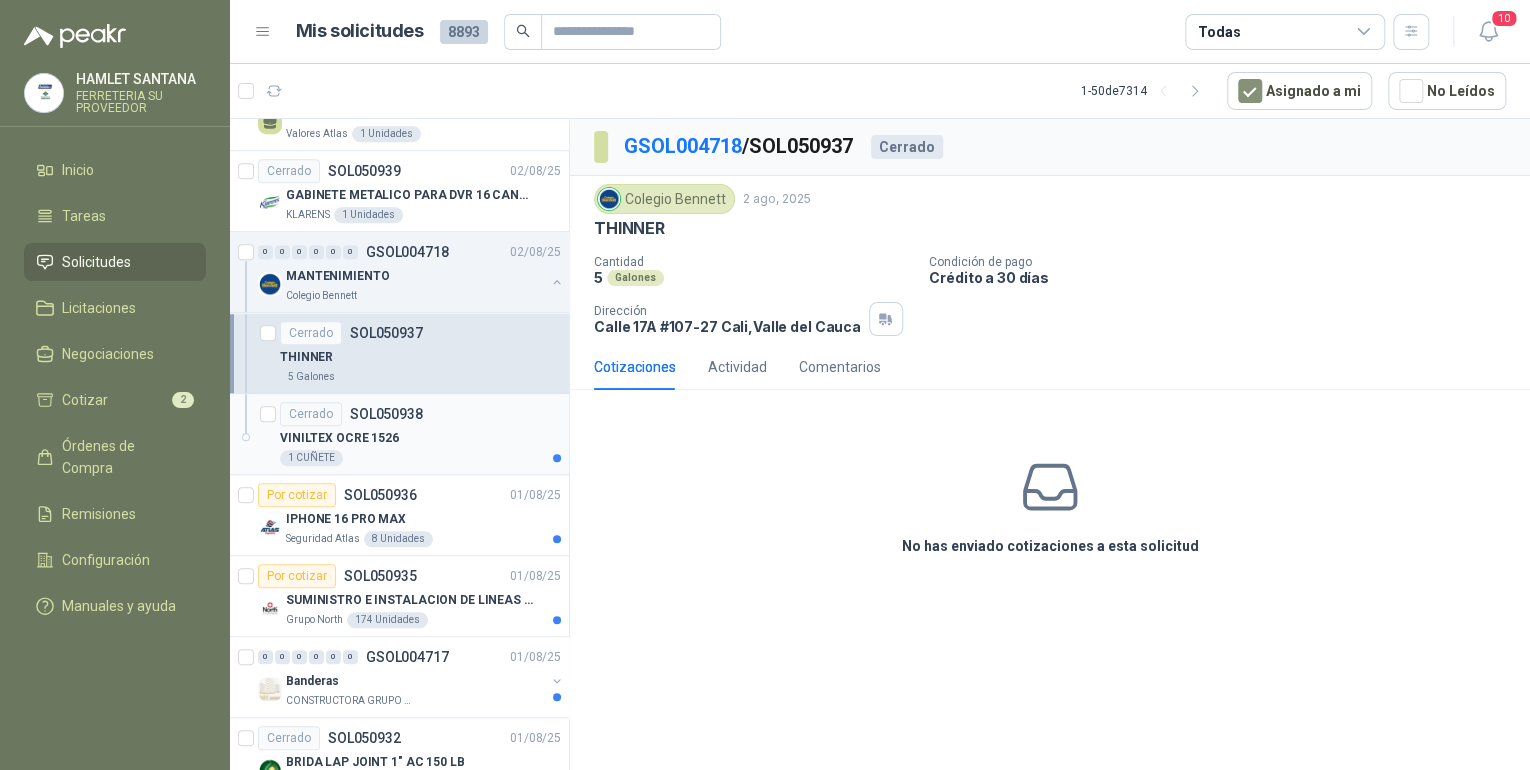 click on "VINILTEX OCRE 1526" at bounding box center [420, 438] 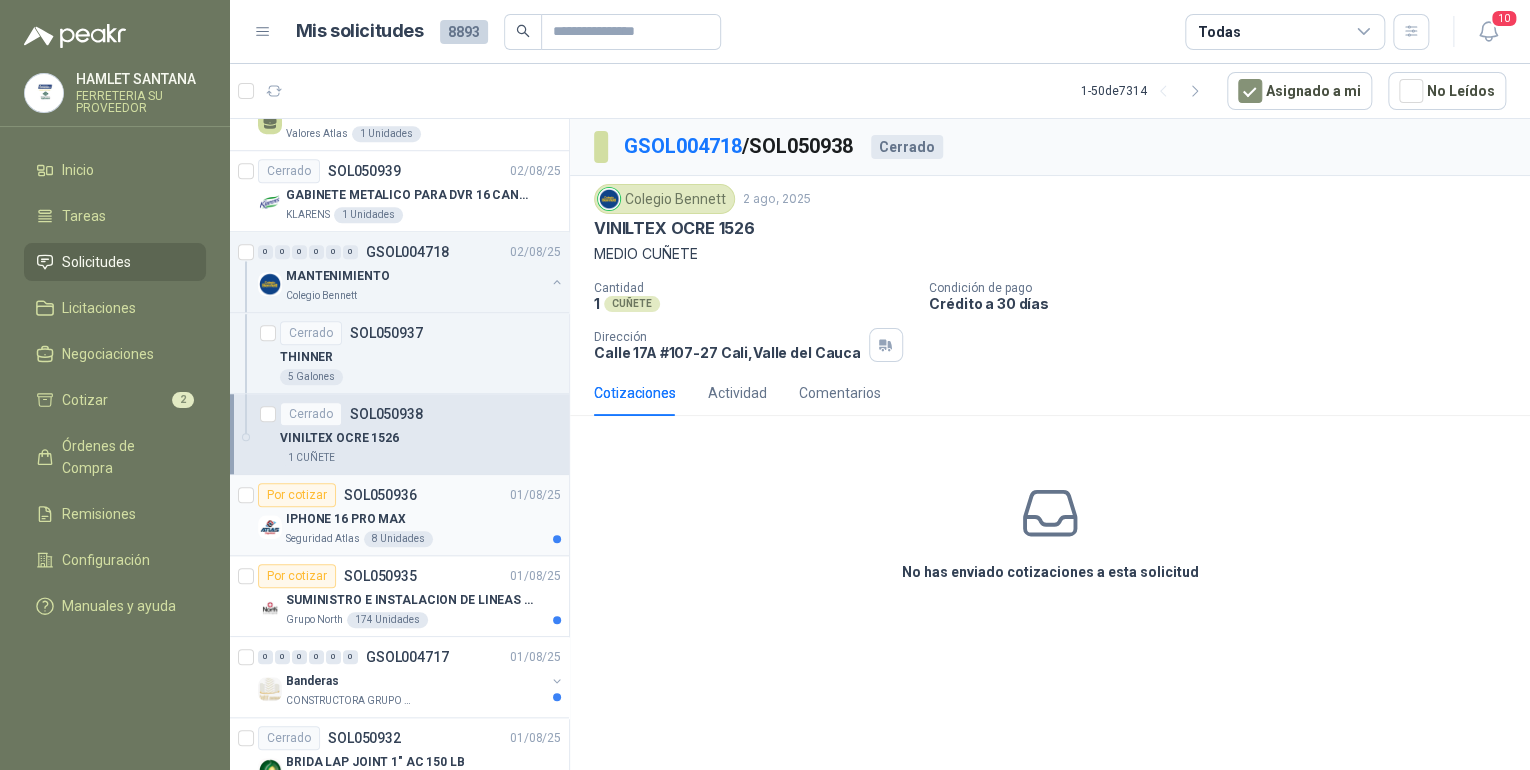 click on "Seguridad Atlas 8   Unidades" at bounding box center (423, 539) 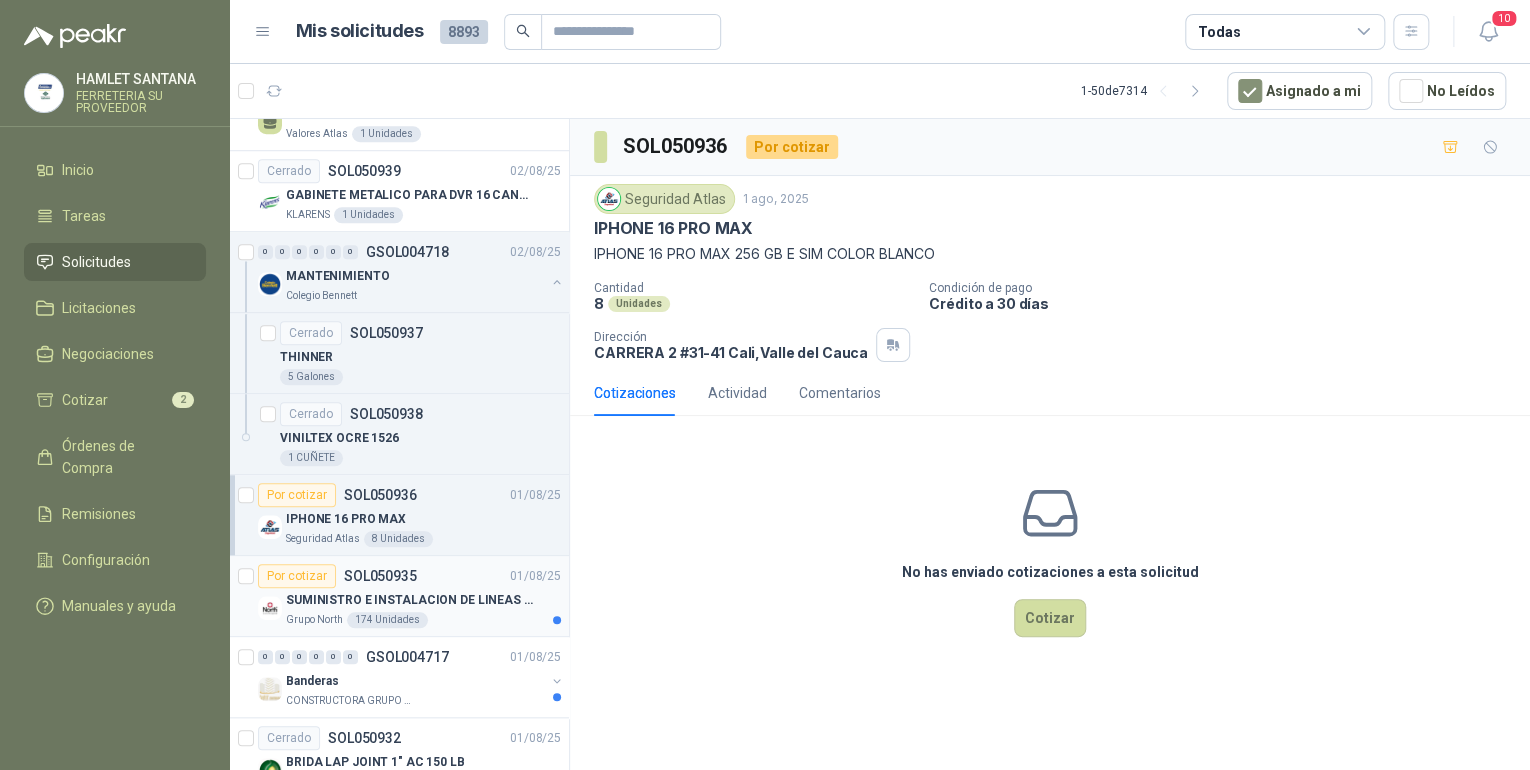 click on "SUMINISTRO E INSTALACION DE LINEAS DE VIDA" at bounding box center (410, 600) 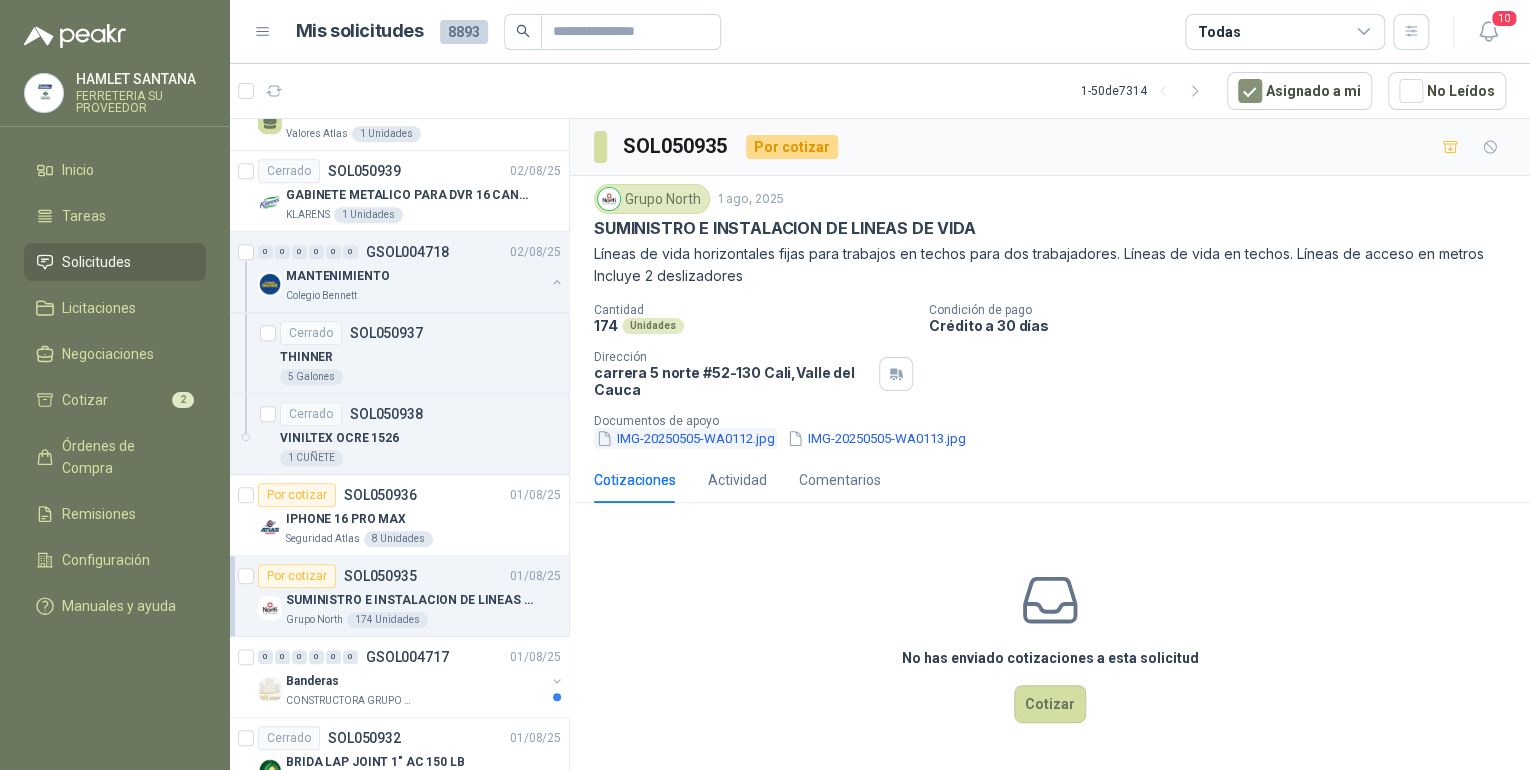 click on "IMG-20250505-WA0112.jpg" at bounding box center [685, 438] 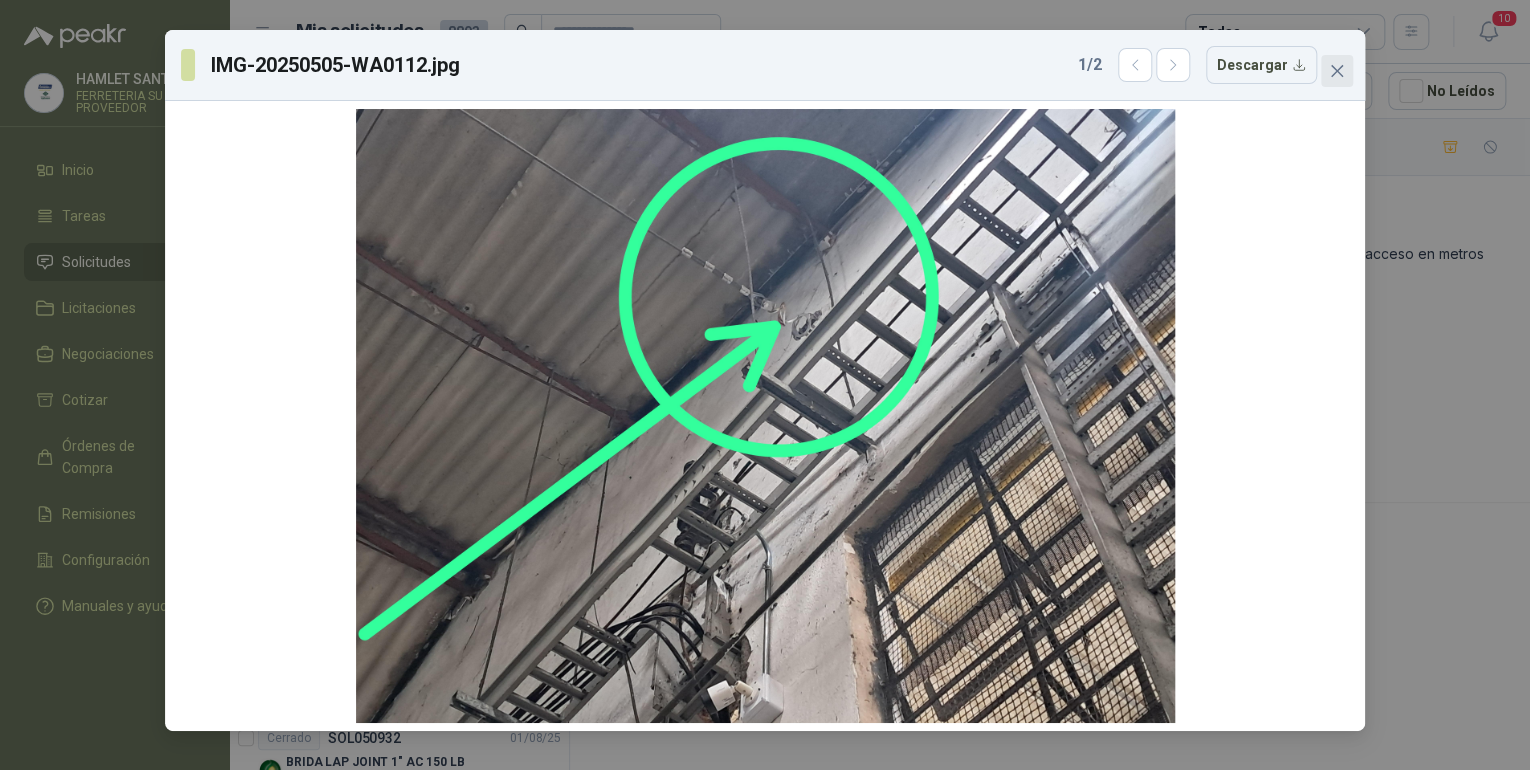 click 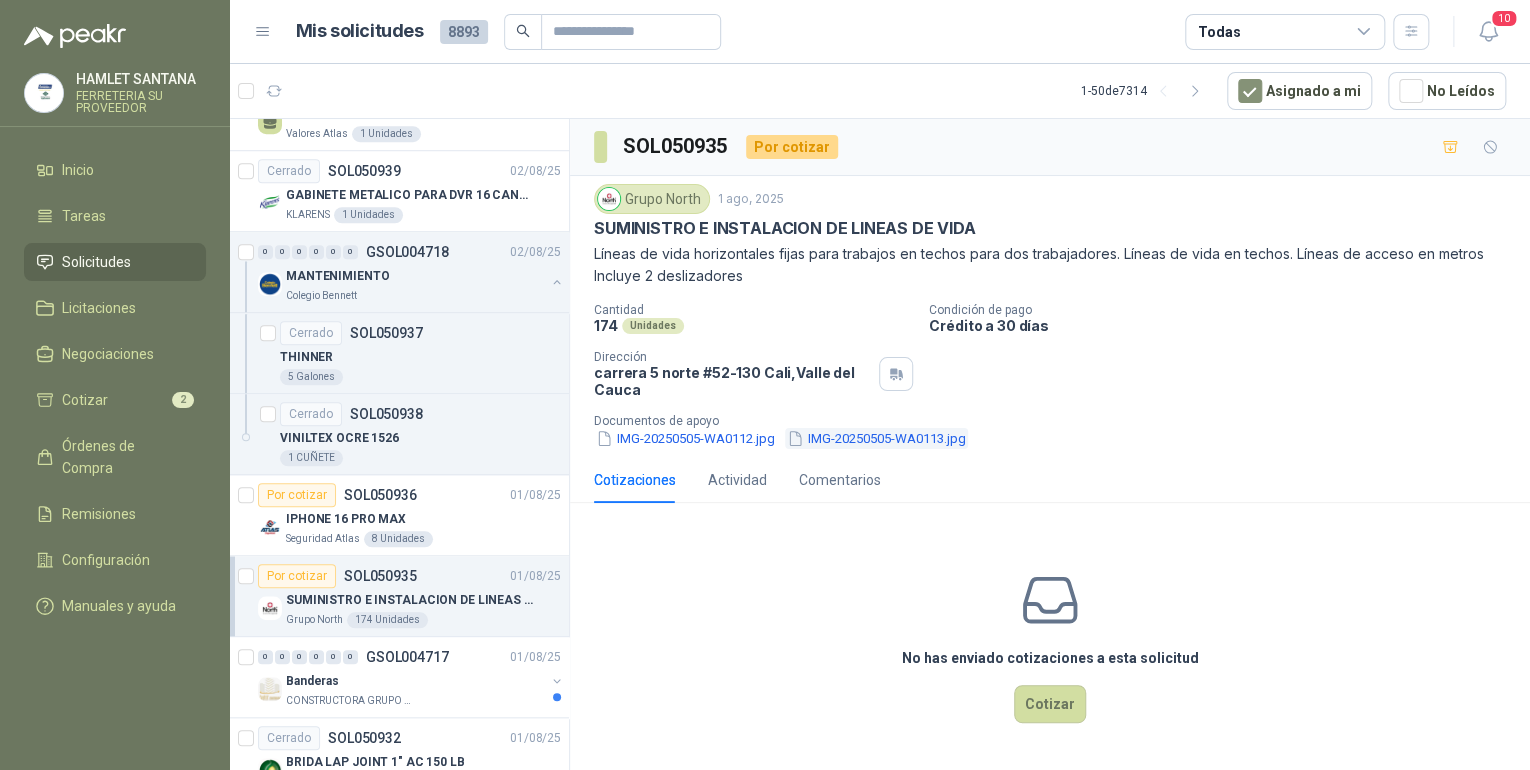 click on "IMG-20250505-WA0113.jpg" at bounding box center (876, 438) 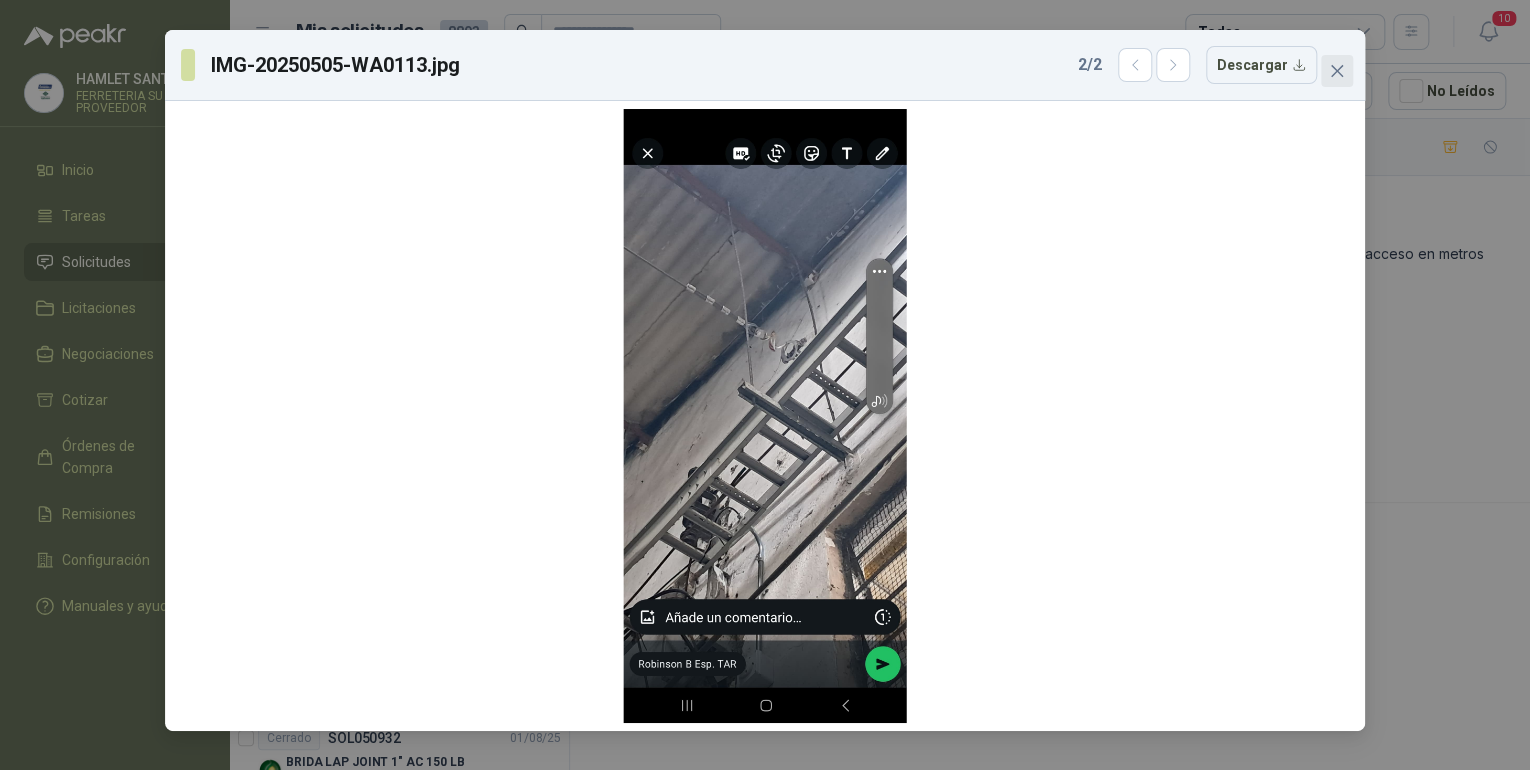 click 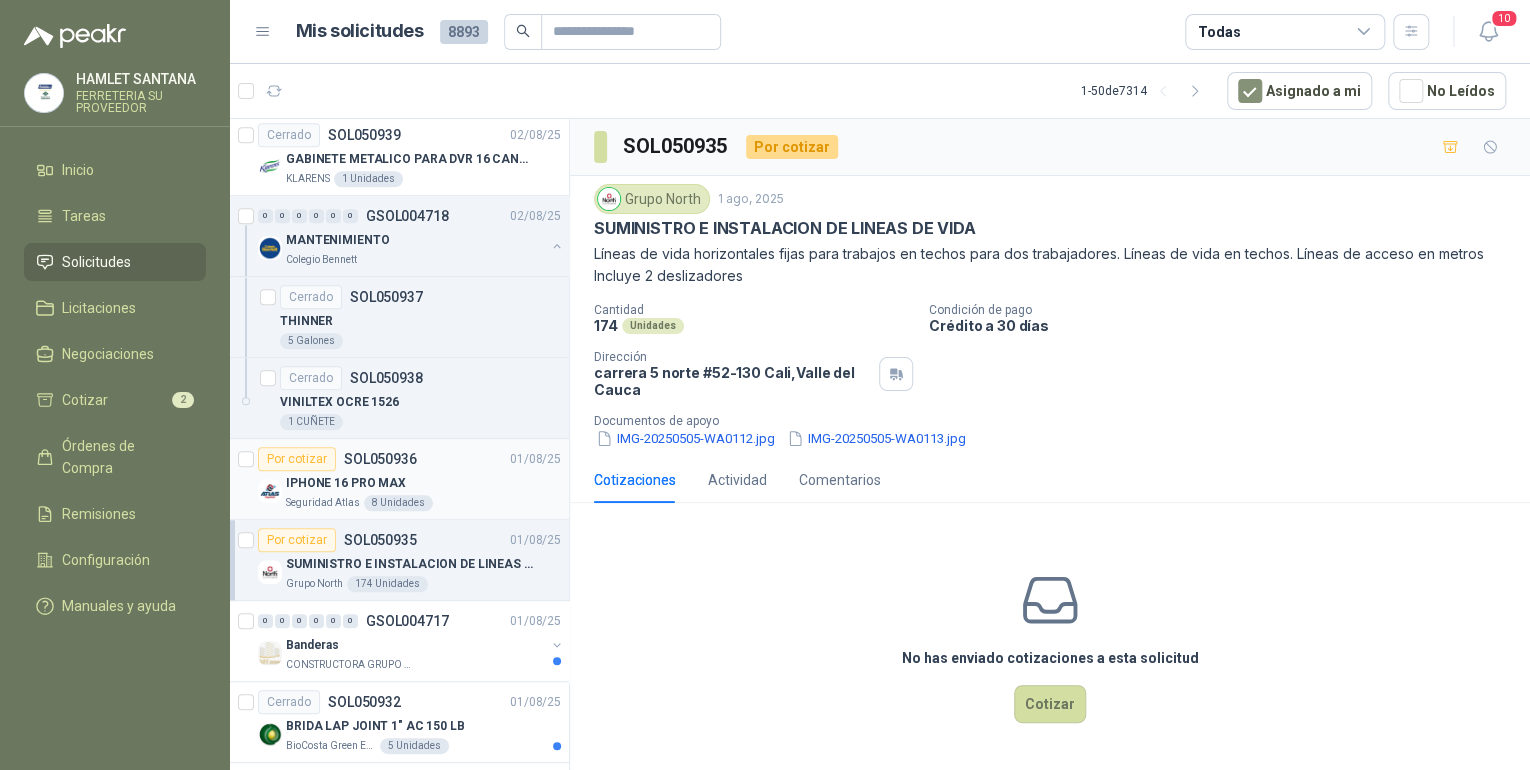 scroll, scrollTop: 4638, scrollLeft: 0, axis: vertical 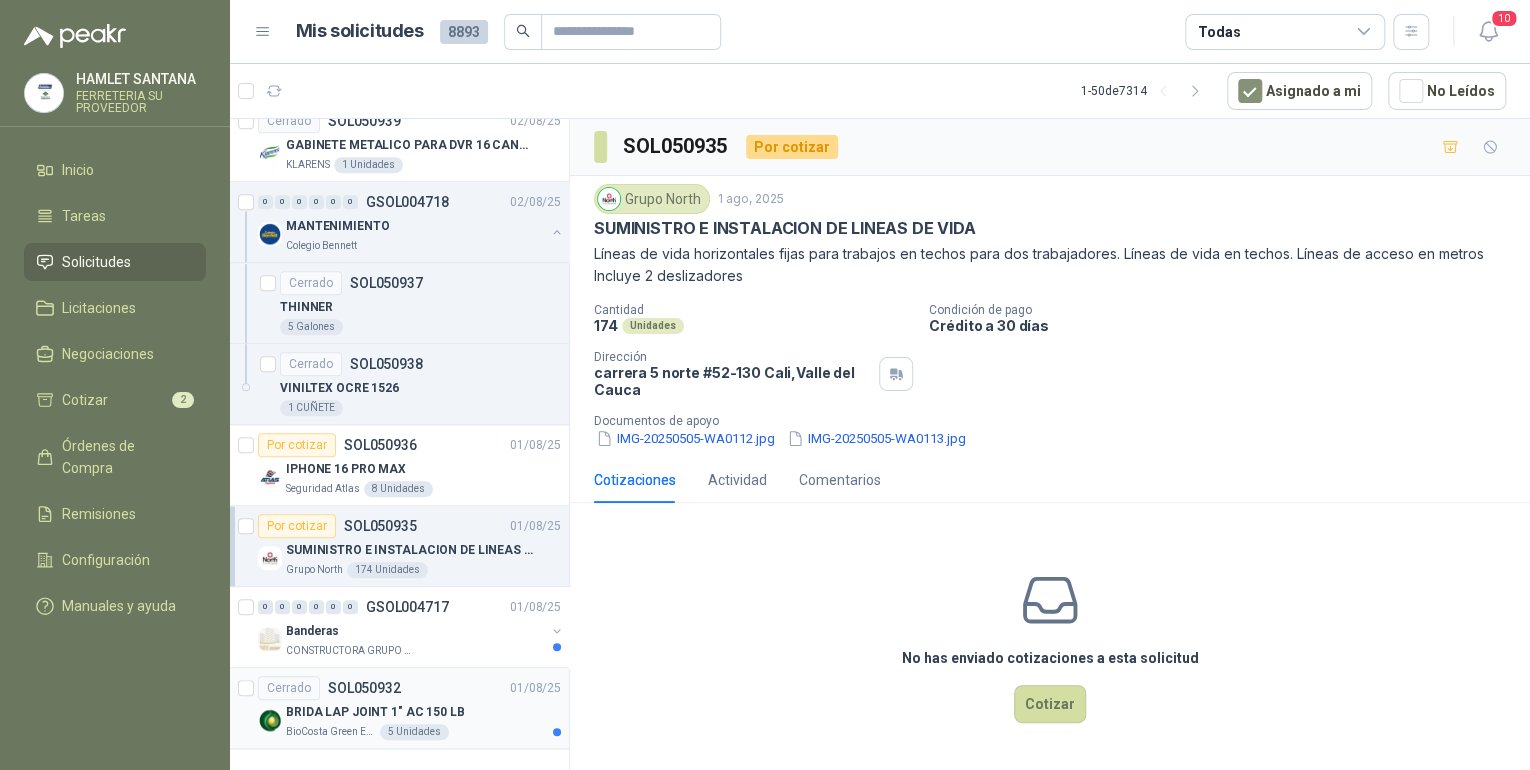 click on "BRIDA LAP JOINT 1" AC 150 LB" at bounding box center (423, 712) 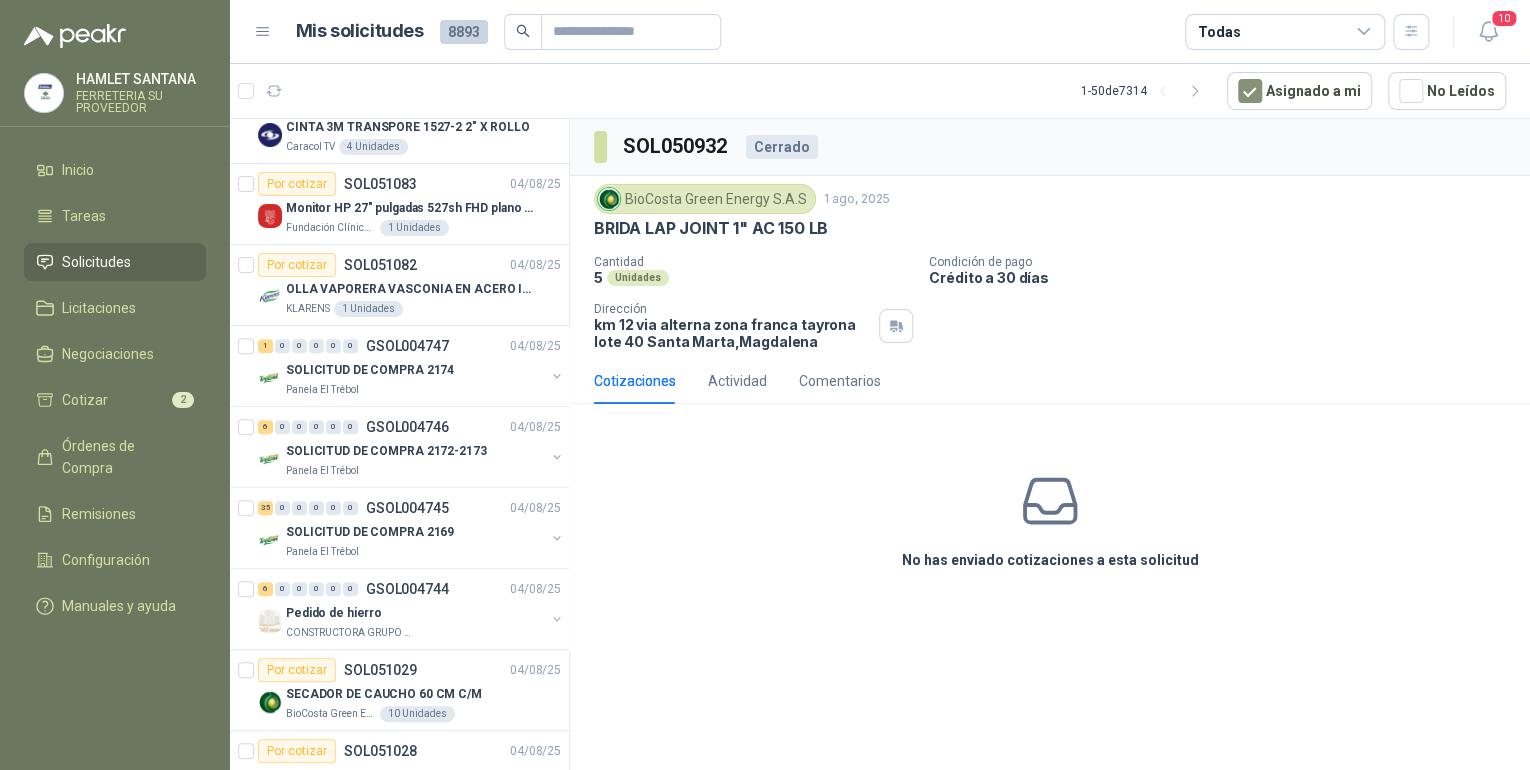 scroll, scrollTop: 0, scrollLeft: 0, axis: both 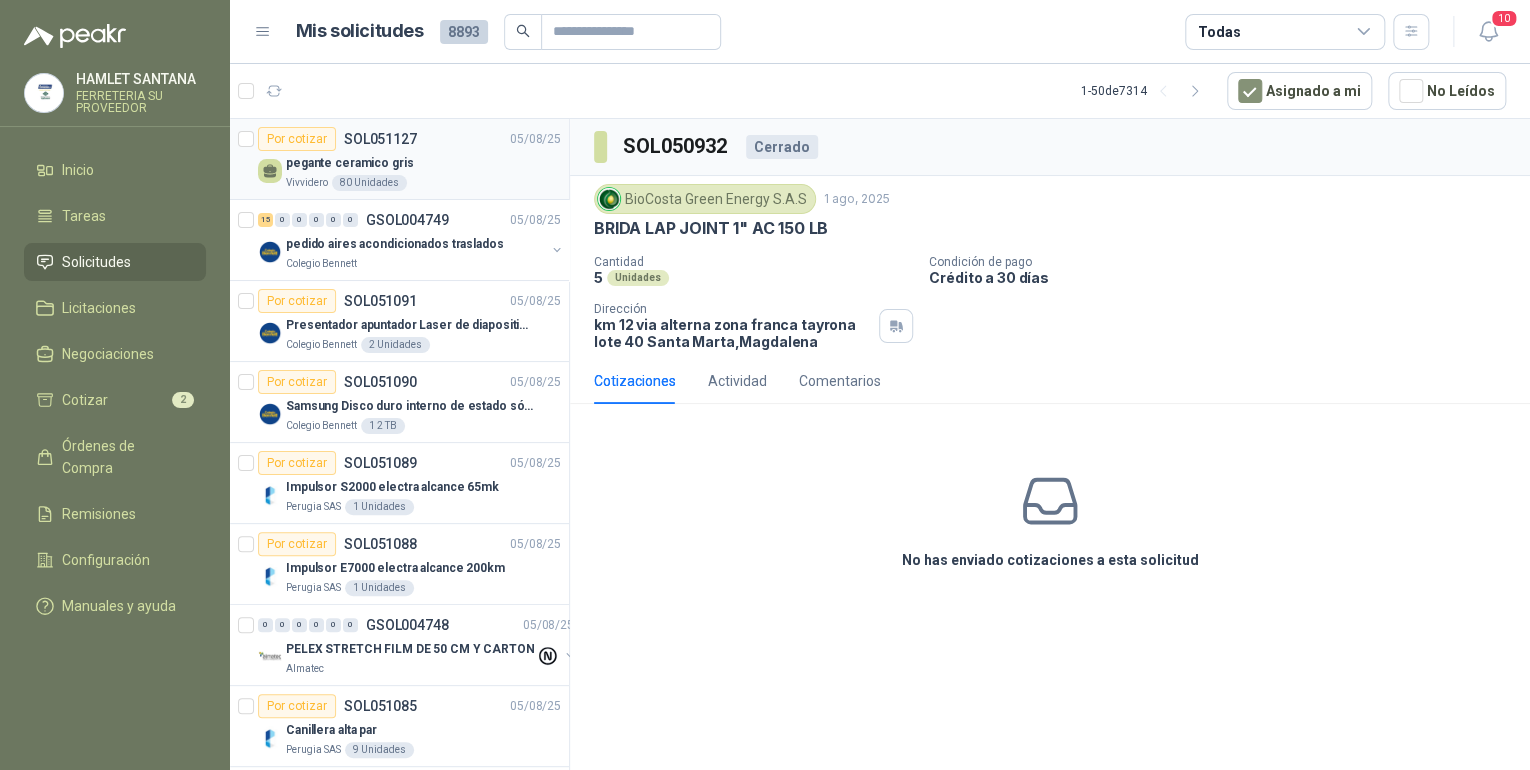 click on "Por cotizar SOL051127 [DATE]" at bounding box center (409, 139) 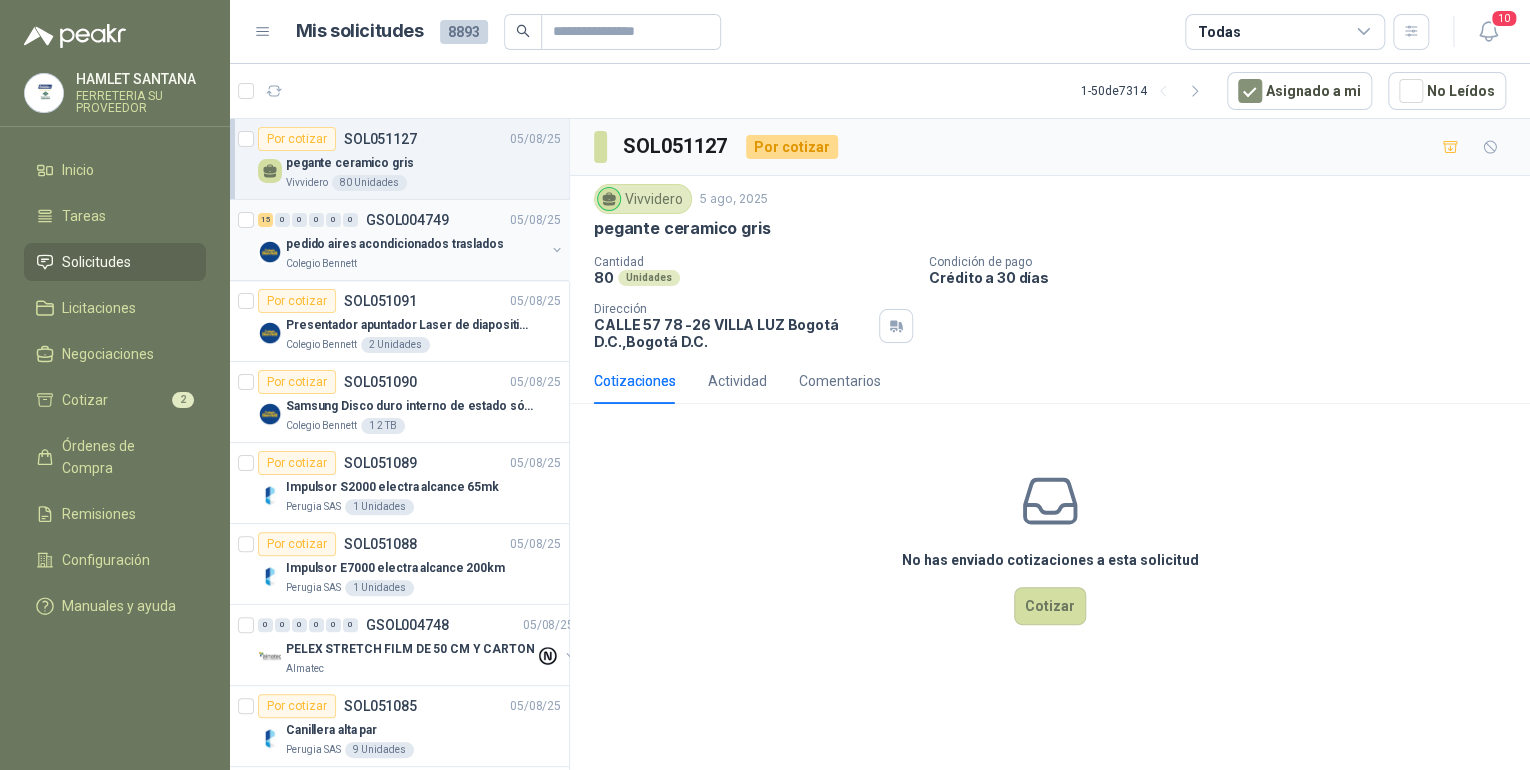 click on "GSOL004749" at bounding box center (407, 220) 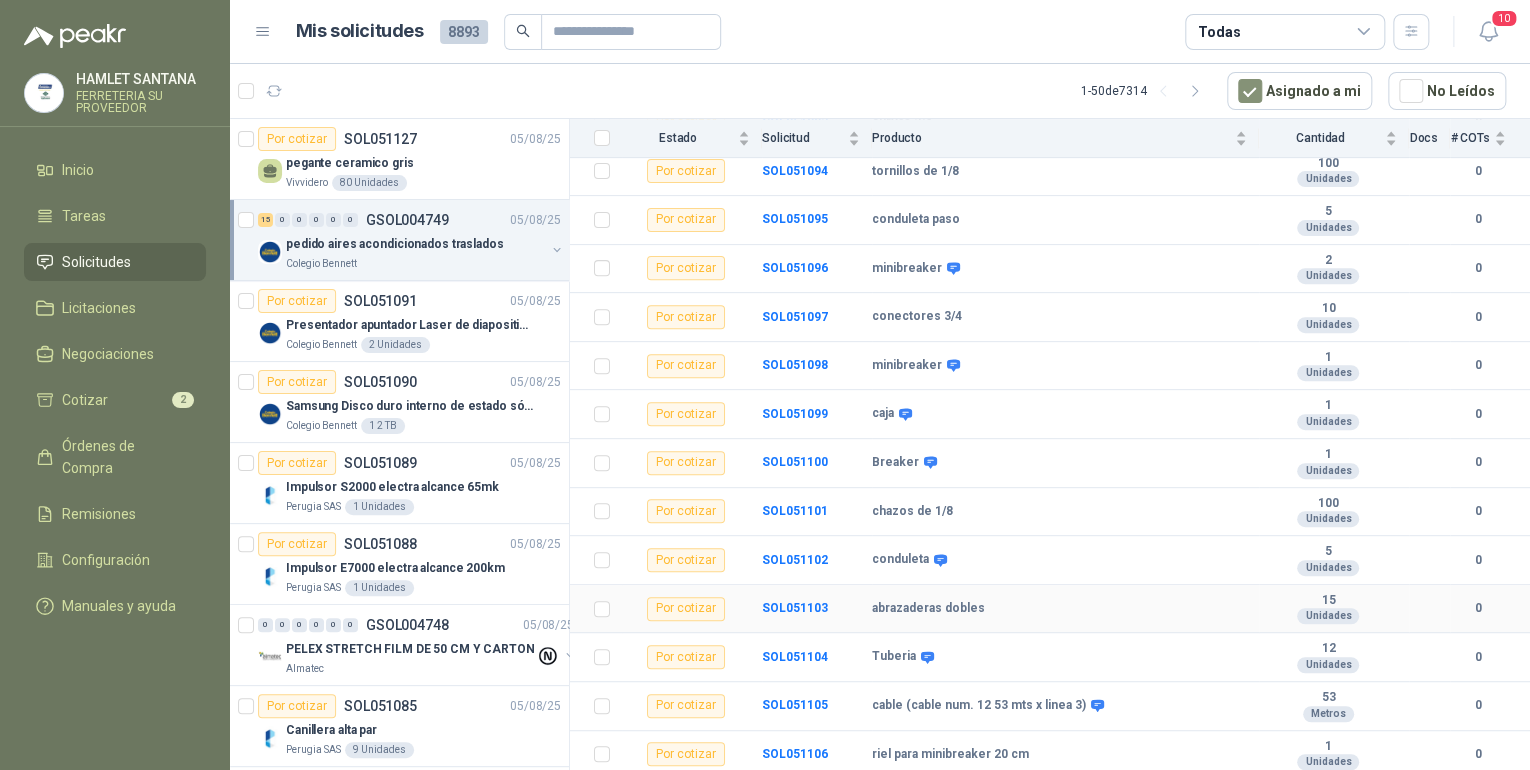 scroll, scrollTop: 0, scrollLeft: 0, axis: both 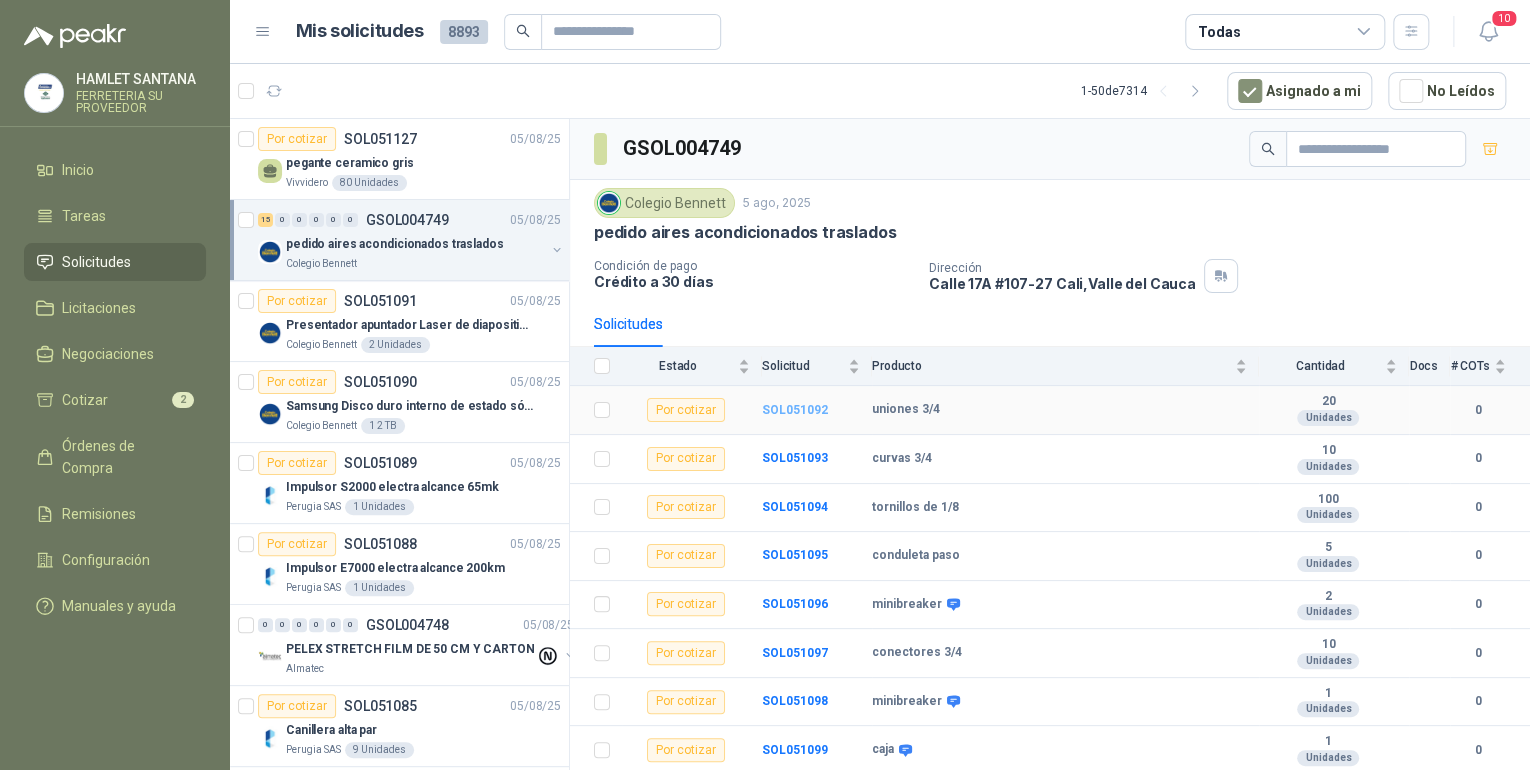 click on "SOL051092" at bounding box center [795, 410] 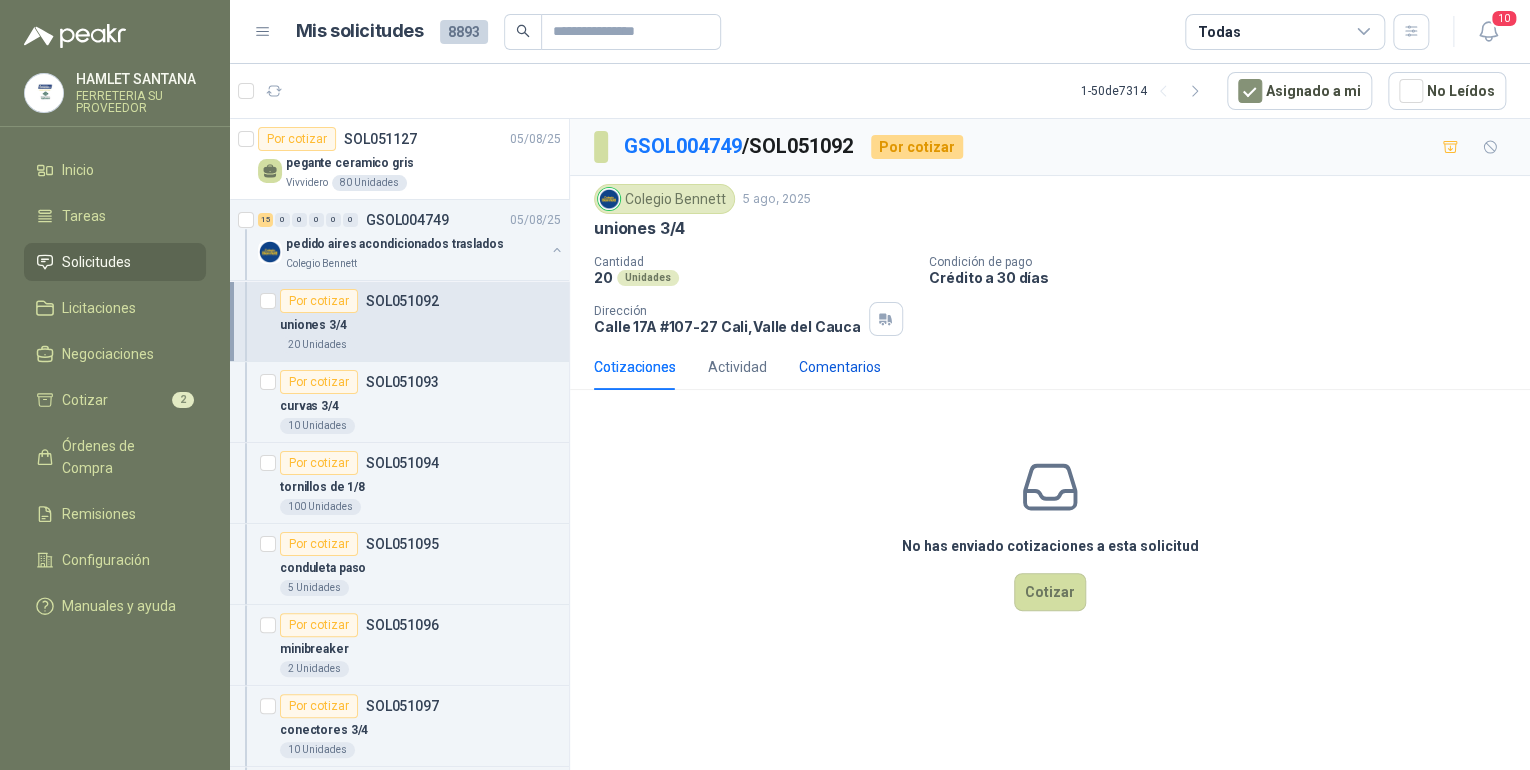 click on "Comentarios" at bounding box center (840, 367) 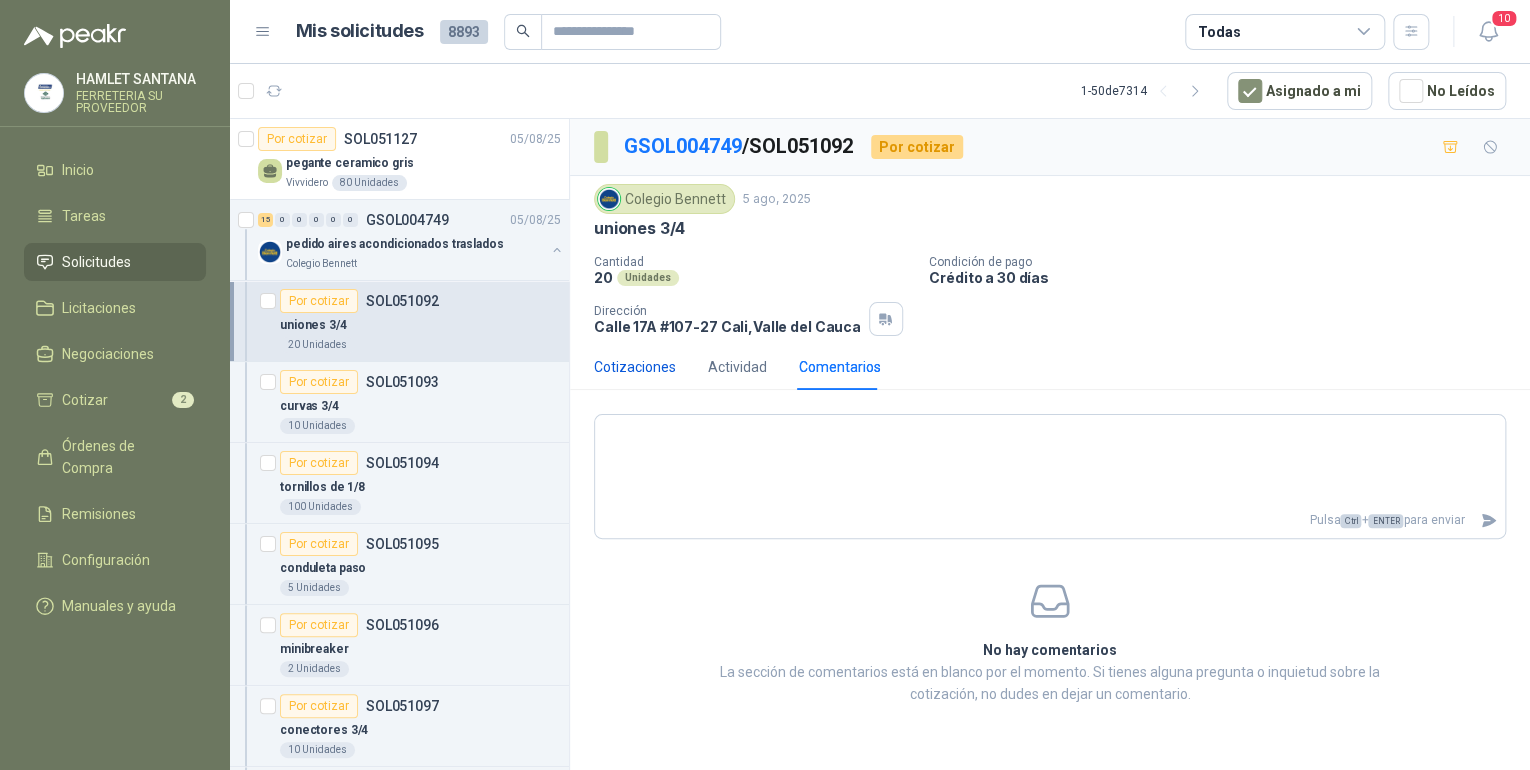 click on "Cotizaciones" at bounding box center (635, 367) 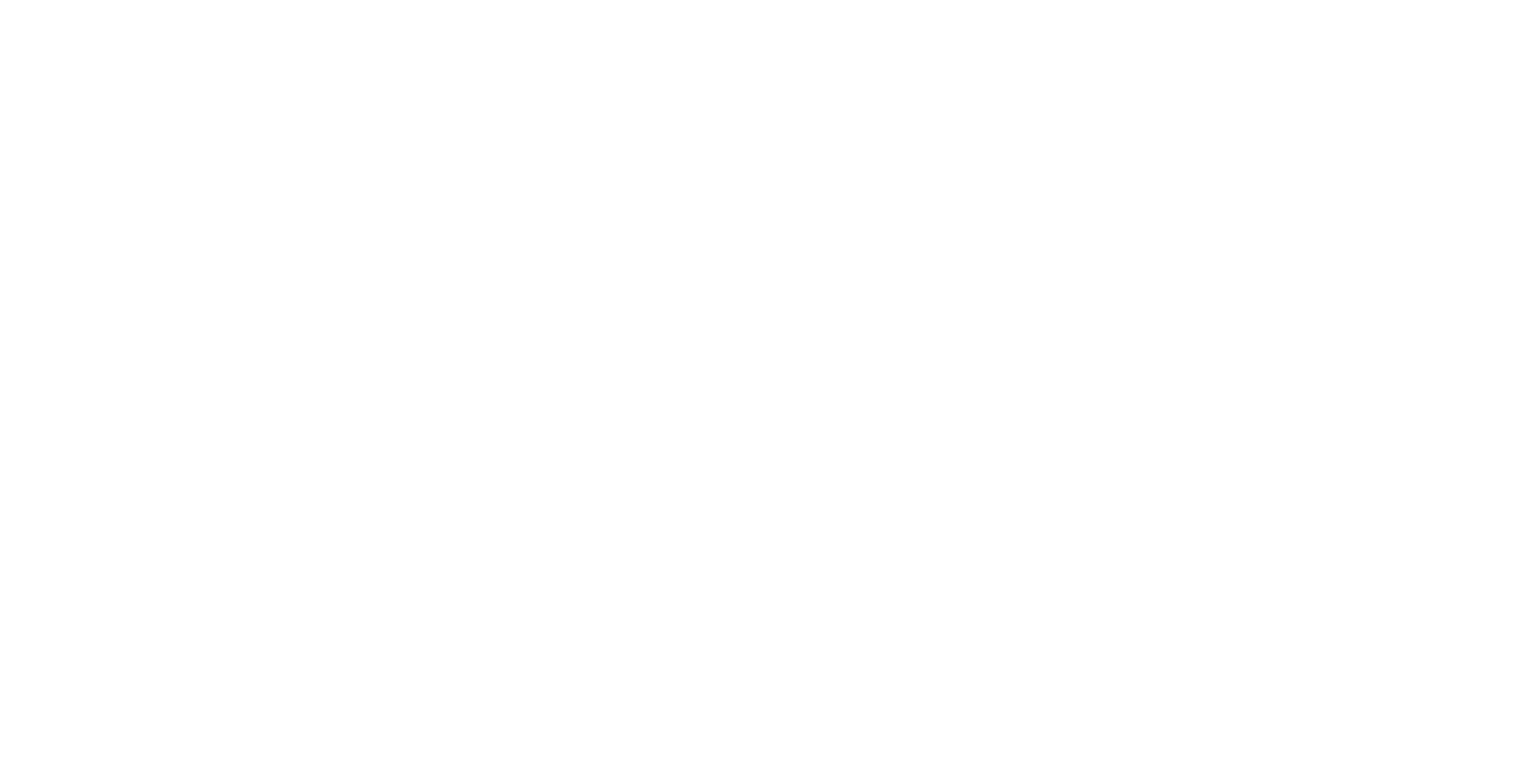 scroll, scrollTop: 0, scrollLeft: 0, axis: both 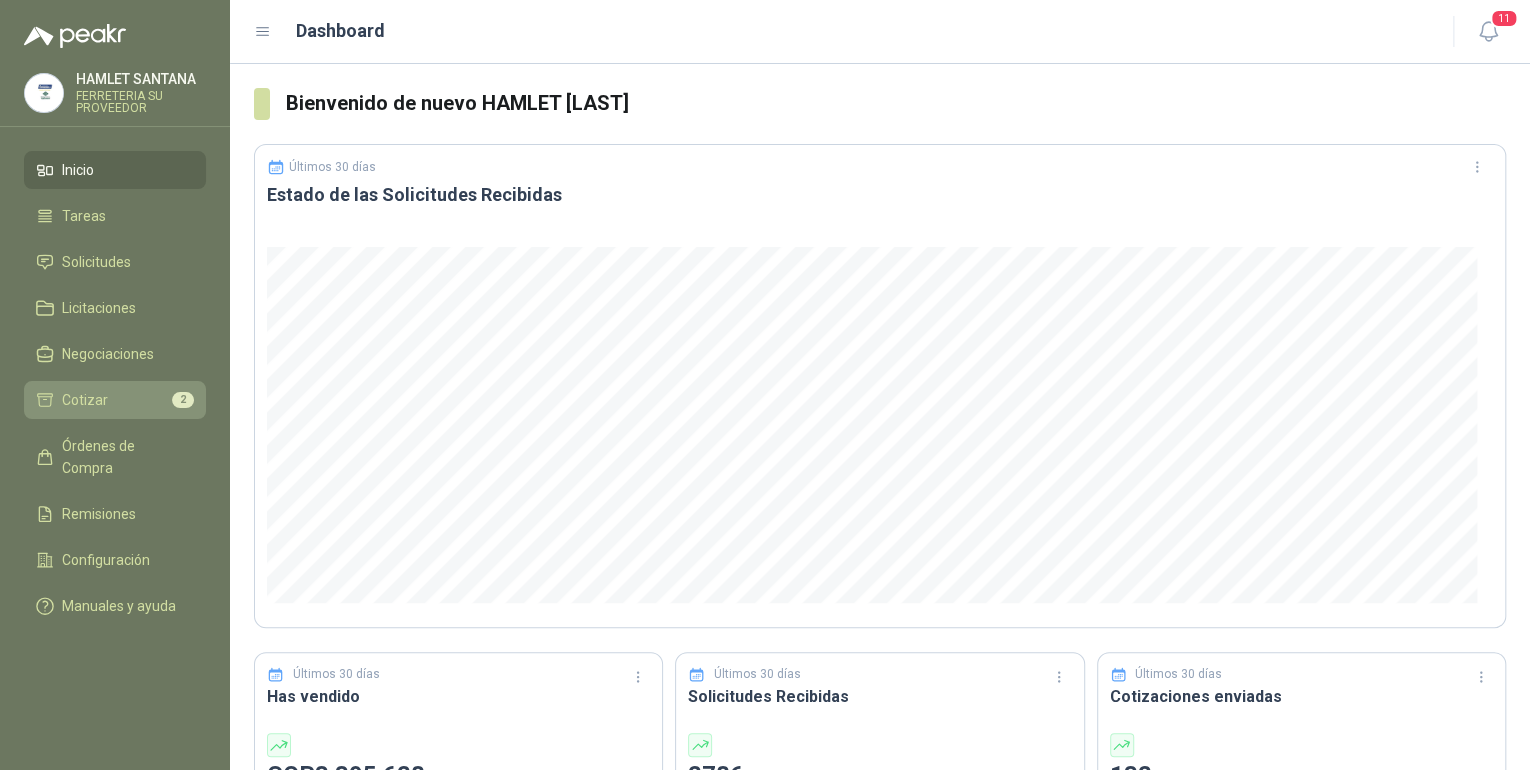 click on "Cotizar 2" at bounding box center (115, 400) 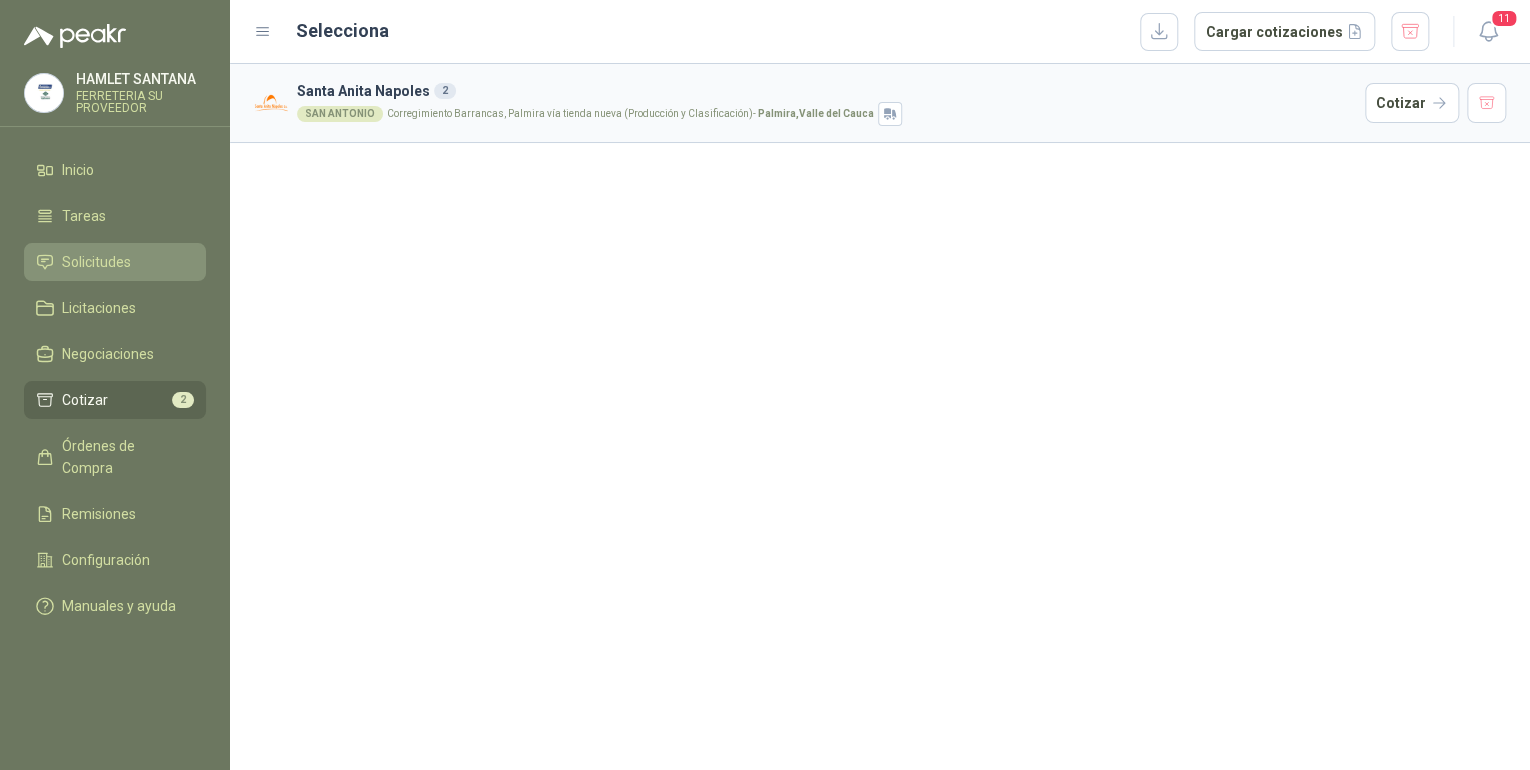 click on "Solicitudes" at bounding box center (115, 262) 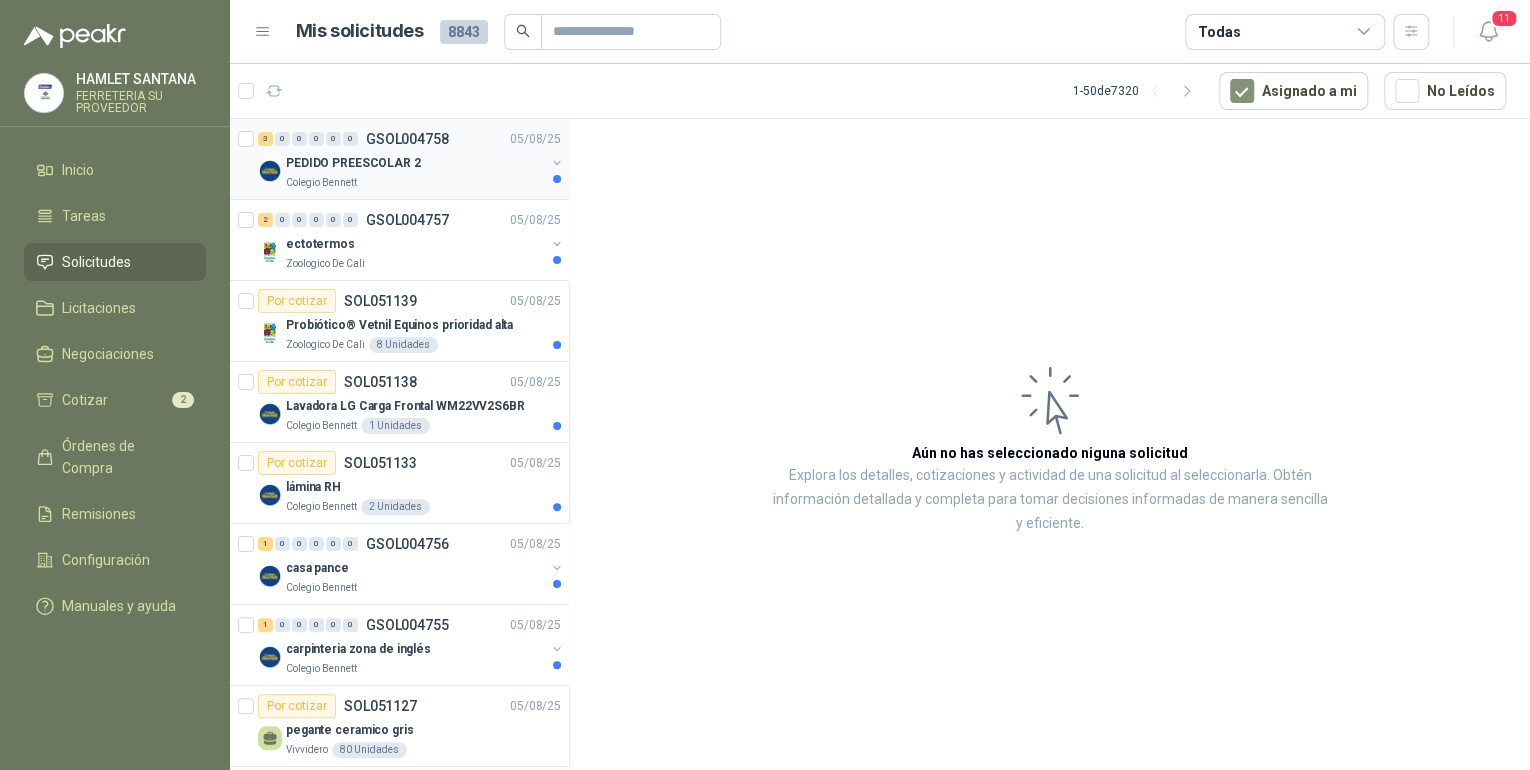 click on "Colegio Bennett" at bounding box center (415, 183) 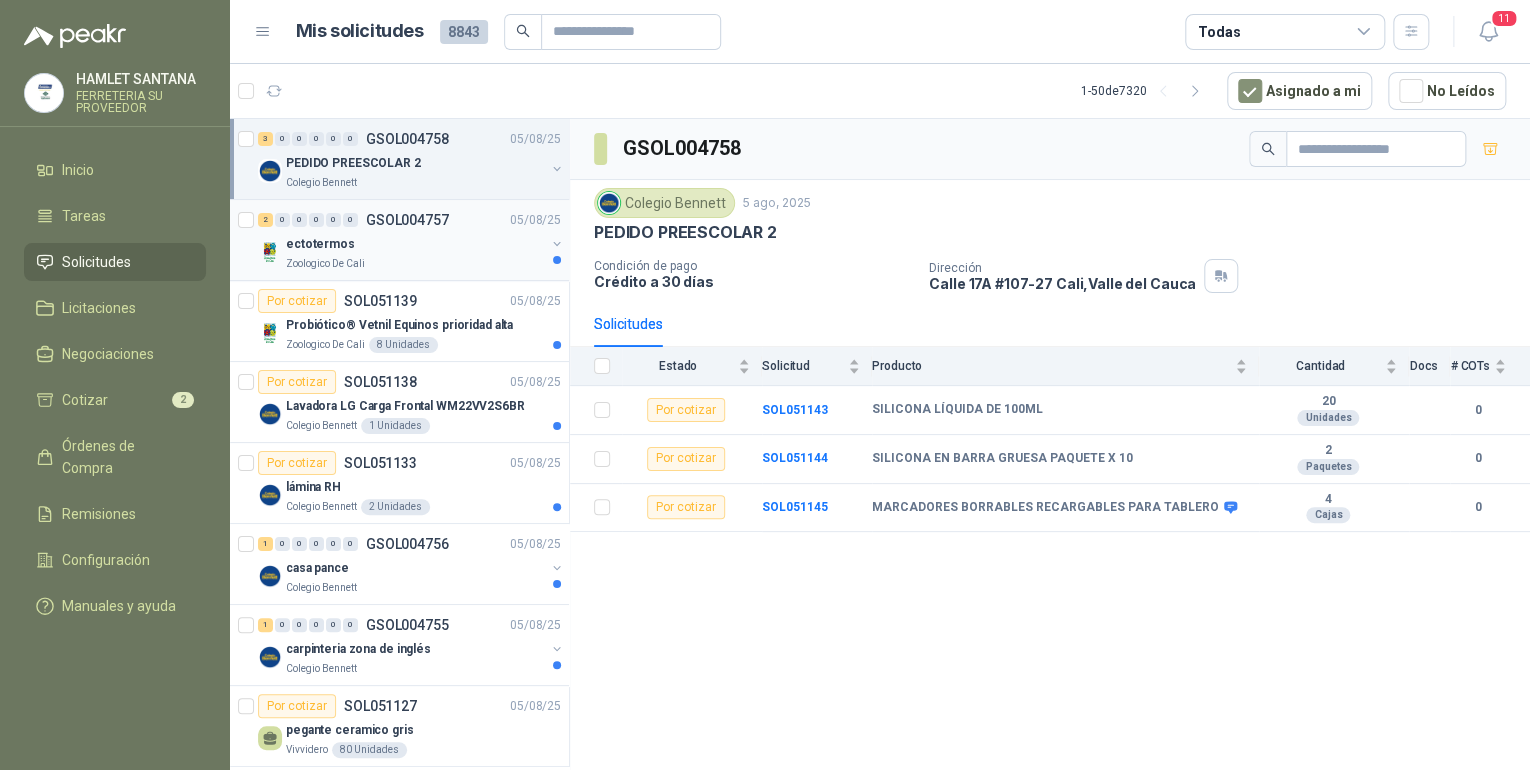 click on "ectotermos" at bounding box center [415, 244] 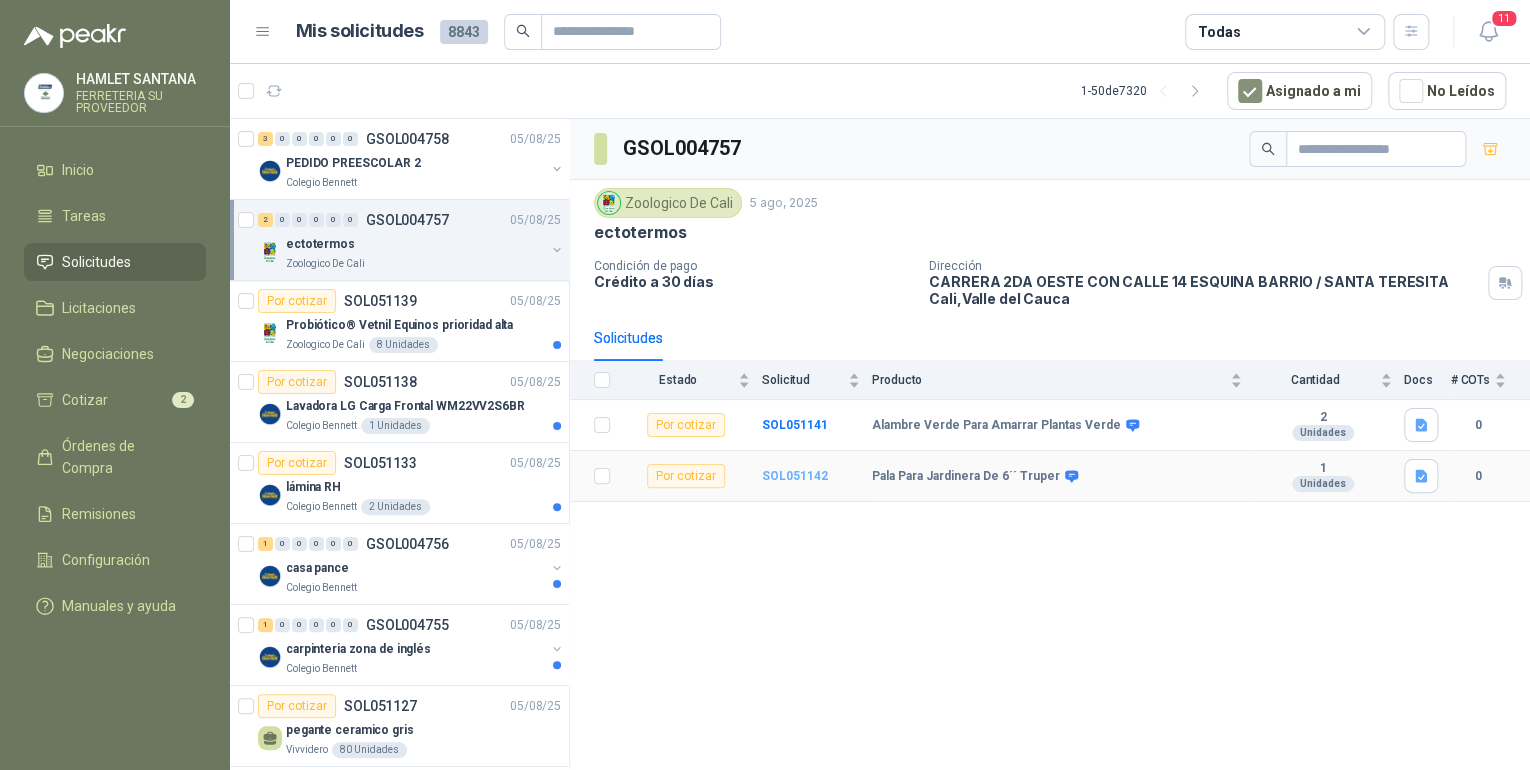 click on "SOL051142" at bounding box center [795, 476] 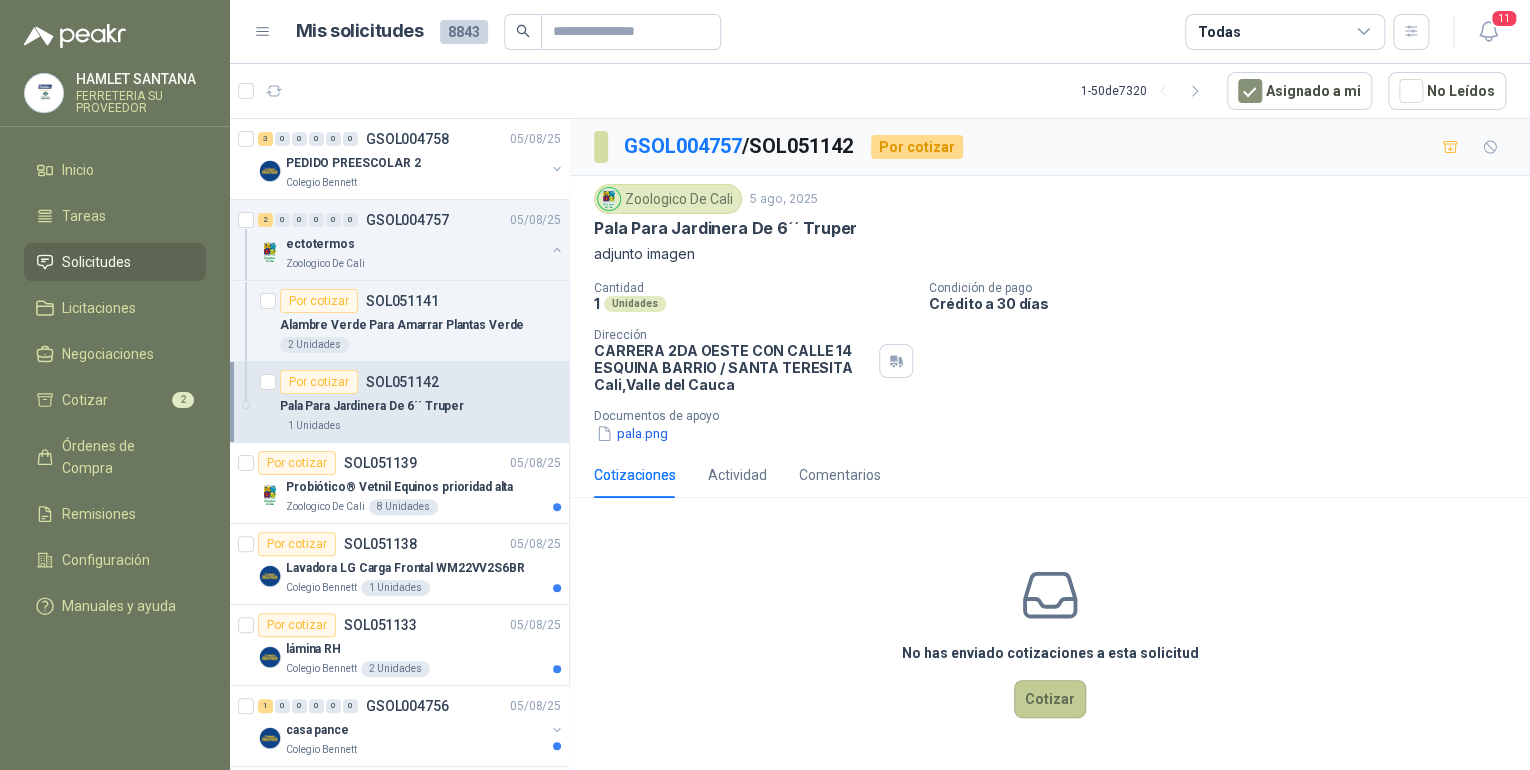 click on "Cotizar" at bounding box center (1050, 699) 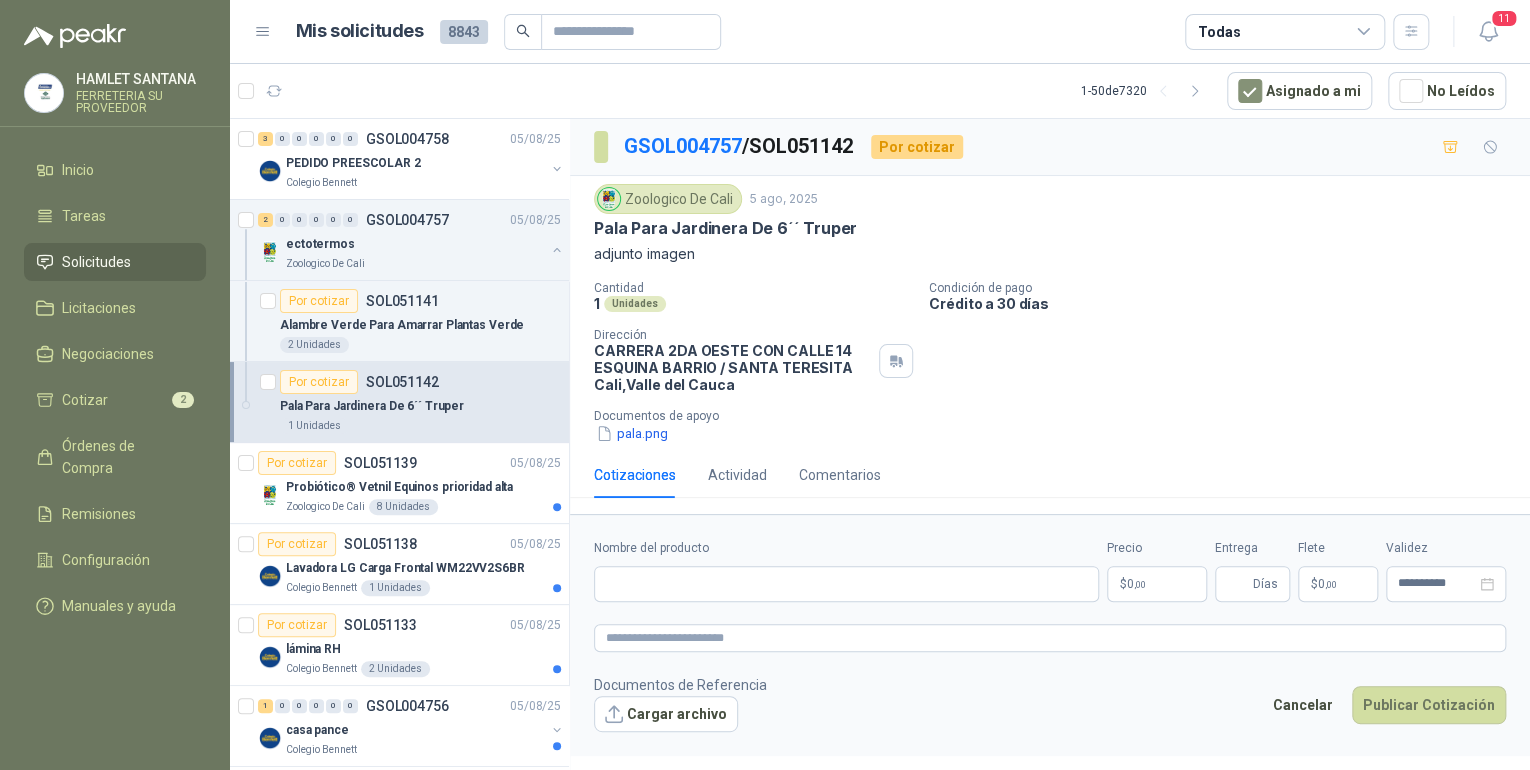 type 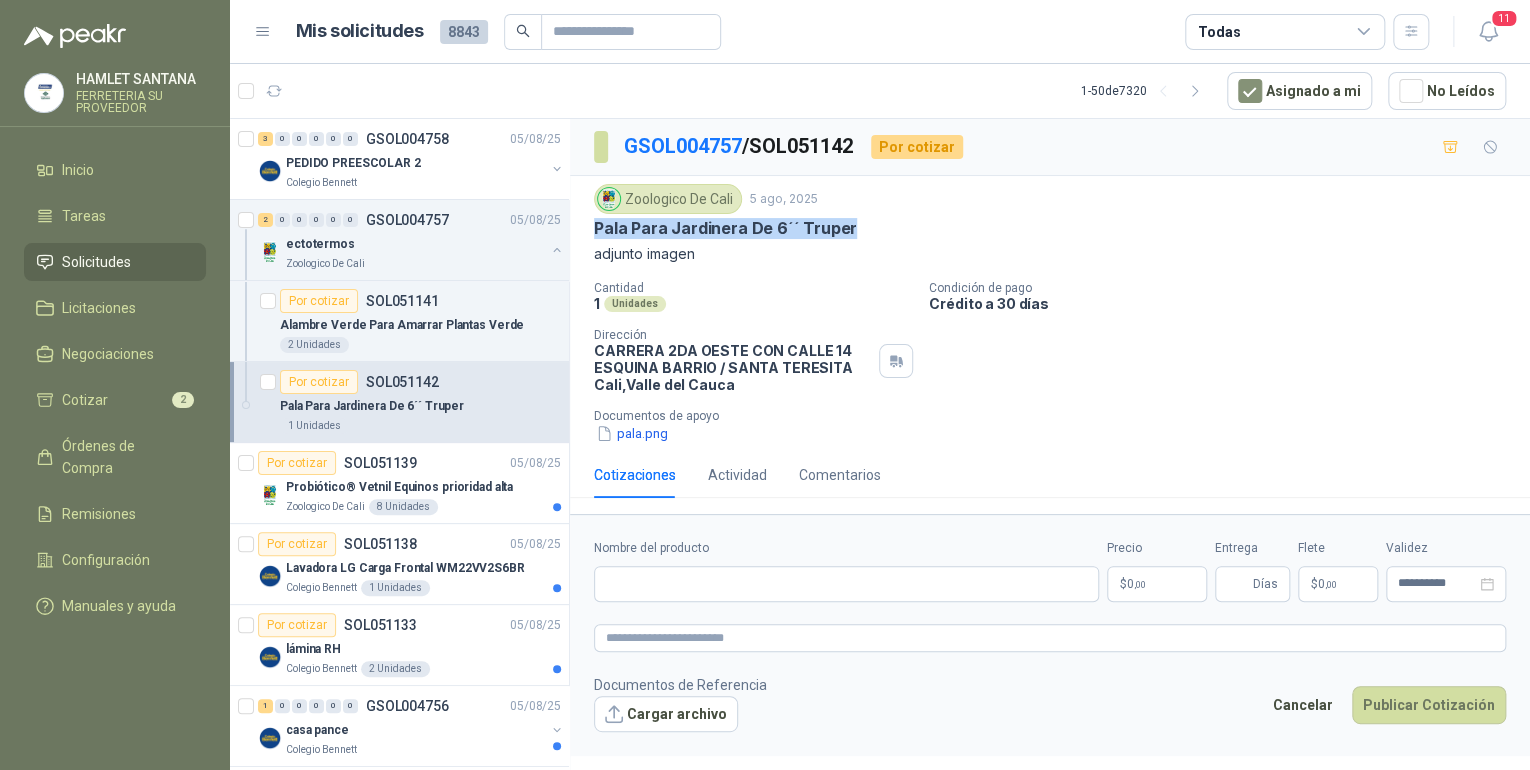 drag, startPoint x: 592, startPoint y: 217, endPoint x: 849, endPoint y: 232, distance: 257.43738 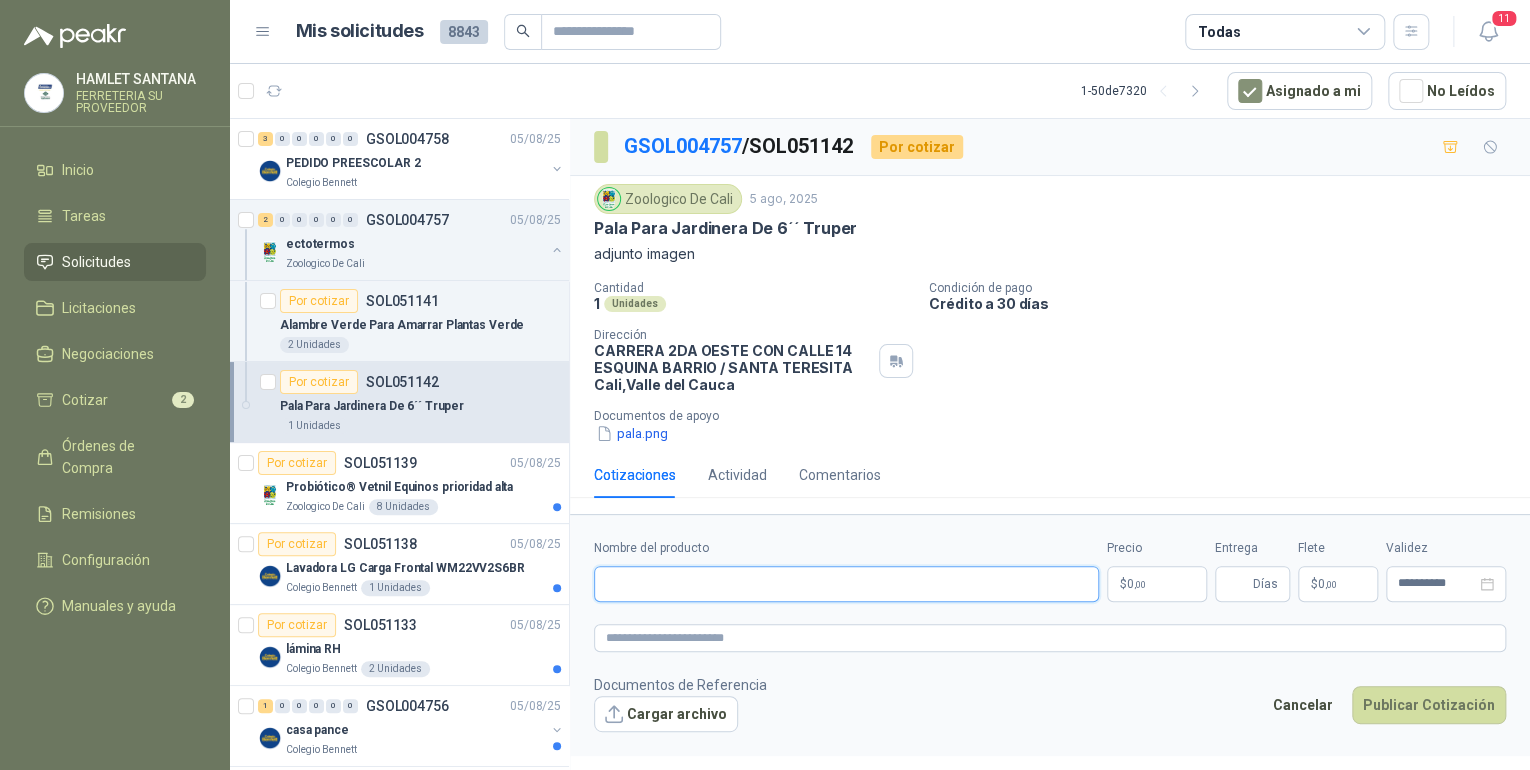 click on "Nombre del producto" at bounding box center [846, 584] 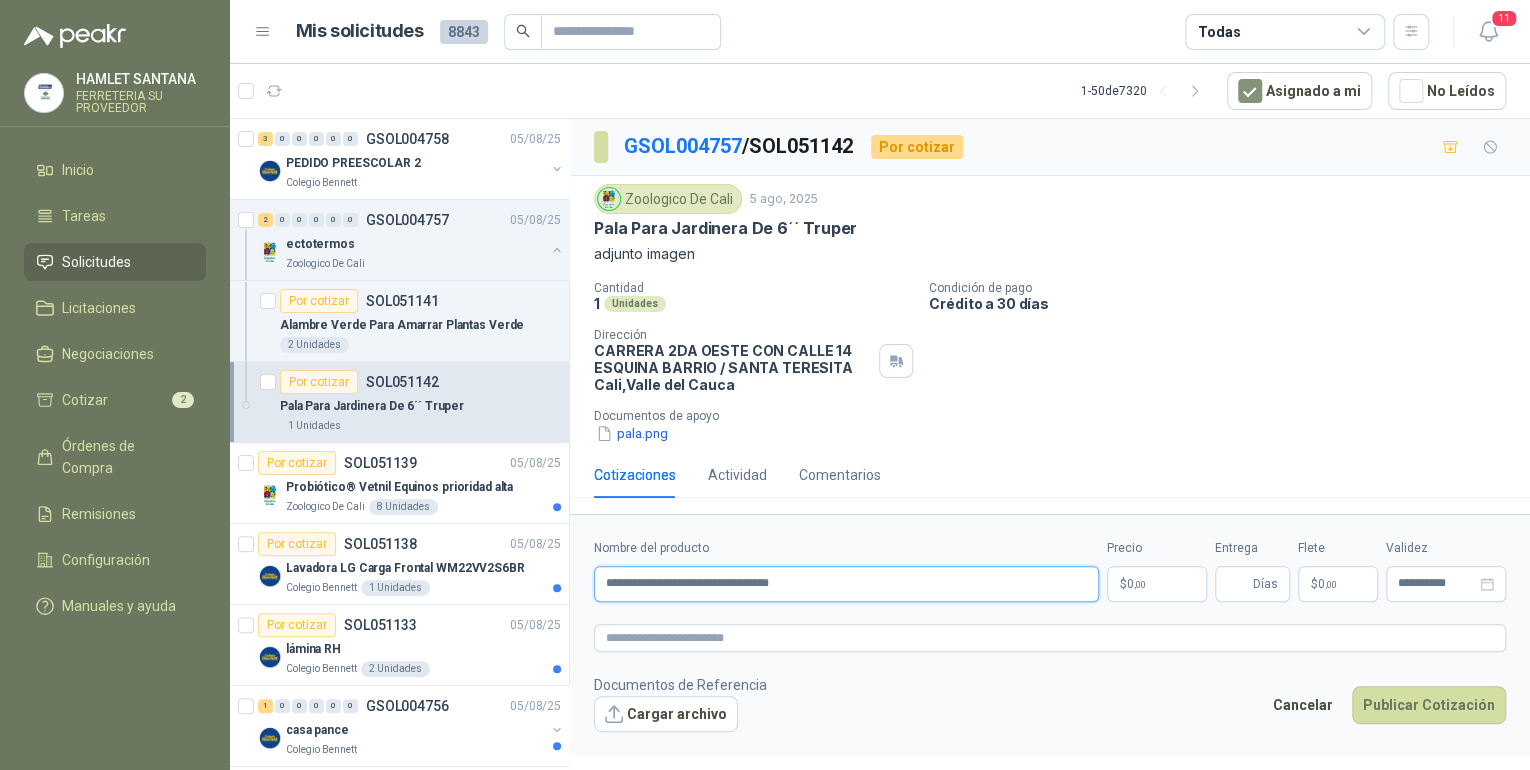 type on "**********" 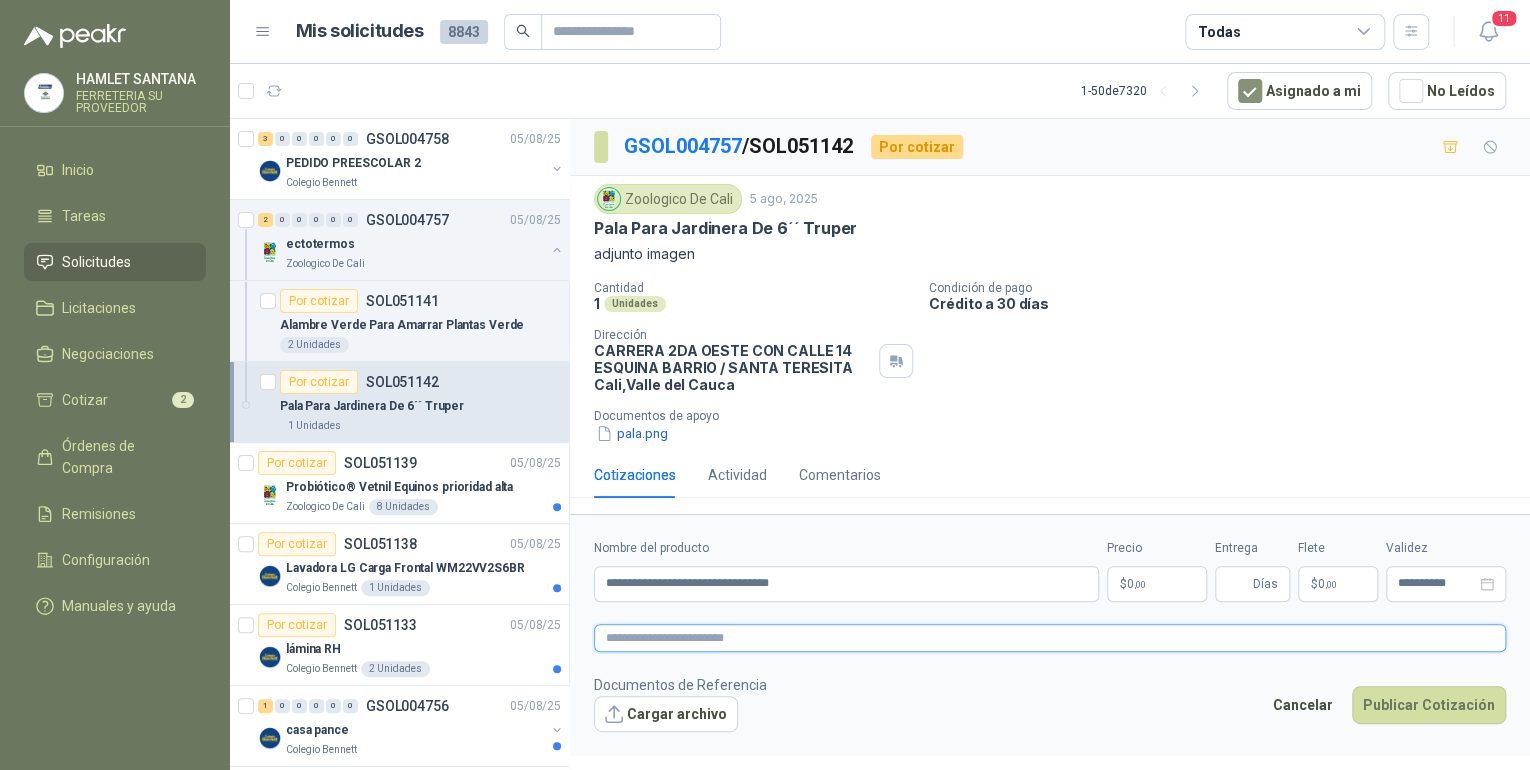 click at bounding box center (1050, 638) 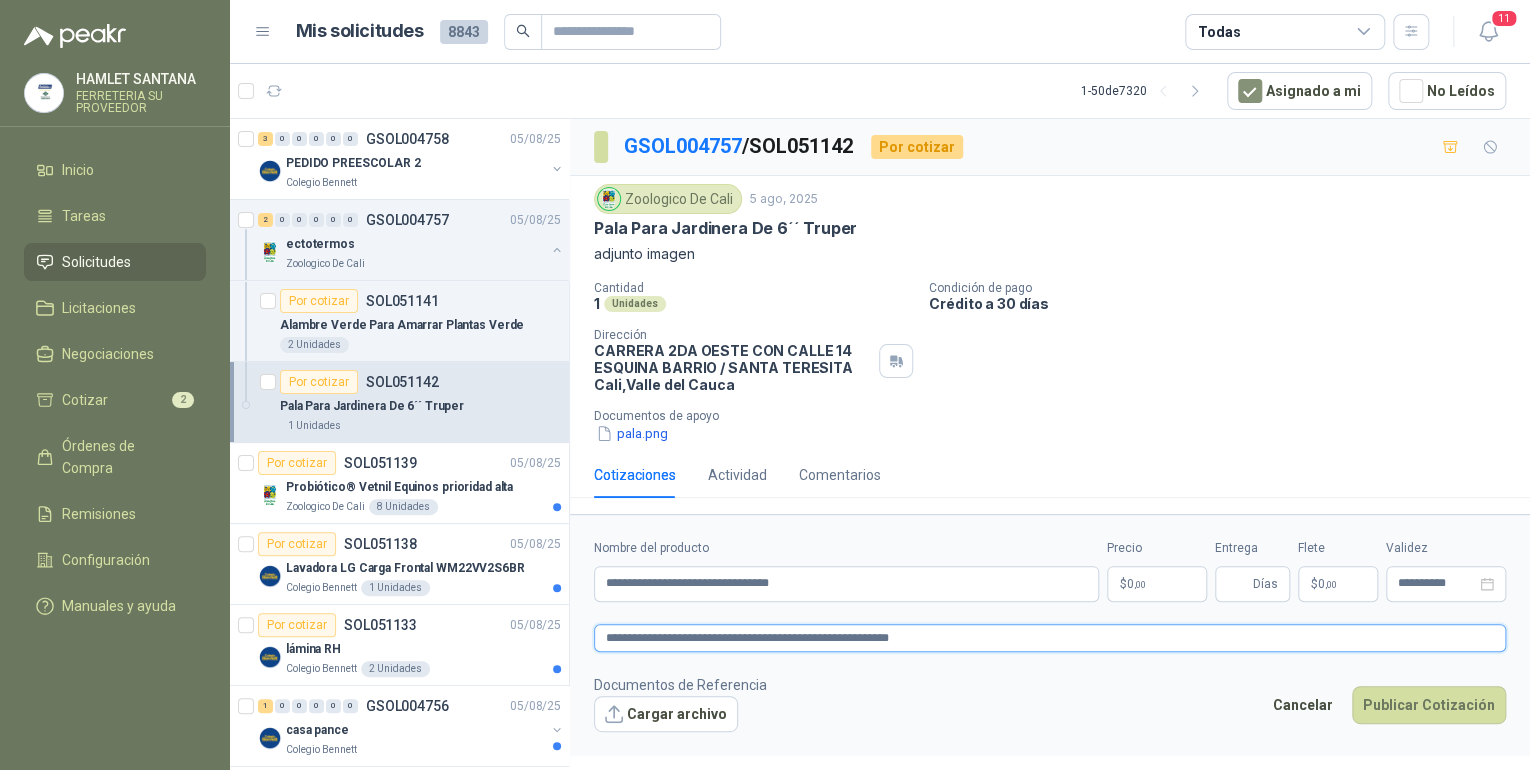type on "**********" 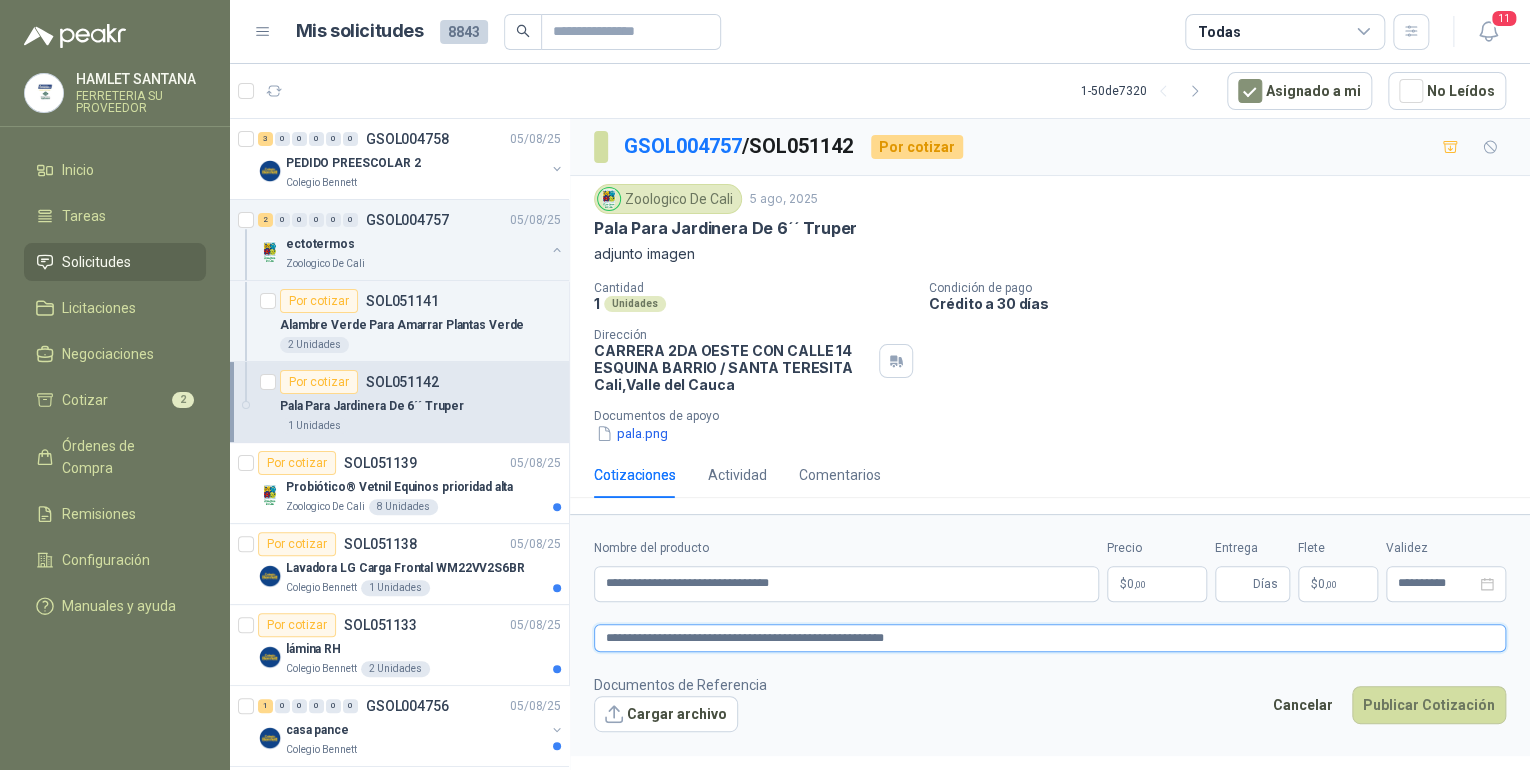 type 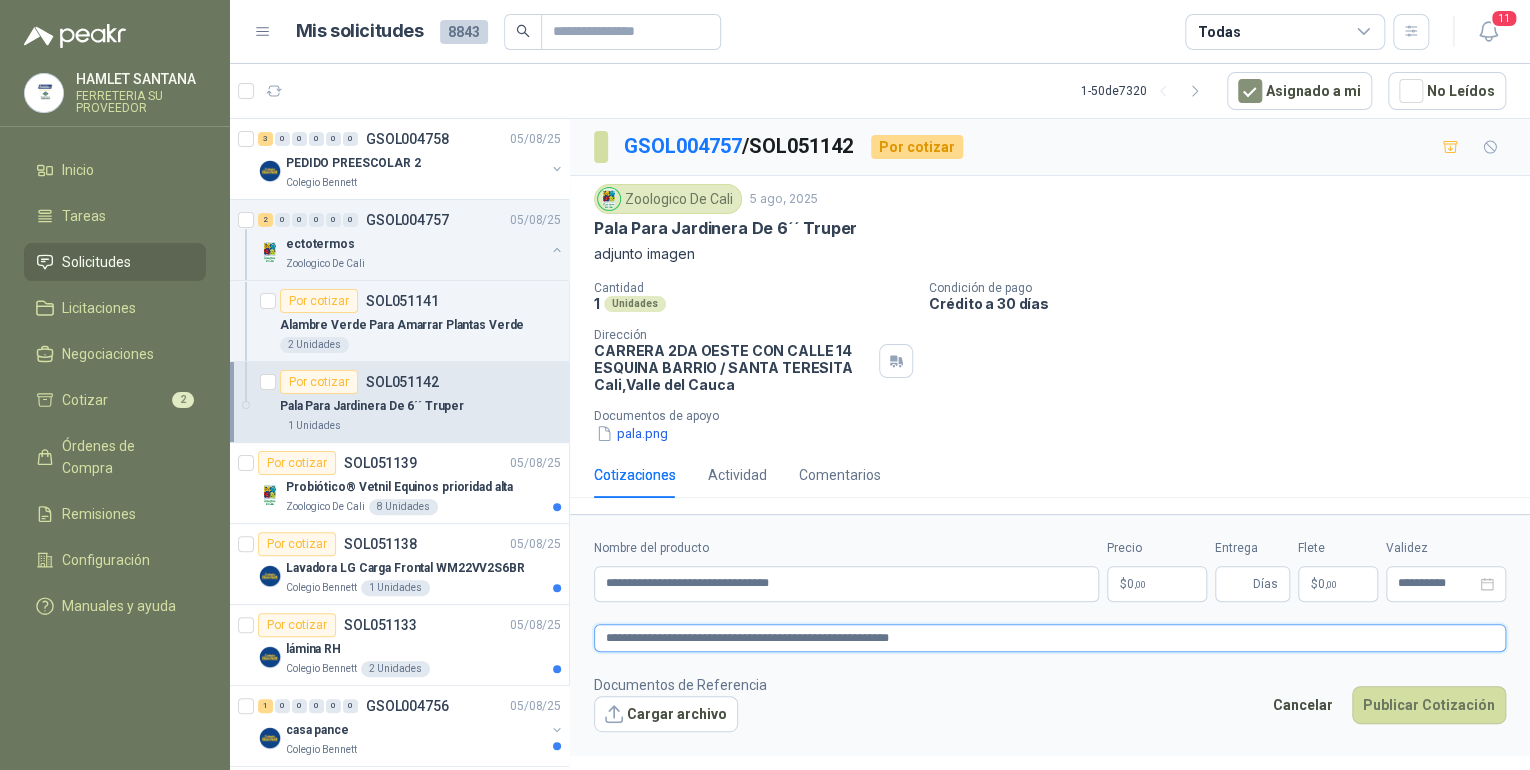 type 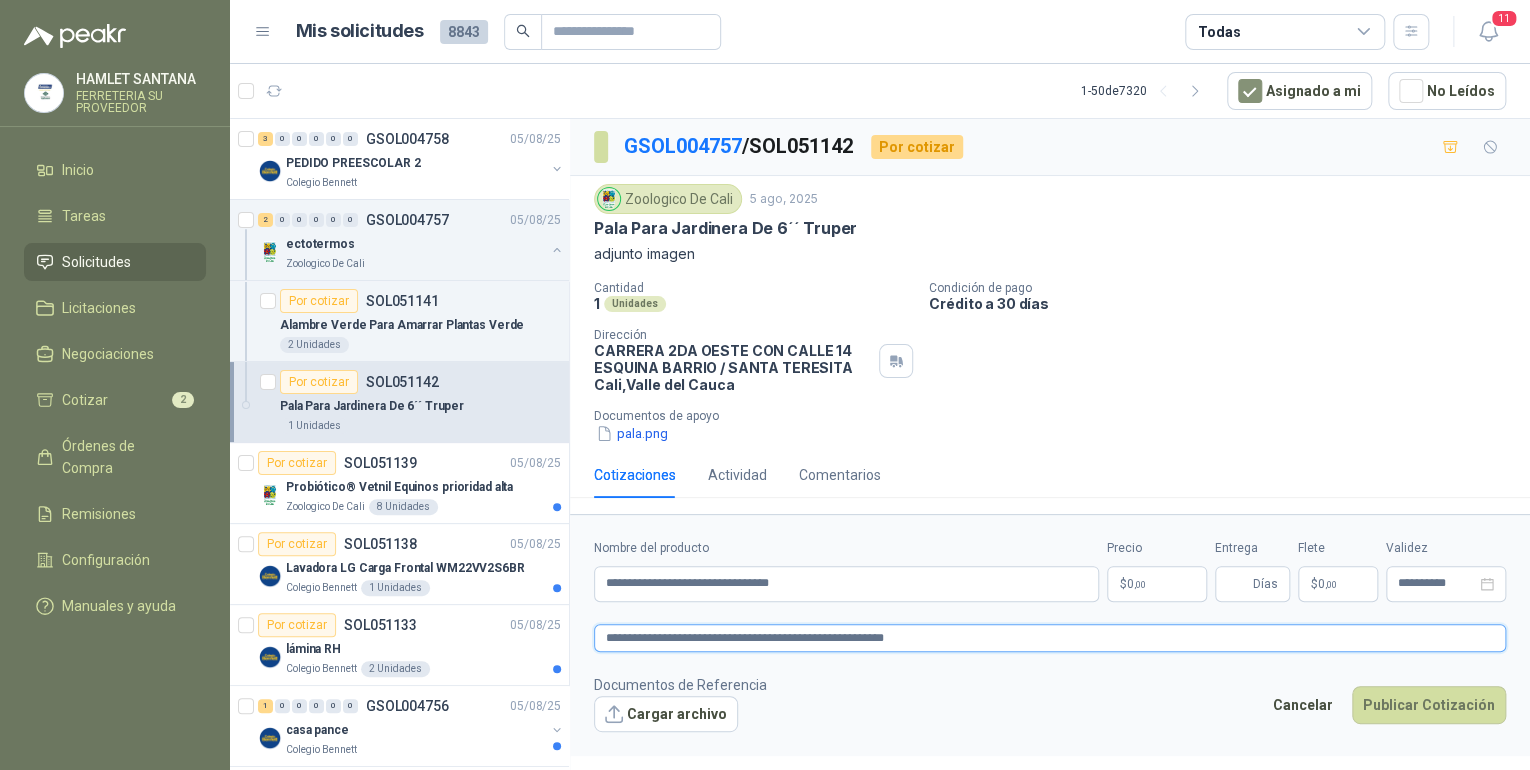 type 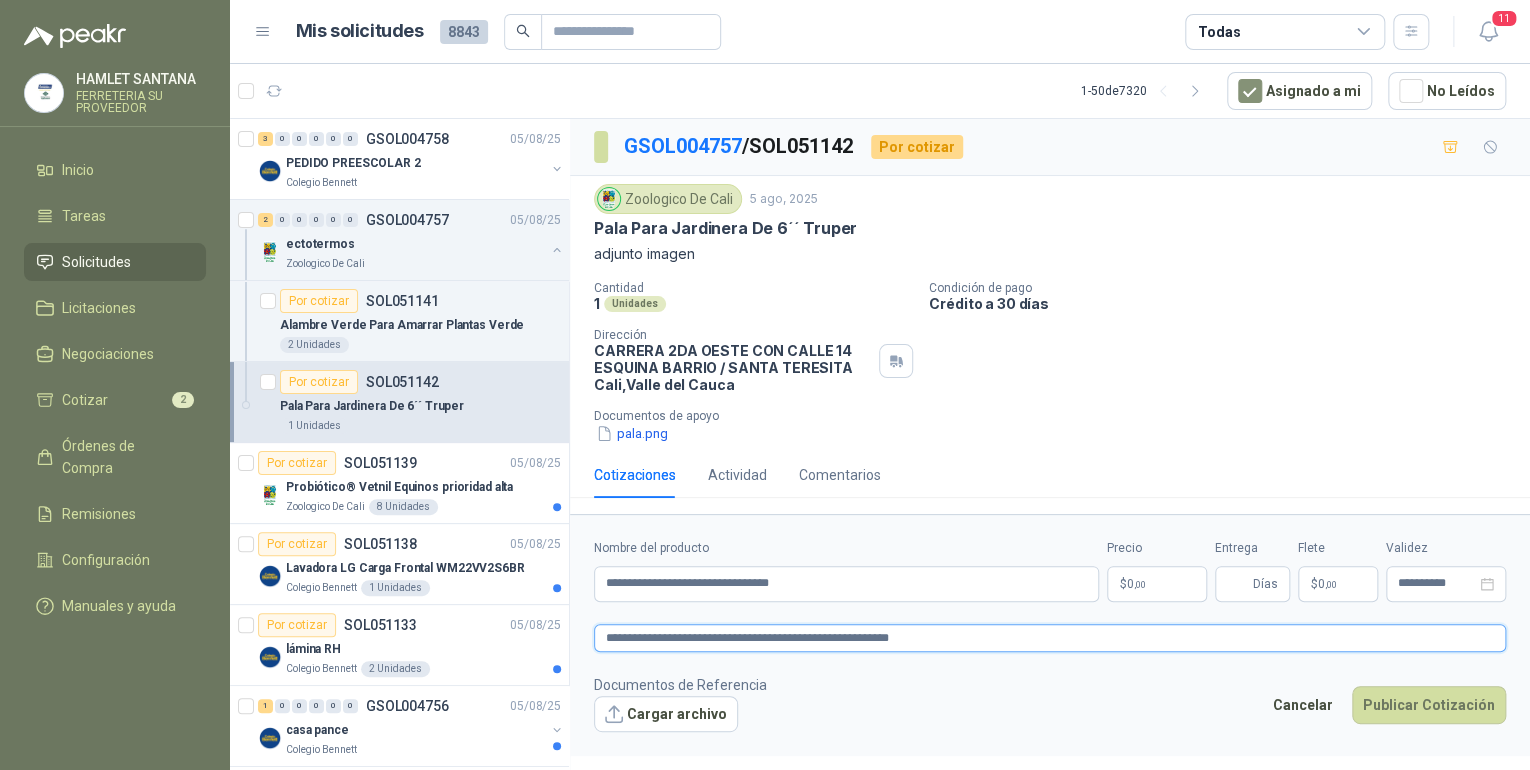 click on "**********" at bounding box center [1050, 638] 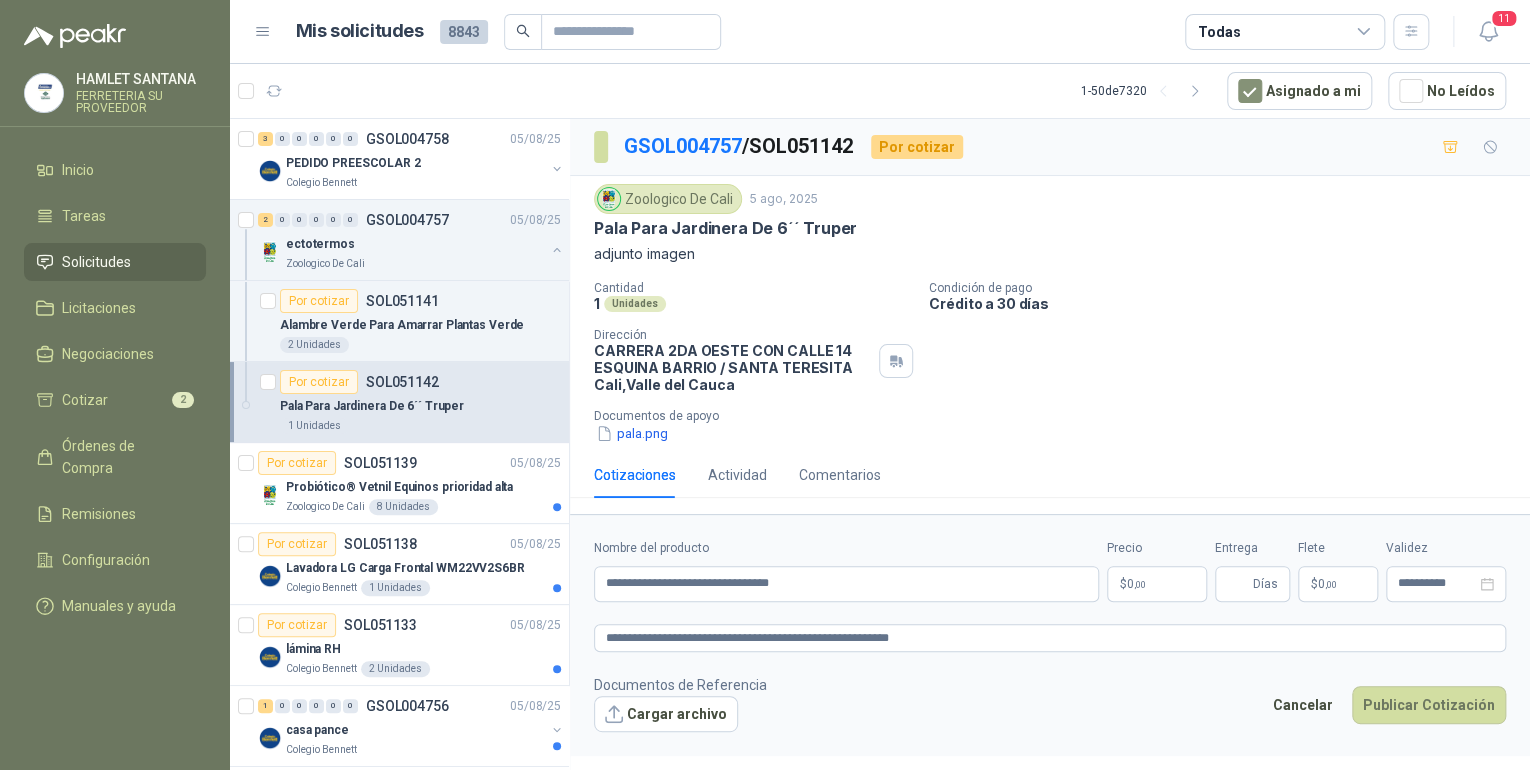click on "HAMLET   SANTANA FERRETERIA SU PROVEEDOR   Inicio   Tareas   Solicitudes   Licitaciones   Negociaciones   Cotizar 2   Órdenes de Compra   Remisiones   Configuración   Manuales y ayuda Mis solicitudes 8843 Todas 11 1 - 50  de  7320 Asignado a mi No Leídos 3   0   0   0   0   0   GSOL004758 05/08/25   PEDIDO PREESCOLAR 2 Colegio Bennett   2   0   0   0   0   0   GSOL004757 05/08/25   ectotermos  Zoologico De Cali    Por cotizar SOL051141 Alambre Verde Para Amarrar Plantas Verde 2   Unidades Por cotizar SOL051142 Pala Para Jardinera De 6´´ Truper 1   Unidades Por cotizar SOL051139 05/08/25   Probiótico® Vetnil Equinos prioridad alta Zoologico De Cali  8   Unidades Por cotizar SOL051138 05/08/25   Lavadora LG Carga Frontal WM22VV2S6BR Colegio Bennett 1   Unidades Por cotizar SOL051133 05/08/25   lámina RH  Colegio Bennett 2   Unidades 1   0   0   0   0   0   GSOL004756 05/08/25   casa pance Colegio Bennett   1   0   0   0   0   0   GSOL004755 05/08/25   carpinteria zona de inglés Colegio Bennett     80" at bounding box center [765, 385] 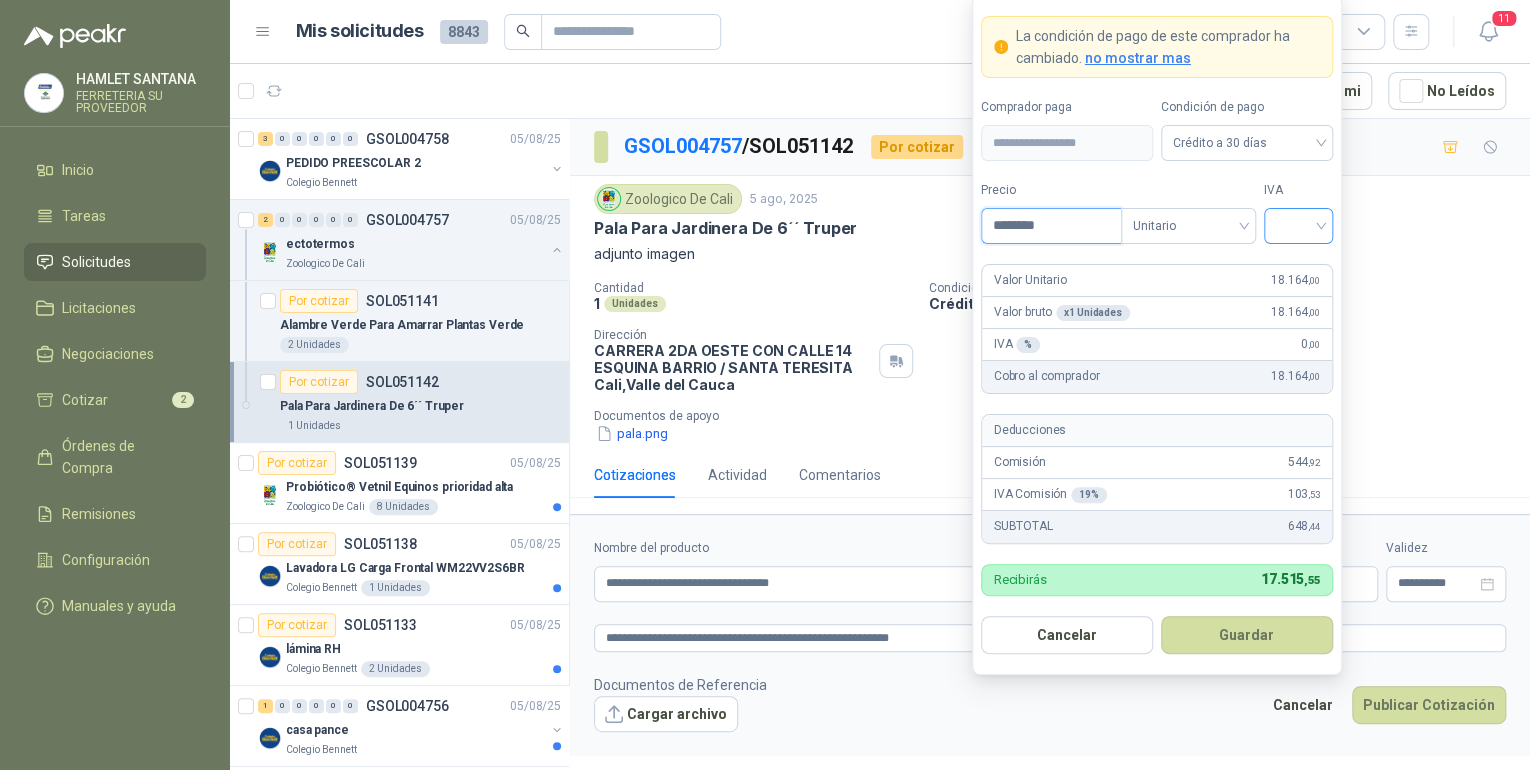 click at bounding box center (1298, 226) 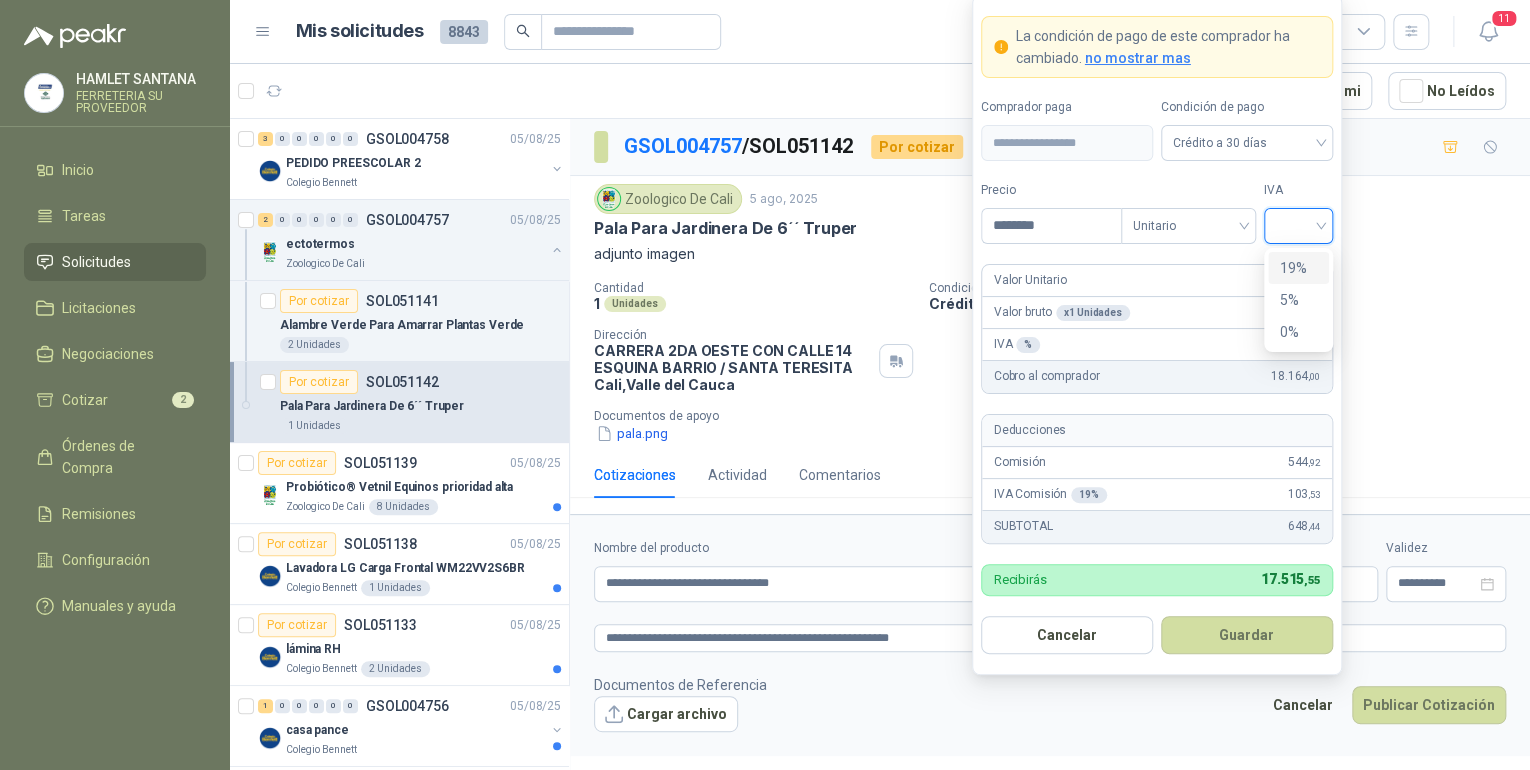 click on "19%" at bounding box center [1298, 268] 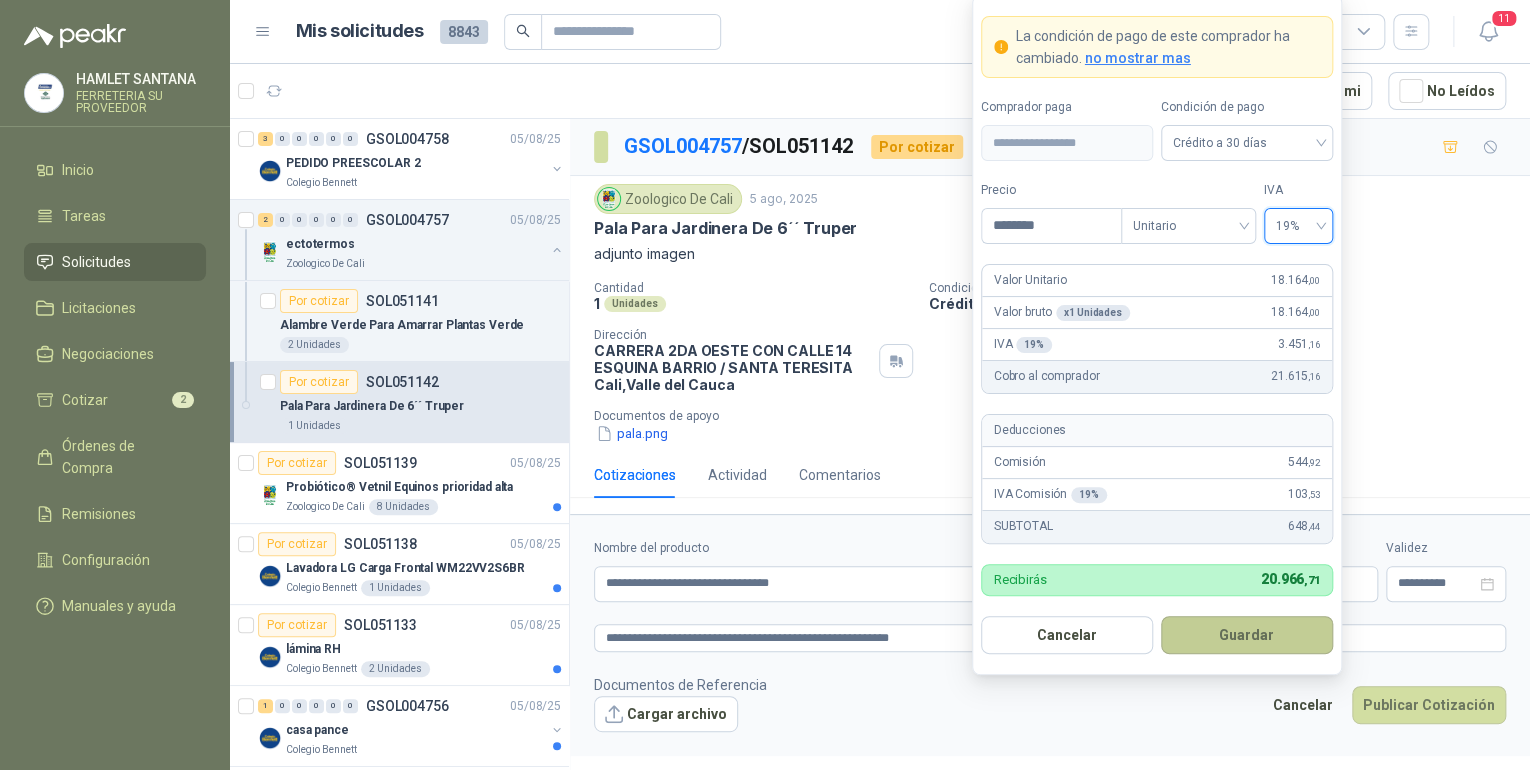 click on "Guardar" at bounding box center (1247, 635) 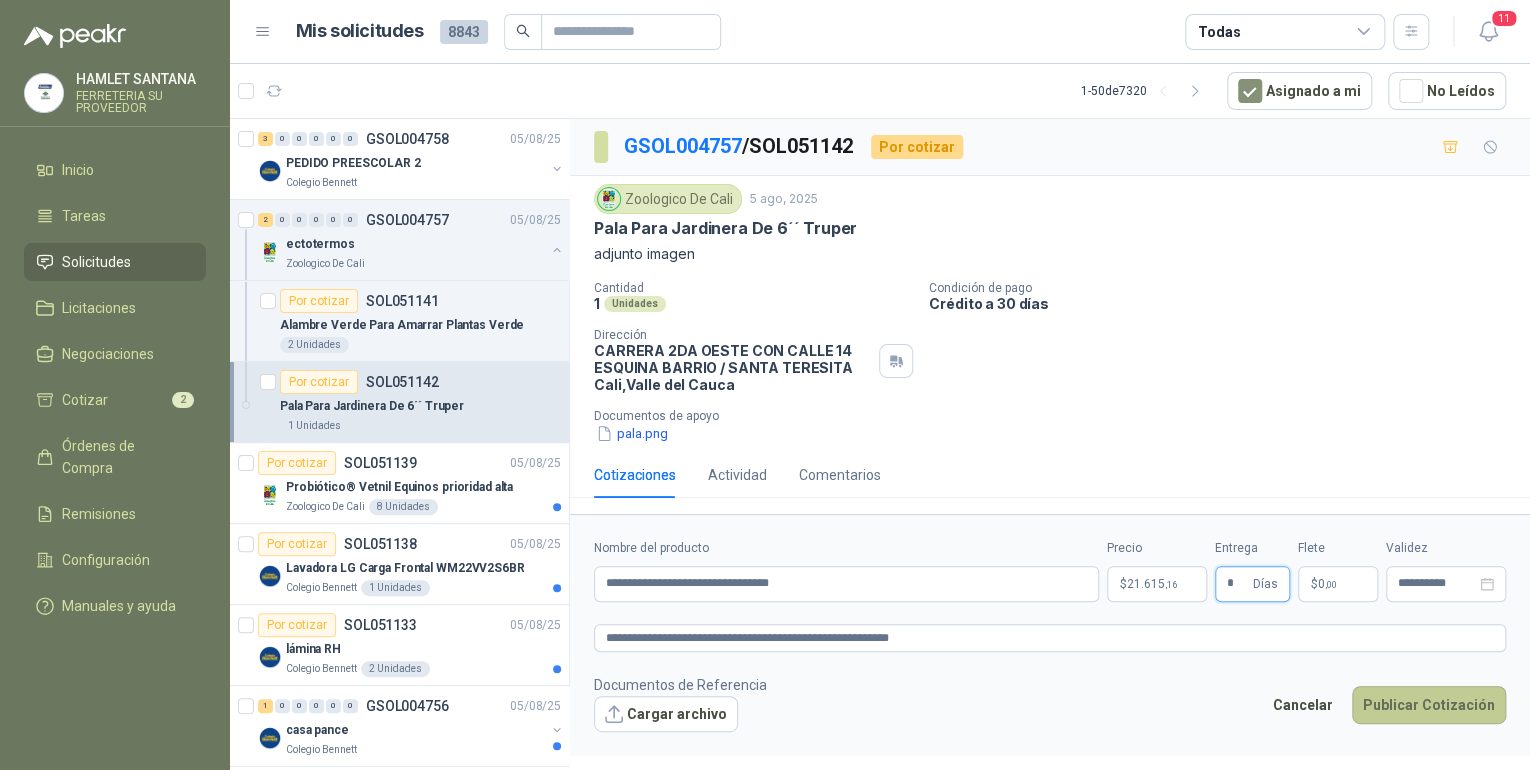 type on "*" 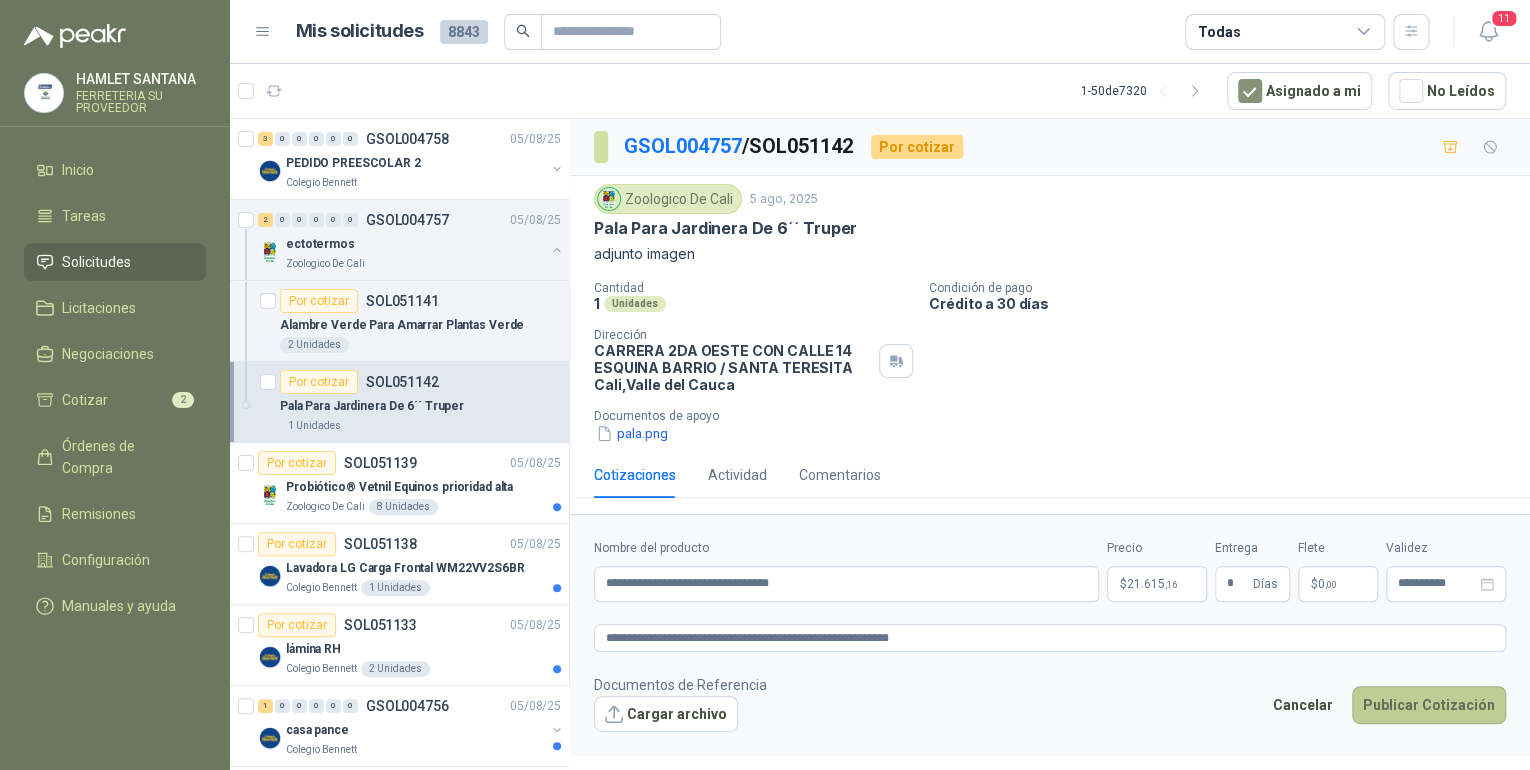 click on "Publicar Cotización" at bounding box center (1429, 705) 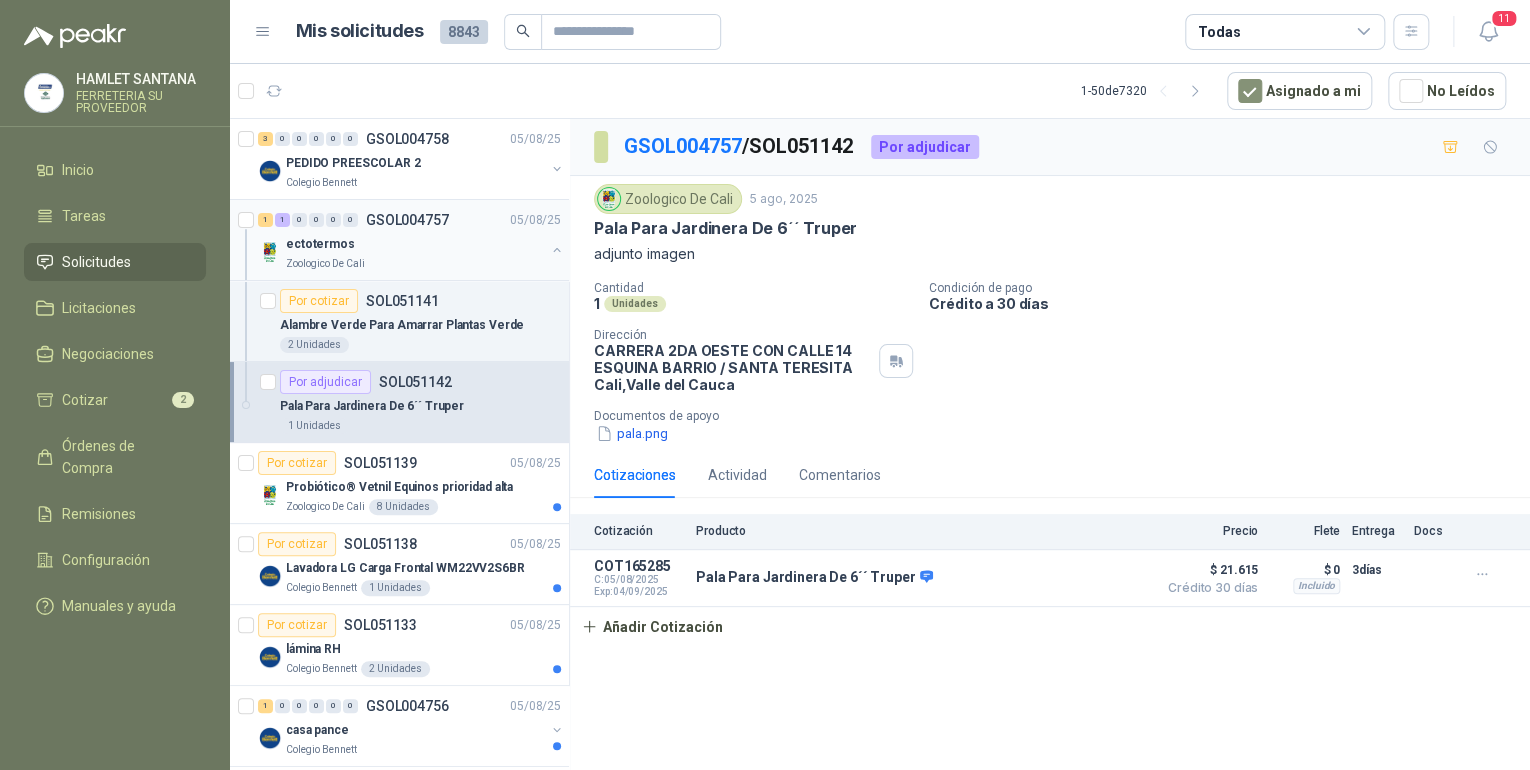 click on "GSOL004757" at bounding box center [407, 220] 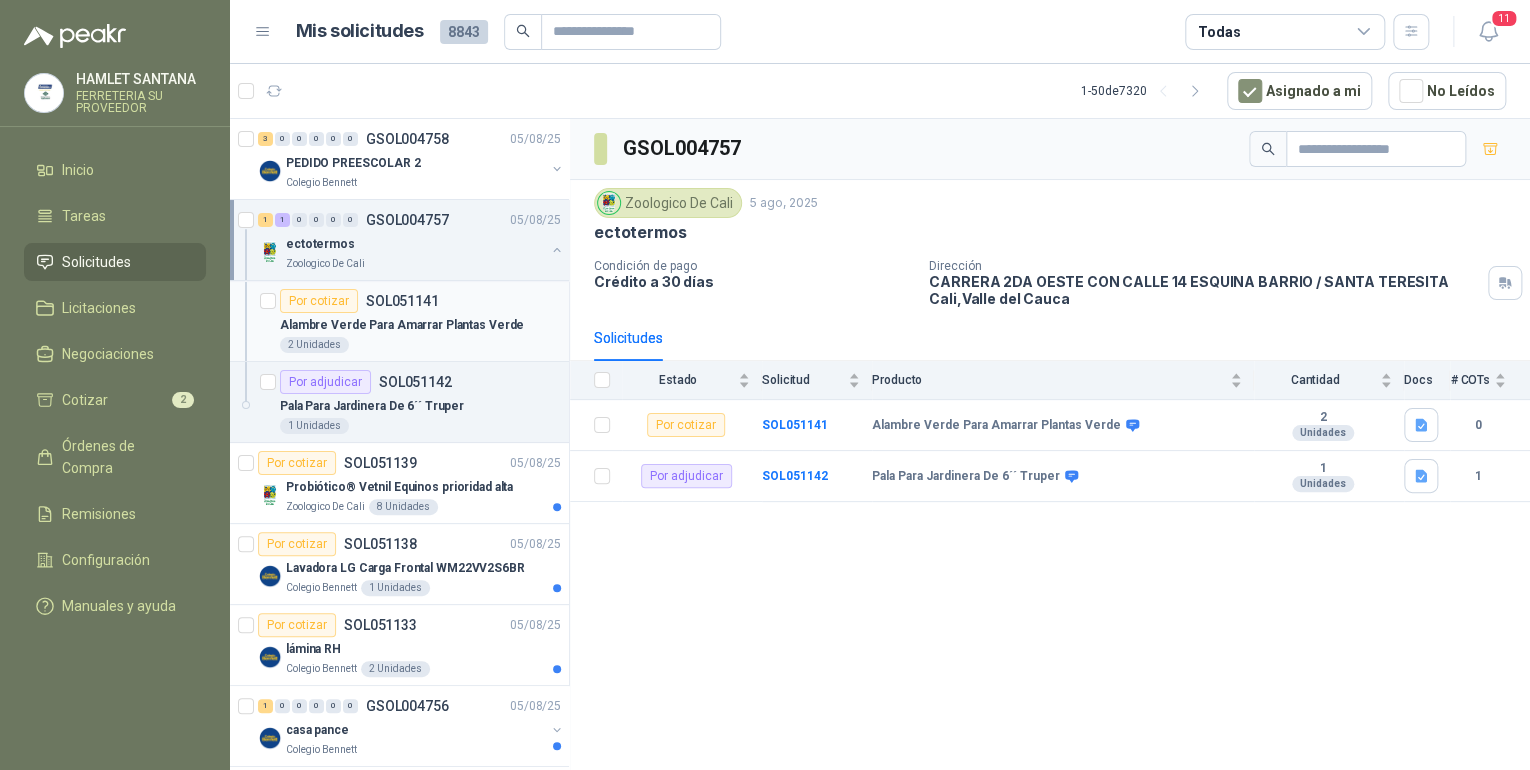 click on "SOL051141" at bounding box center (402, 301) 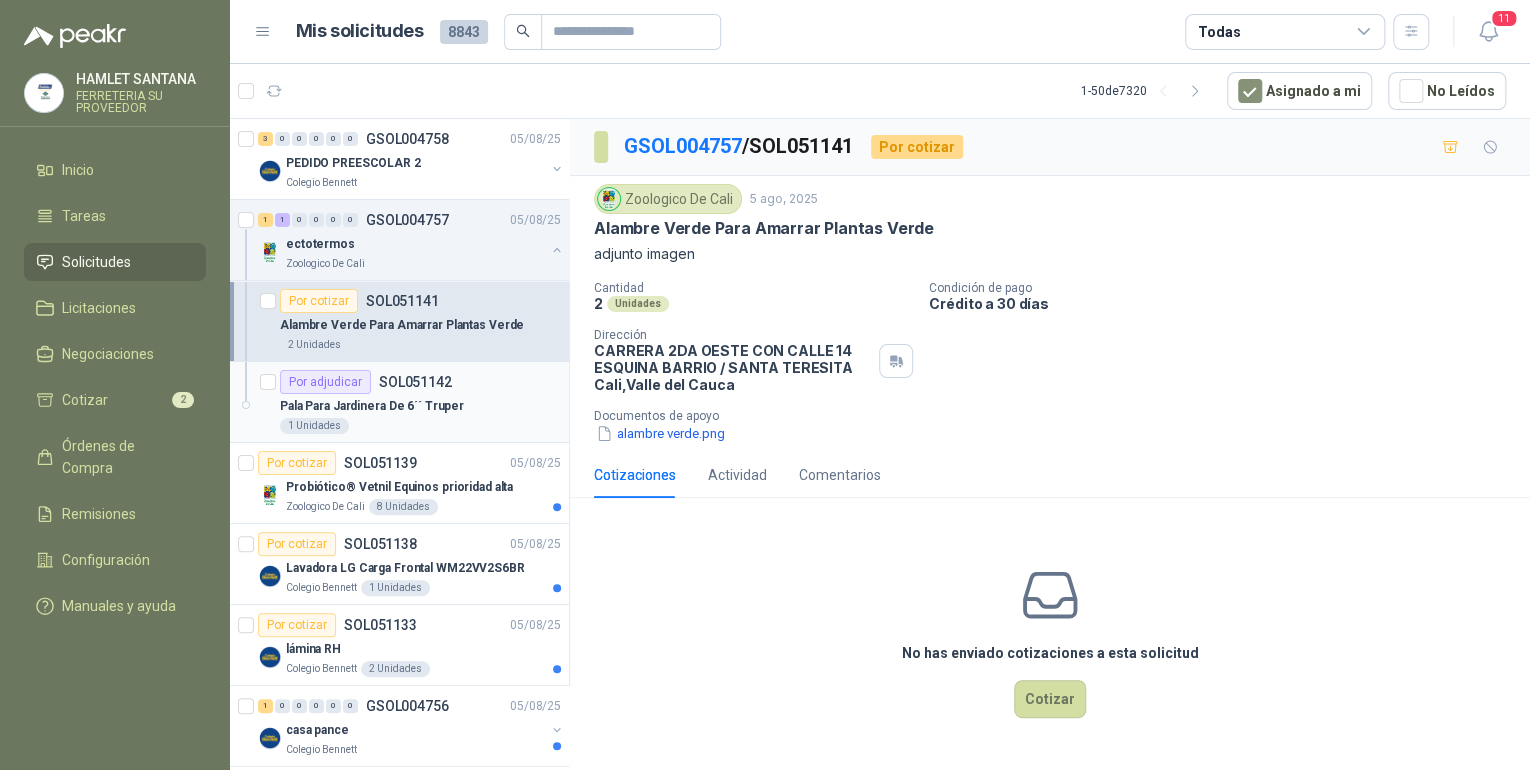 click on "Pala Para Jardinera De 6´´ Truper" at bounding box center [420, 406] 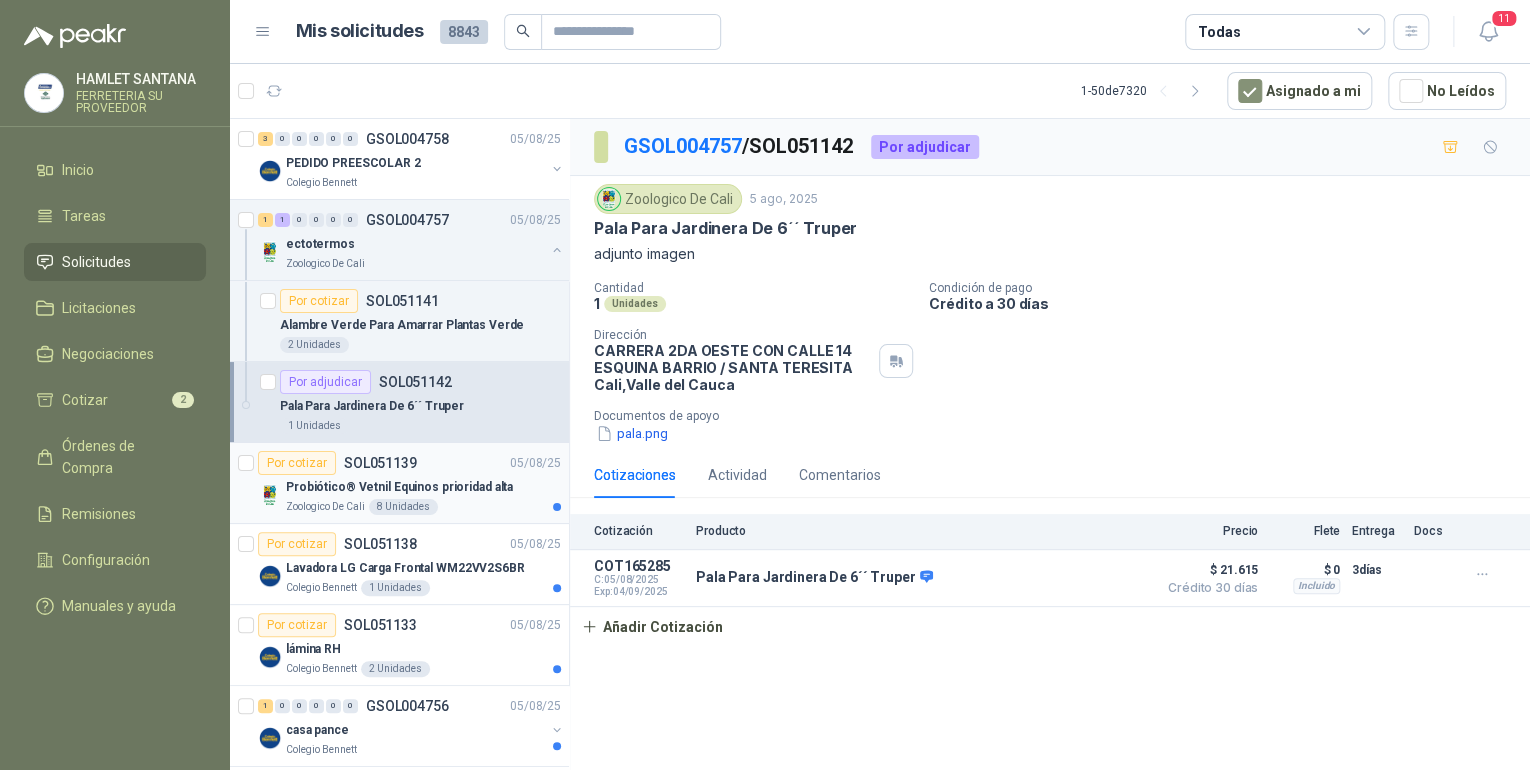click on "Por cotizar SOL051139 05/08/25" at bounding box center [409, 463] 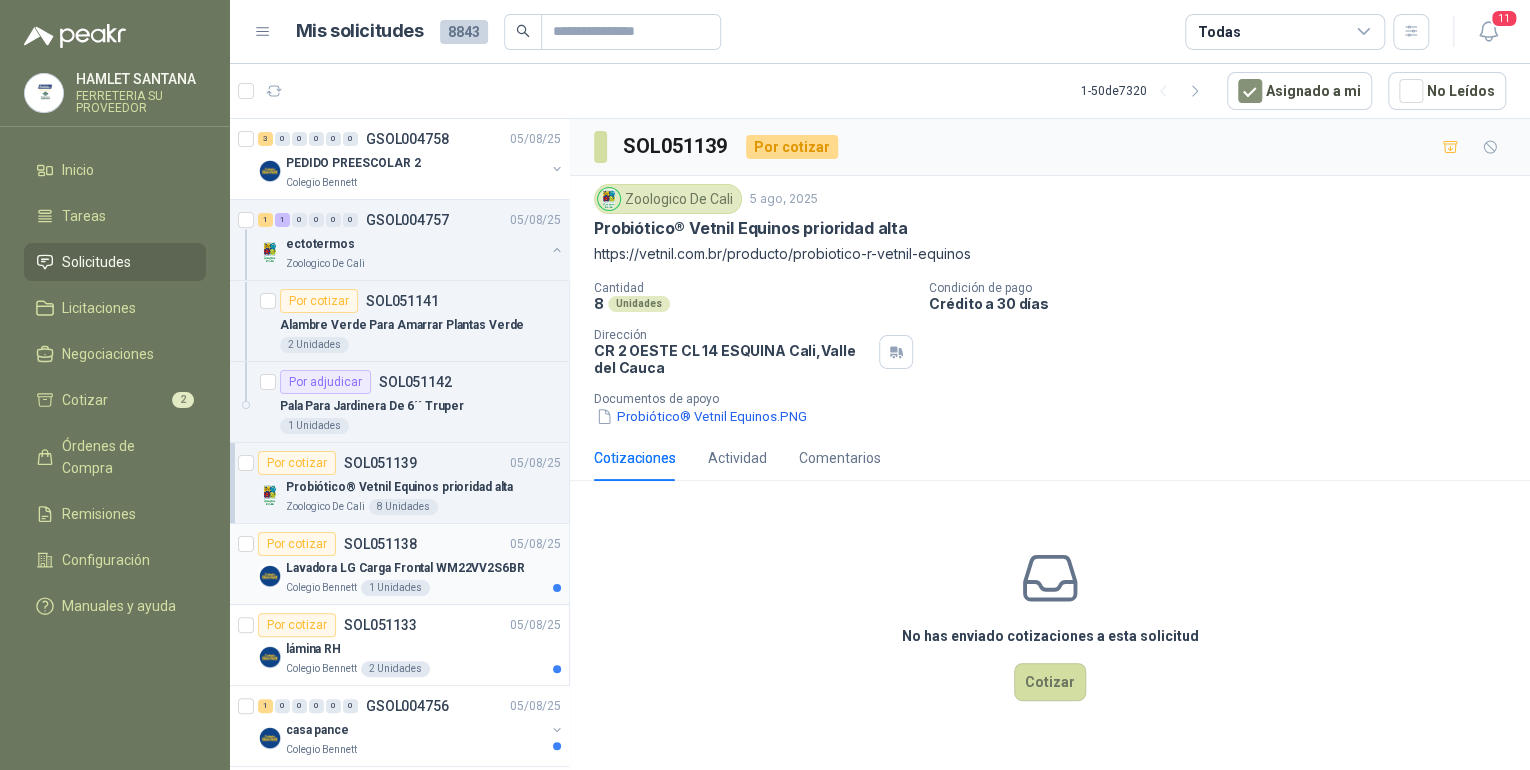 click on "Por cotizar SOL051138 05/08/25" at bounding box center (409, 544) 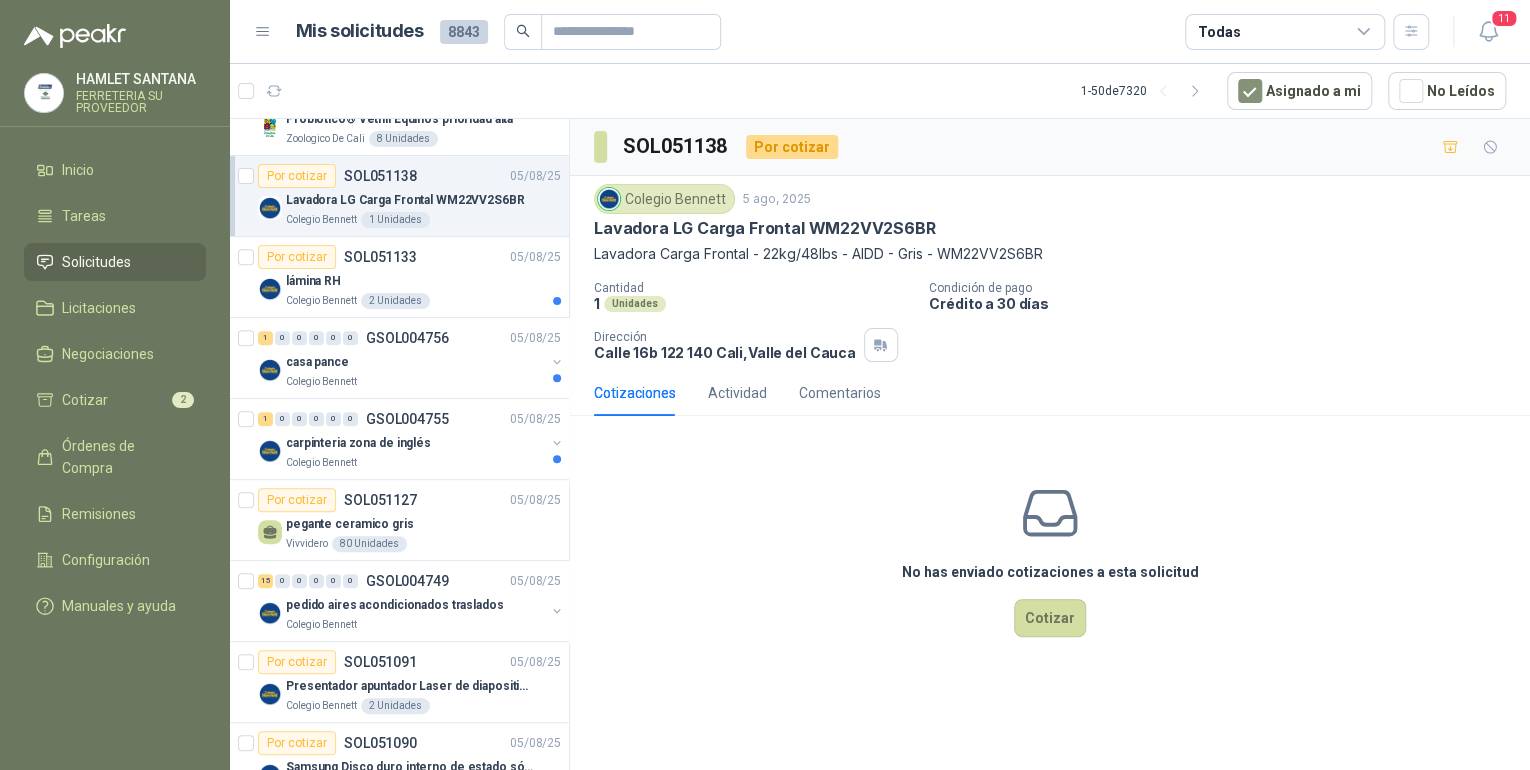 scroll, scrollTop: 369, scrollLeft: 0, axis: vertical 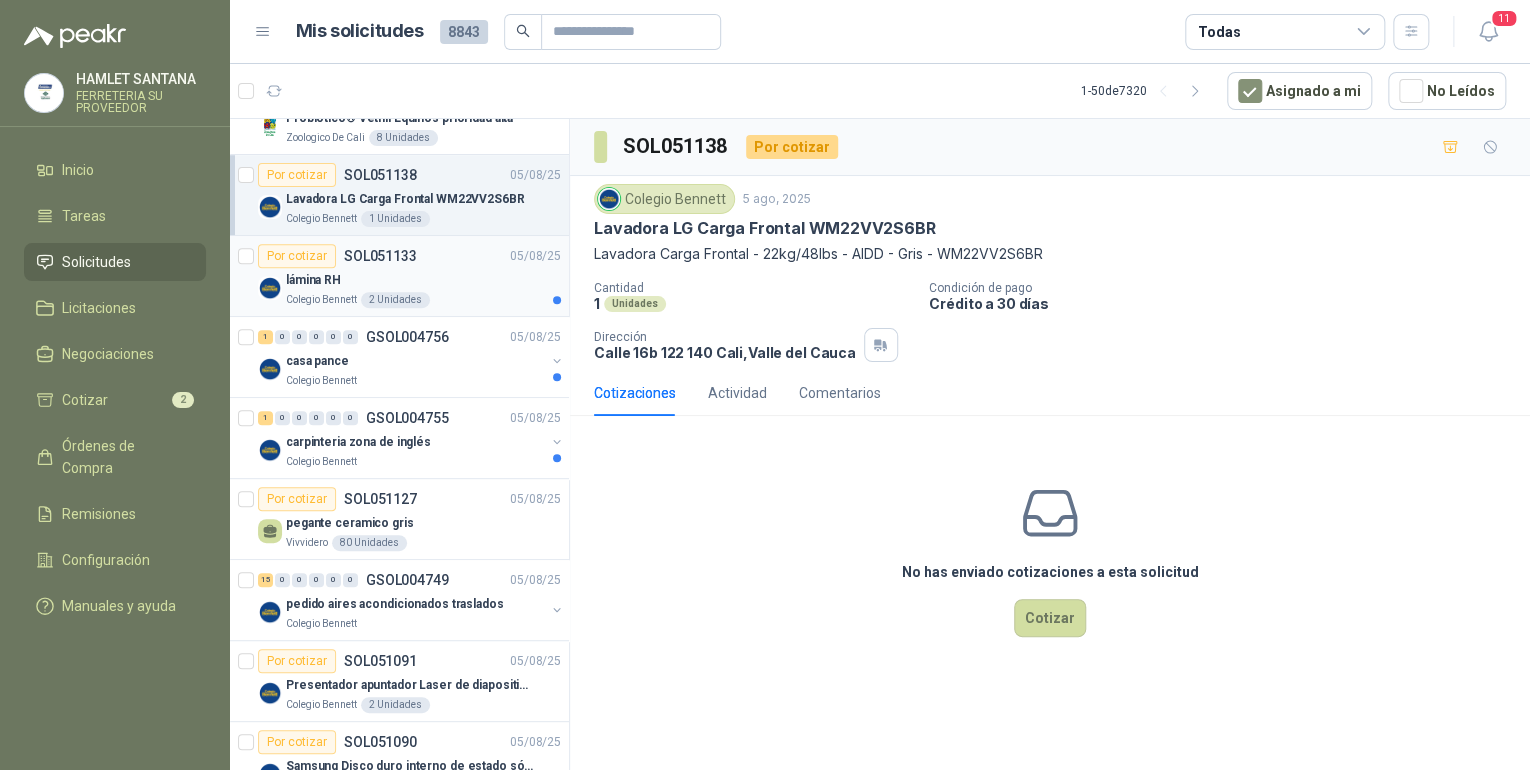 click on "Por cotizar SOL051133 05/08/25" at bounding box center [409, 256] 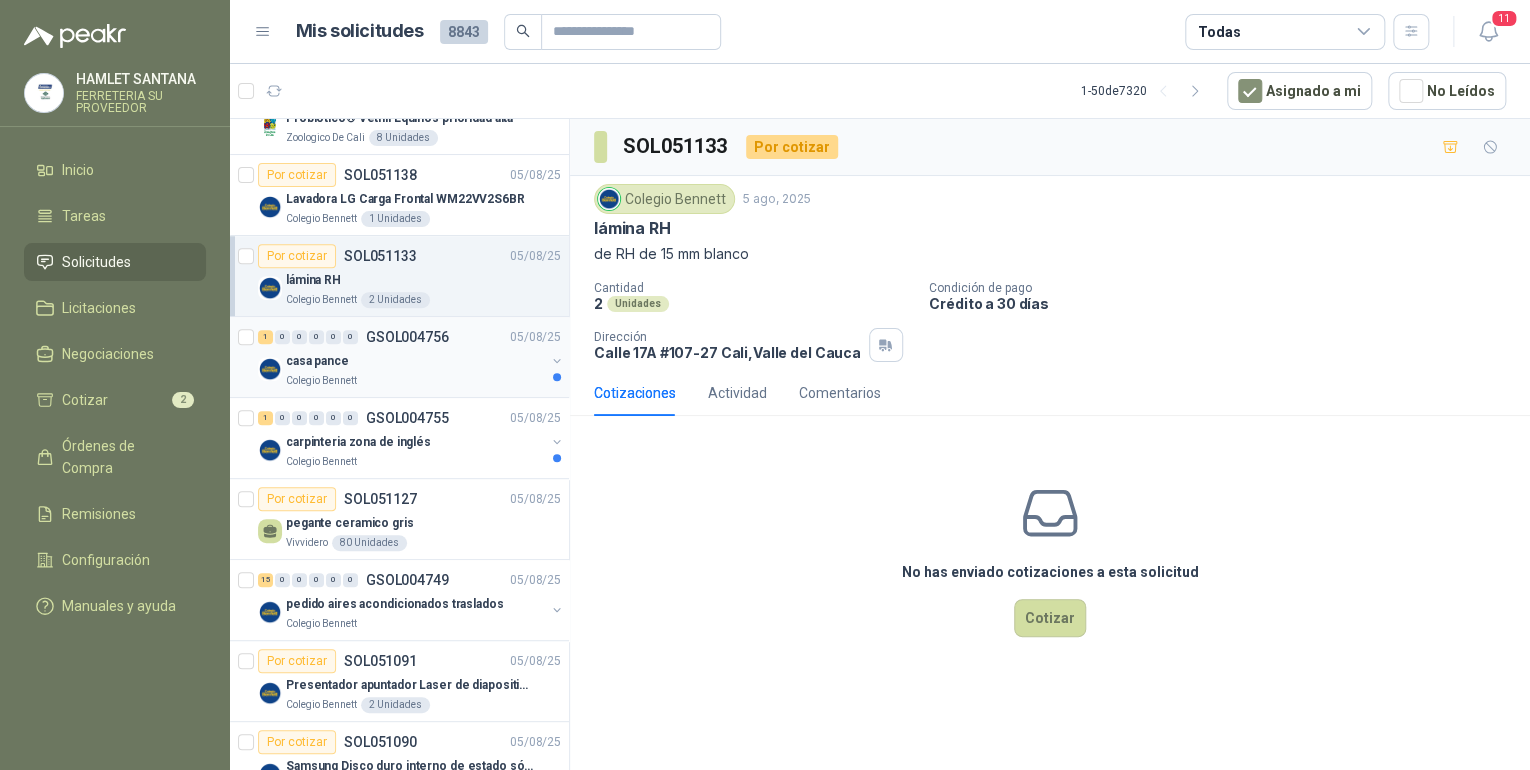 click on "casa pance" at bounding box center [415, 361] 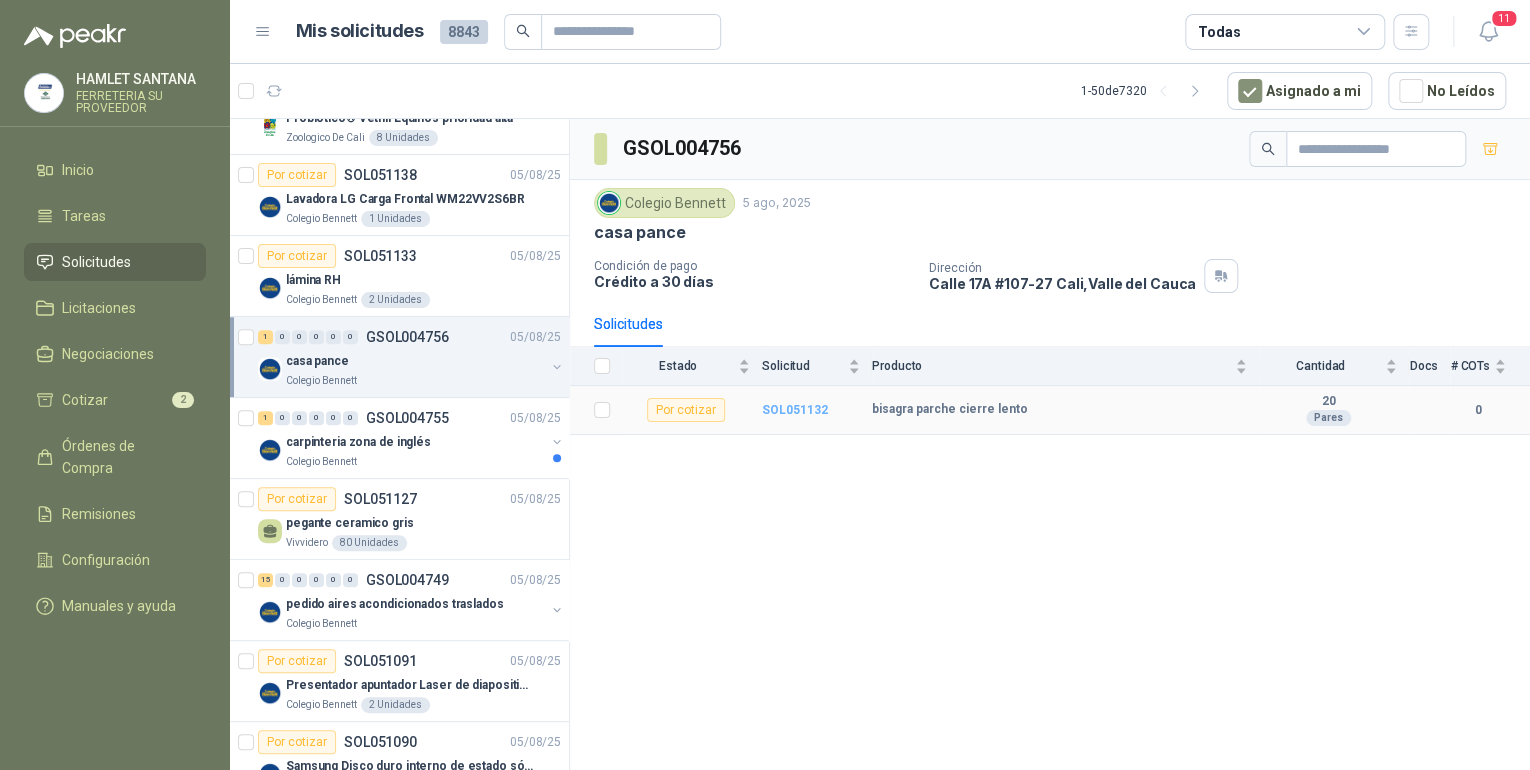 click on "SOL051132" at bounding box center [795, 410] 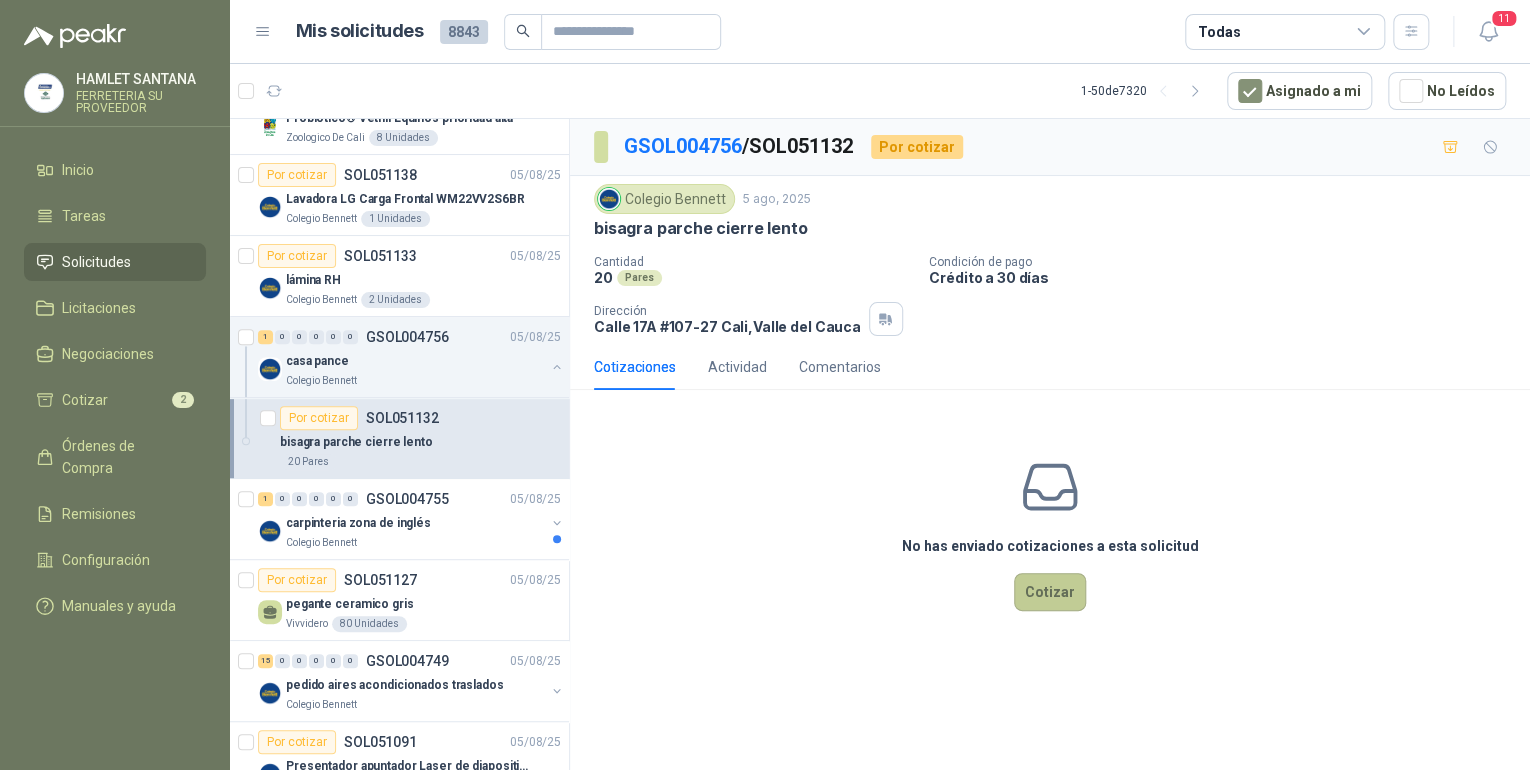 click on "Cotizar" at bounding box center (1050, 592) 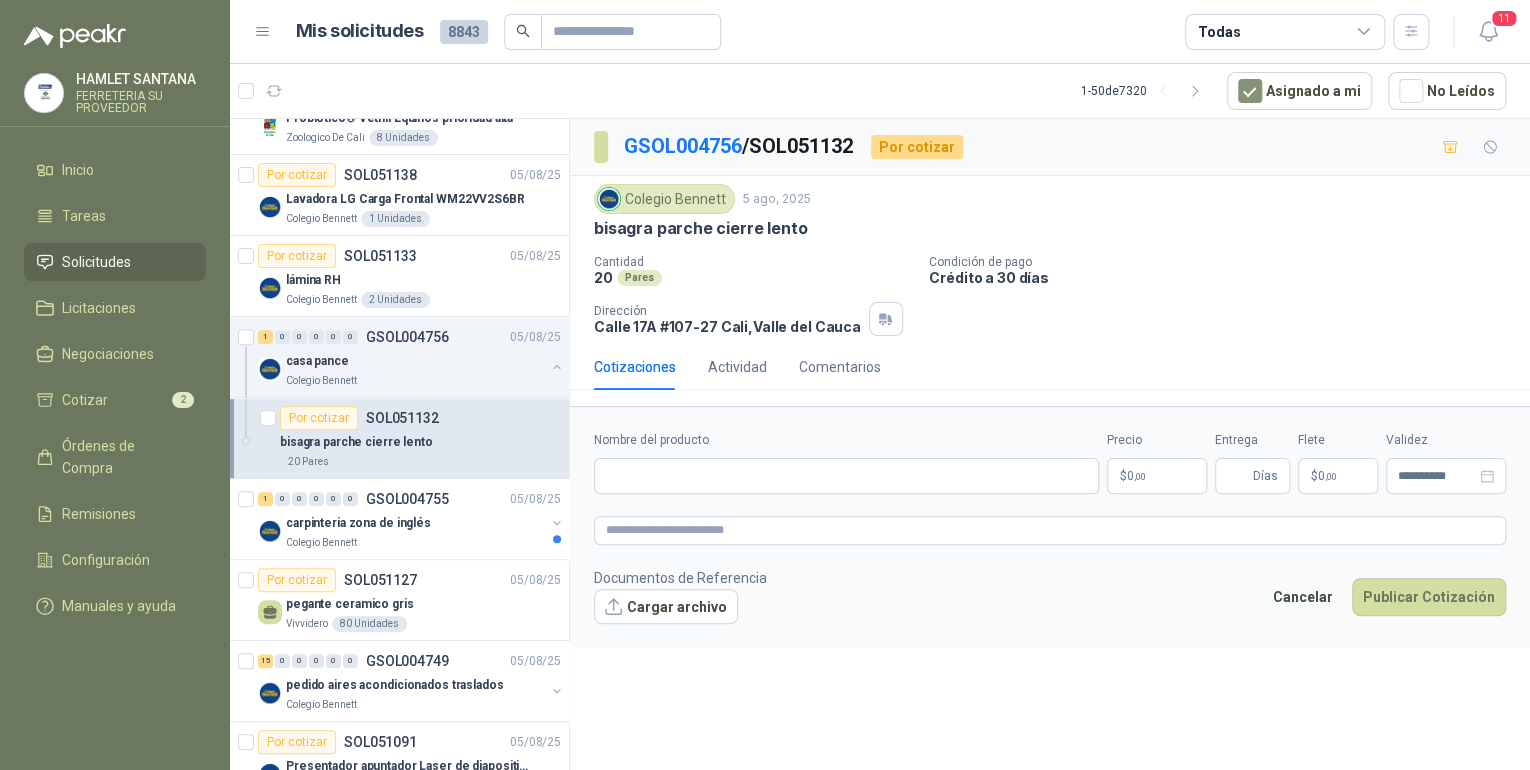 type 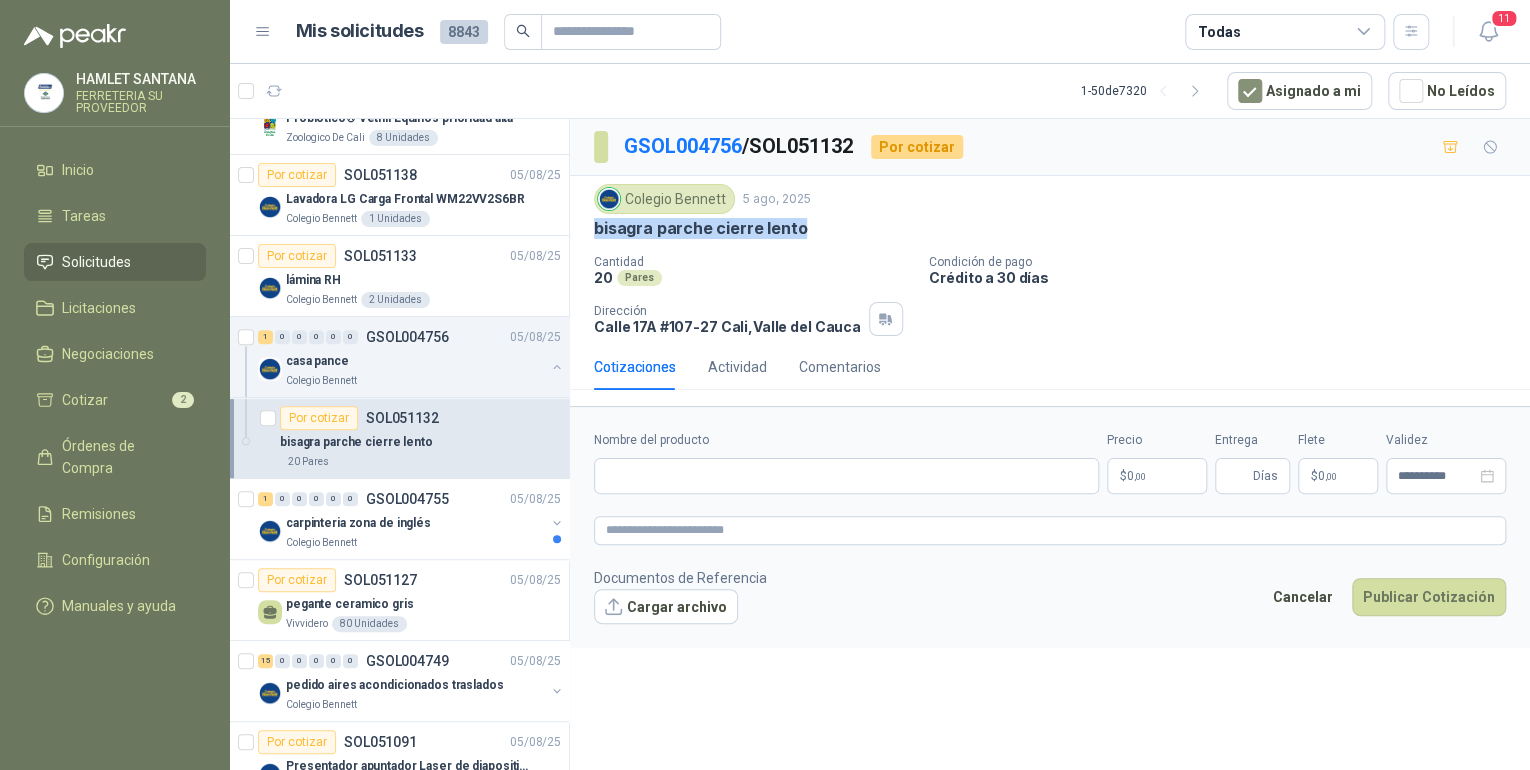 drag, startPoint x: 594, startPoint y: 220, endPoint x: 825, endPoint y: 223, distance: 231.01949 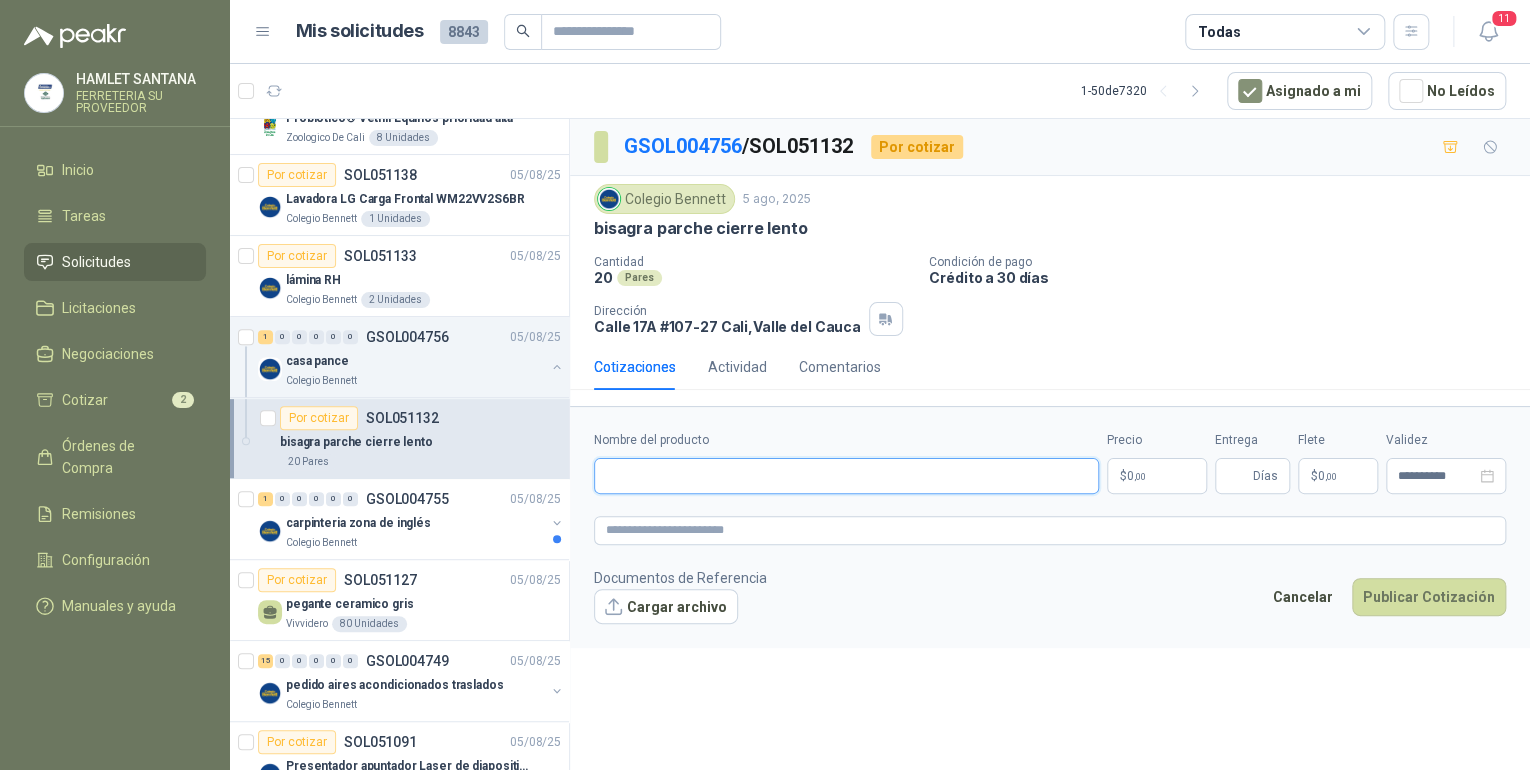 click on "Nombre del producto" at bounding box center (846, 476) 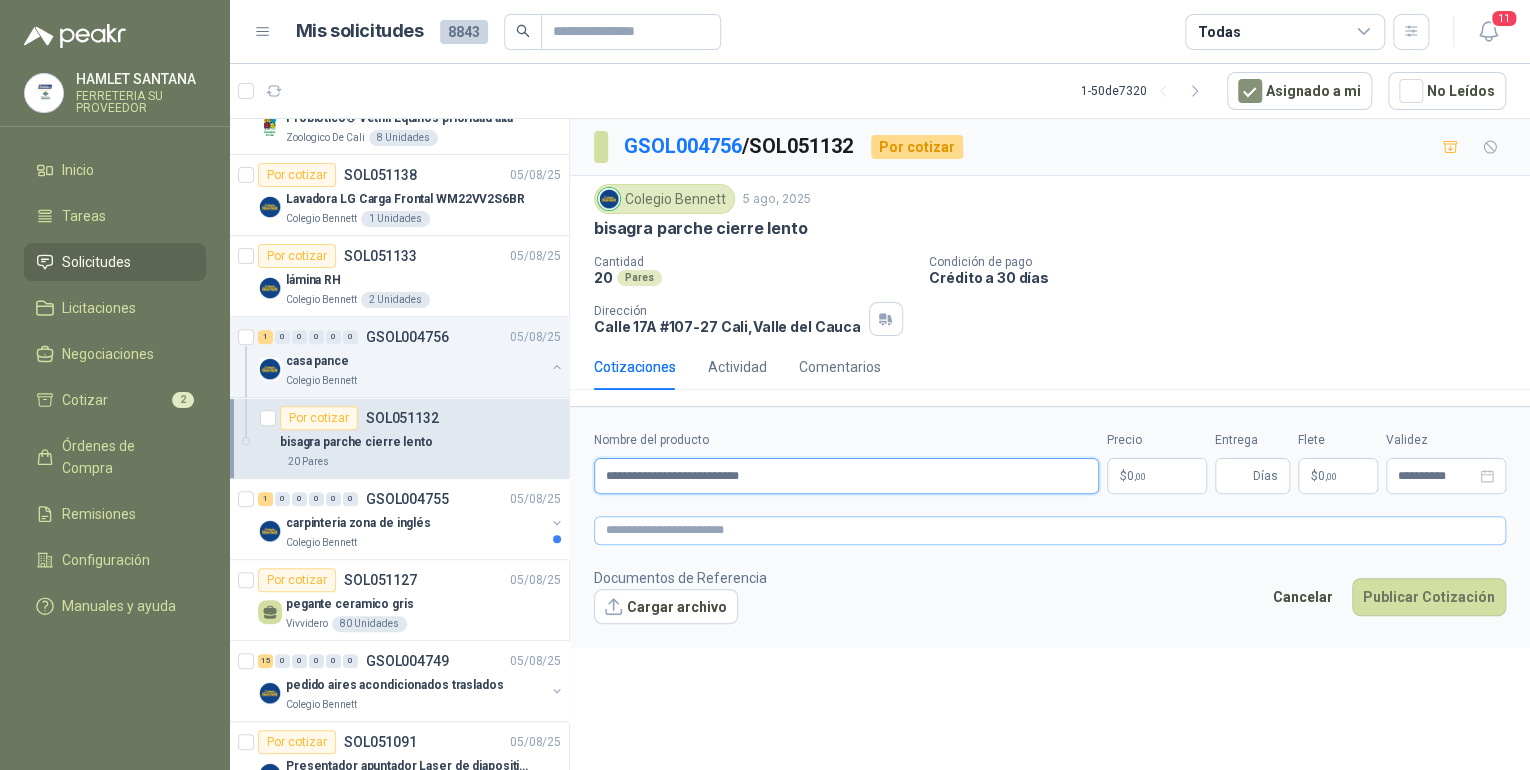 type on "**********" 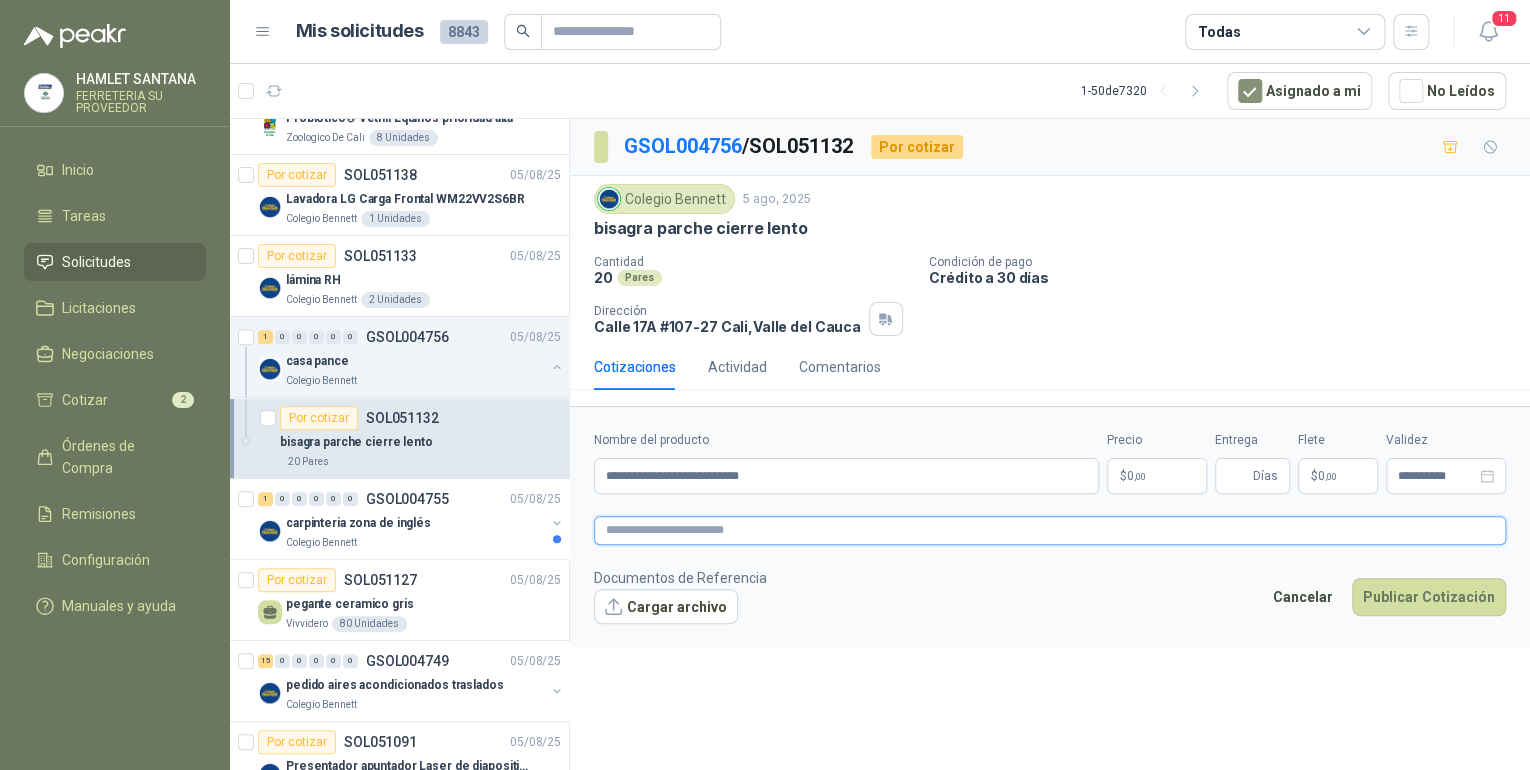 click at bounding box center (1050, 530) 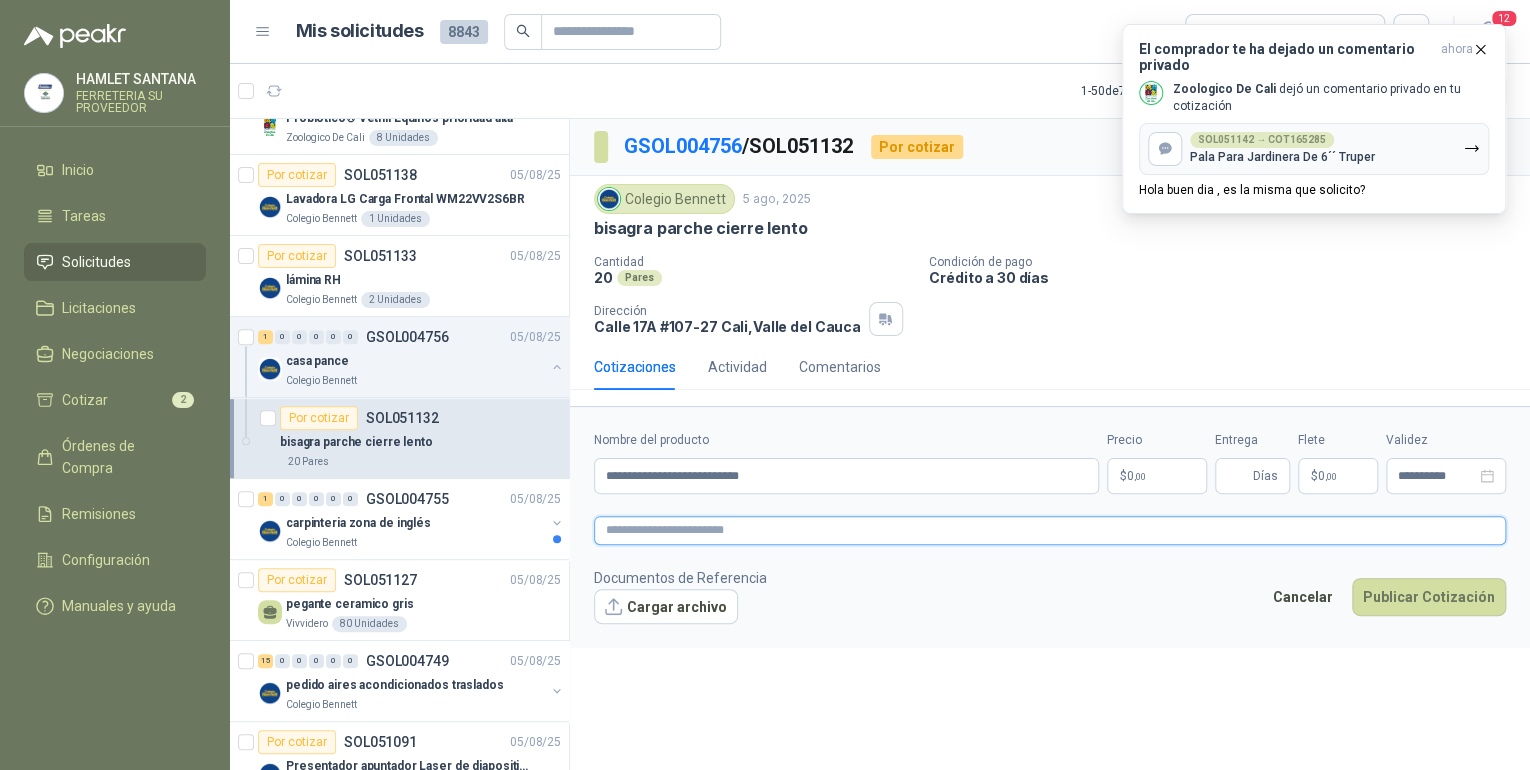 click at bounding box center [1050, 530] 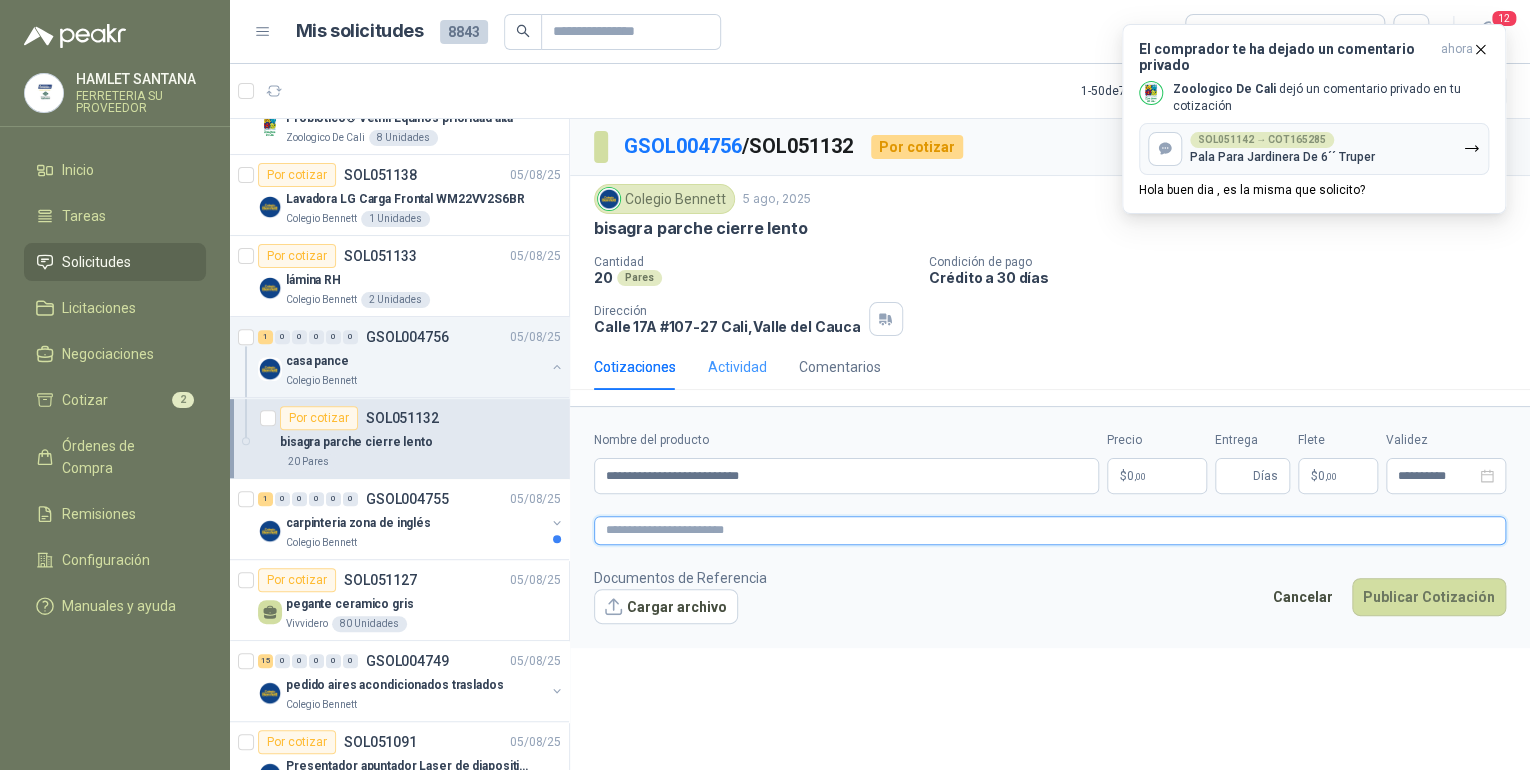 type 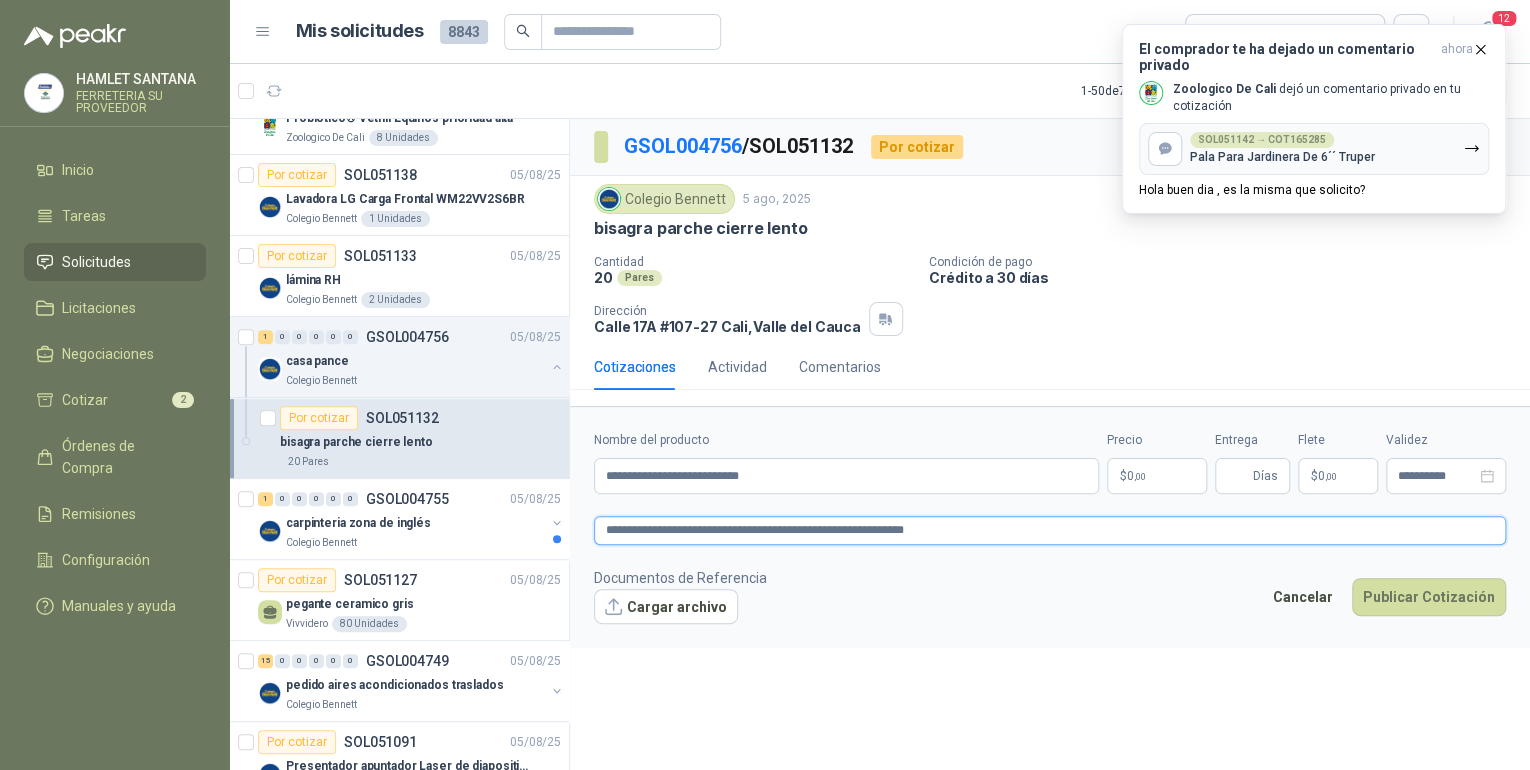 type on "**********" 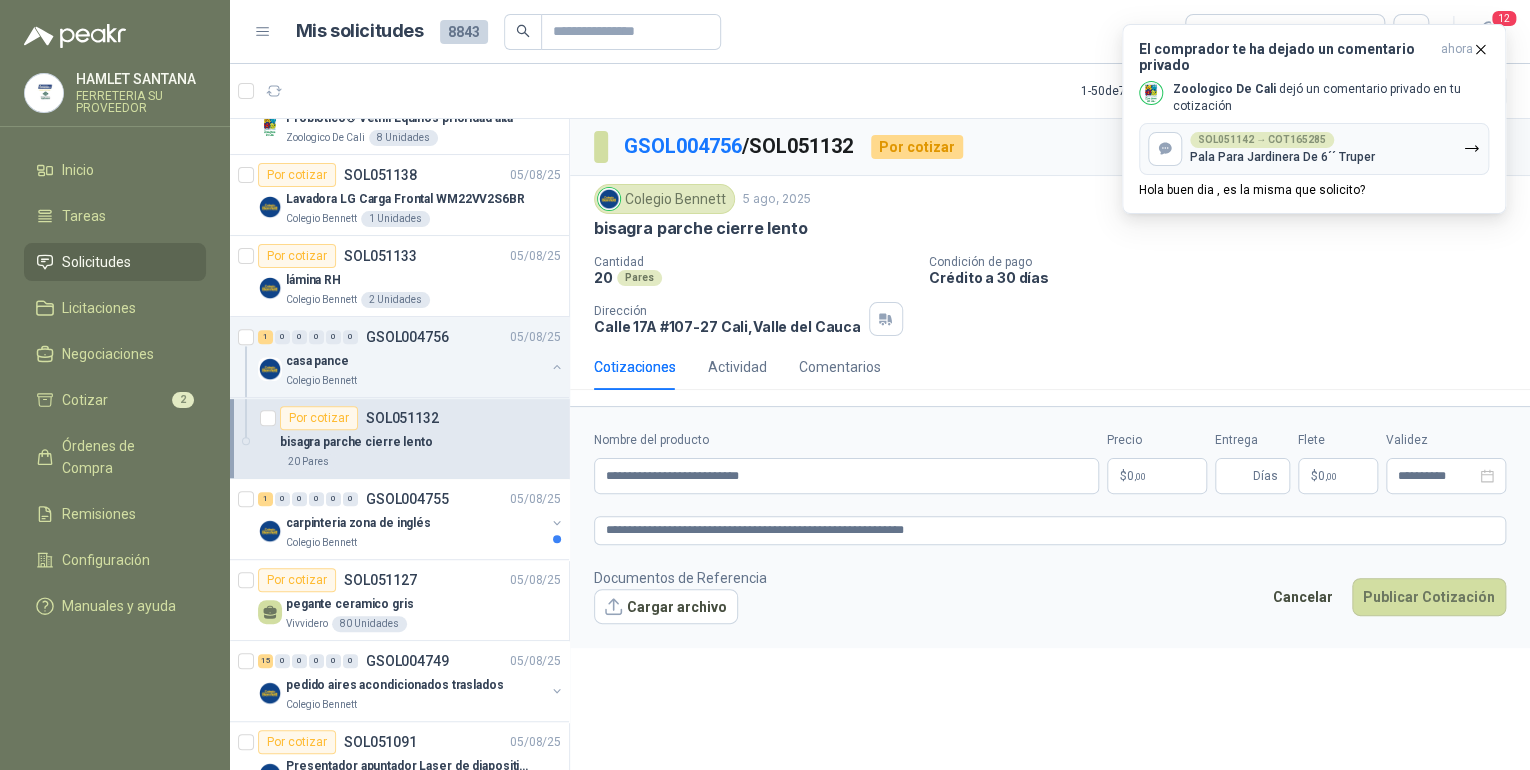 click on ",00" at bounding box center (1140, 476) 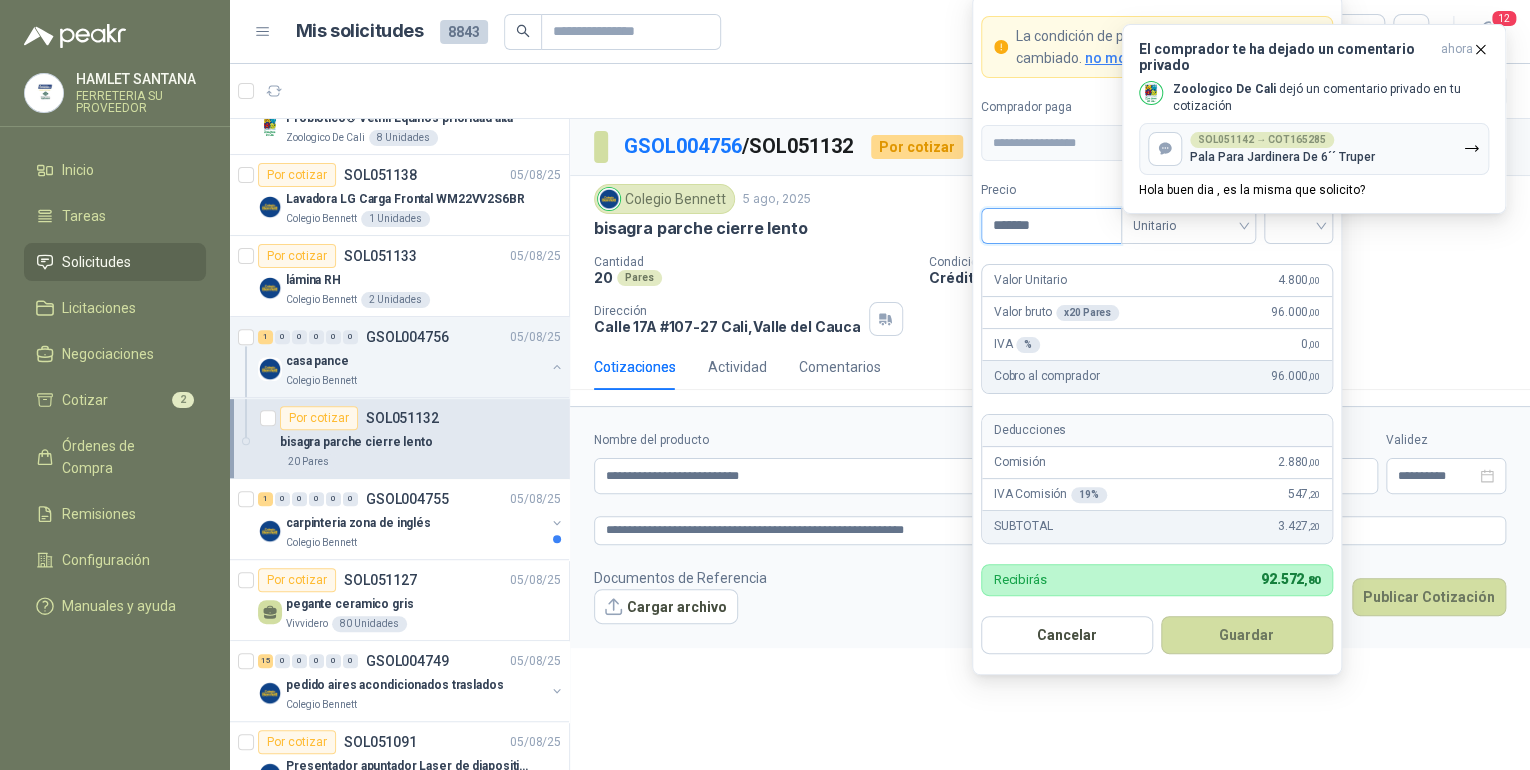 type on "*******" 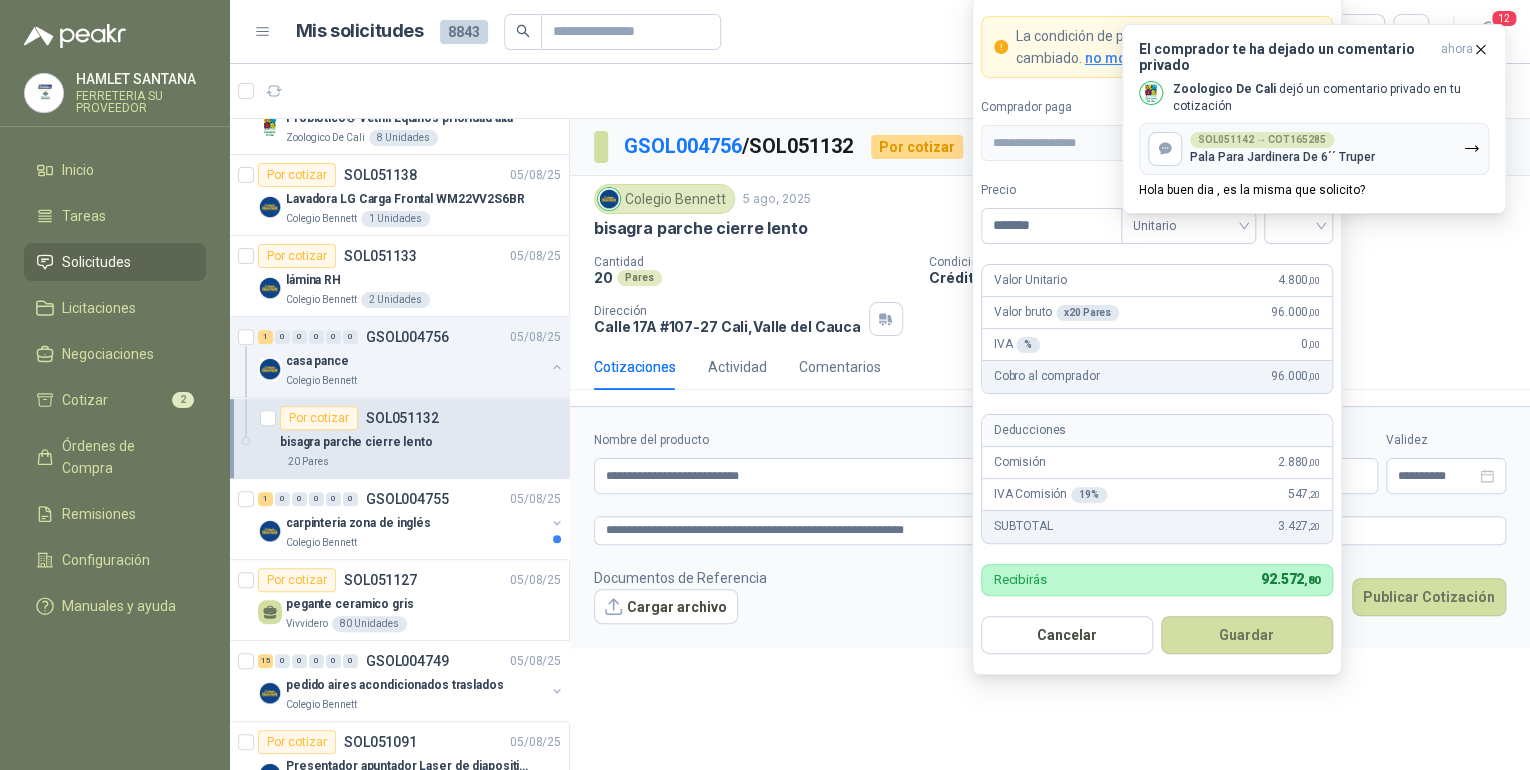 click on "El comprador te ha dejado un comentario privado ahora   Zoologico De Cali     dejó un comentario privado en tu cotización SOL051142 → COT165285 Pala Para Jardinera De 6´´ Truper Hola buen dia , es la misma que solicito?" at bounding box center (1314, 119) 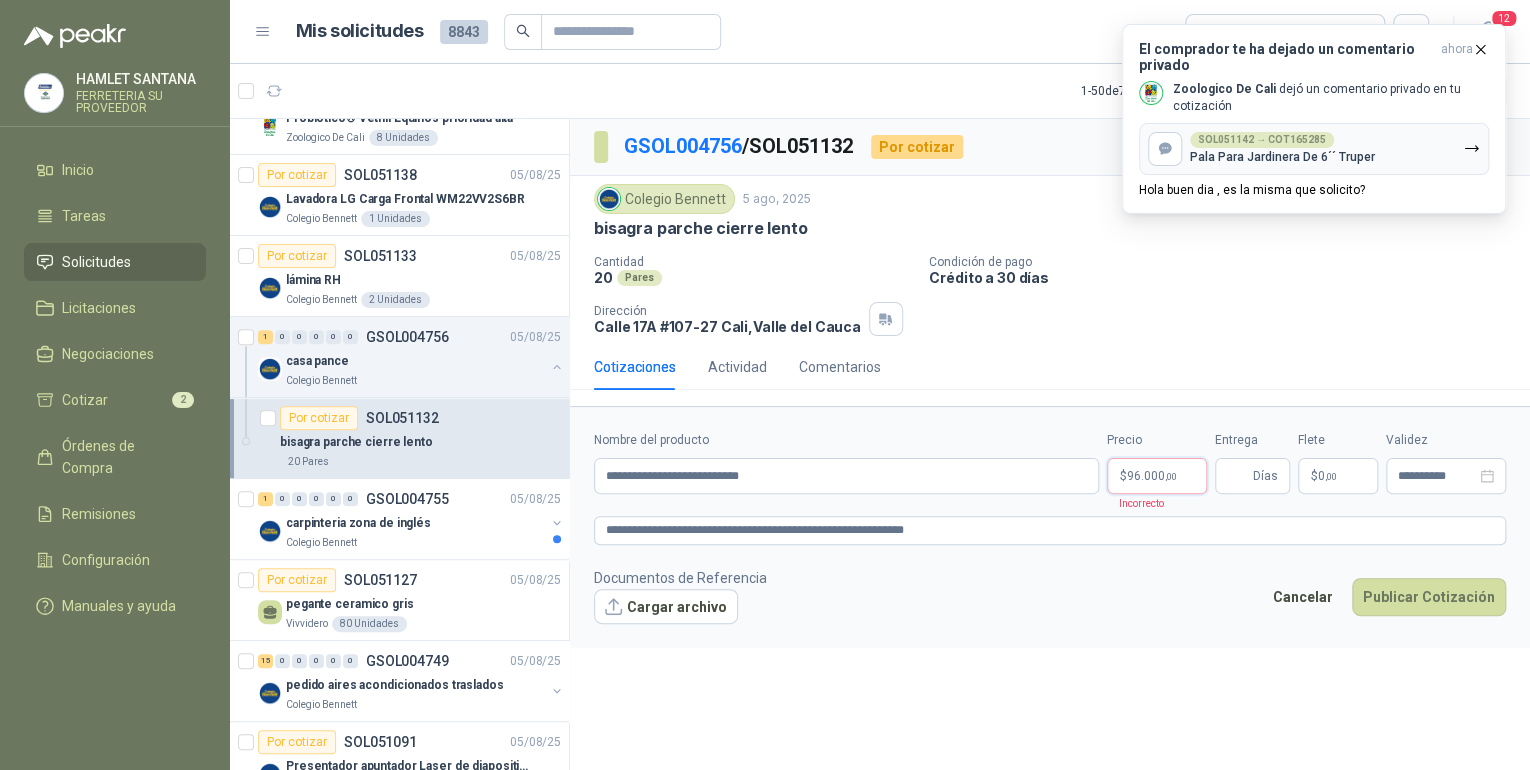 click on "HAMLET   SANTANA FERRETERIA SU PROVEEDOR   Inicio   Tareas   Solicitudes   Licitaciones   Negociaciones   Cotizar 2   Órdenes de Compra   Remisiones   Configuración   Manuales y ayuda Mis solicitudes 8843 Todas 12 1 - 50  de  7320 Asignado a mi No Leídos 3   0   0   0   0   0   GSOL004758 05/08/25   PEDIDO PREESCOLAR 2 Colegio Bennett   1   1   0   0   0   0   GSOL004757 05/08/25   ectotermos  Zoologico De Cali    Por cotizar SOL051141 Alambre Verde Para Amarrar Plantas Verde 2   Unidades Por adjudicar SOL051142 Pala Para Jardinera De 6´´ Truper 1   Unidades Por cotizar SOL051139 05/08/25   Probiótico® Vetnil Equinos prioridad alta Zoologico De Cali  8   Unidades Por cotizar SOL051138 05/08/25   Lavadora LG Carga Frontal WM22VV2S6BR Colegio Bennett 1   Unidades Por cotizar SOL051133 05/08/25   lámina RH  Colegio Bennett 2   Unidades 1   0   0   0   0   0   GSOL004756 05/08/25   casa pance Colegio Bennett   Por cotizar SOL051132 bisagra parche cierre lento 20   Pares 1   0   0   0   0   0   GSOL004755" at bounding box center [765, 385] 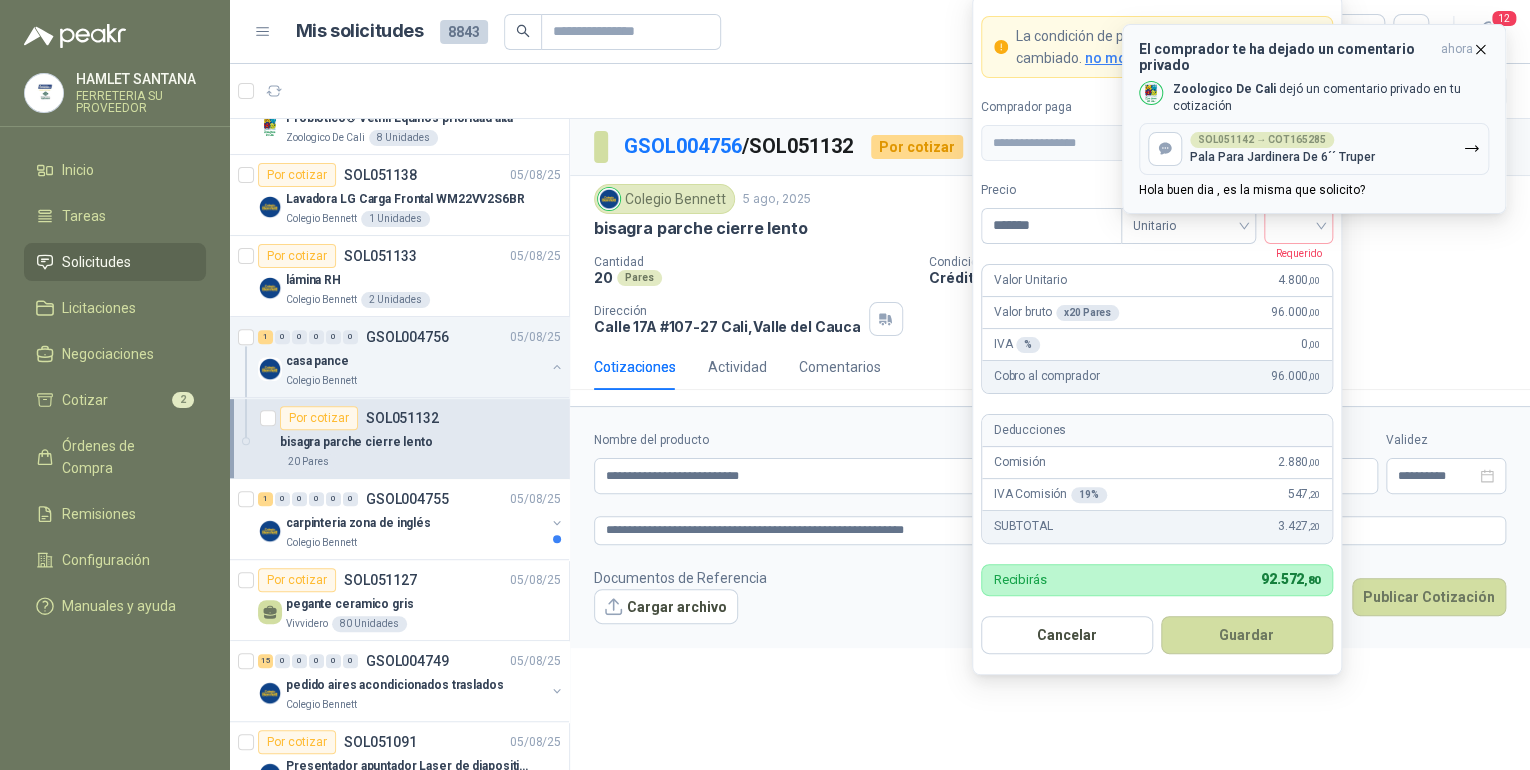click 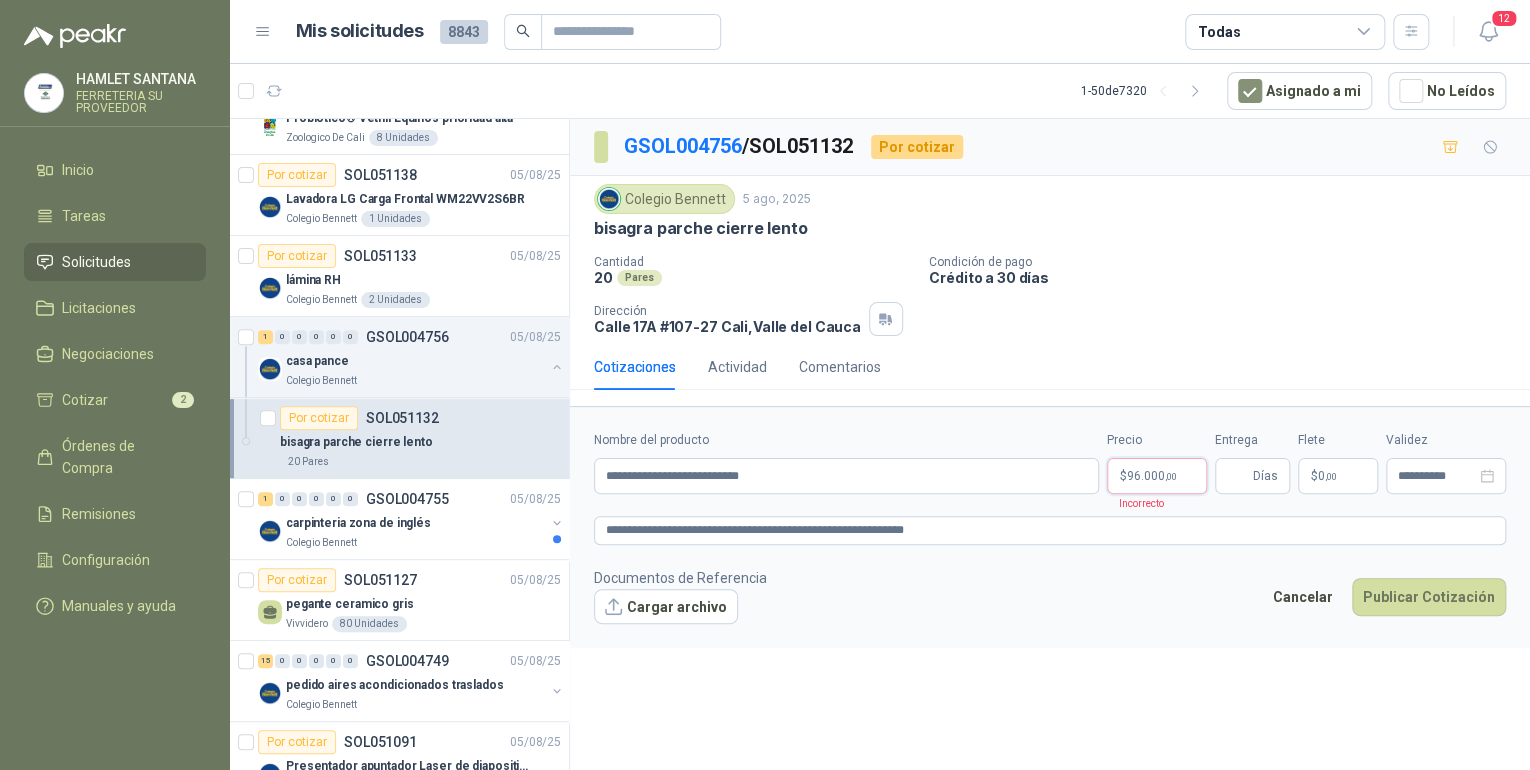 click on "HAMLET   SANTANA FERRETERIA SU PROVEEDOR   Inicio   Tareas   Solicitudes   Licitaciones   Negociaciones   Cotizar 2   Órdenes de Compra   Remisiones   Configuración   Manuales y ayuda Mis solicitudes 8843 Todas 12 1 - 50  de  7320 Asignado a mi No Leídos 3   0   0   0   0   0   GSOL004758 05/08/25   PEDIDO PREESCOLAR 2 Colegio Bennett   1   1   0   0   0   0   GSOL004757 05/08/25   ectotermos  Zoologico De Cali    Por cotizar SOL051141 Alambre Verde Para Amarrar Plantas Verde 2   Unidades Por adjudicar SOL051142 Pala Para Jardinera De 6´´ Truper 1   Unidades Por cotizar SOL051139 05/08/25   Probiótico® Vetnil Equinos prioridad alta Zoologico De Cali  8   Unidades Por cotizar SOL051138 05/08/25   Lavadora LG Carga Frontal WM22VV2S6BR Colegio Bennett 1   Unidades Por cotizar SOL051133 05/08/25   lámina RH  Colegio Bennett 2   Unidades 1   0   0   0   0   0   GSOL004756 05/08/25   casa pance Colegio Bennett   Por cotizar SOL051132 bisagra parche cierre lento 20   Pares 1   0   0   0   0   0   GSOL004755" at bounding box center [765, 385] 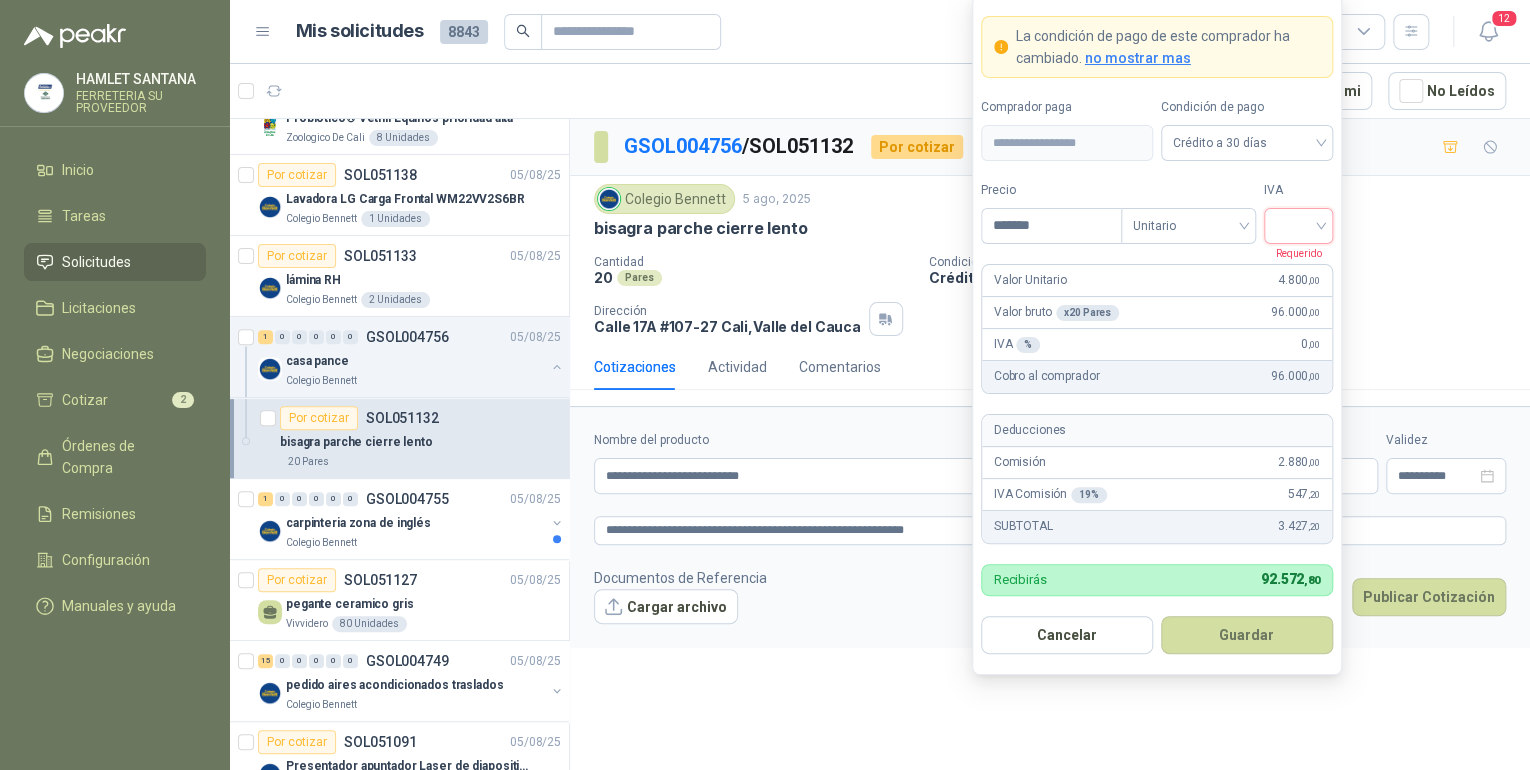 click at bounding box center [1298, 224] 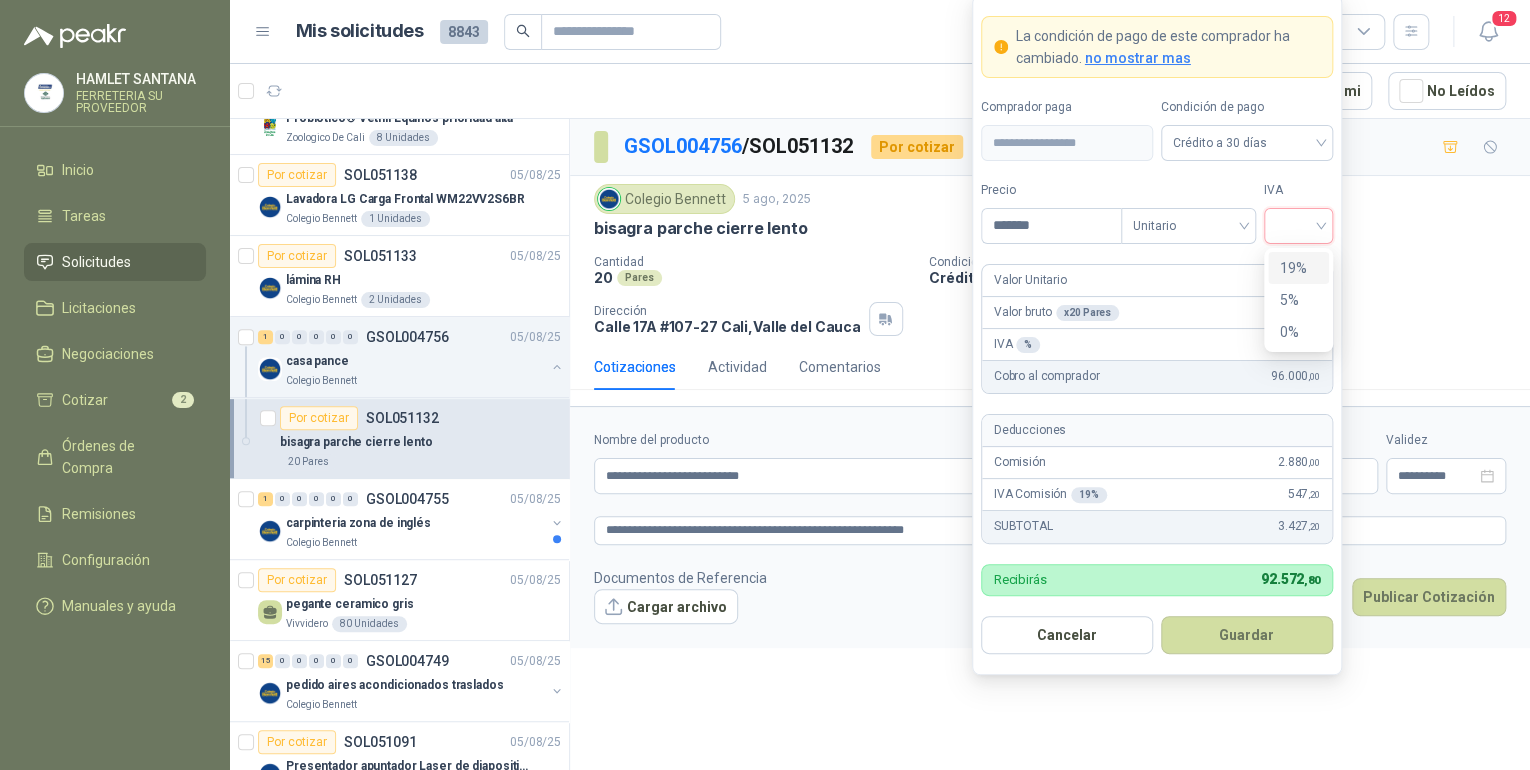 click on "19%" at bounding box center [1298, 268] 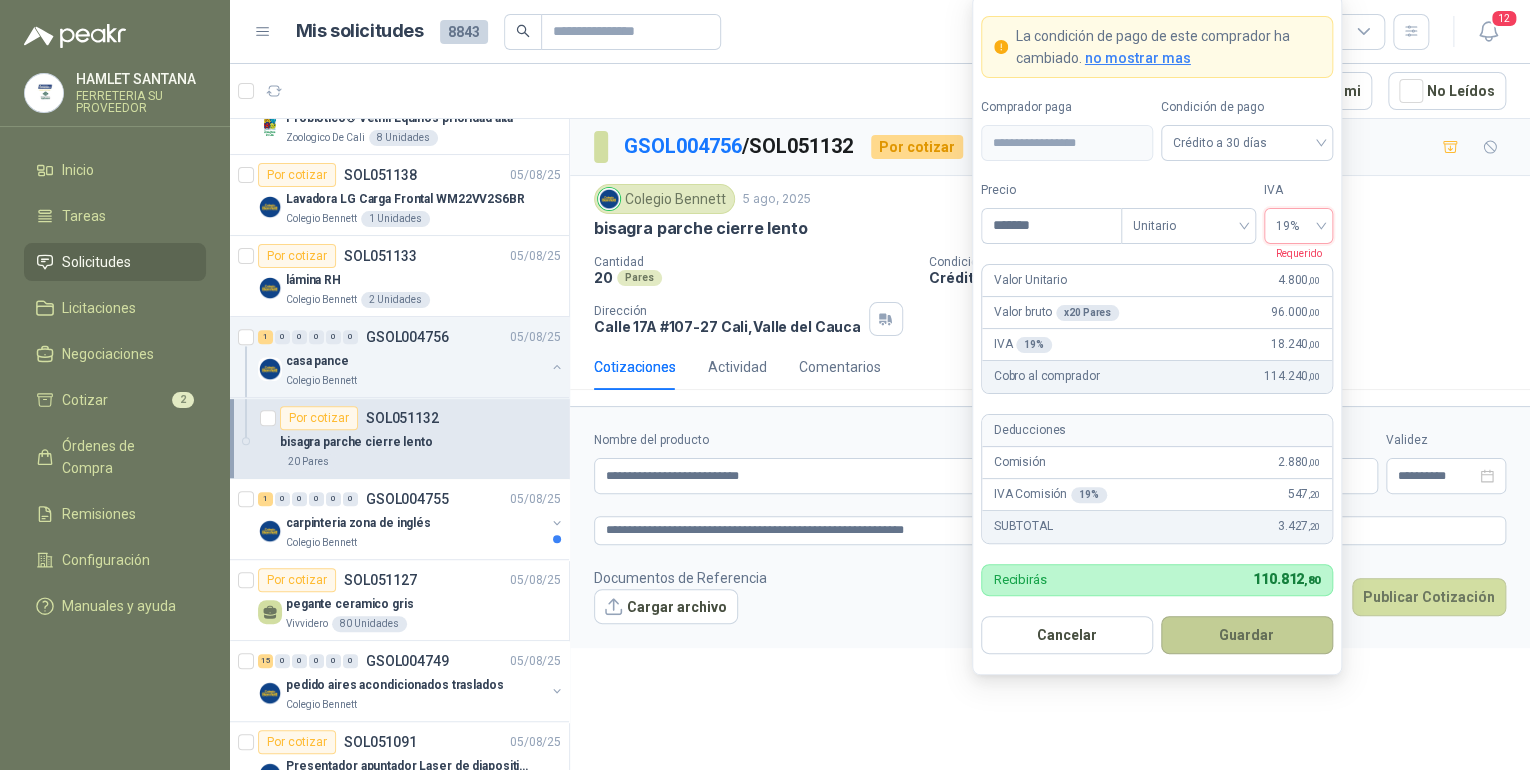 click on "Guardar" at bounding box center (1247, 635) 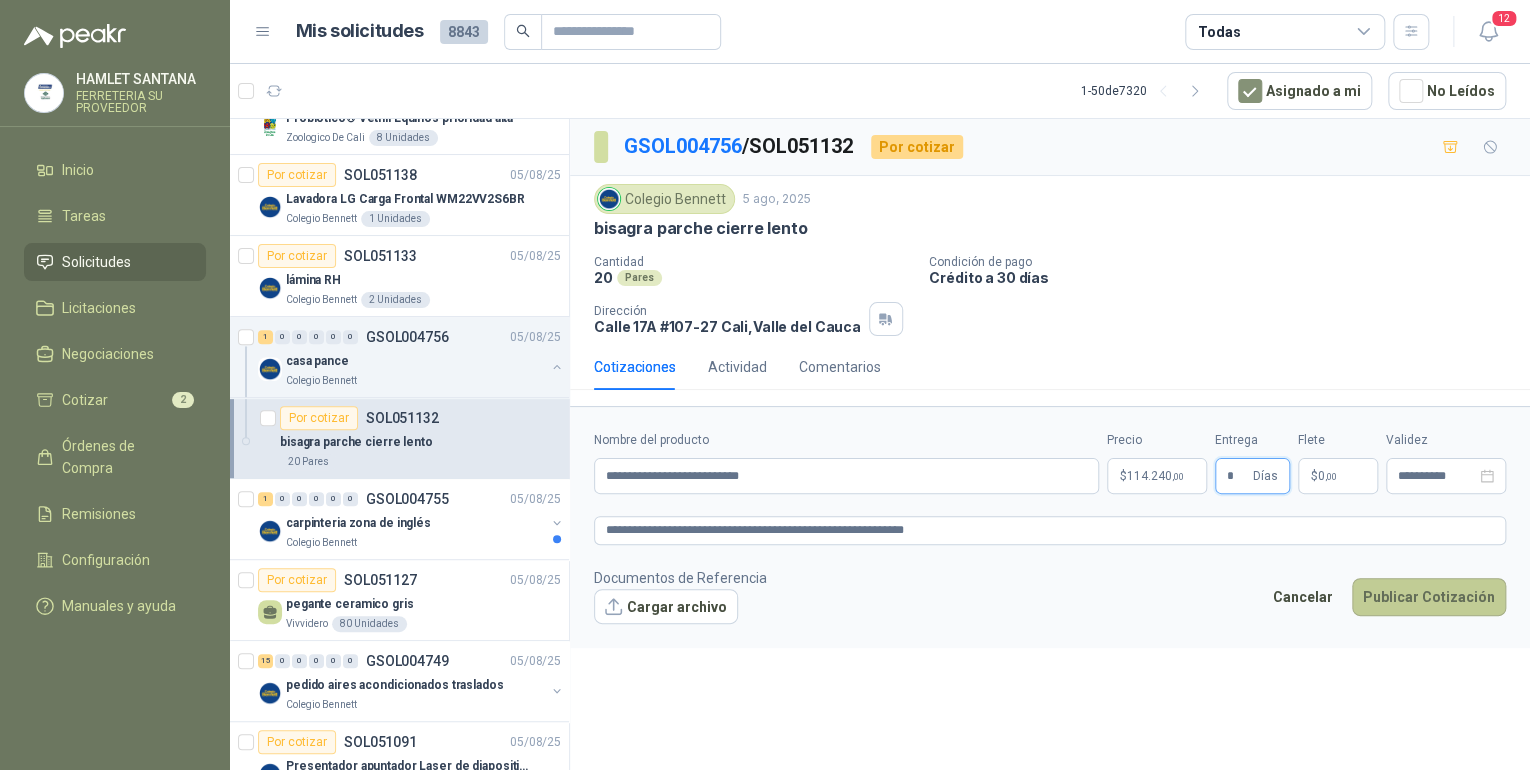 type on "*" 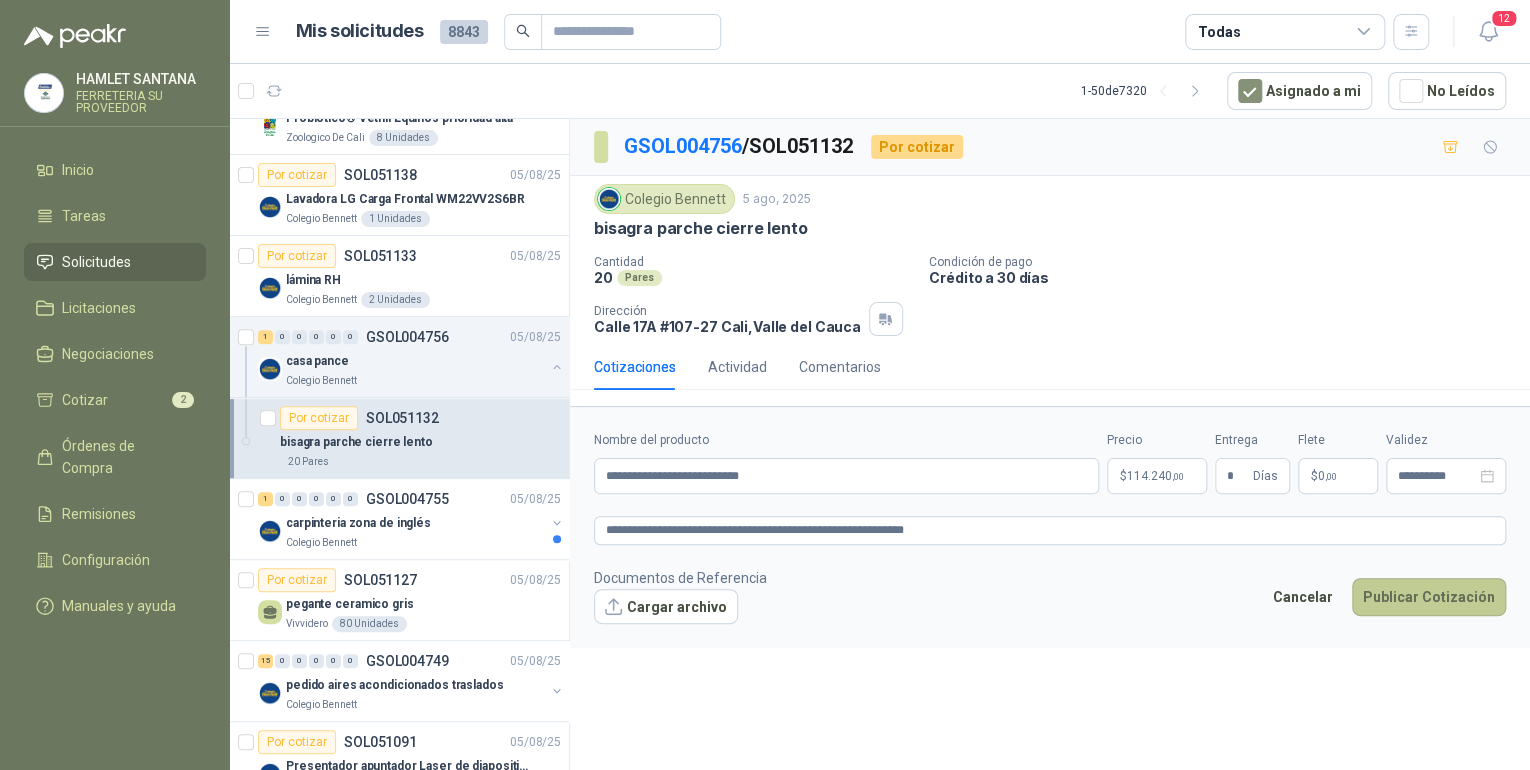 click on "Publicar Cotización" at bounding box center [1429, 597] 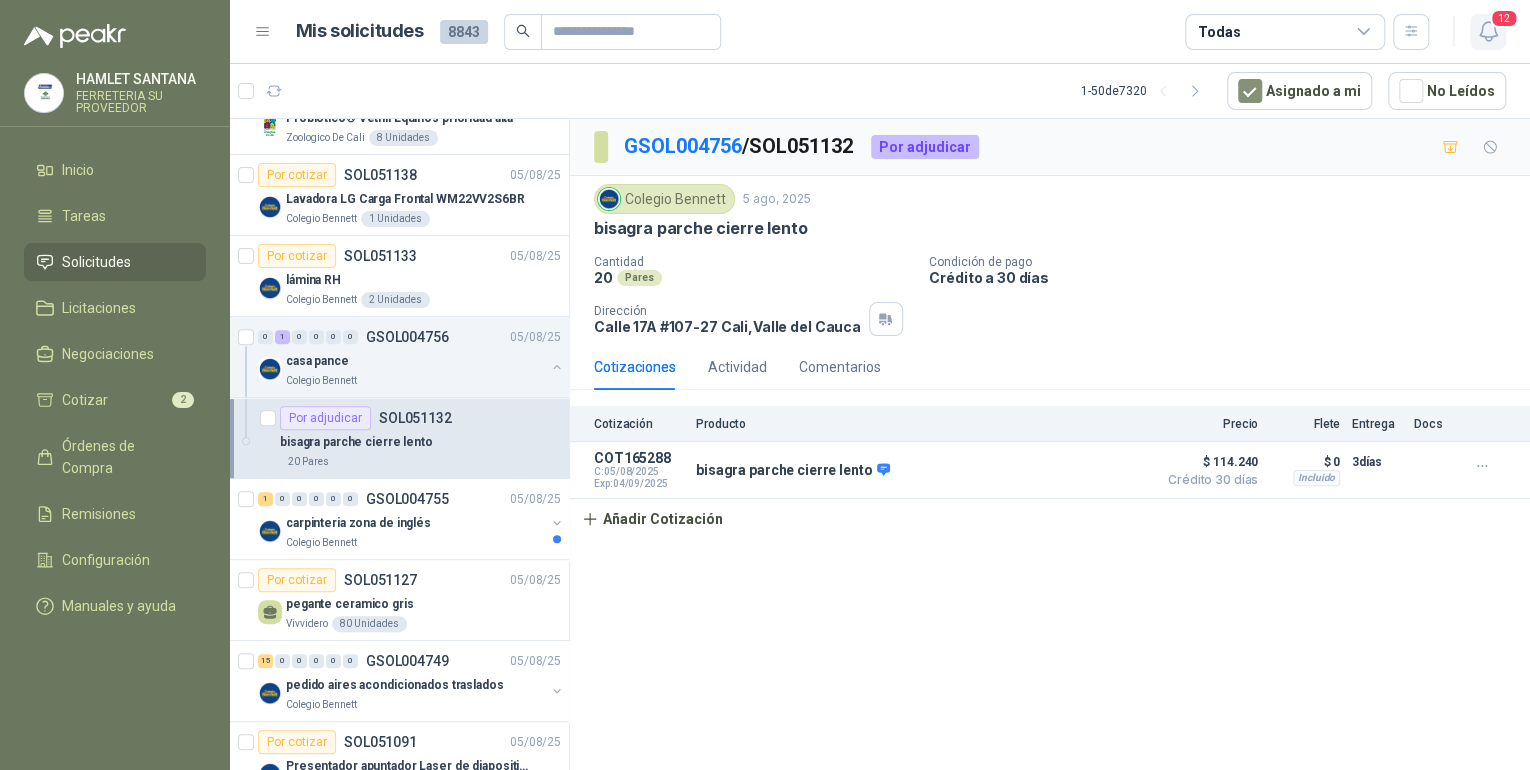 click 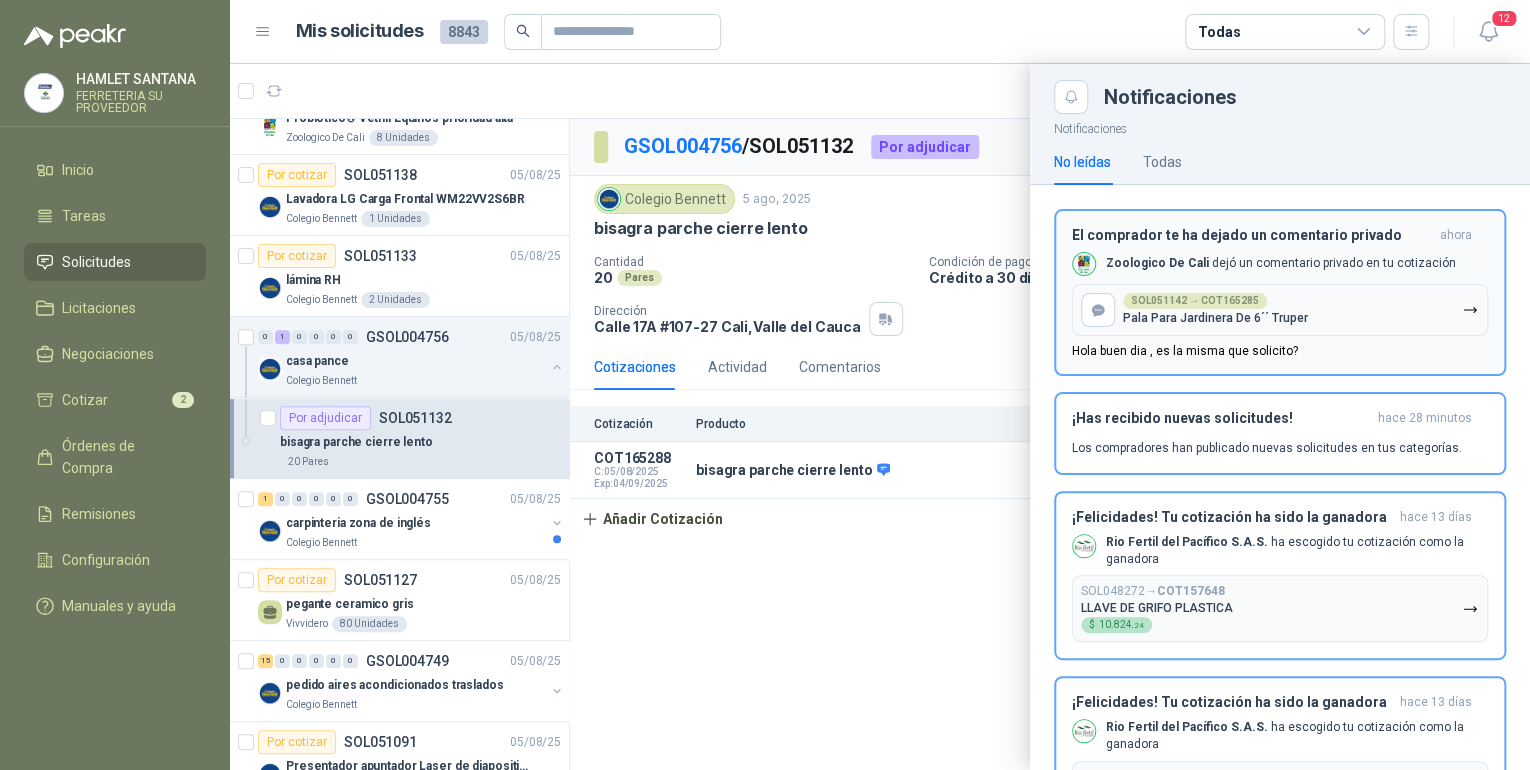 click on "Hola buen dia , es la misma que solicito?" at bounding box center [1185, 351] 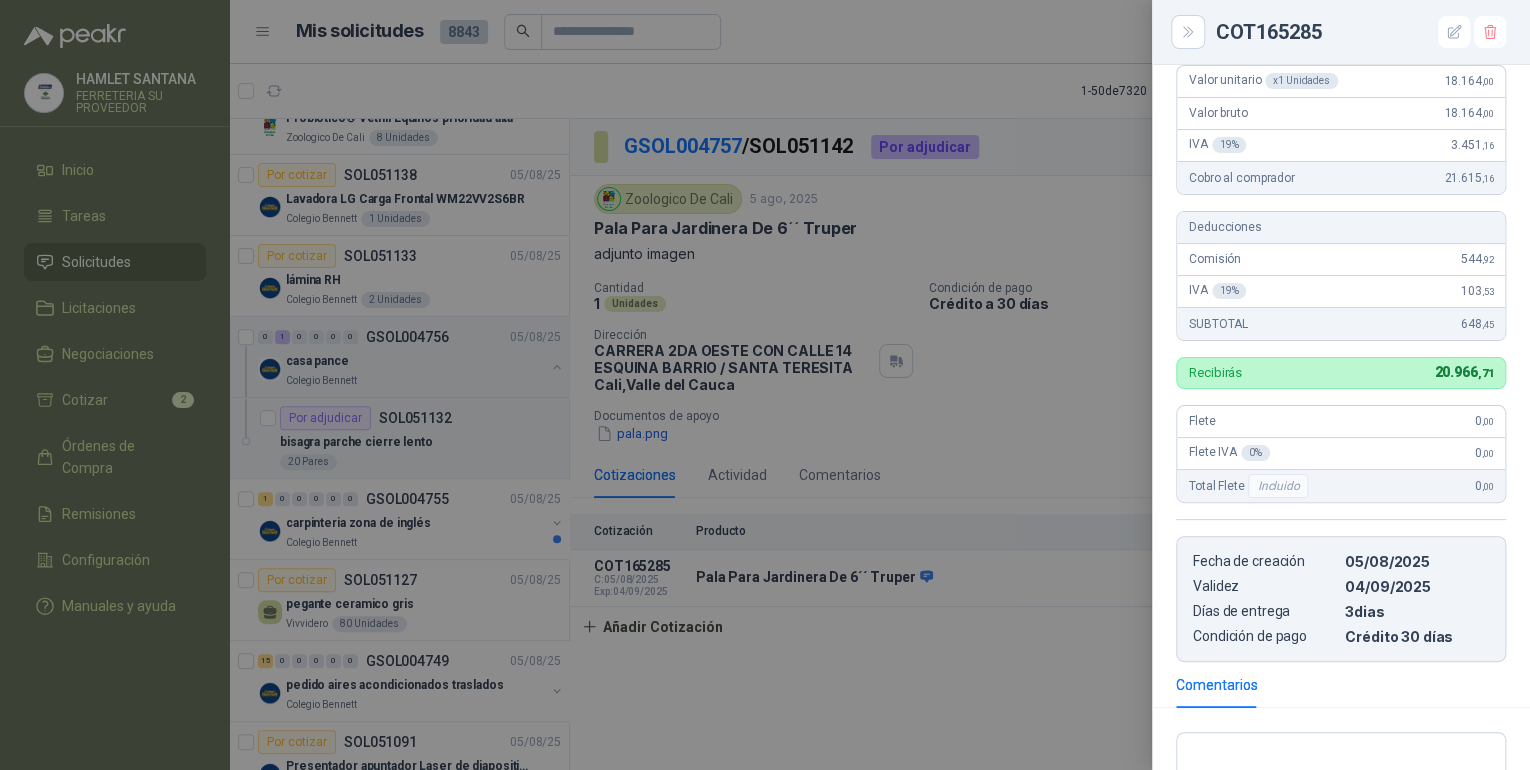 scroll, scrollTop: 472, scrollLeft: 0, axis: vertical 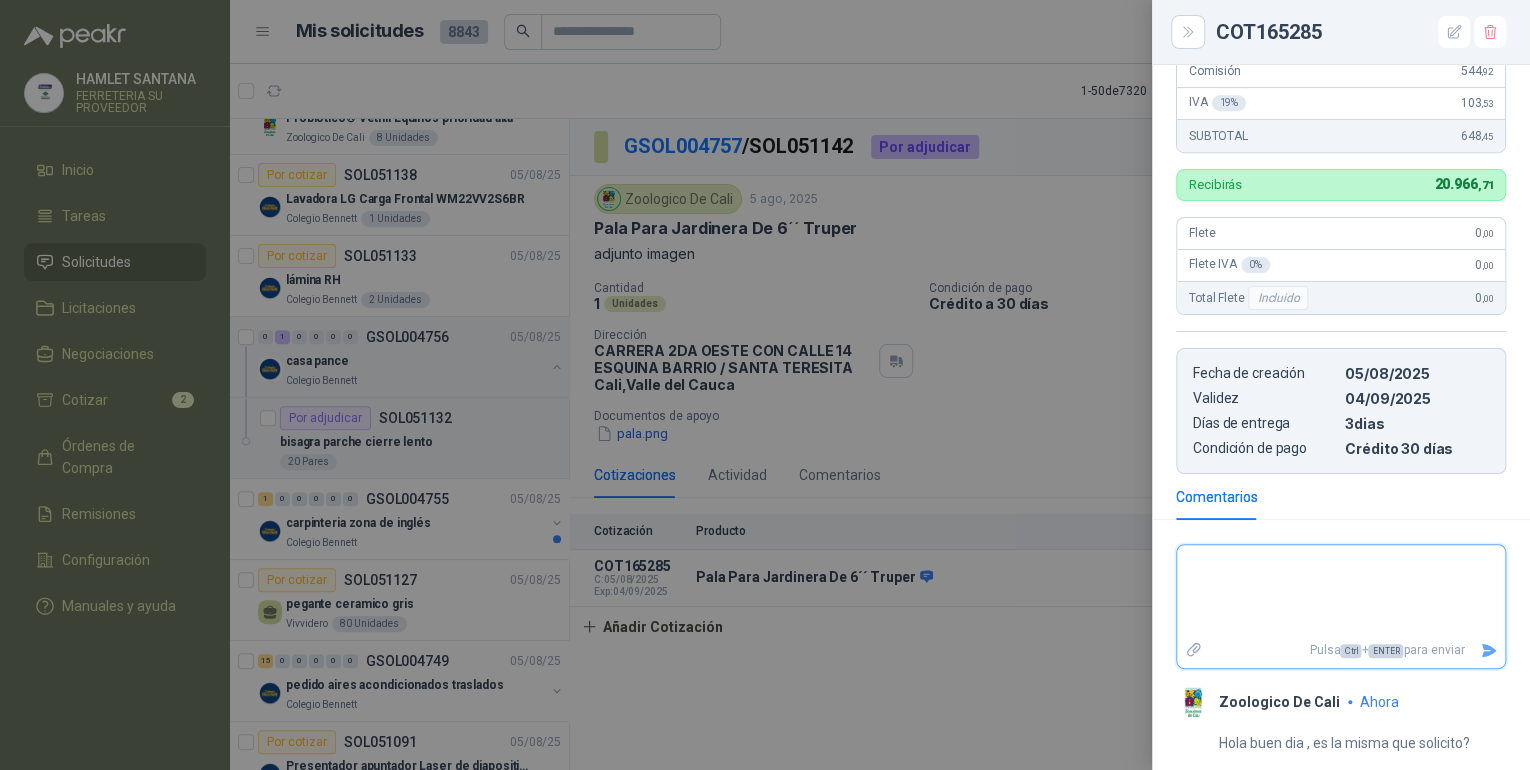click at bounding box center [1341, 591] 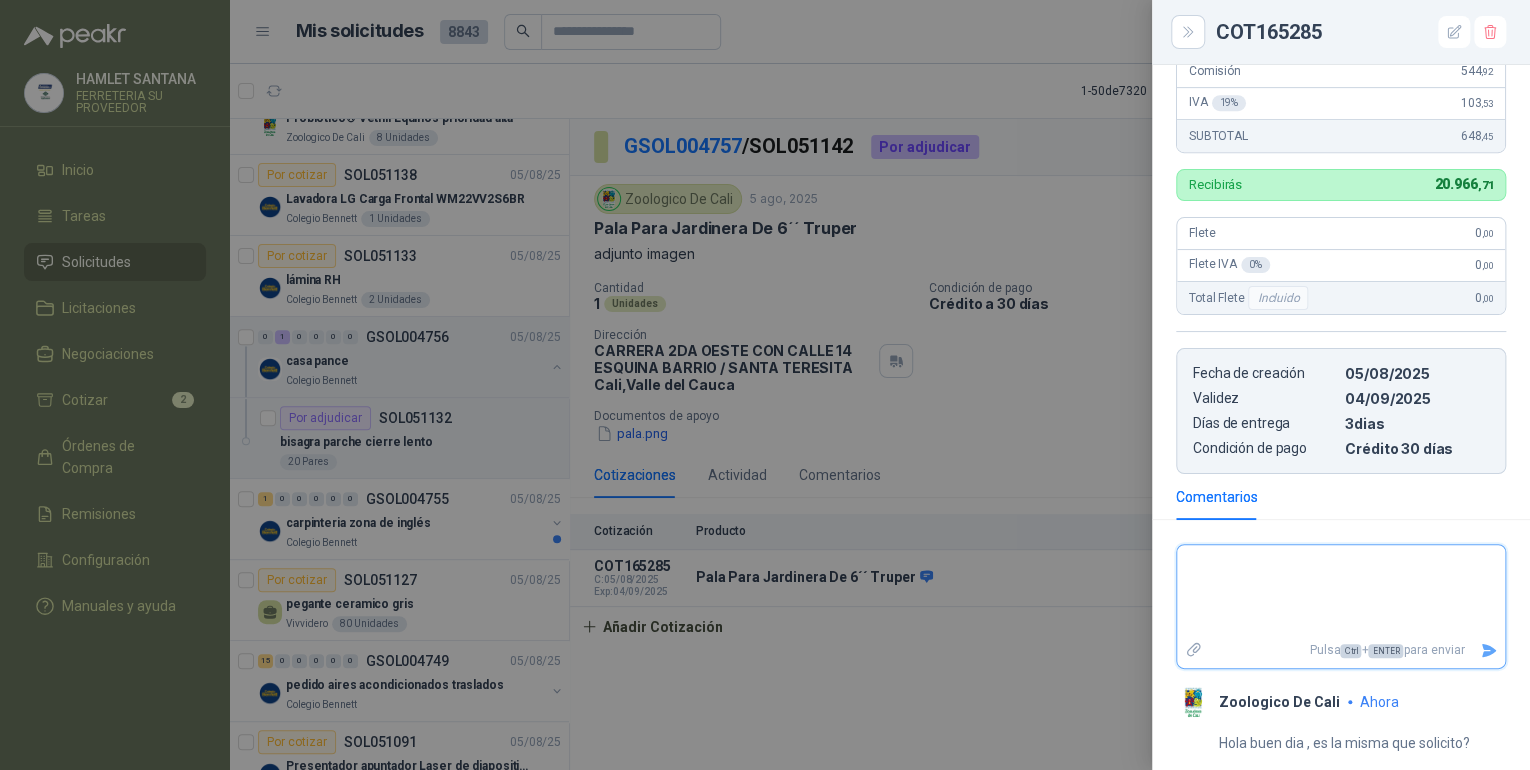 type 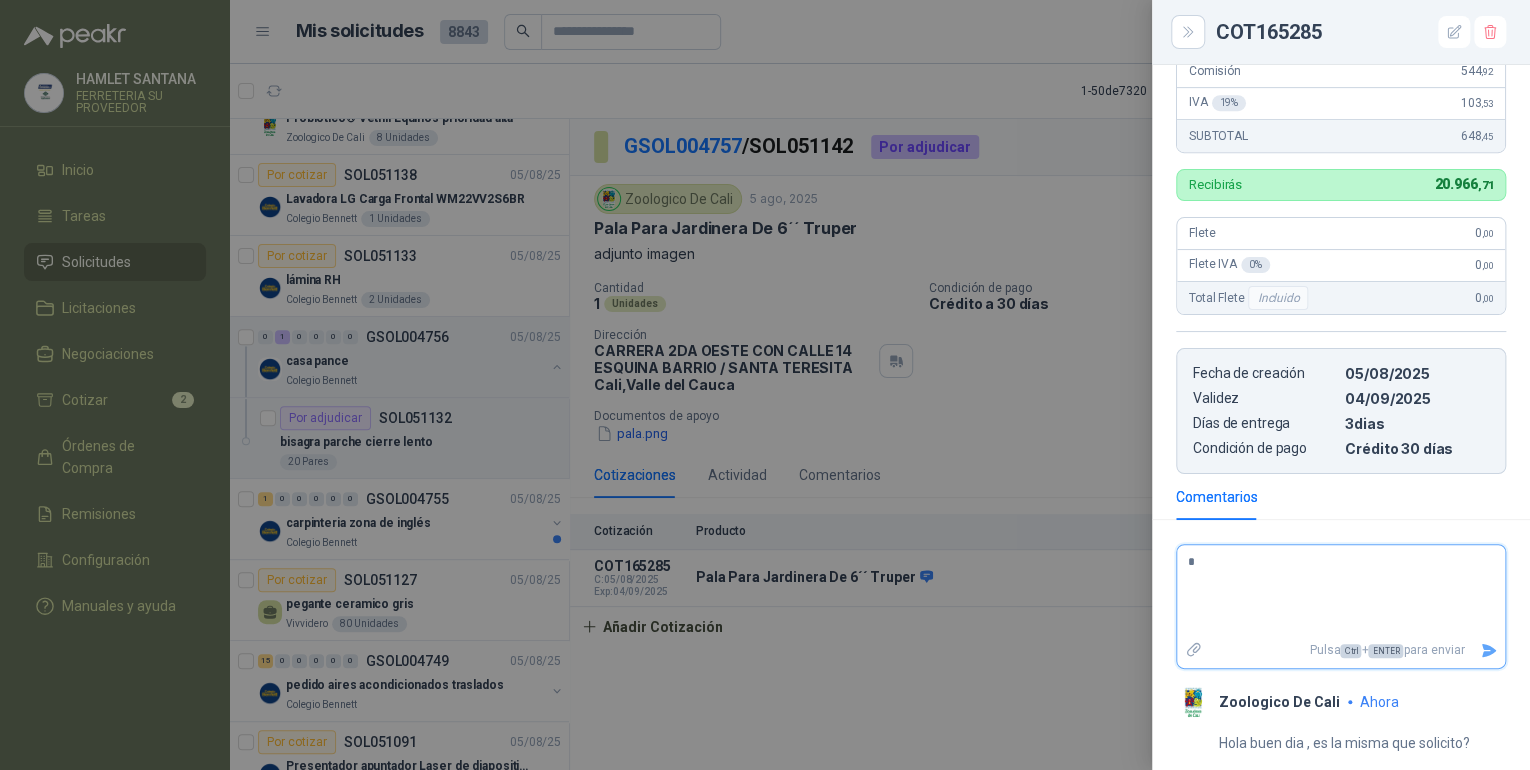 type 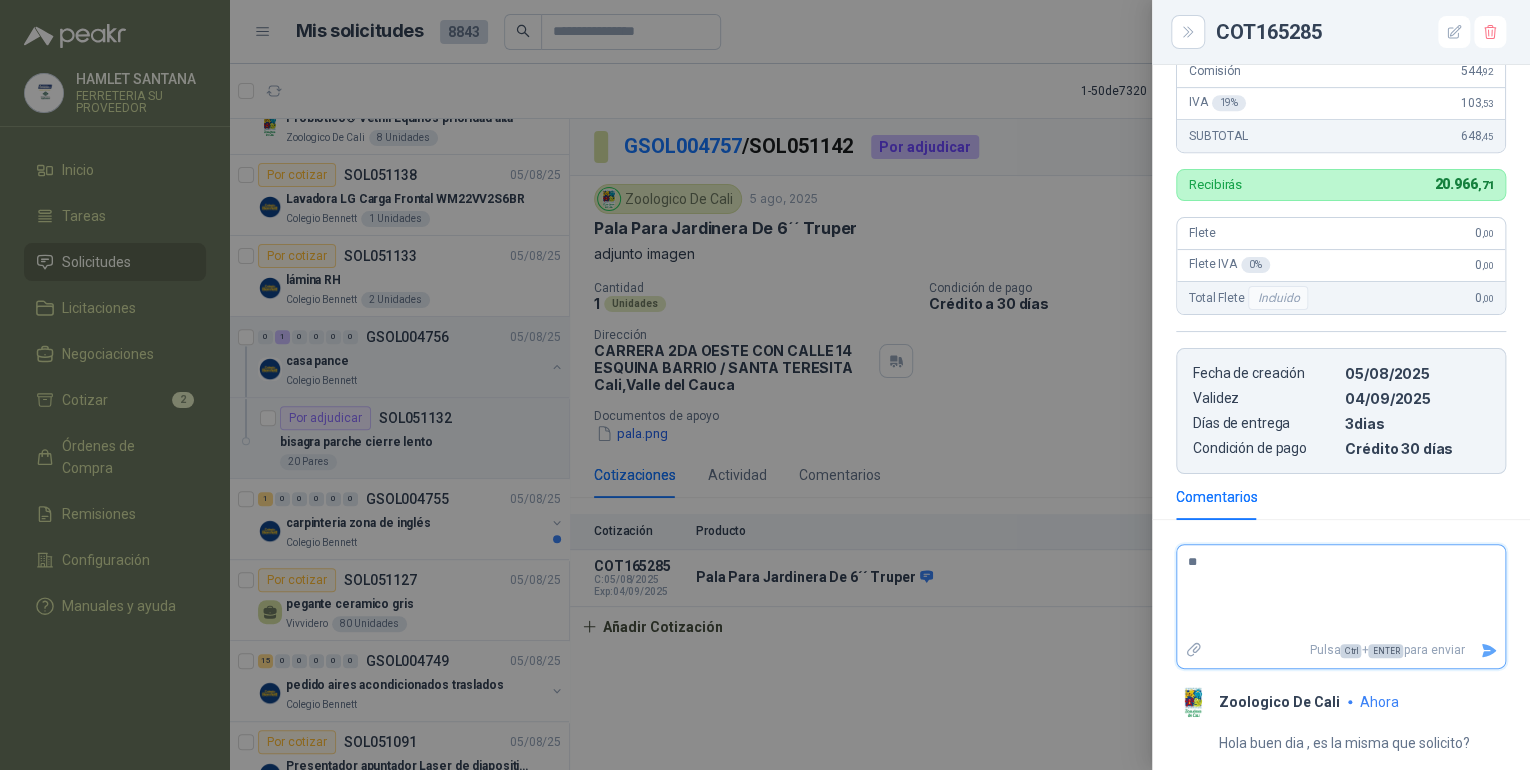 type 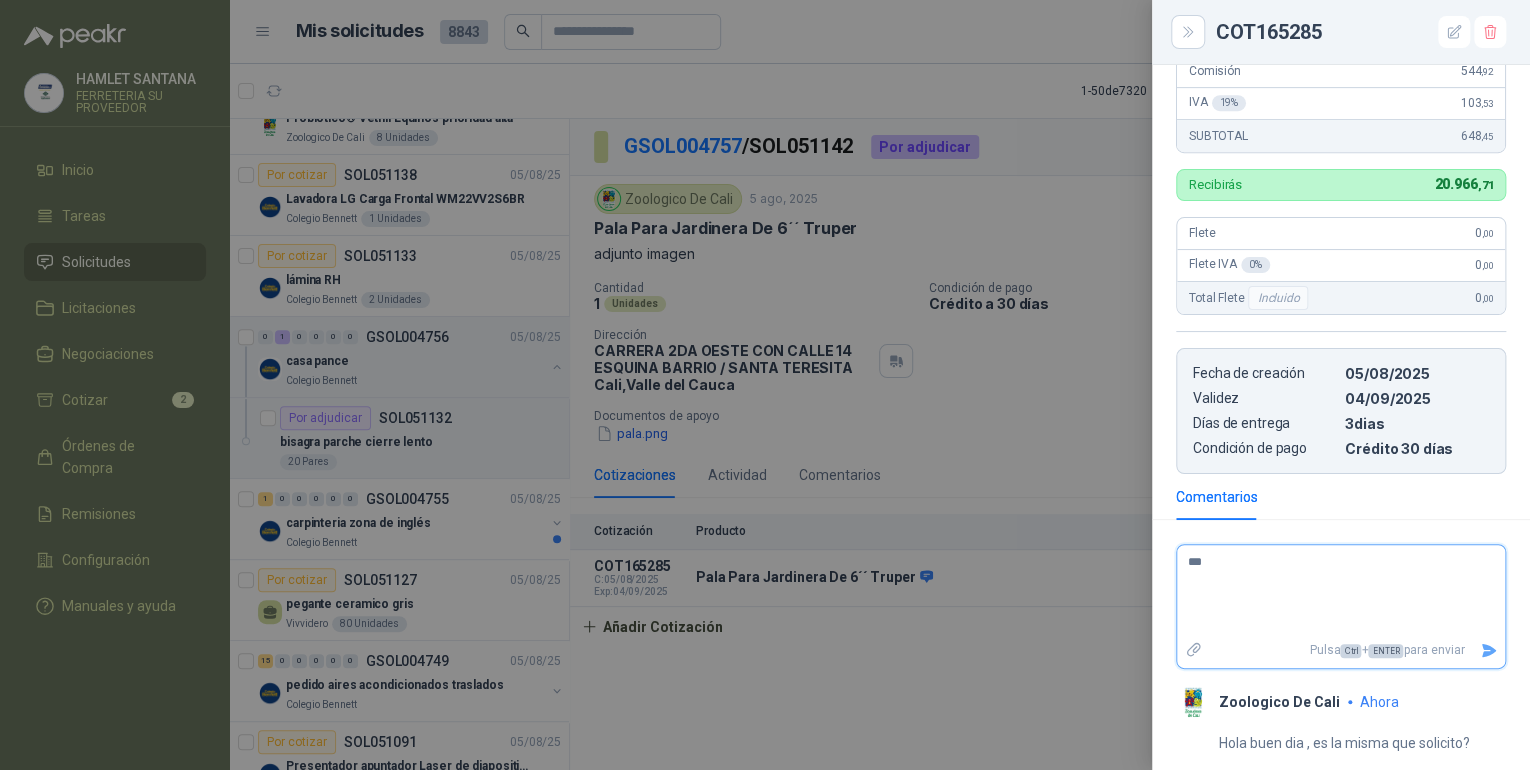 type 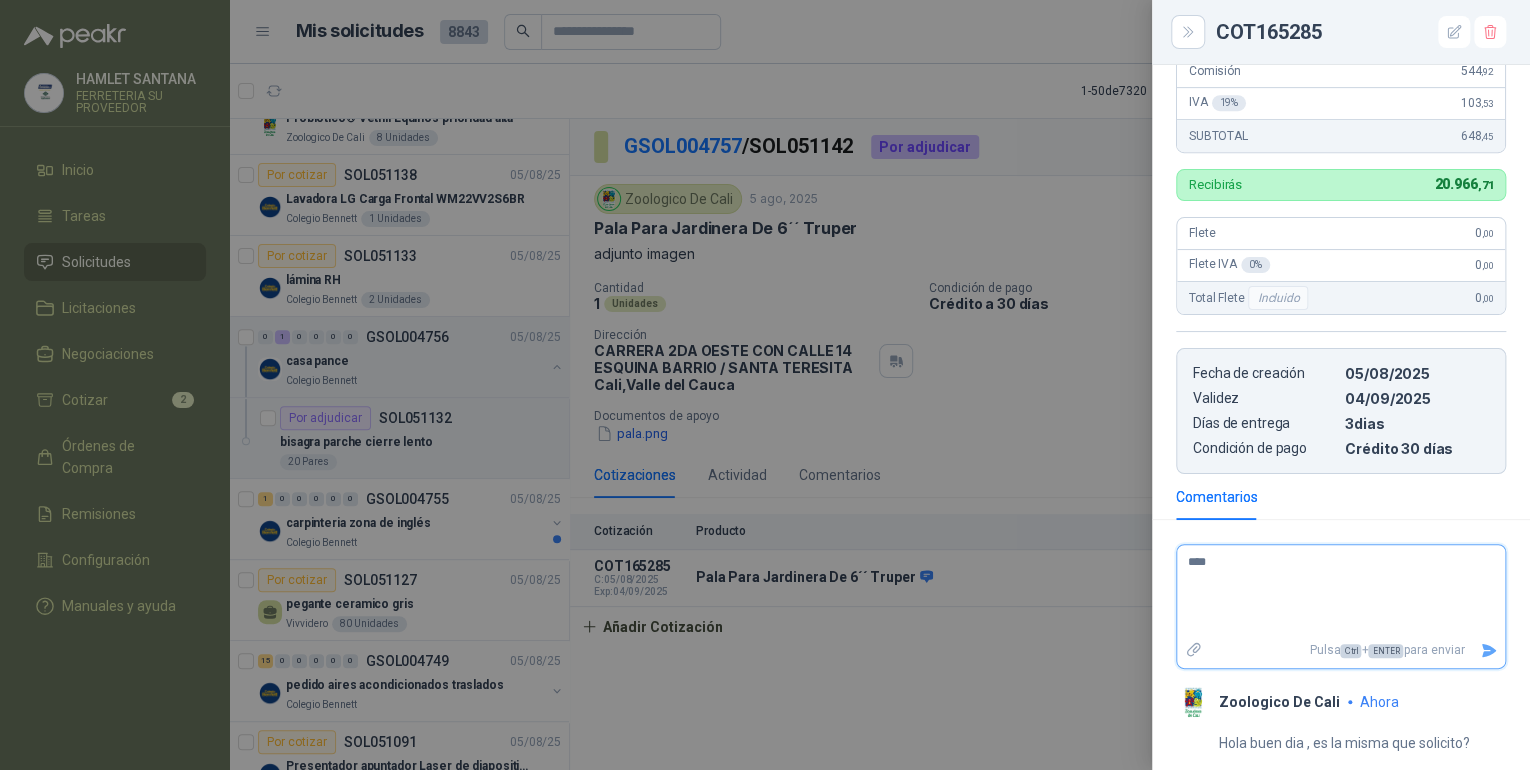 type on "*****" 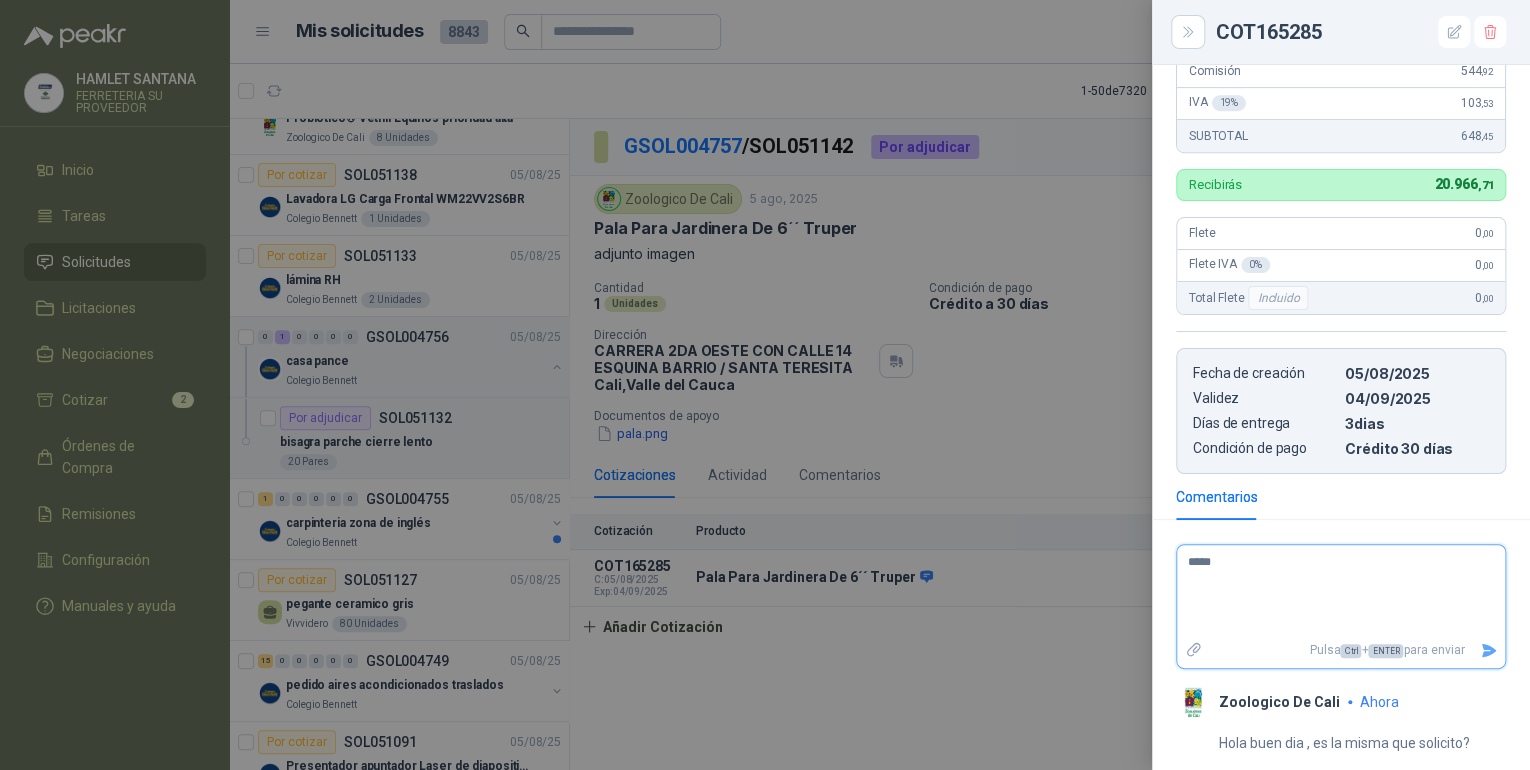 type 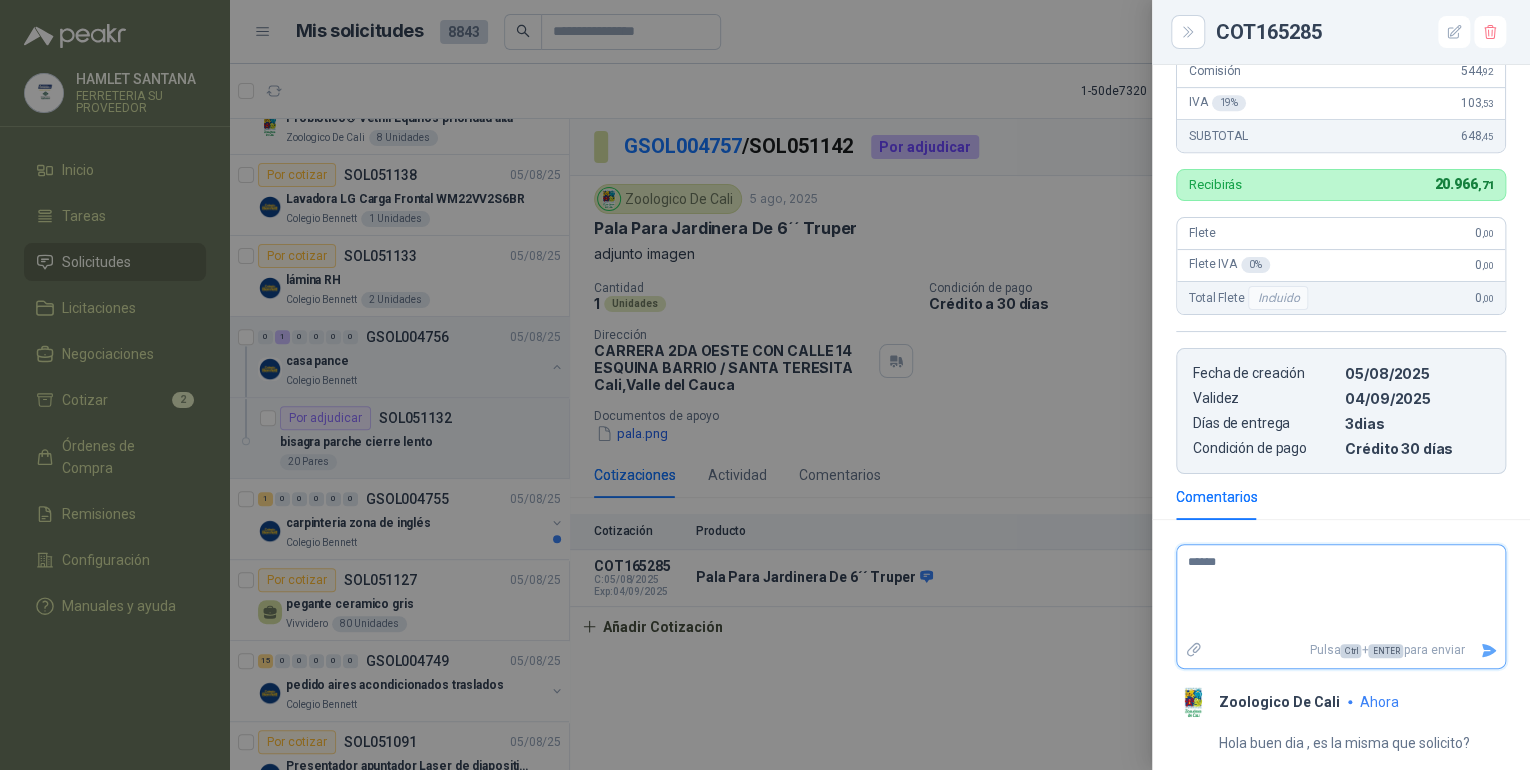 type 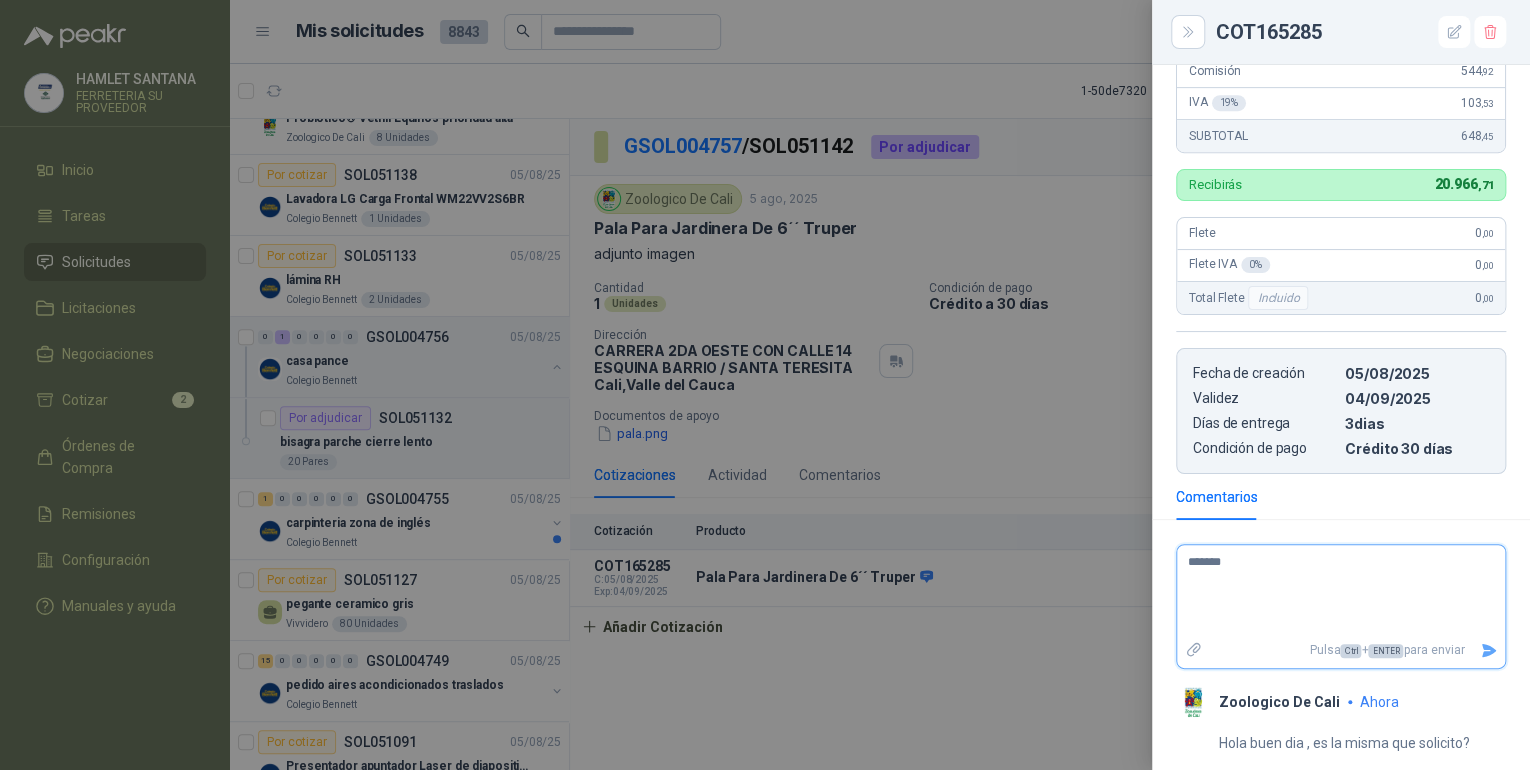 type 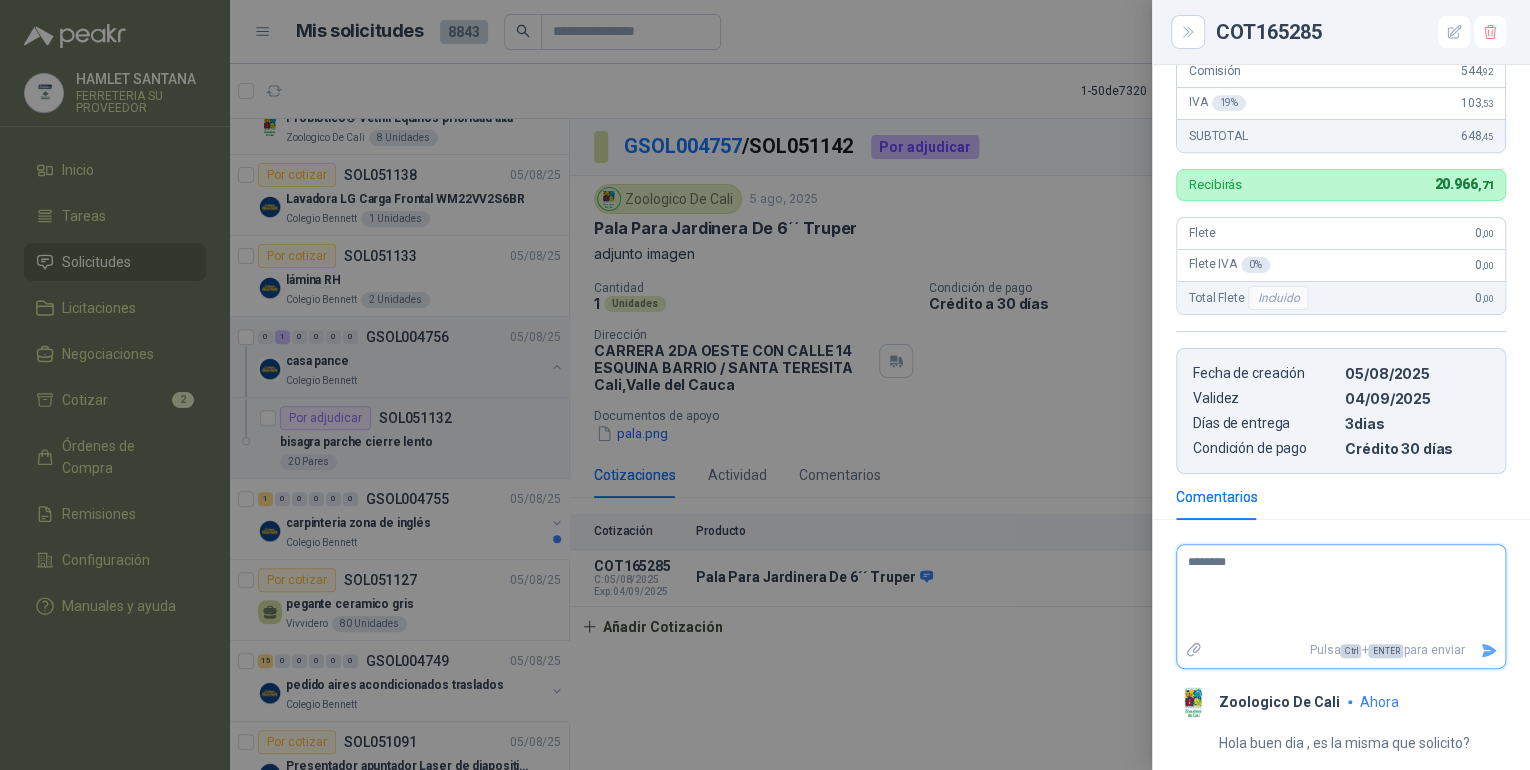 type 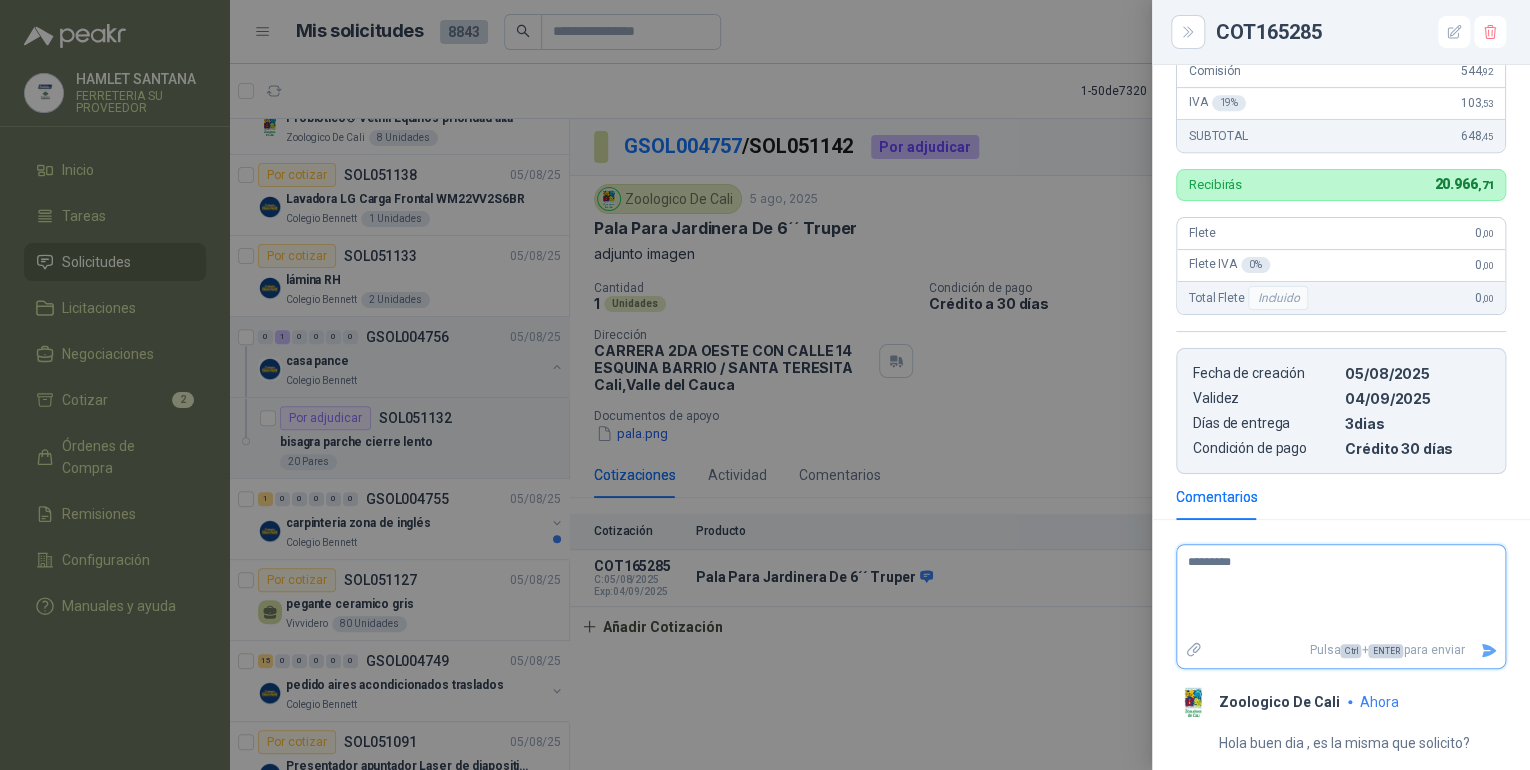 type 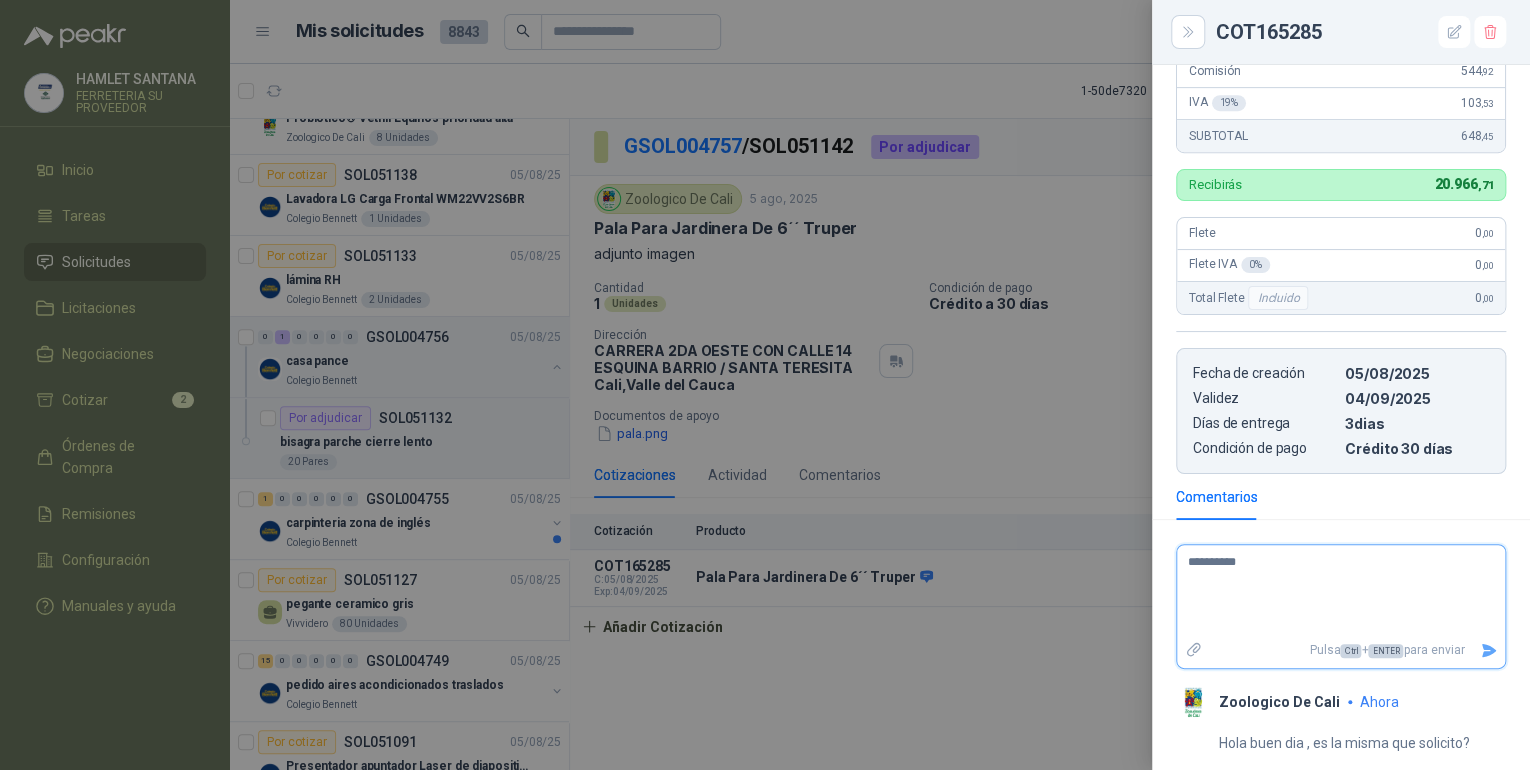 type 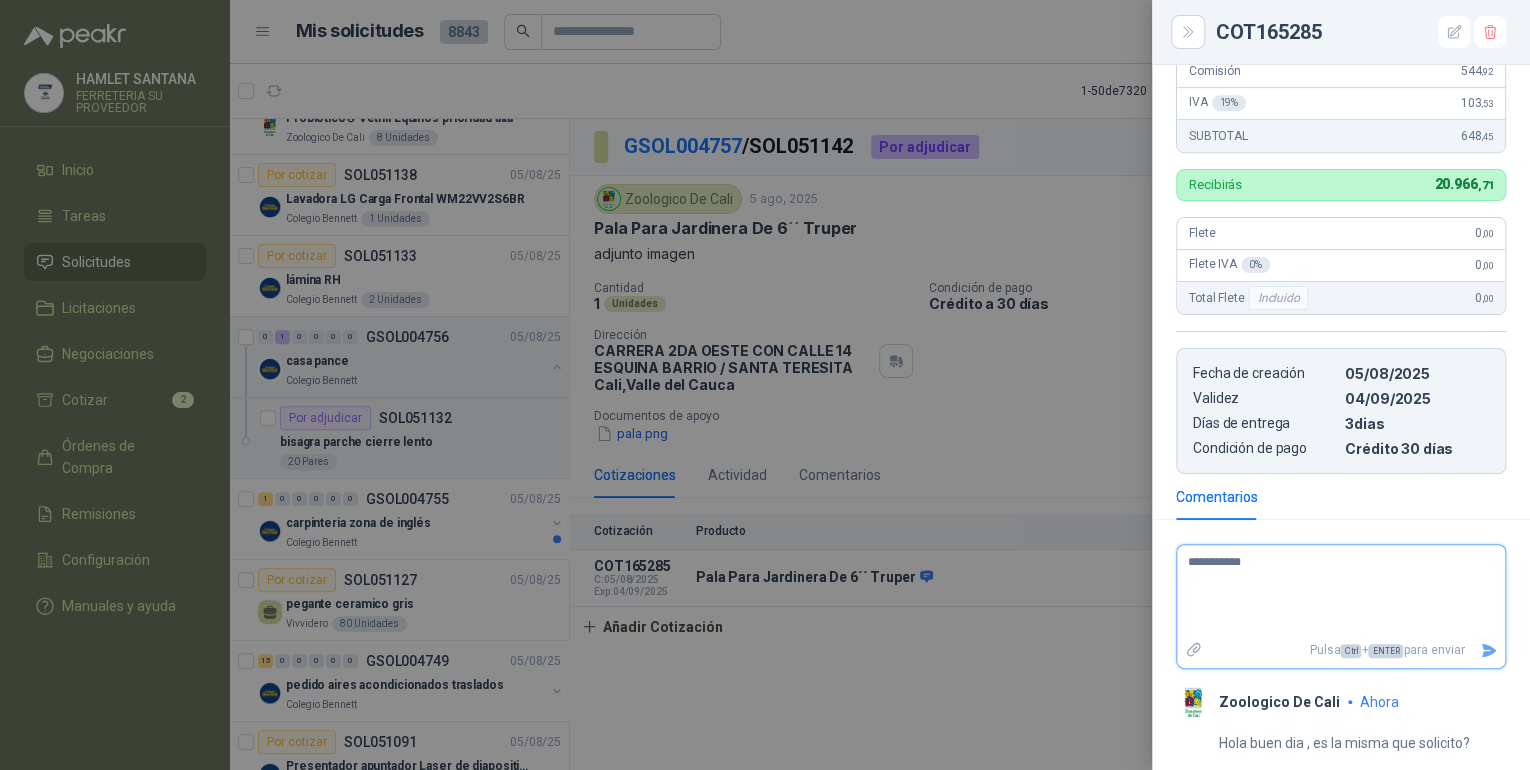 type 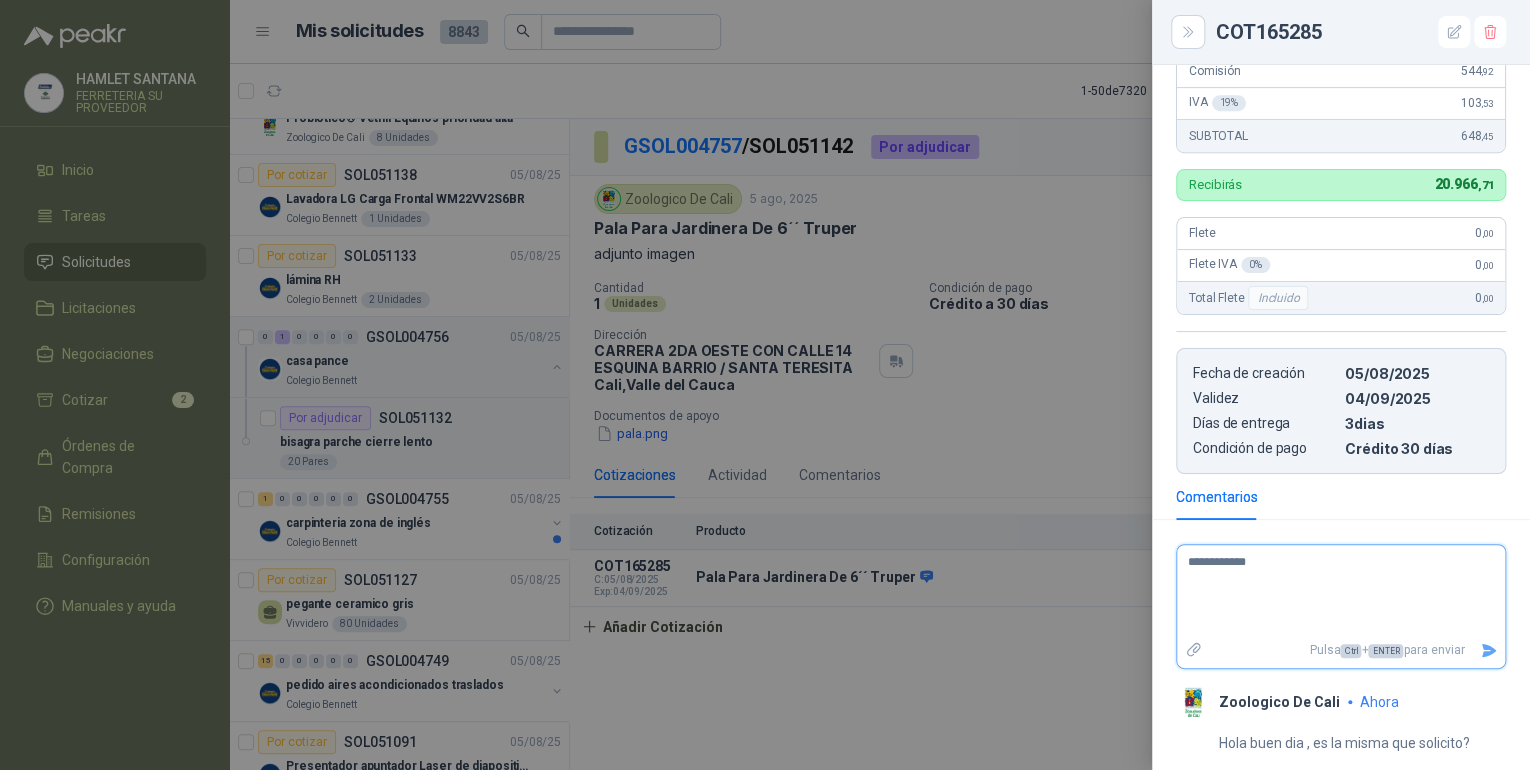 type 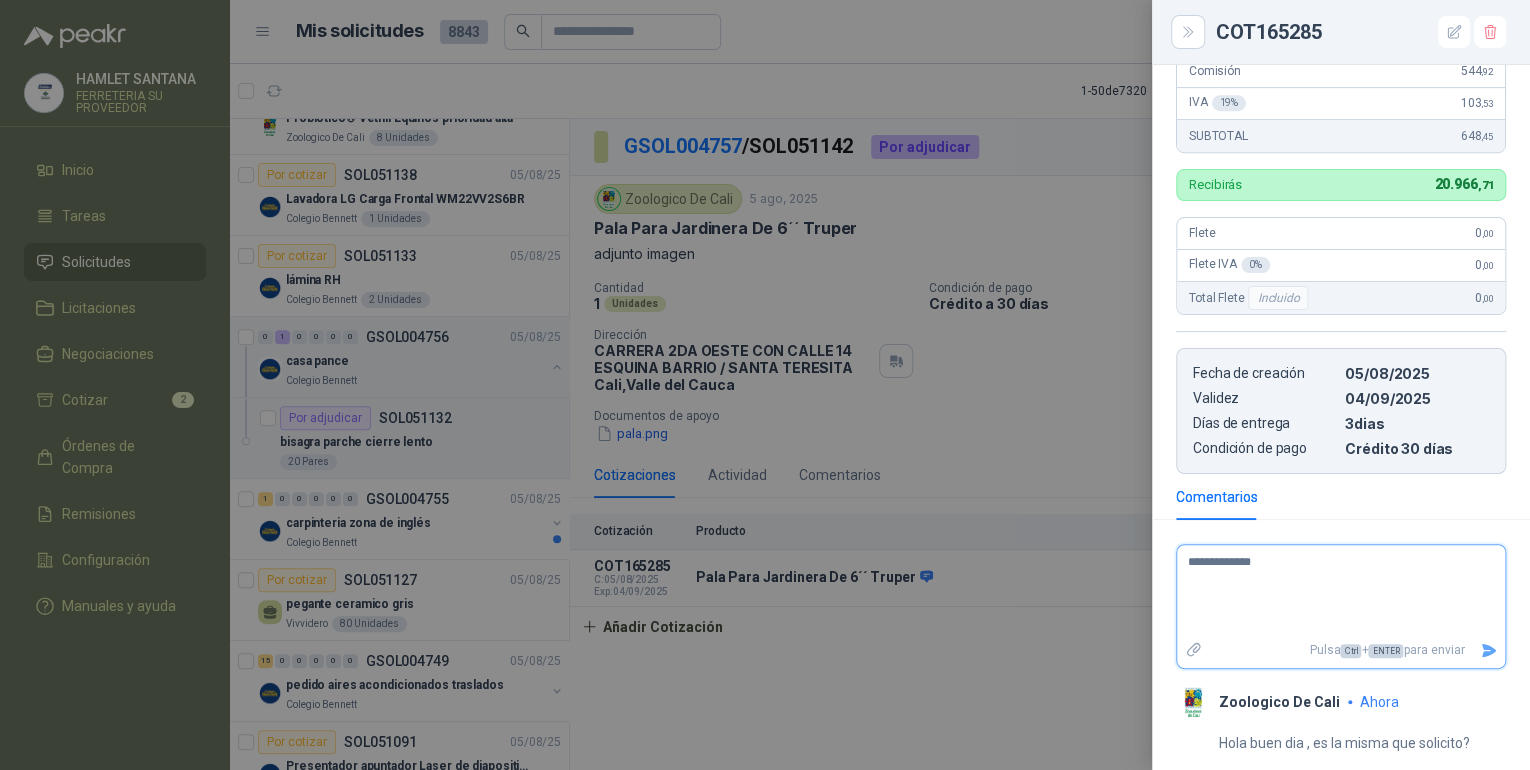 type 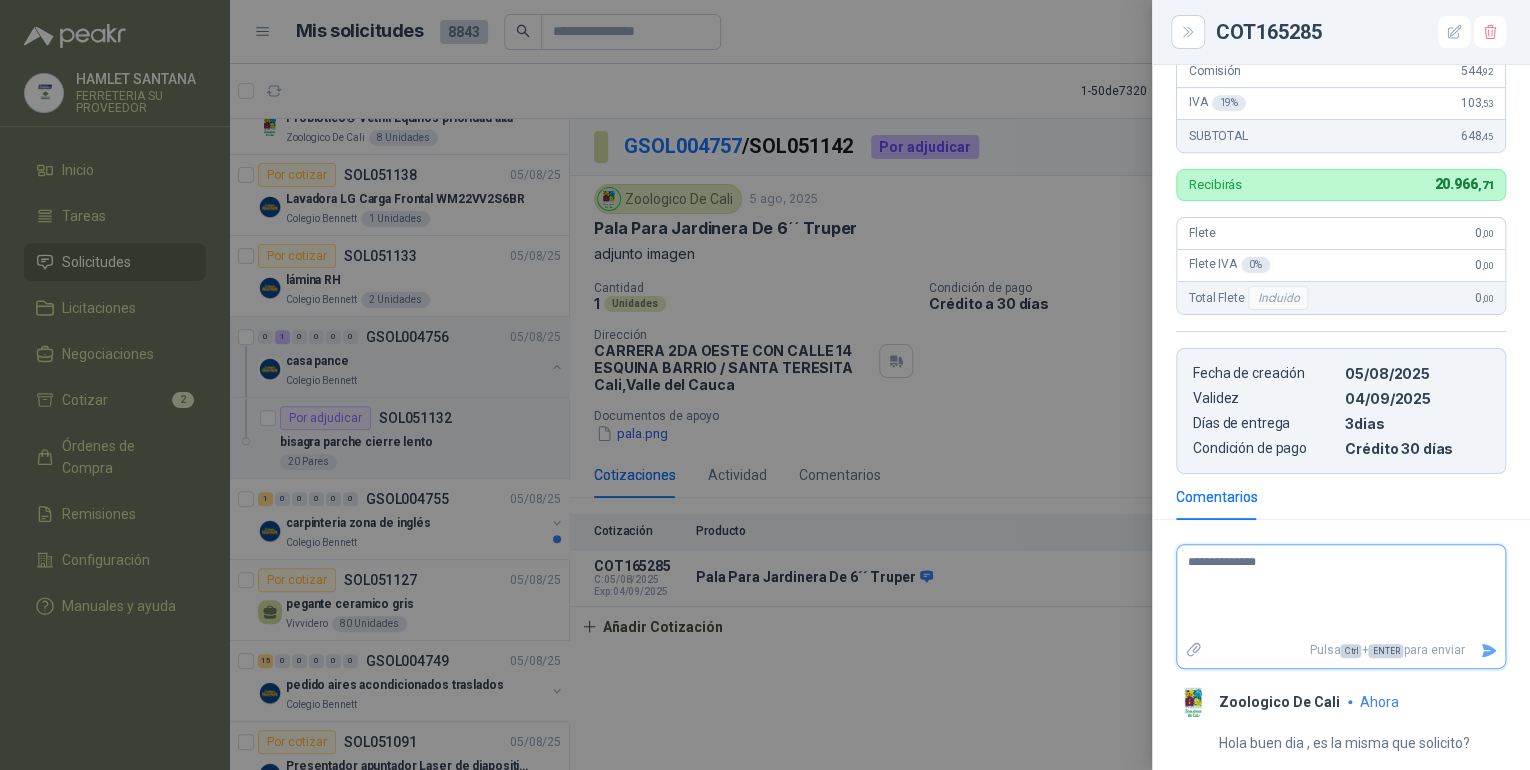 type 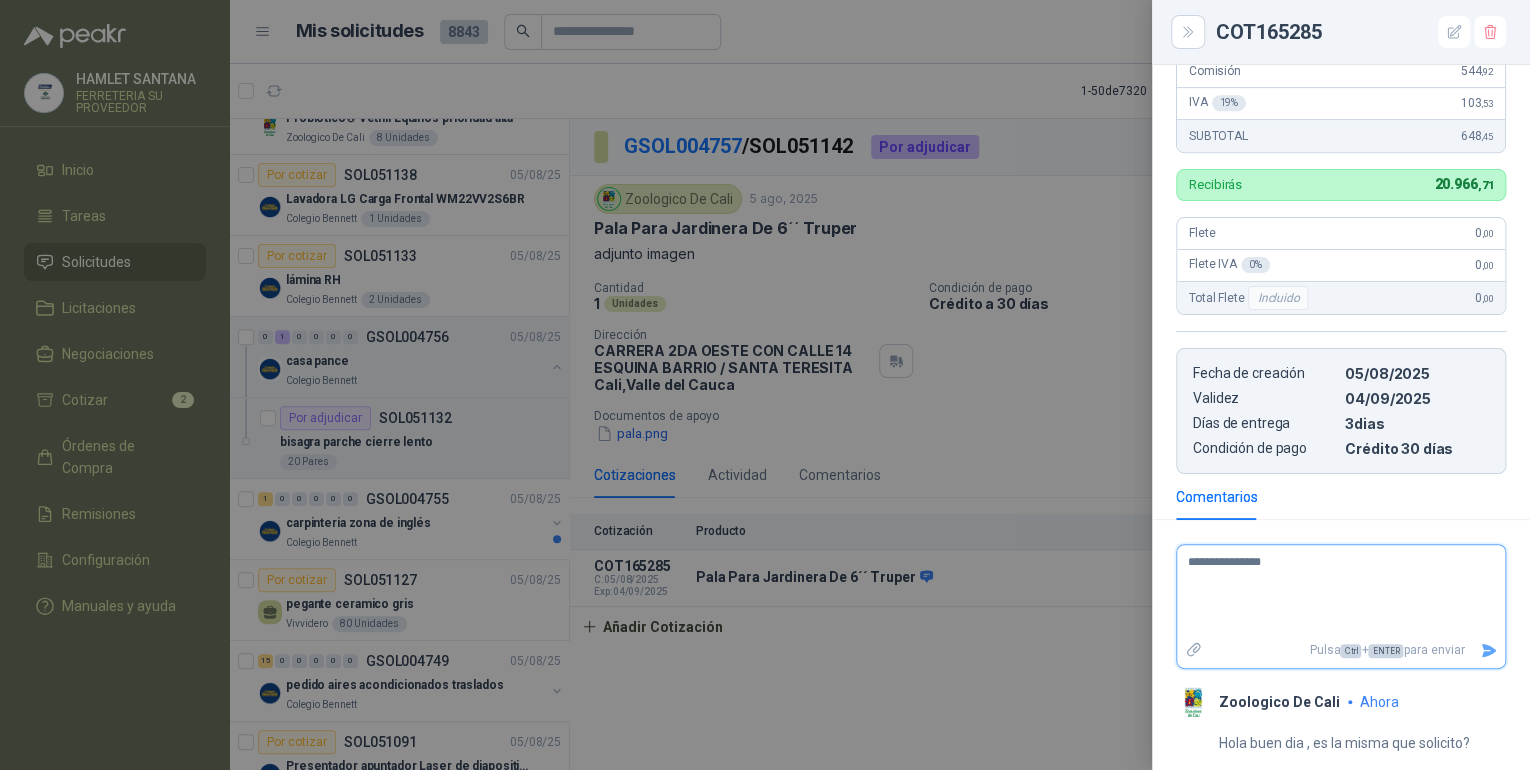 type 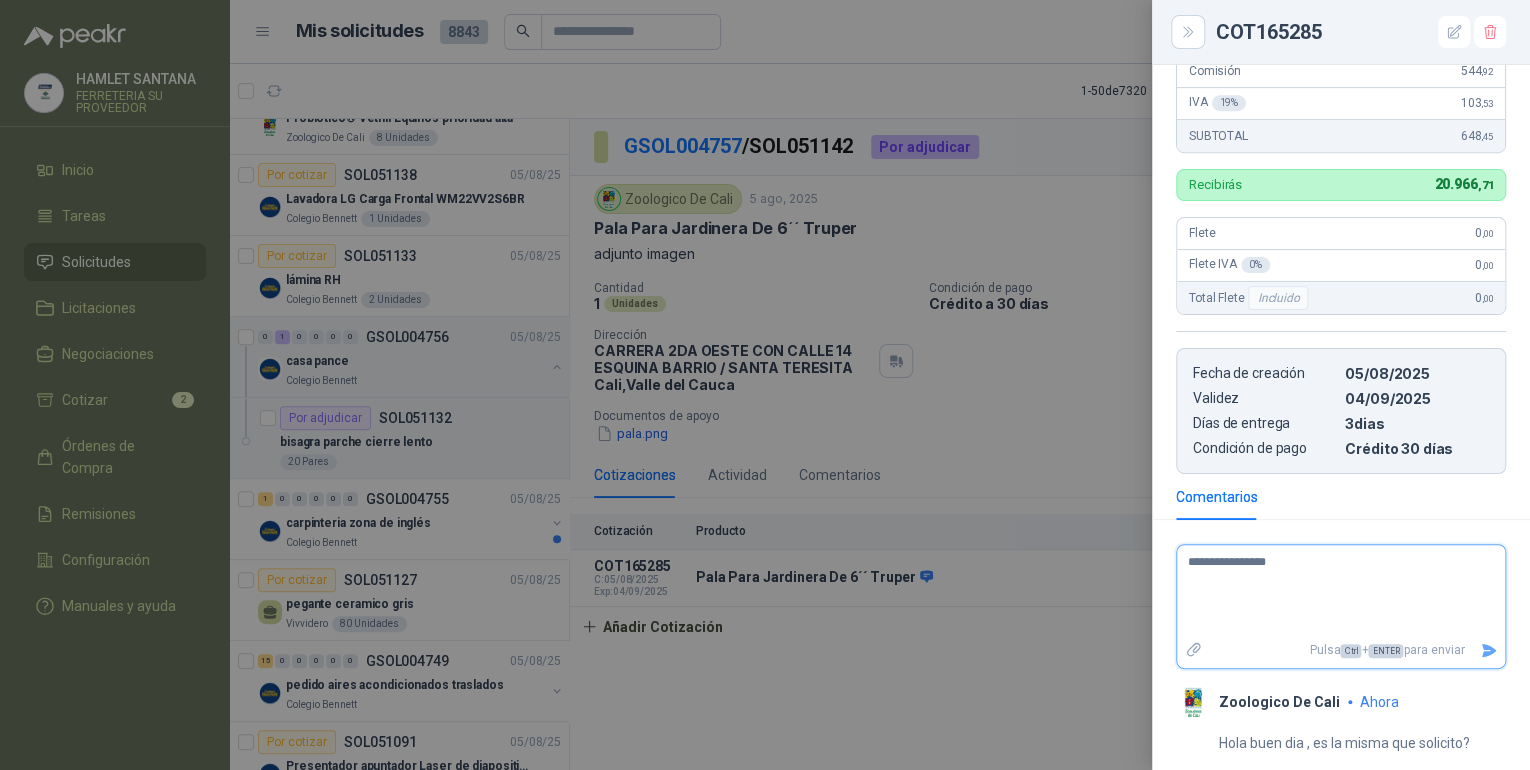 type 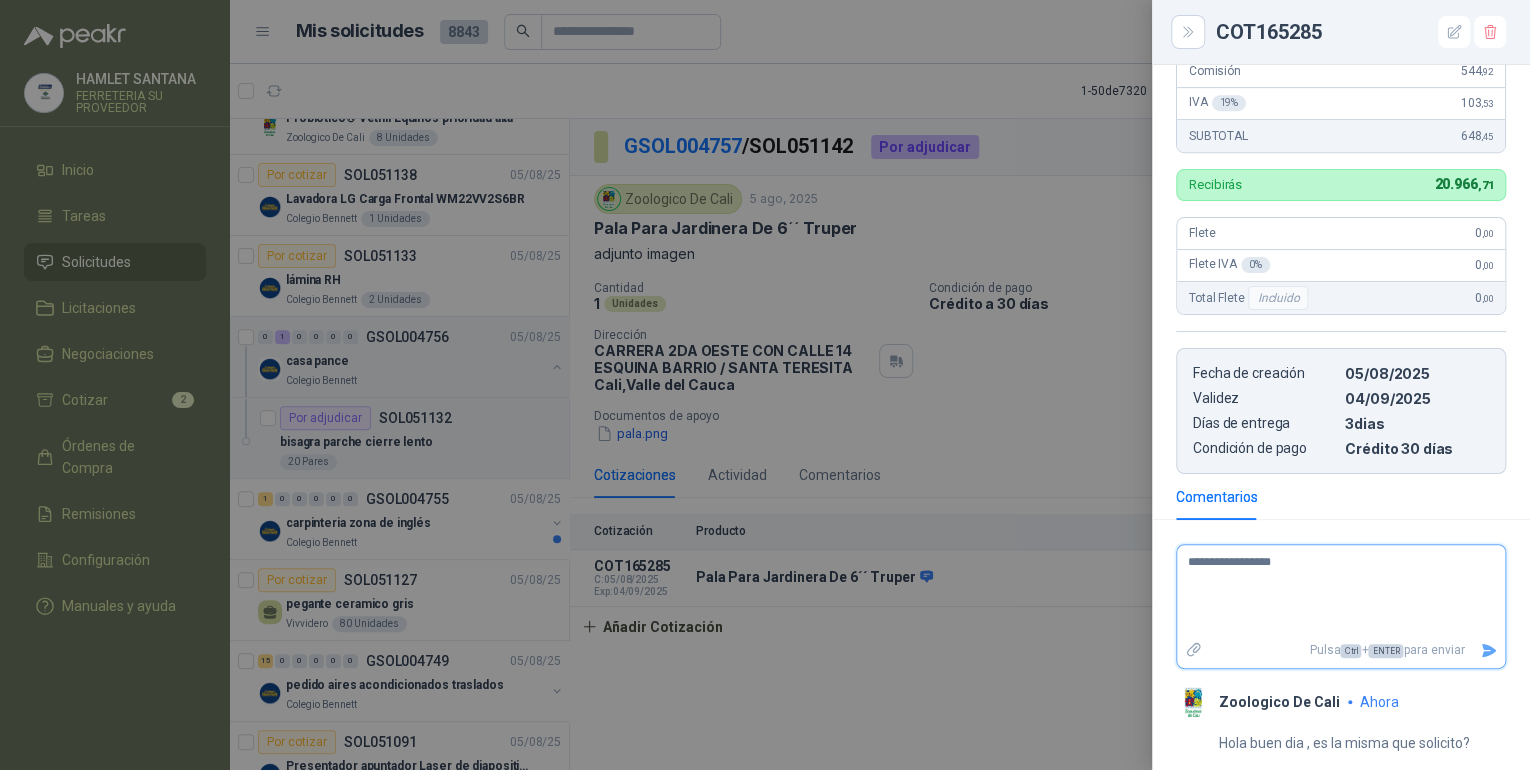 type 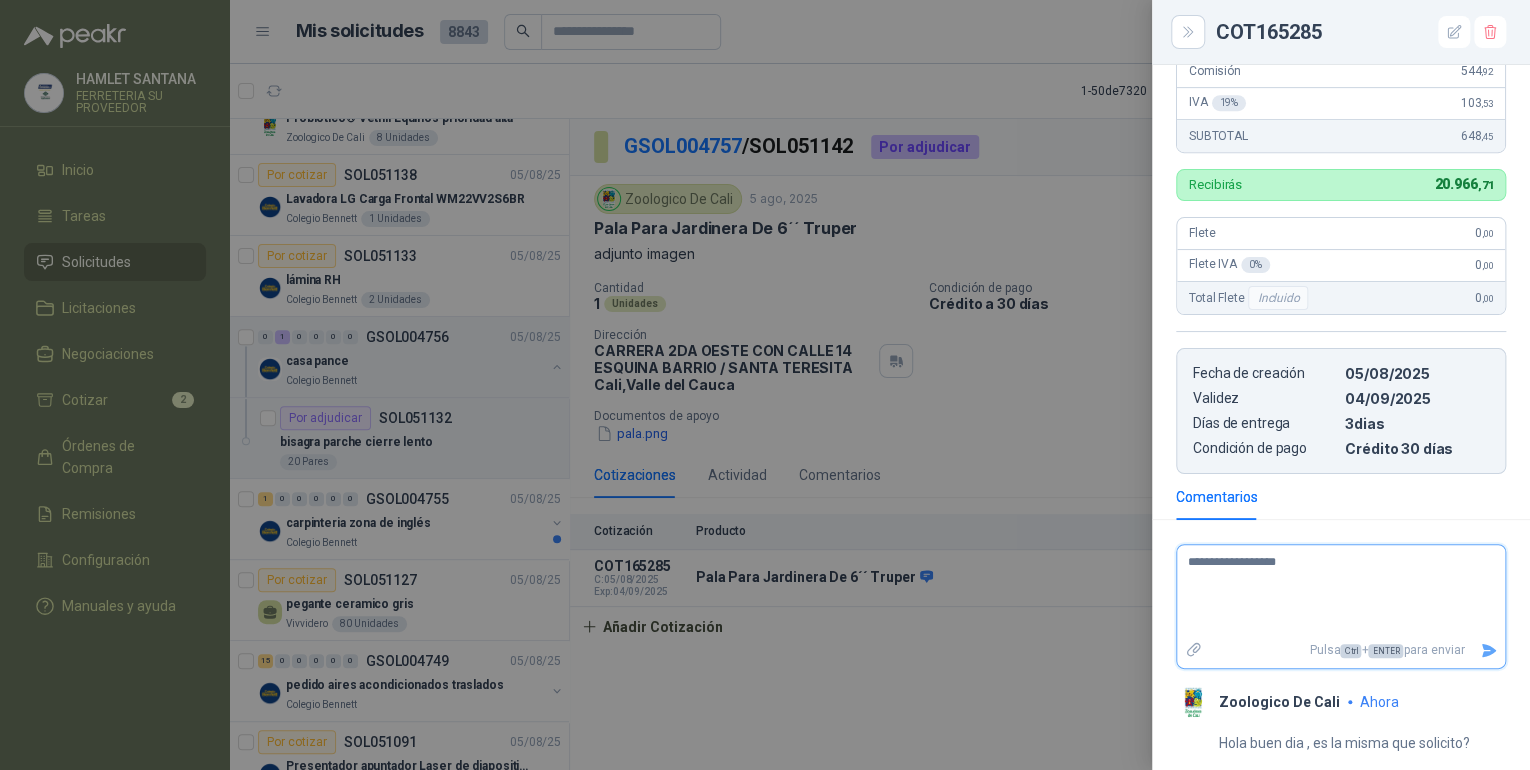 type 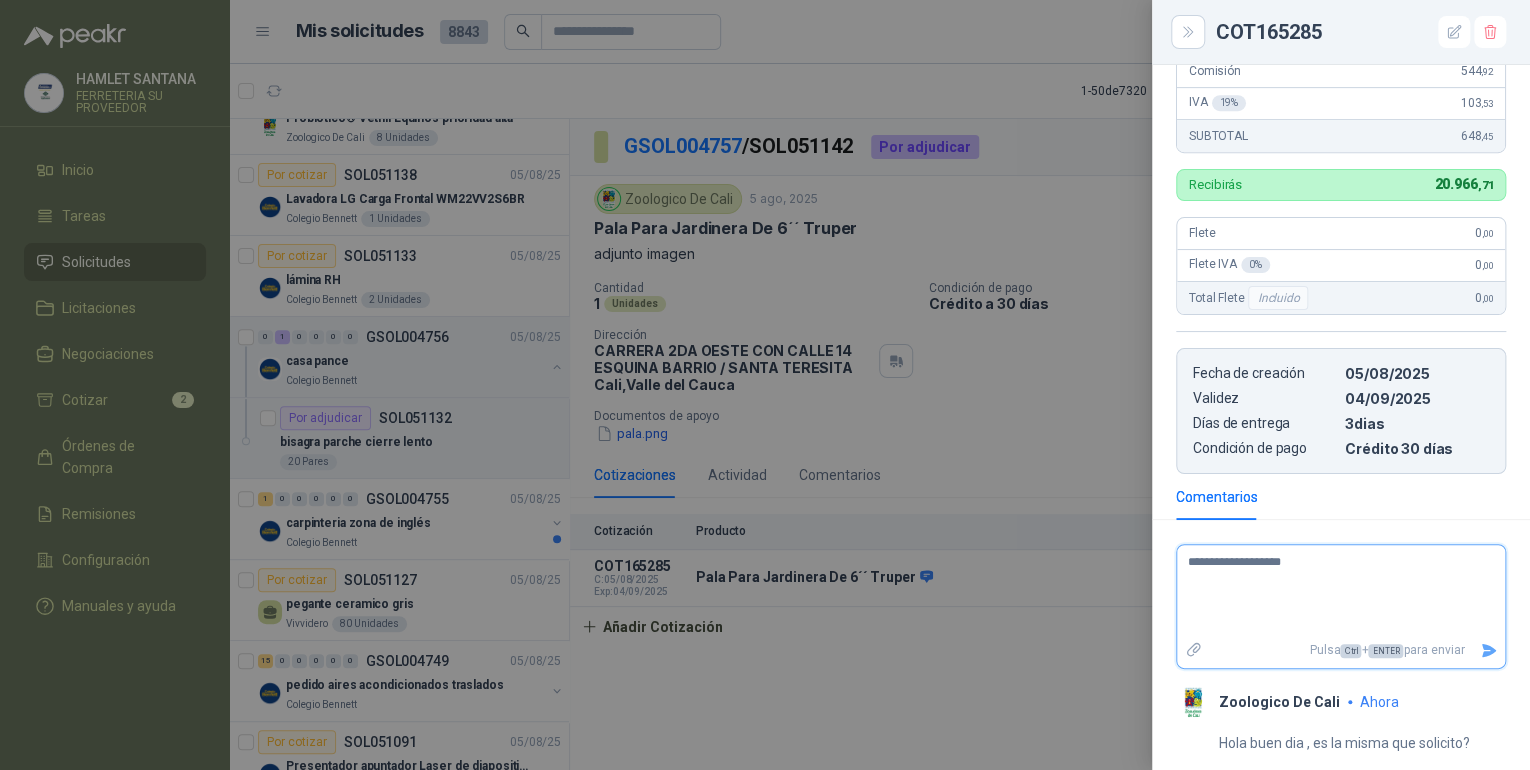 type 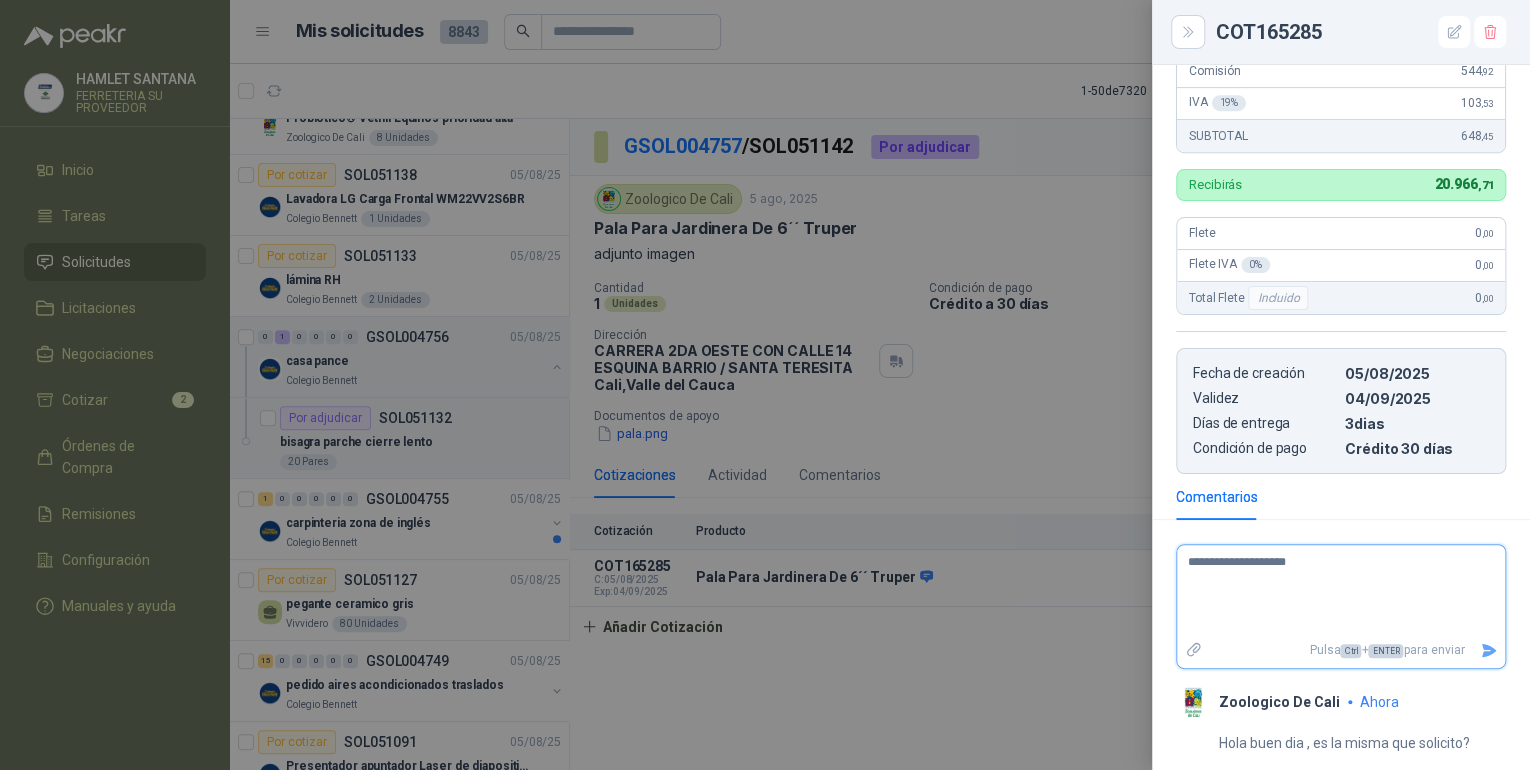 type 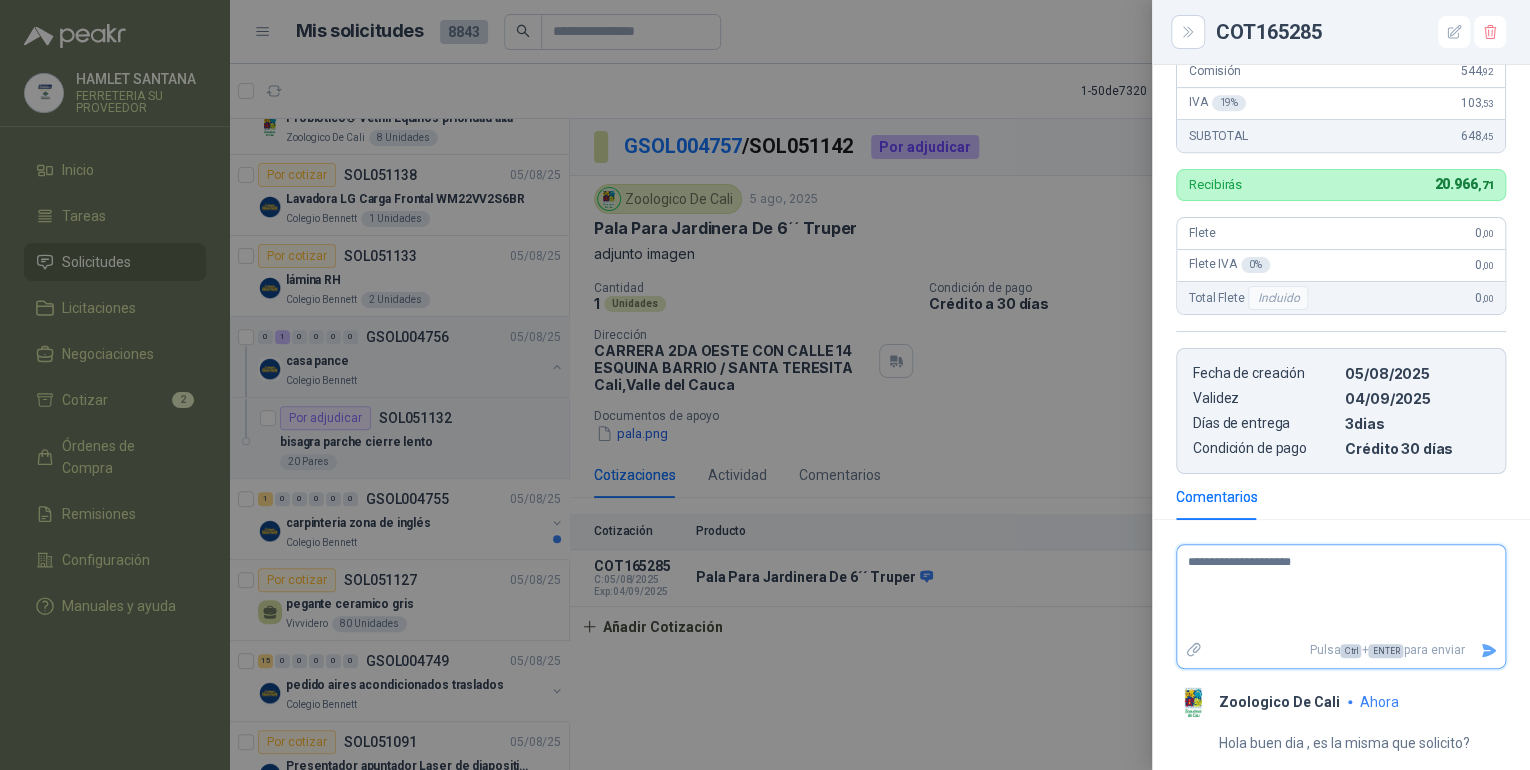 type 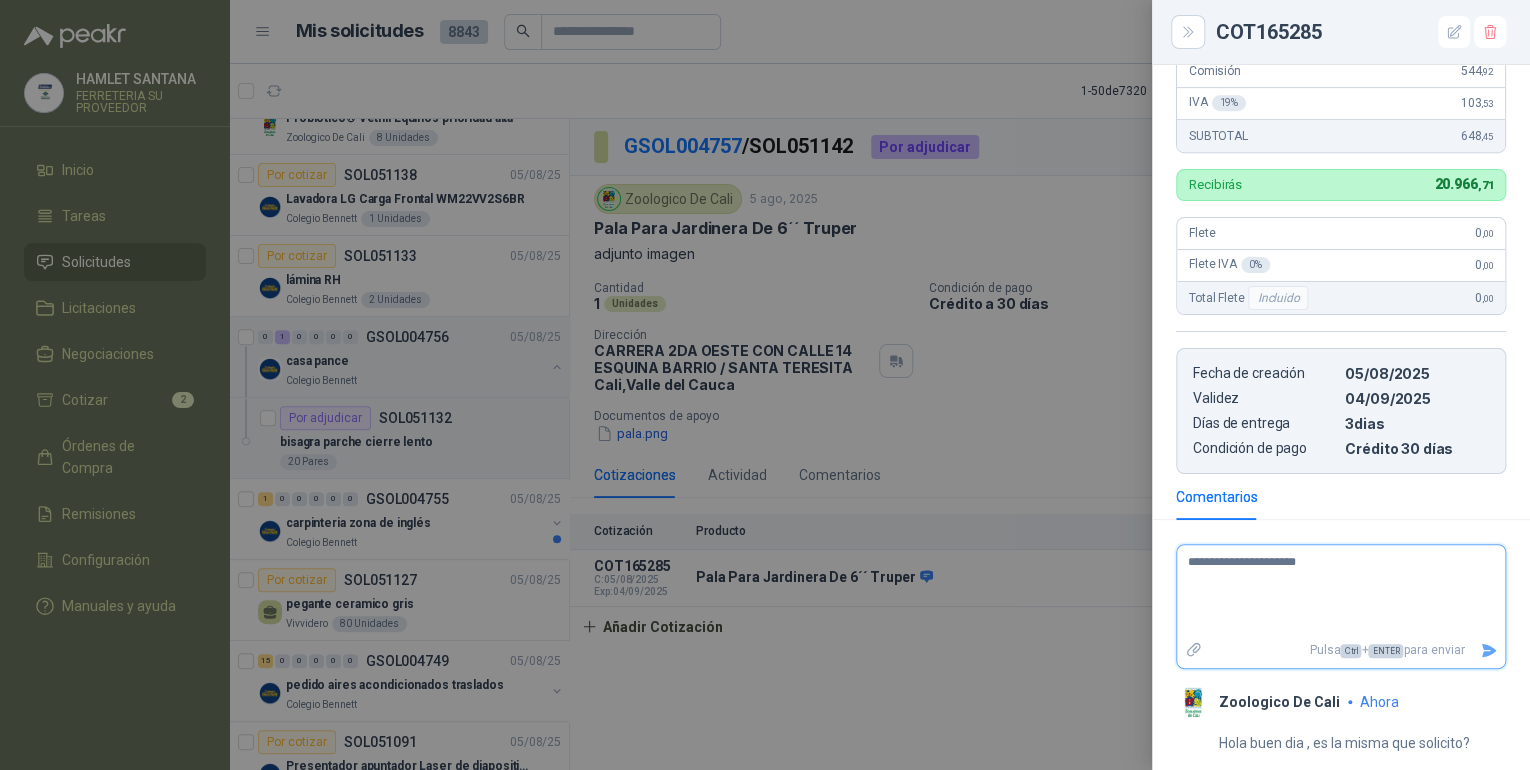 type 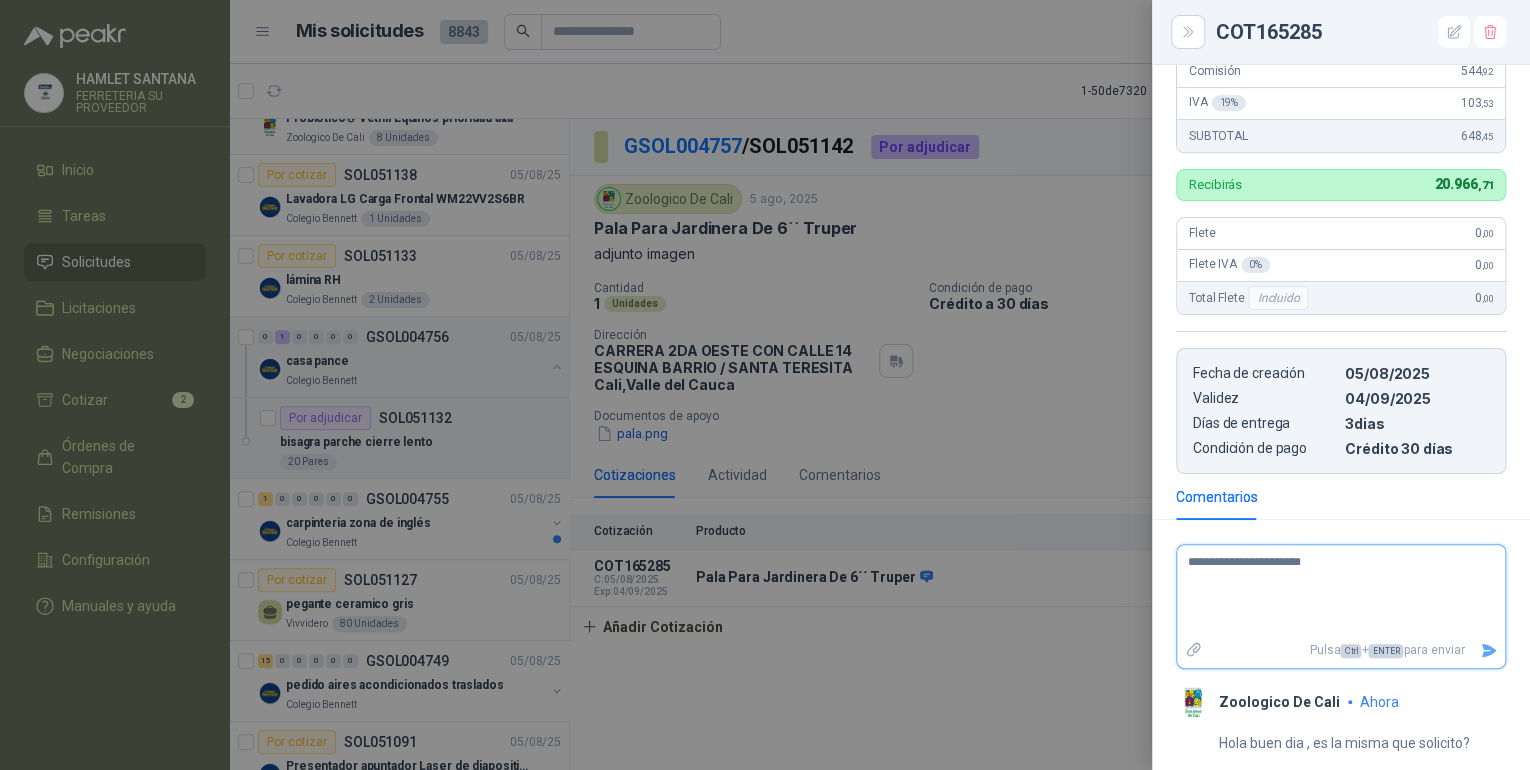 type 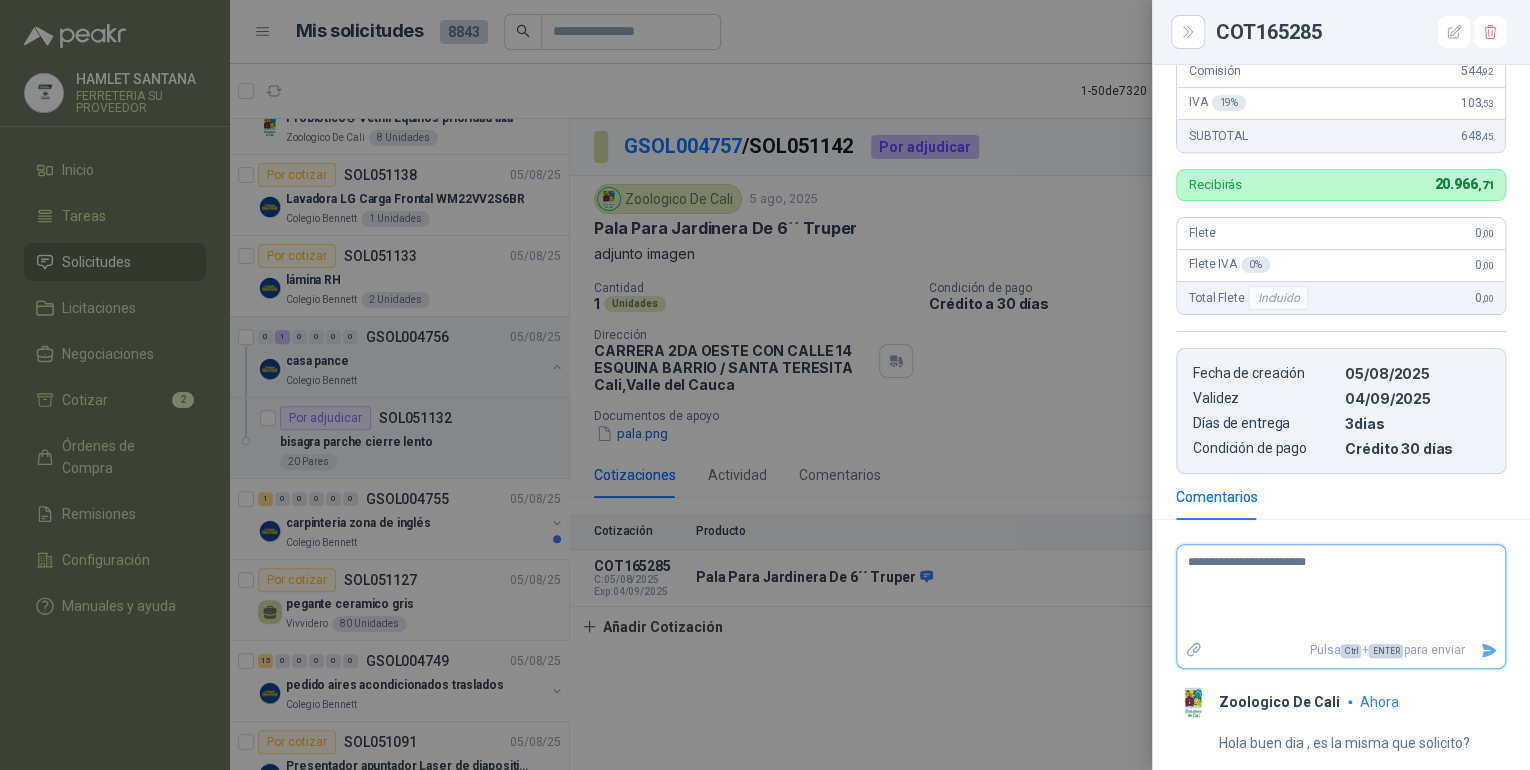 type 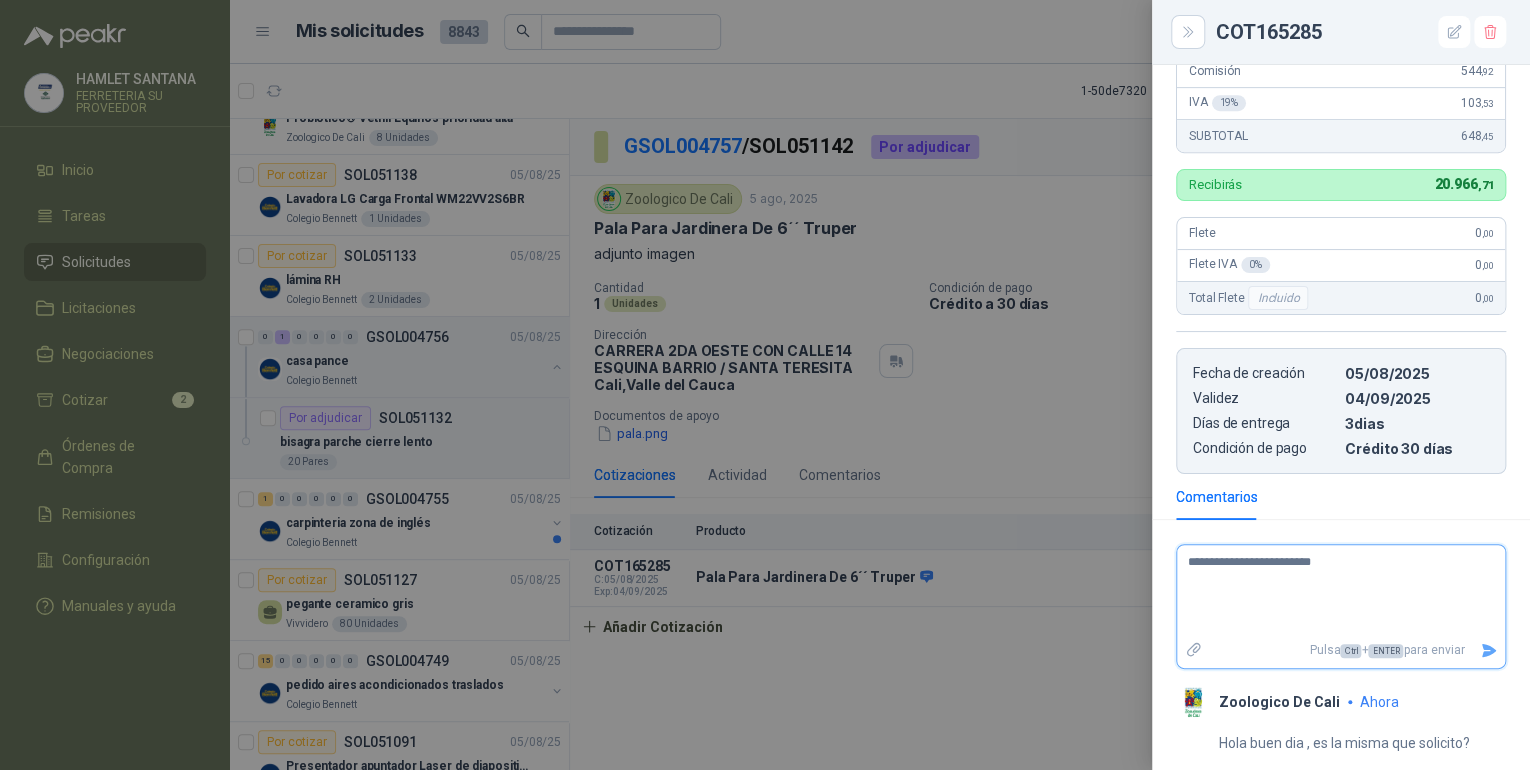 type 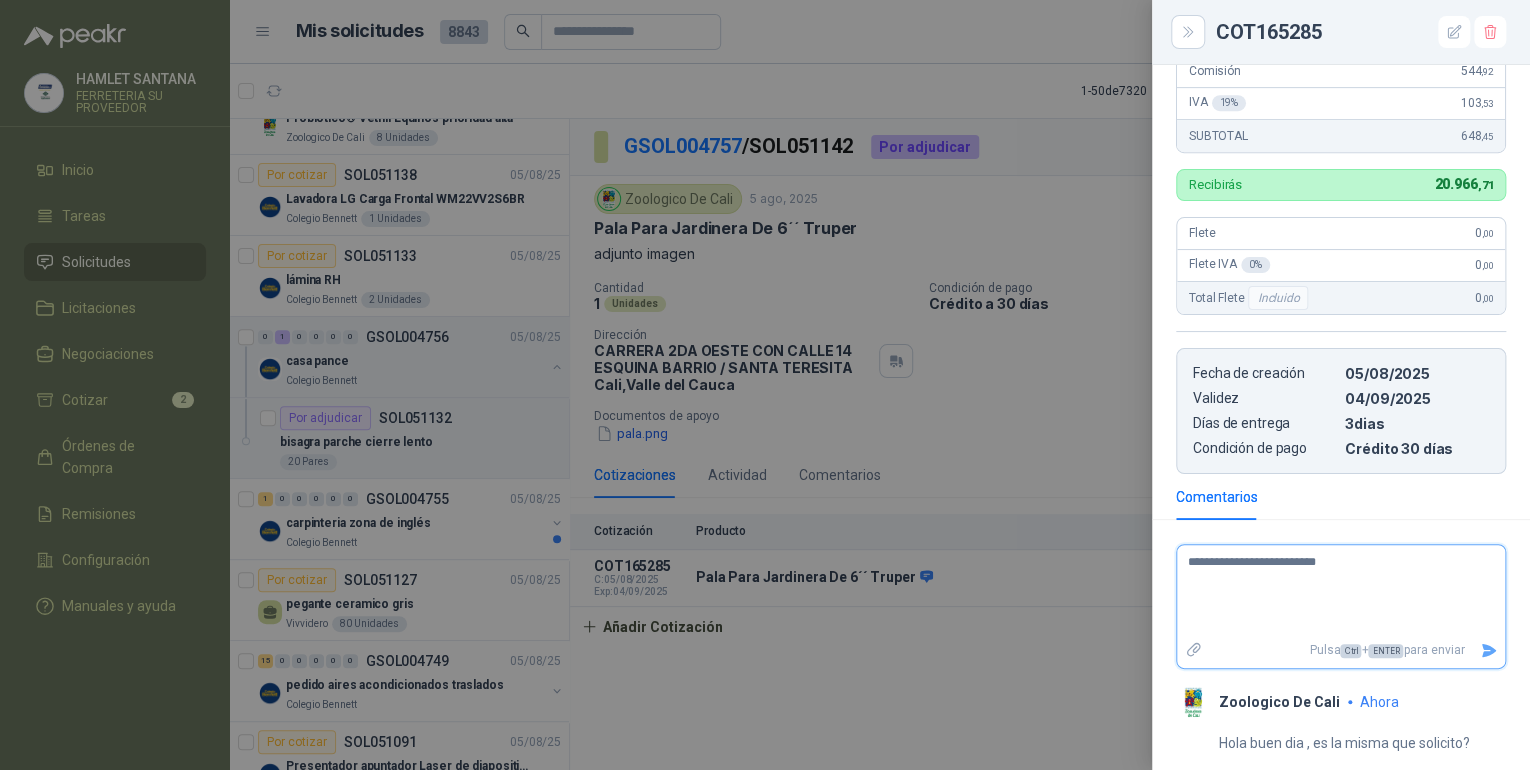 type 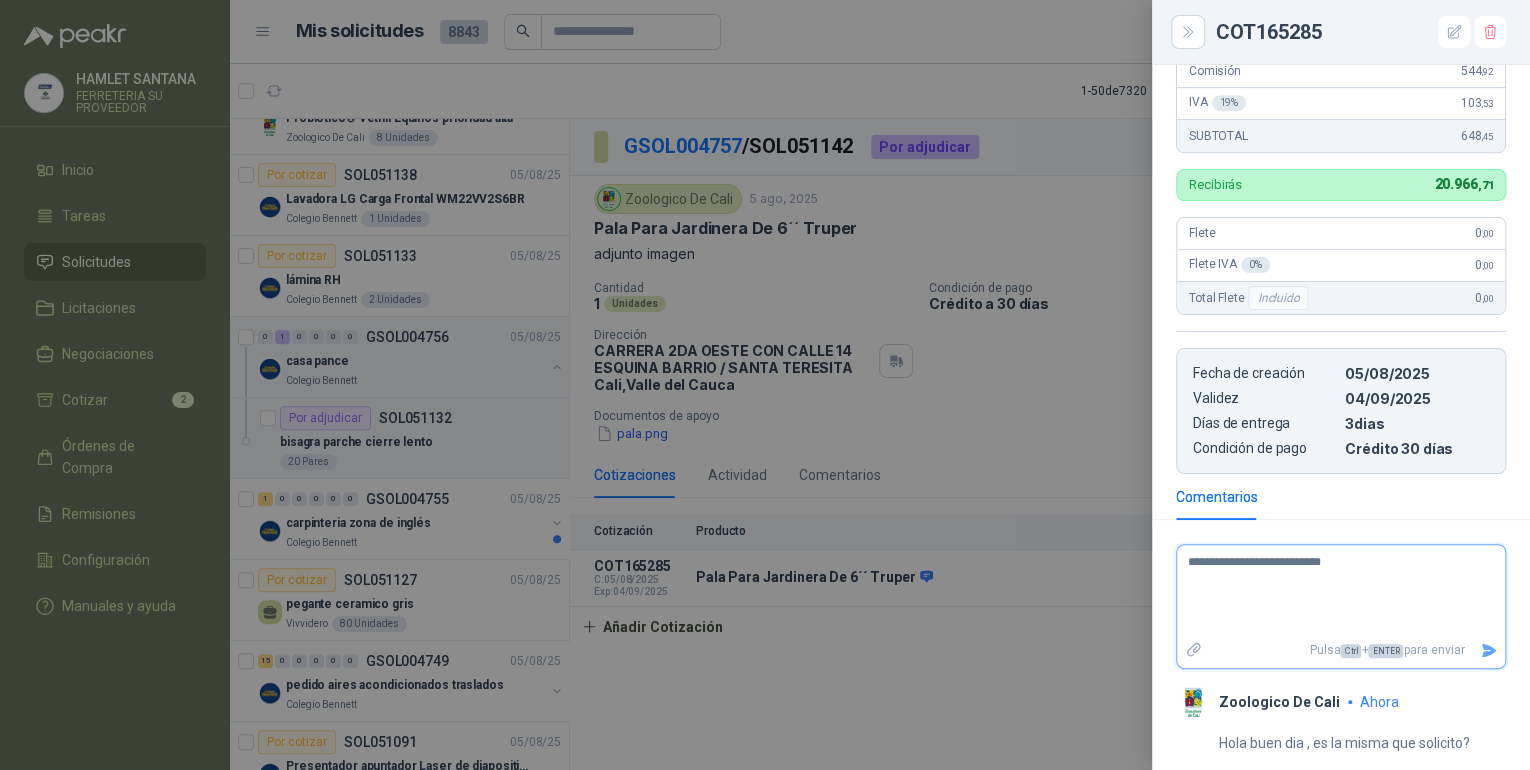 type 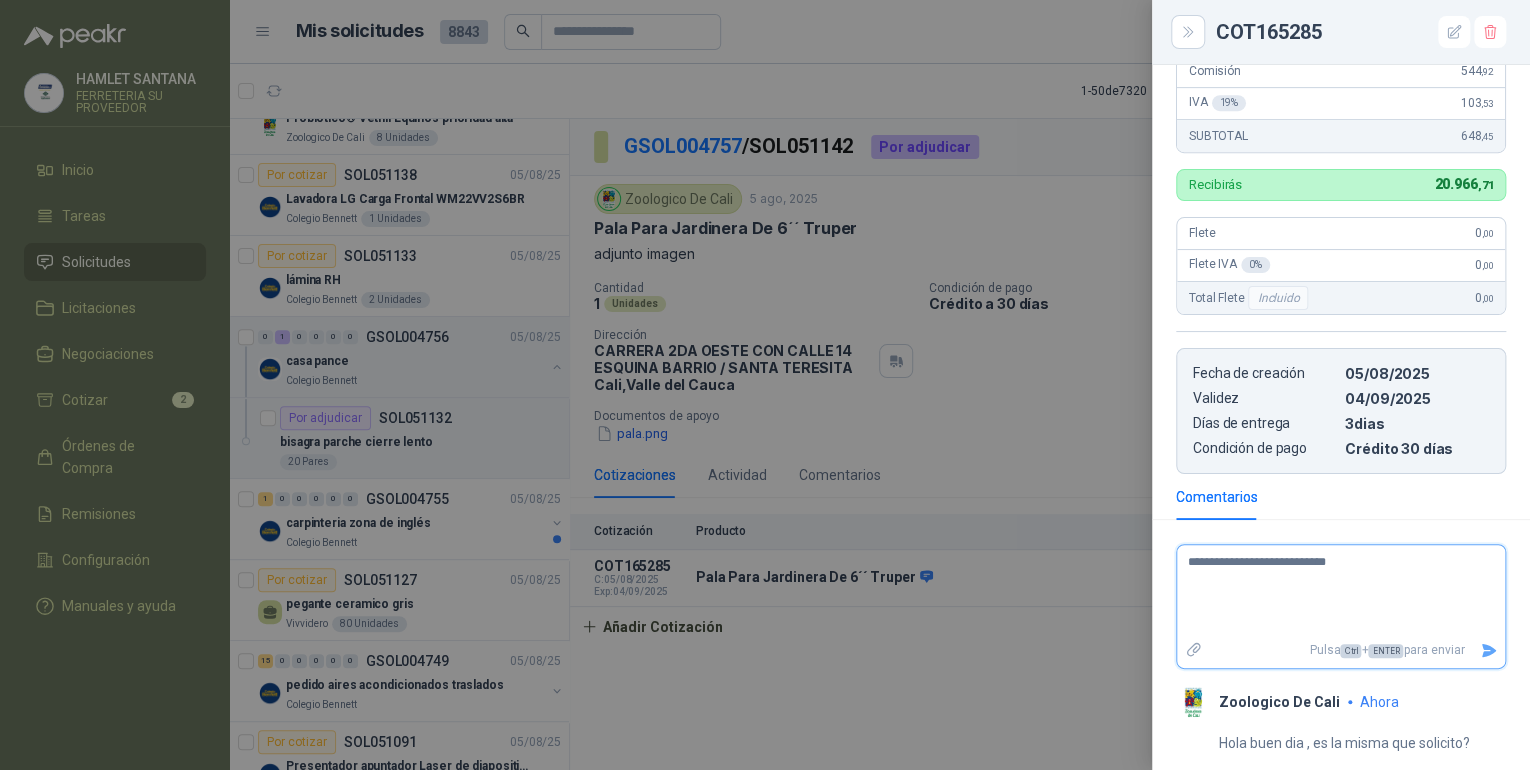 type 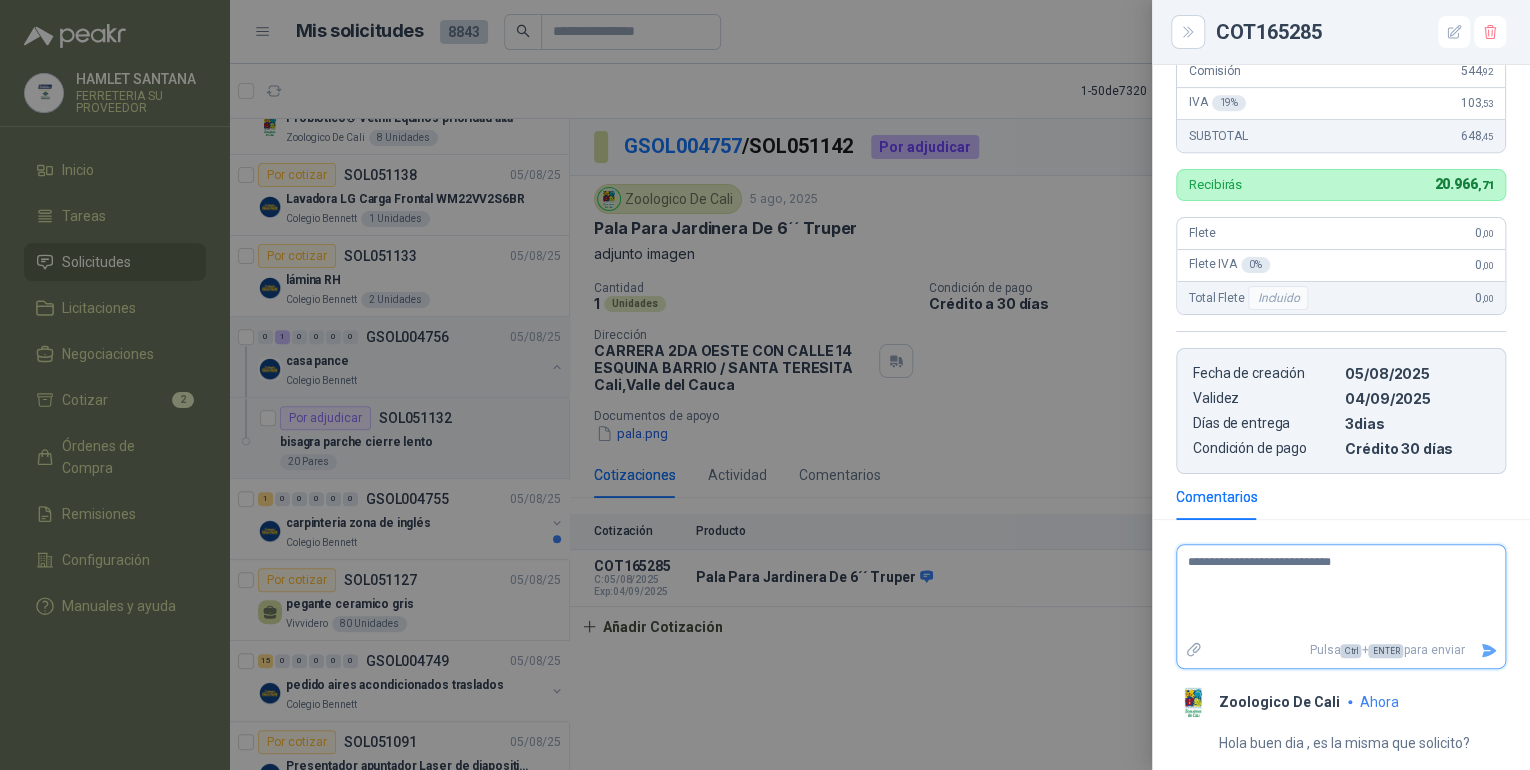 type 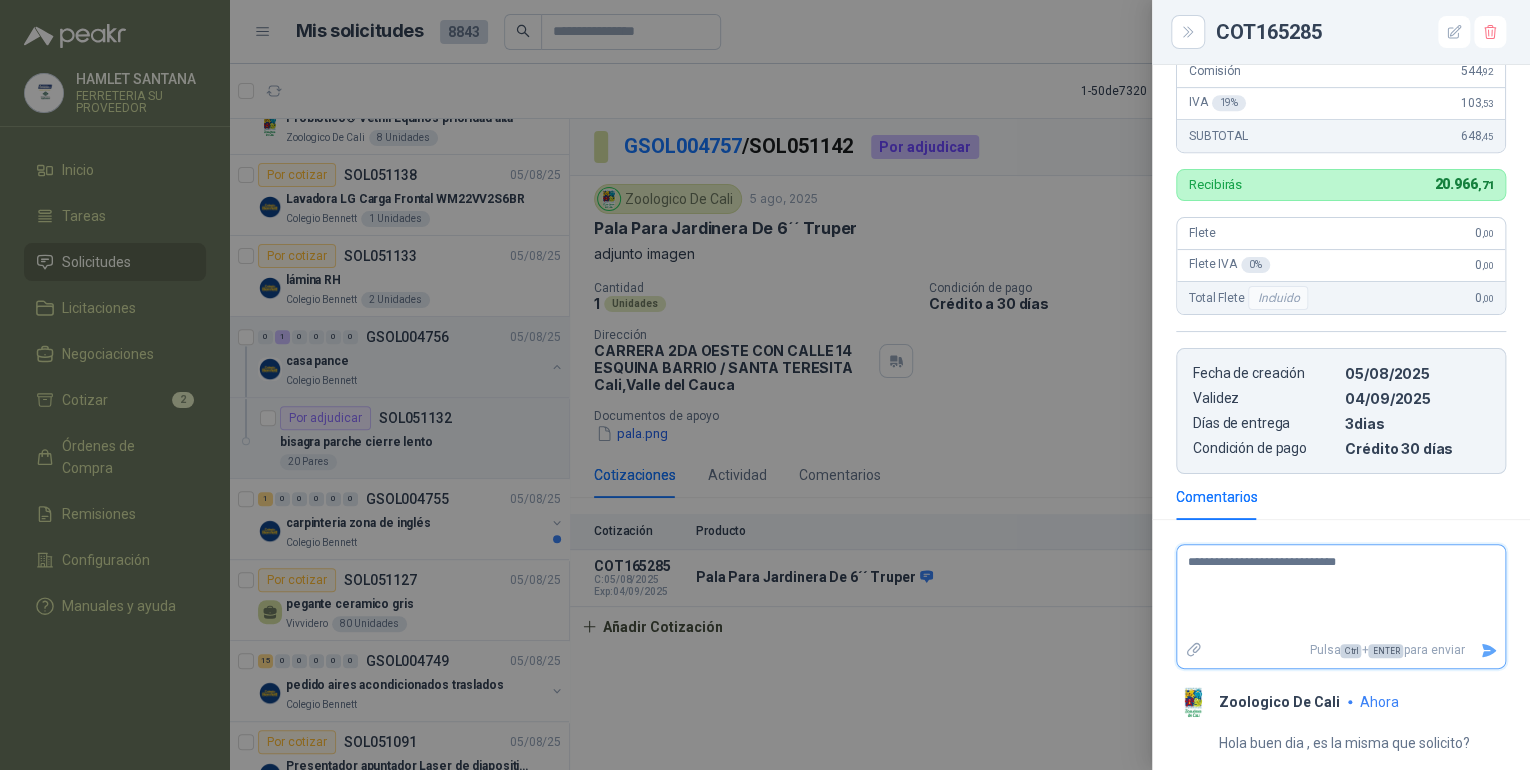 type 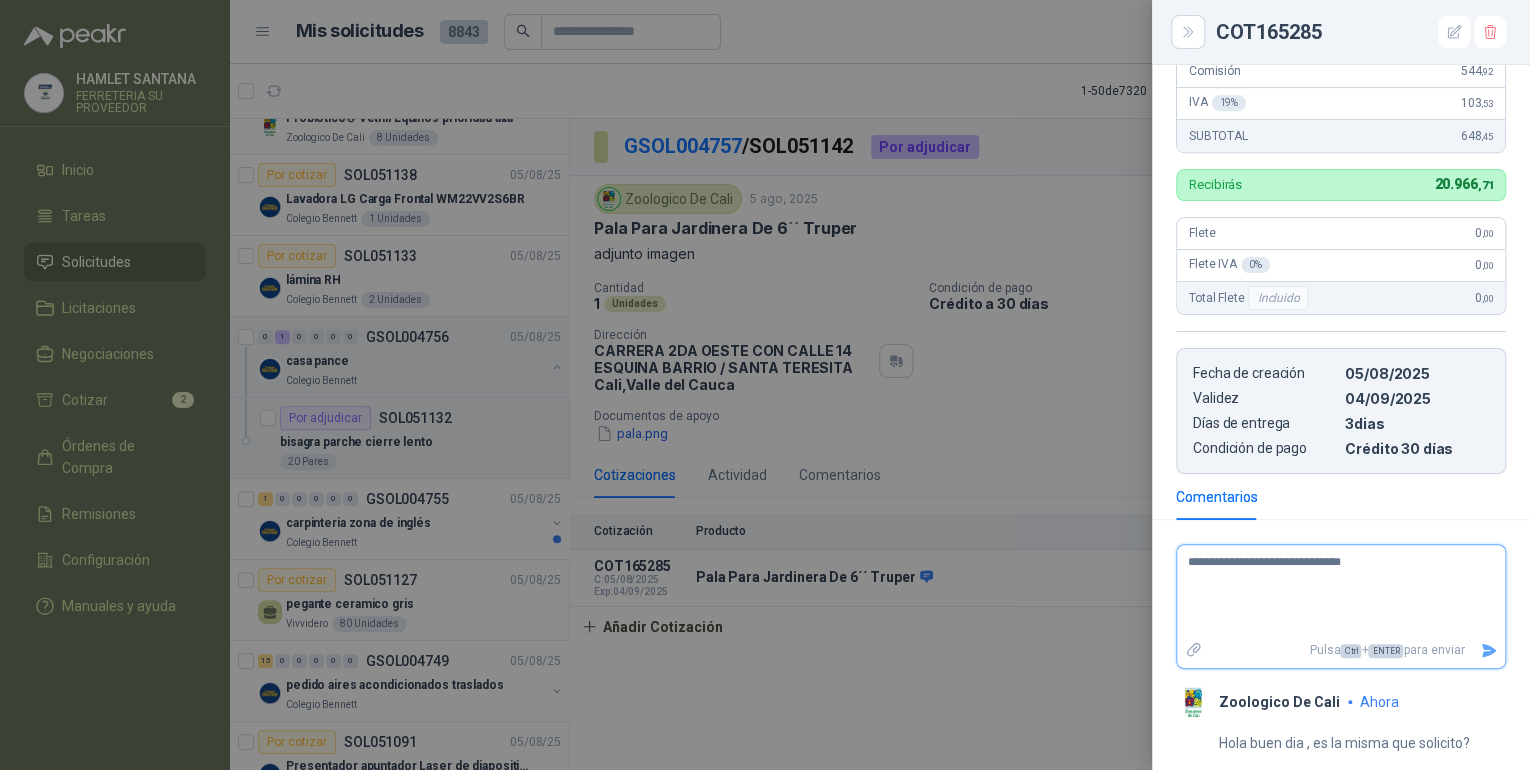 type 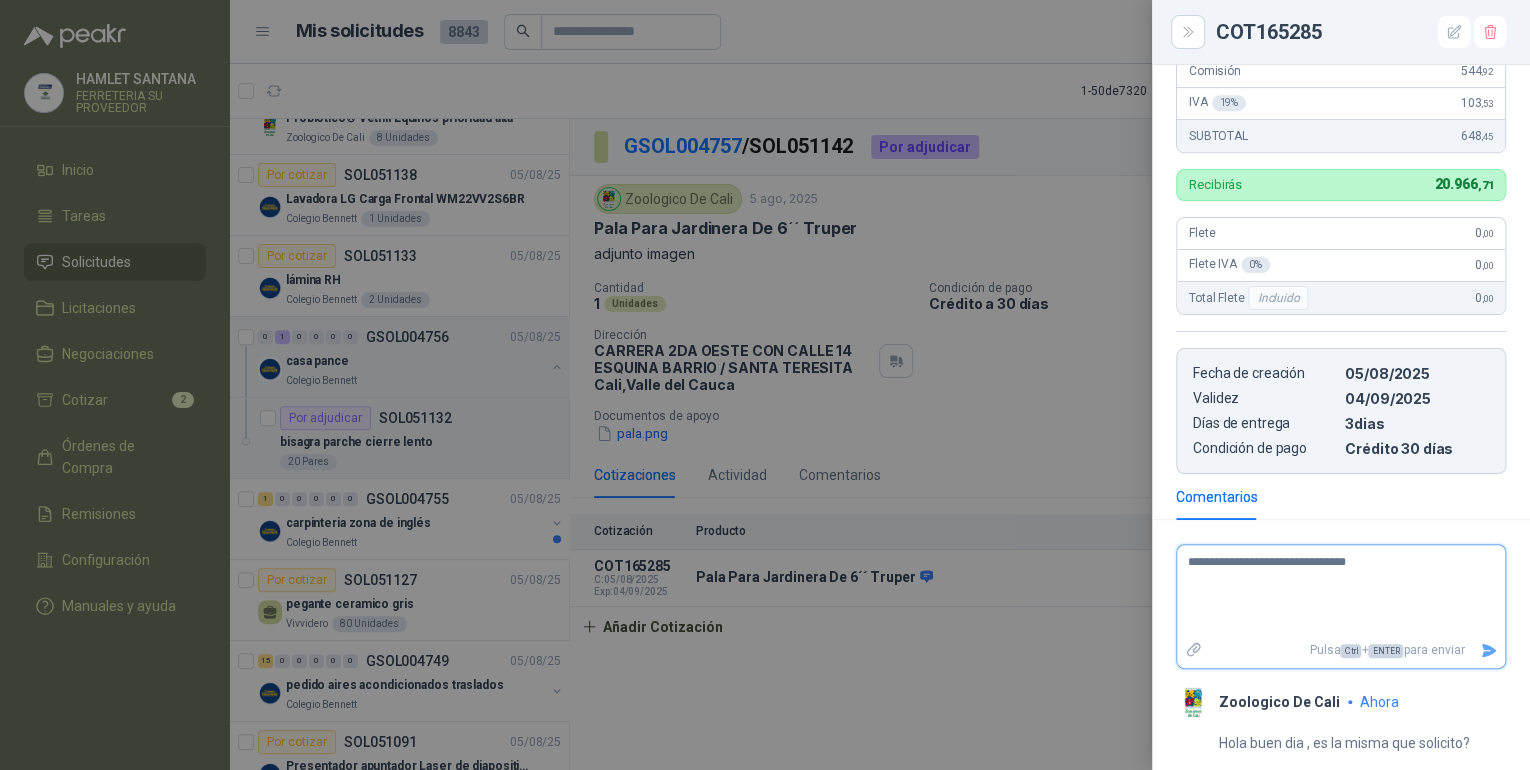 type 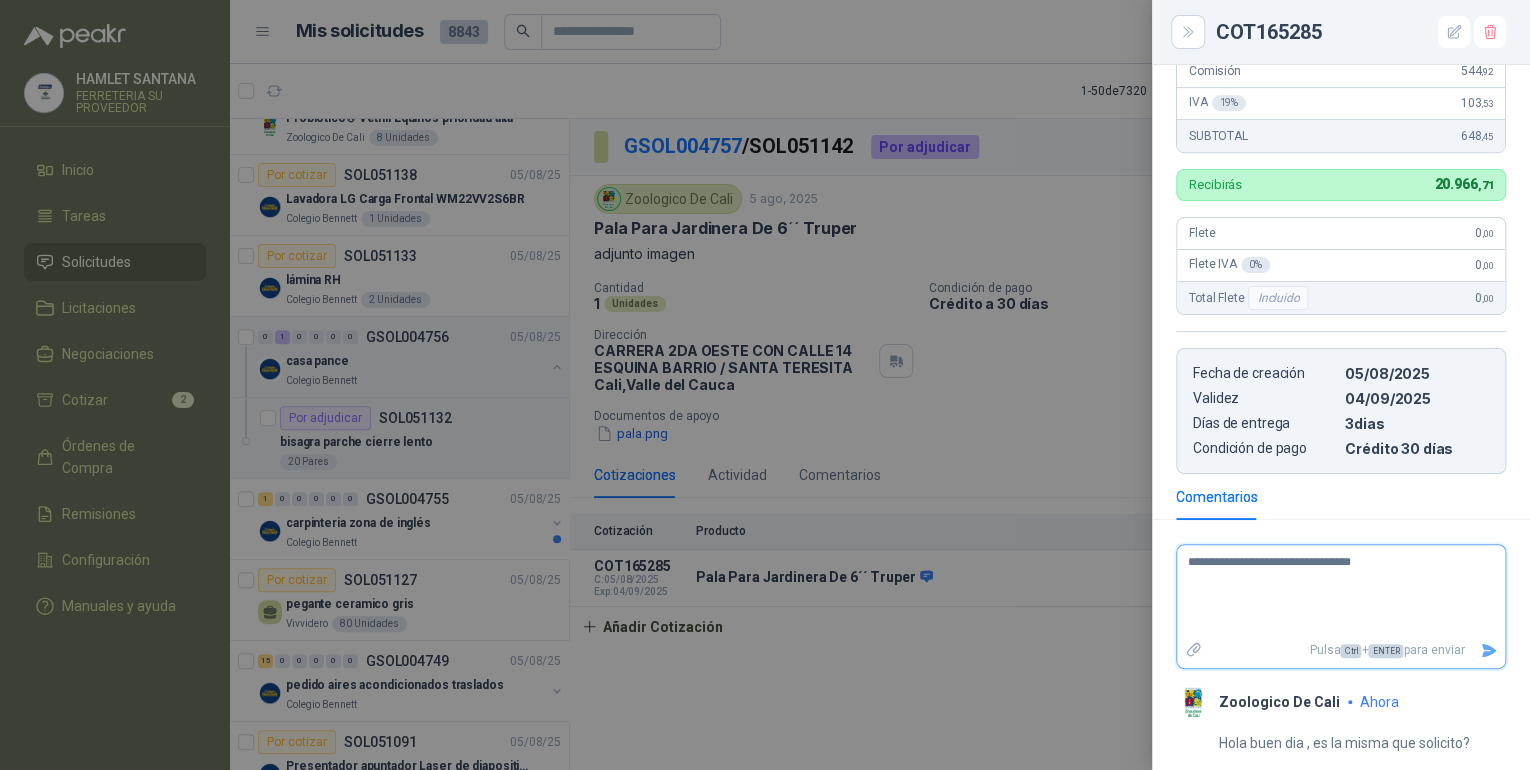 type 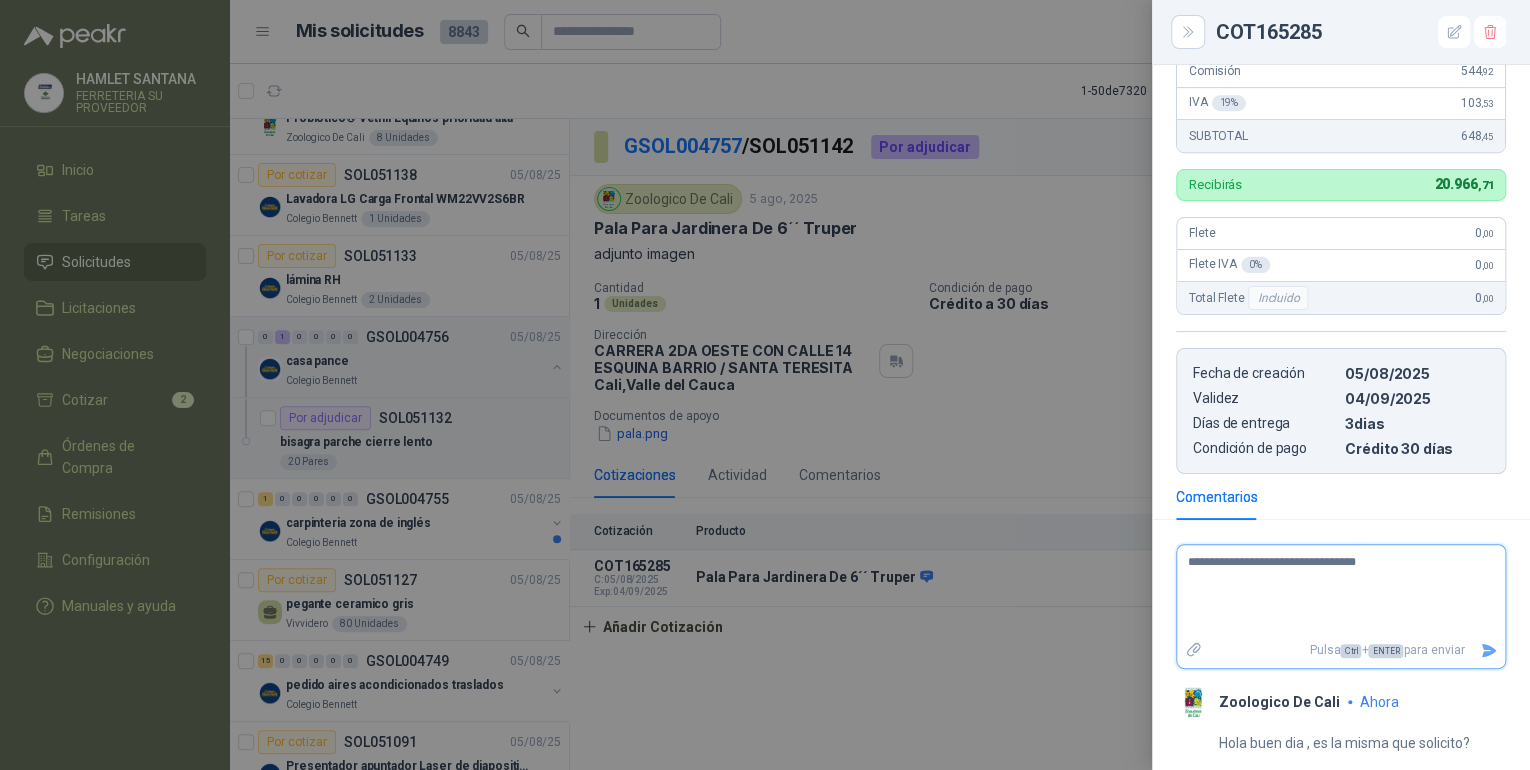 type 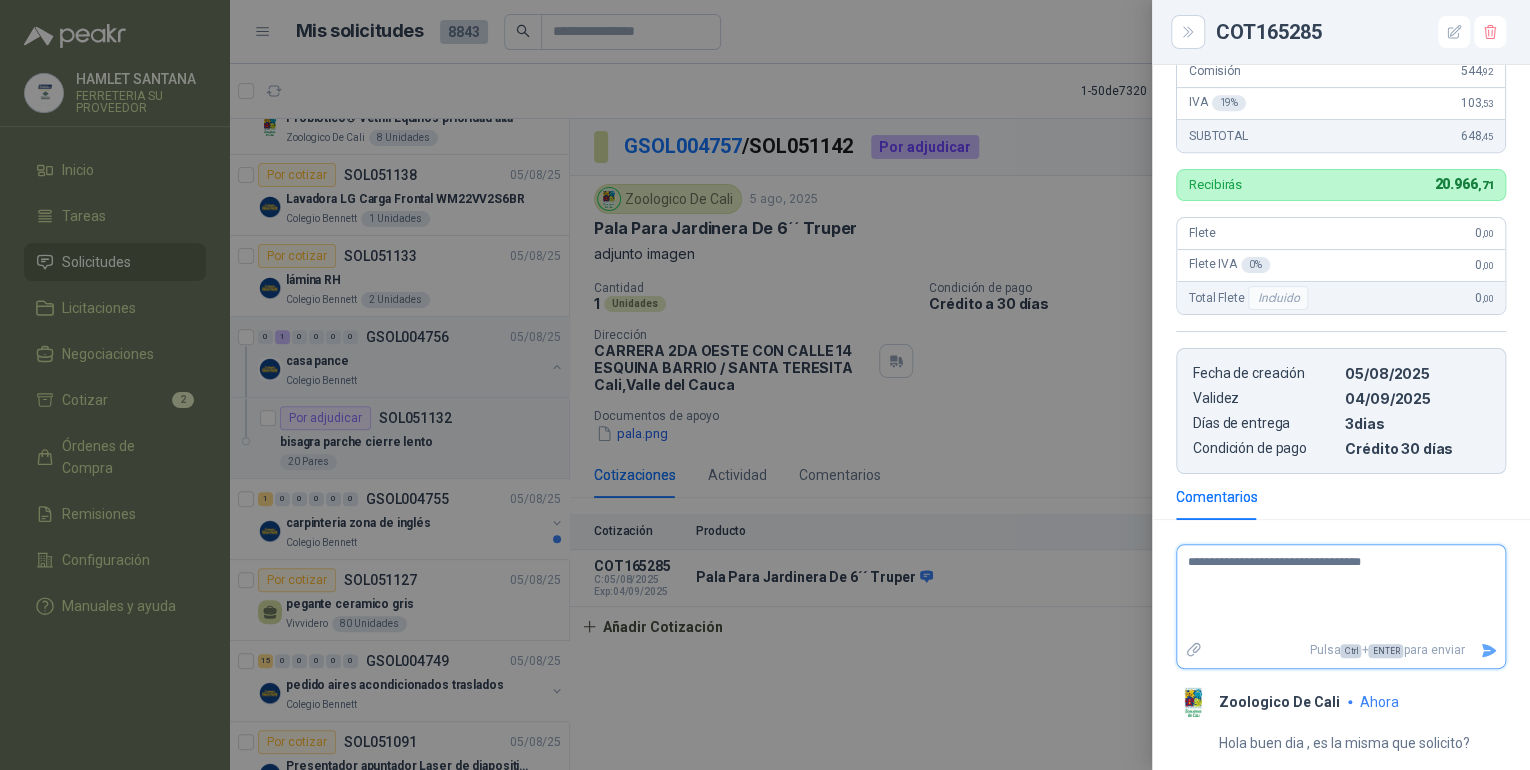 type 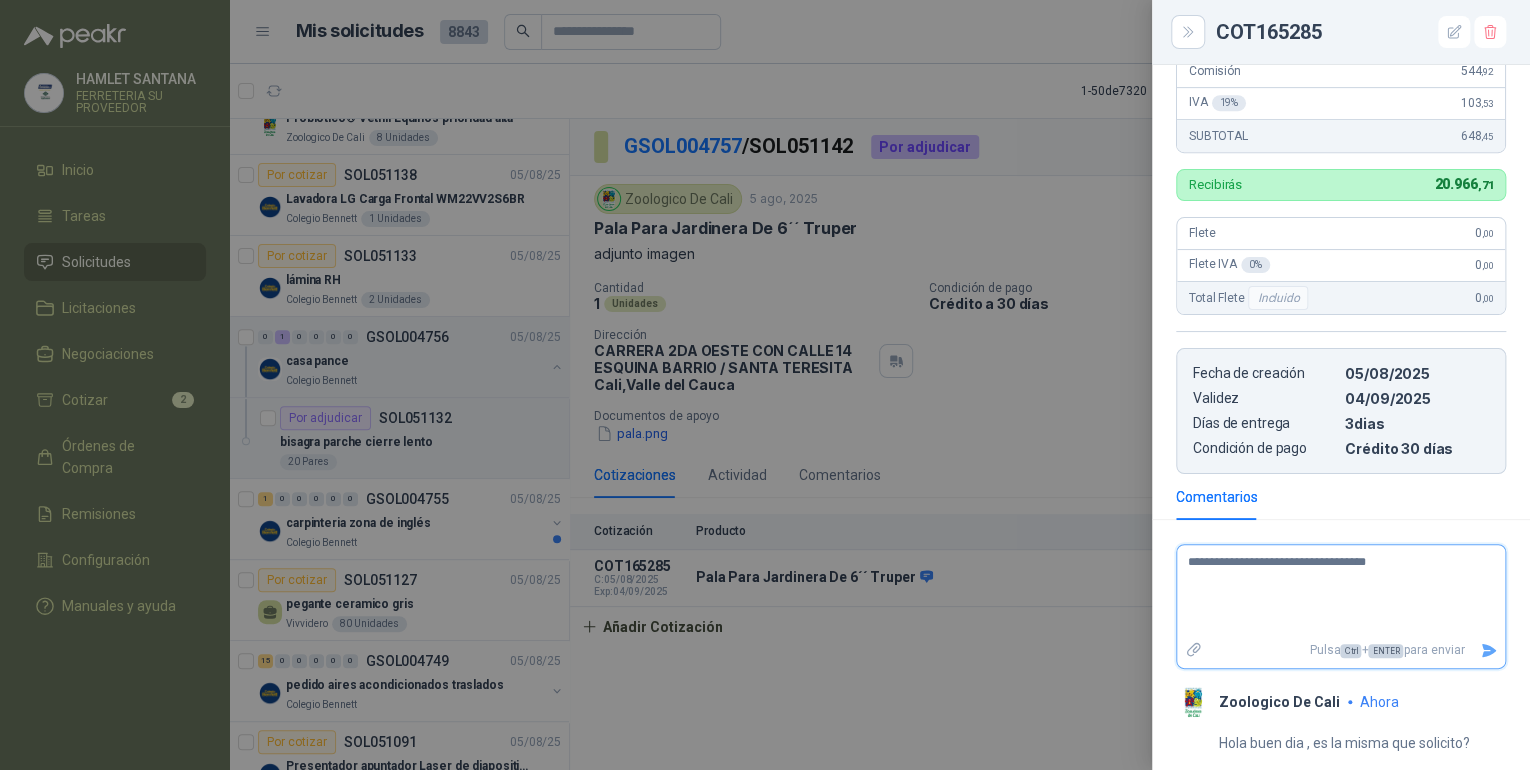 type on "**********" 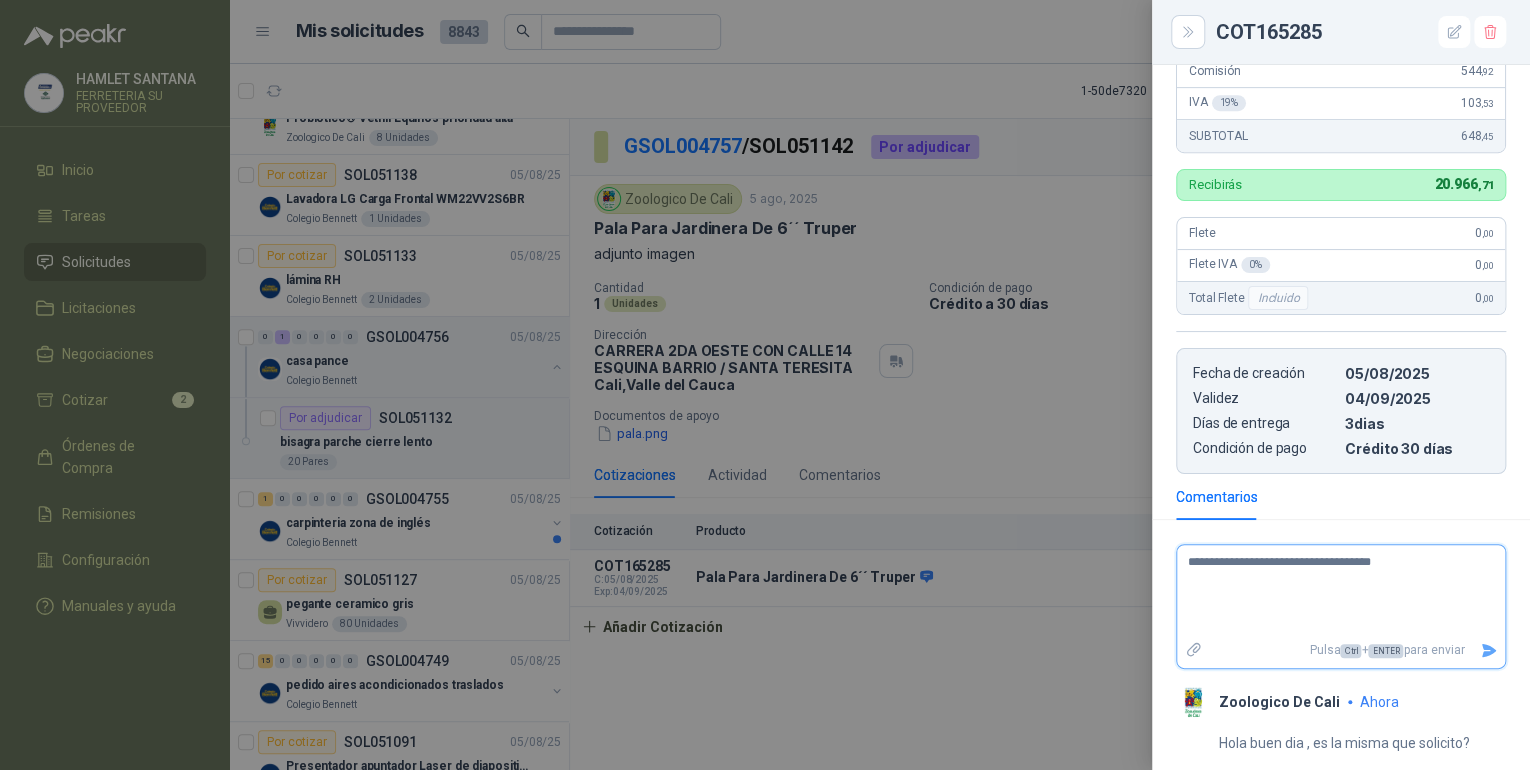 type 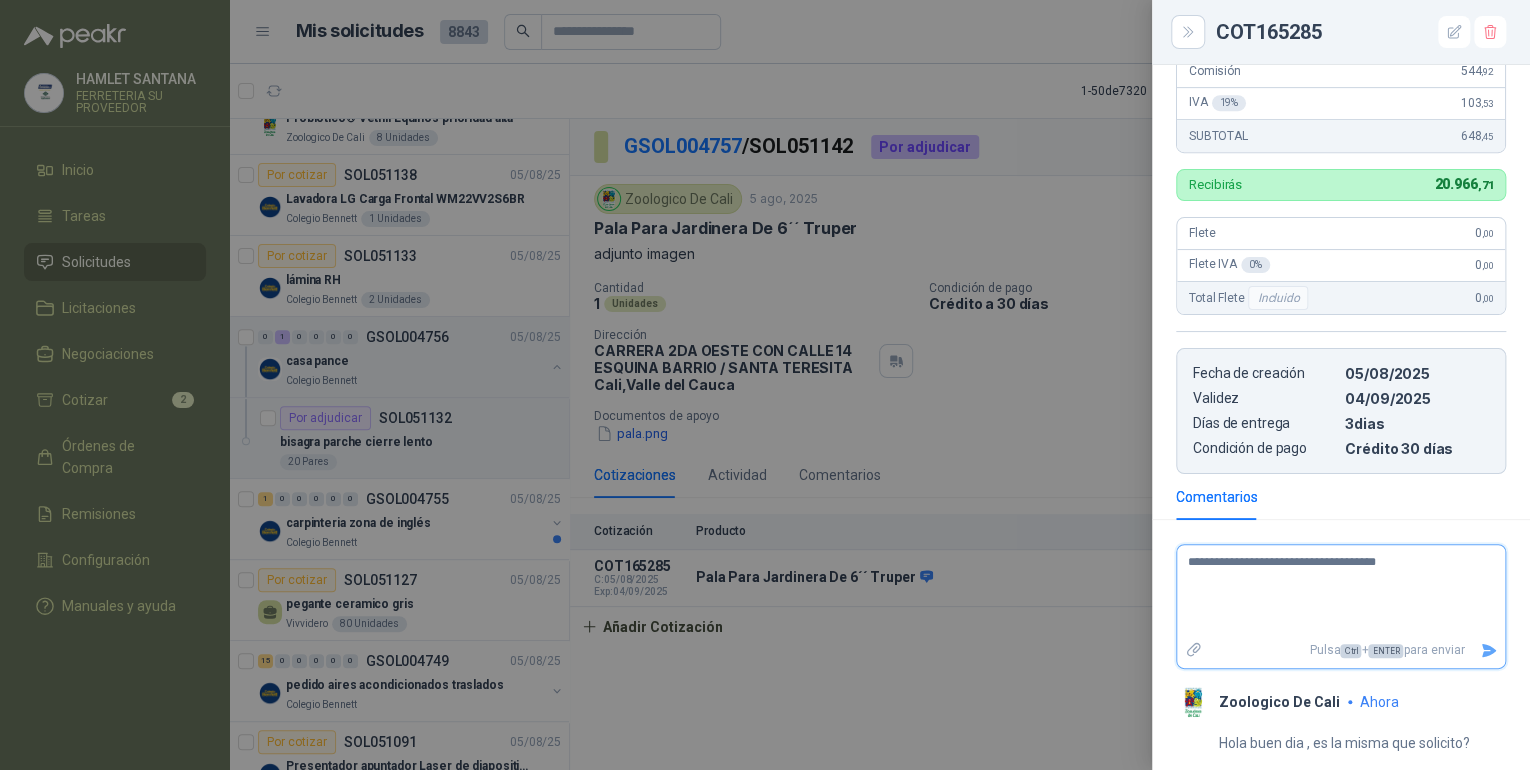 type 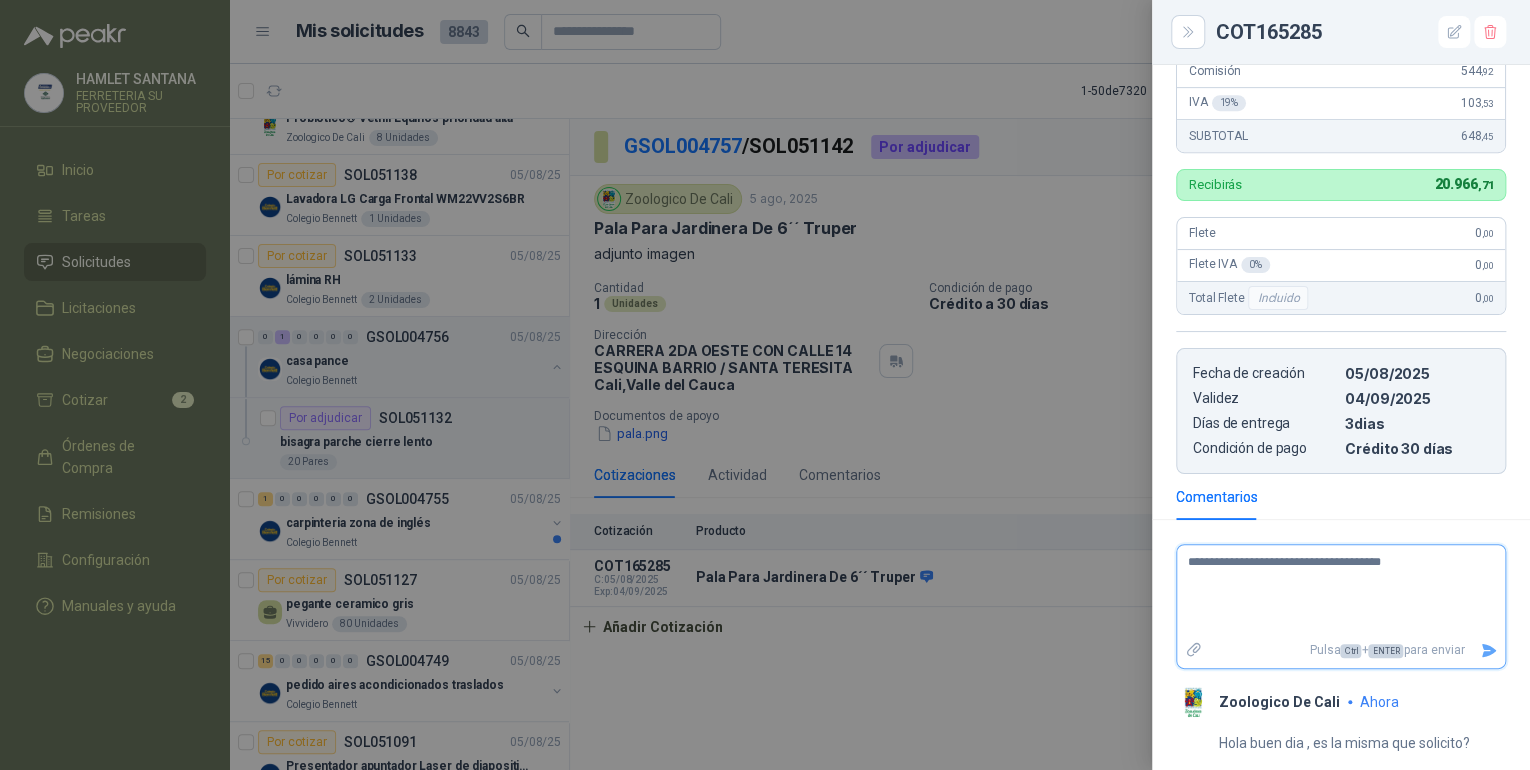 type 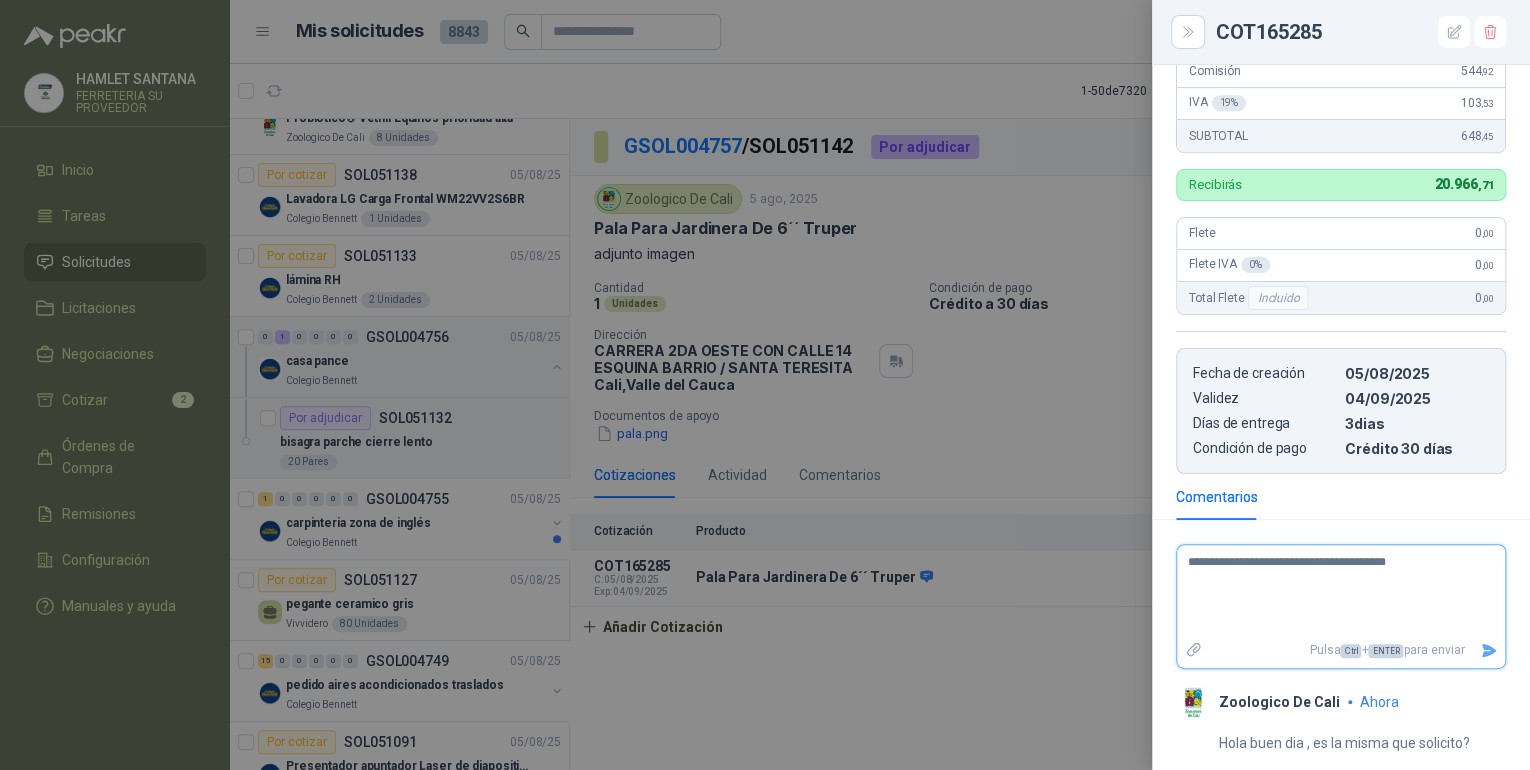type 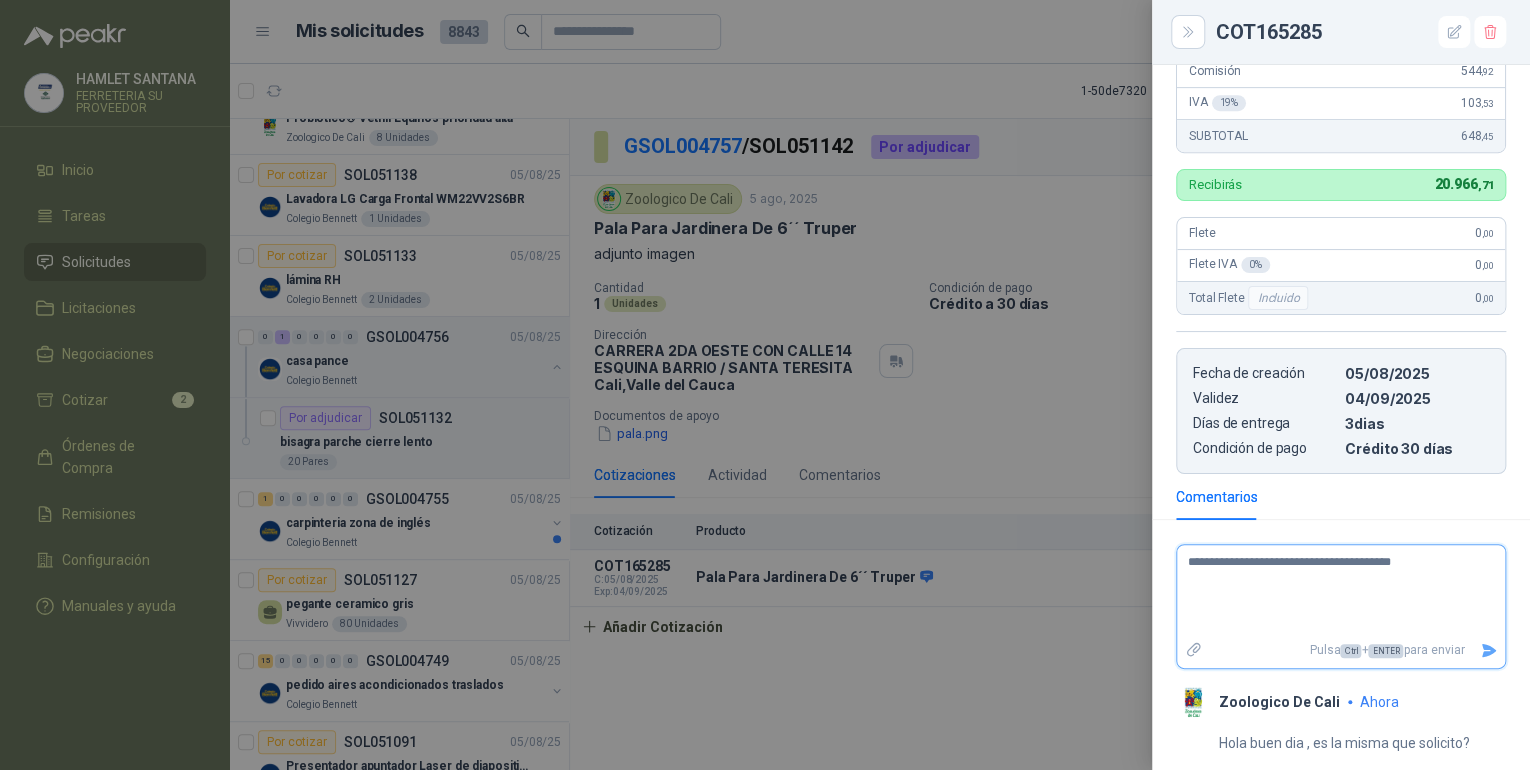 type 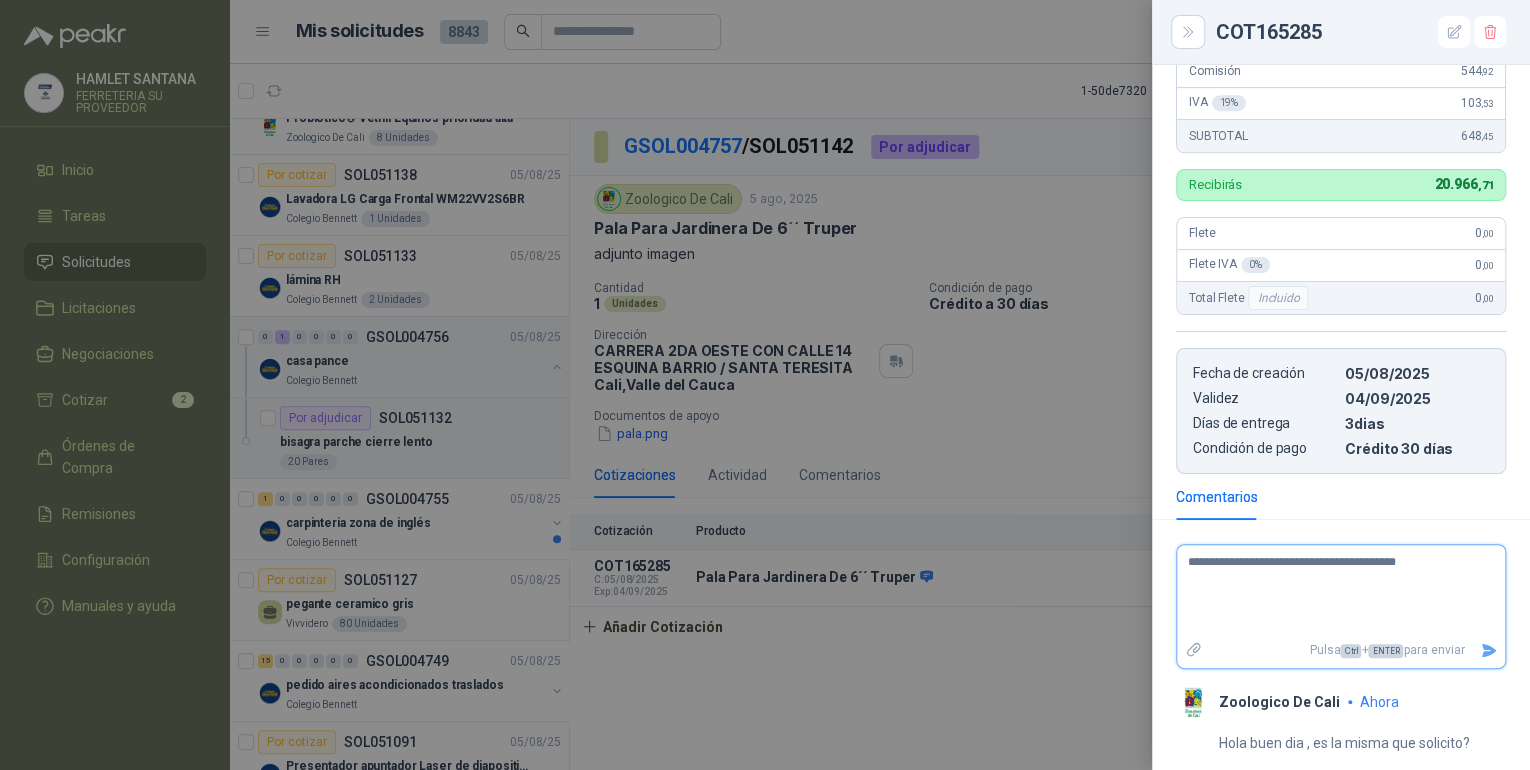 type 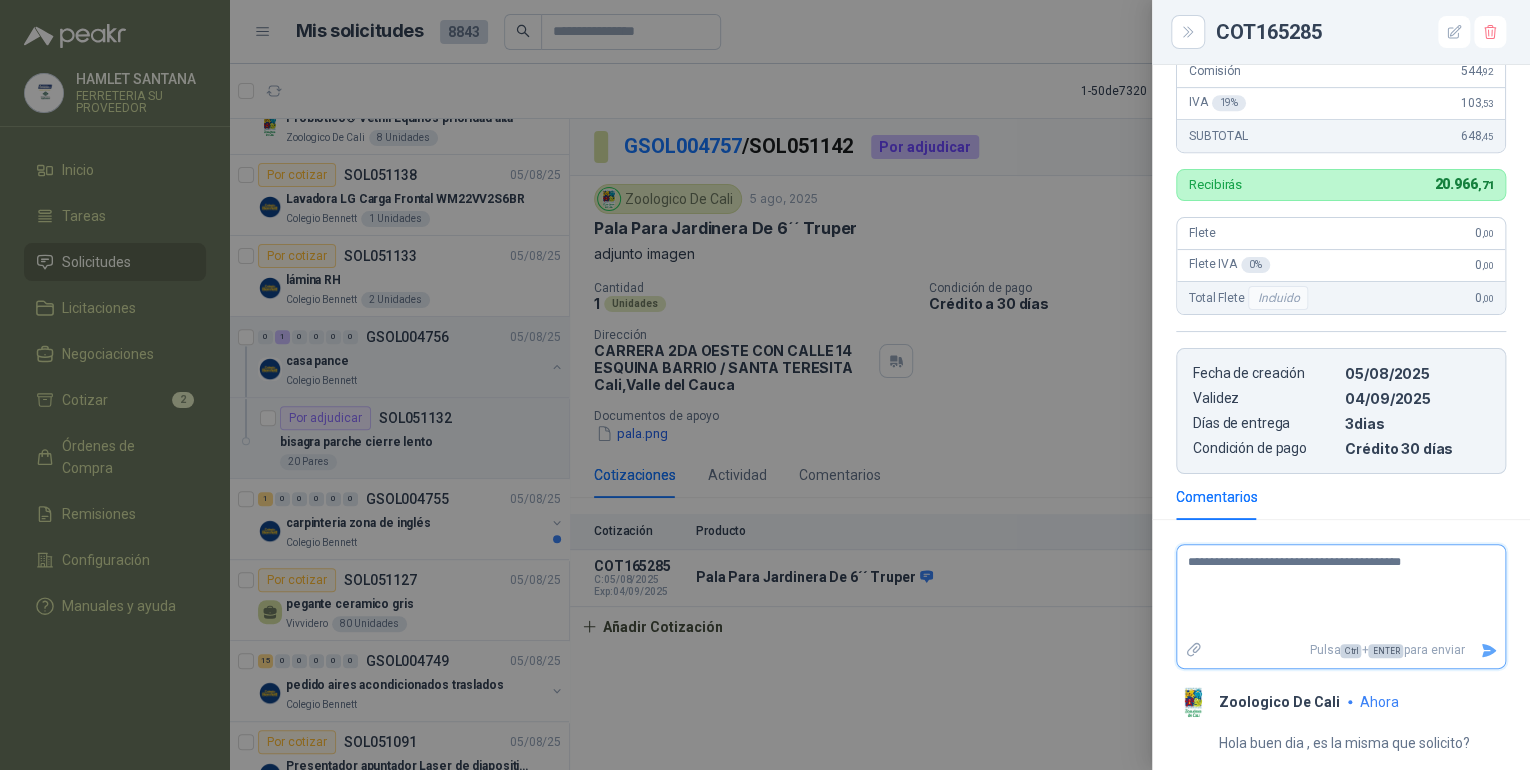 type 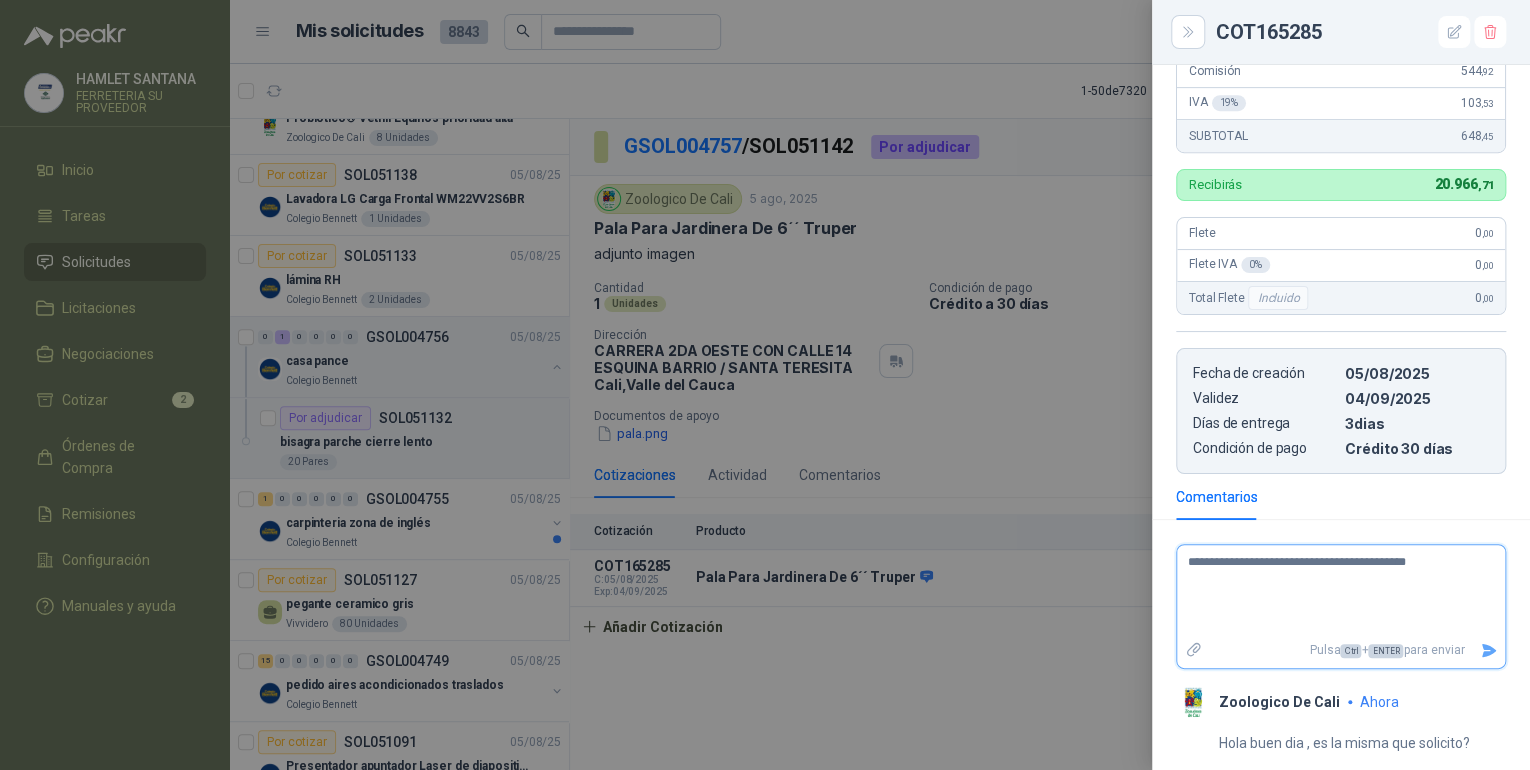 type on "**********" 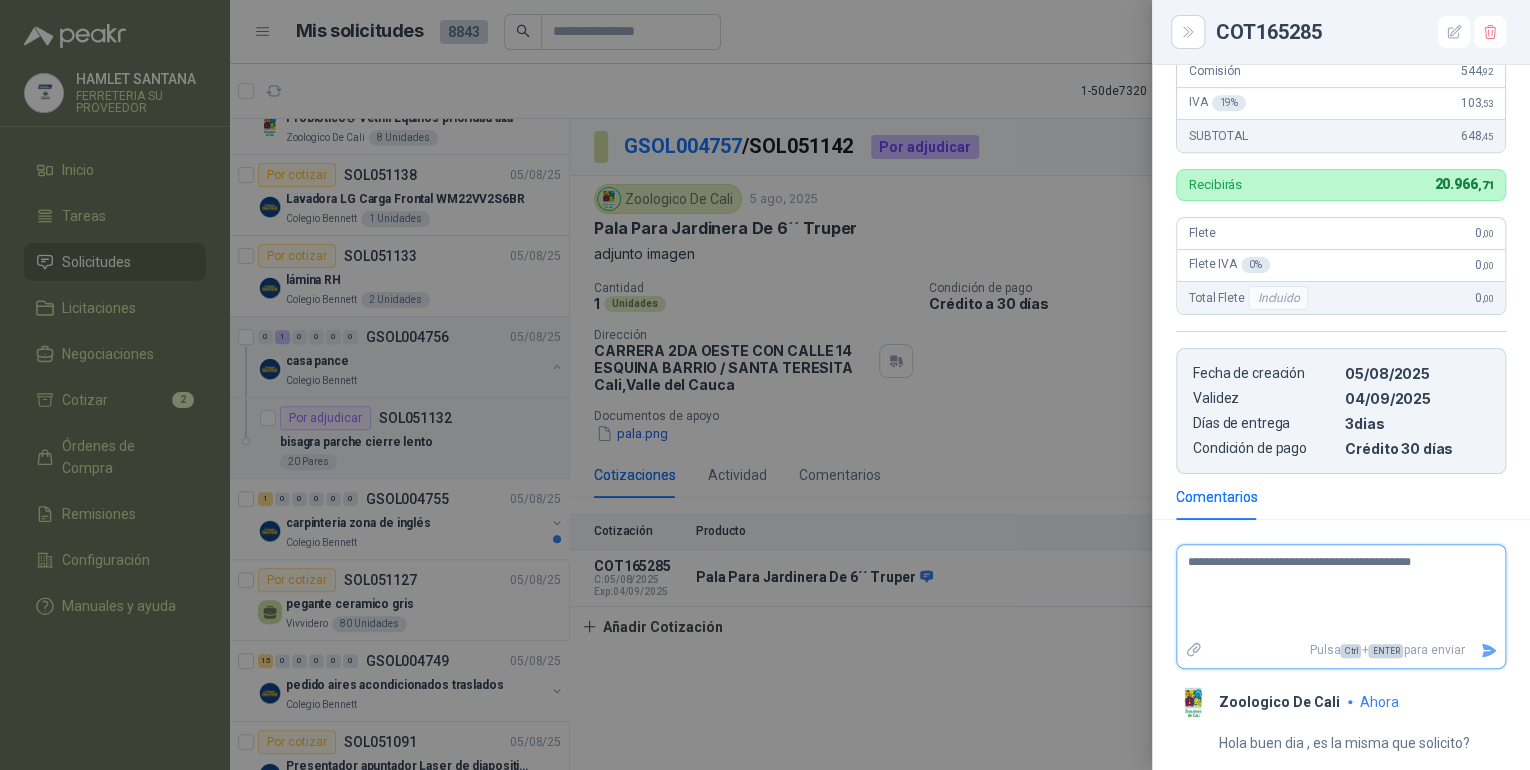 type 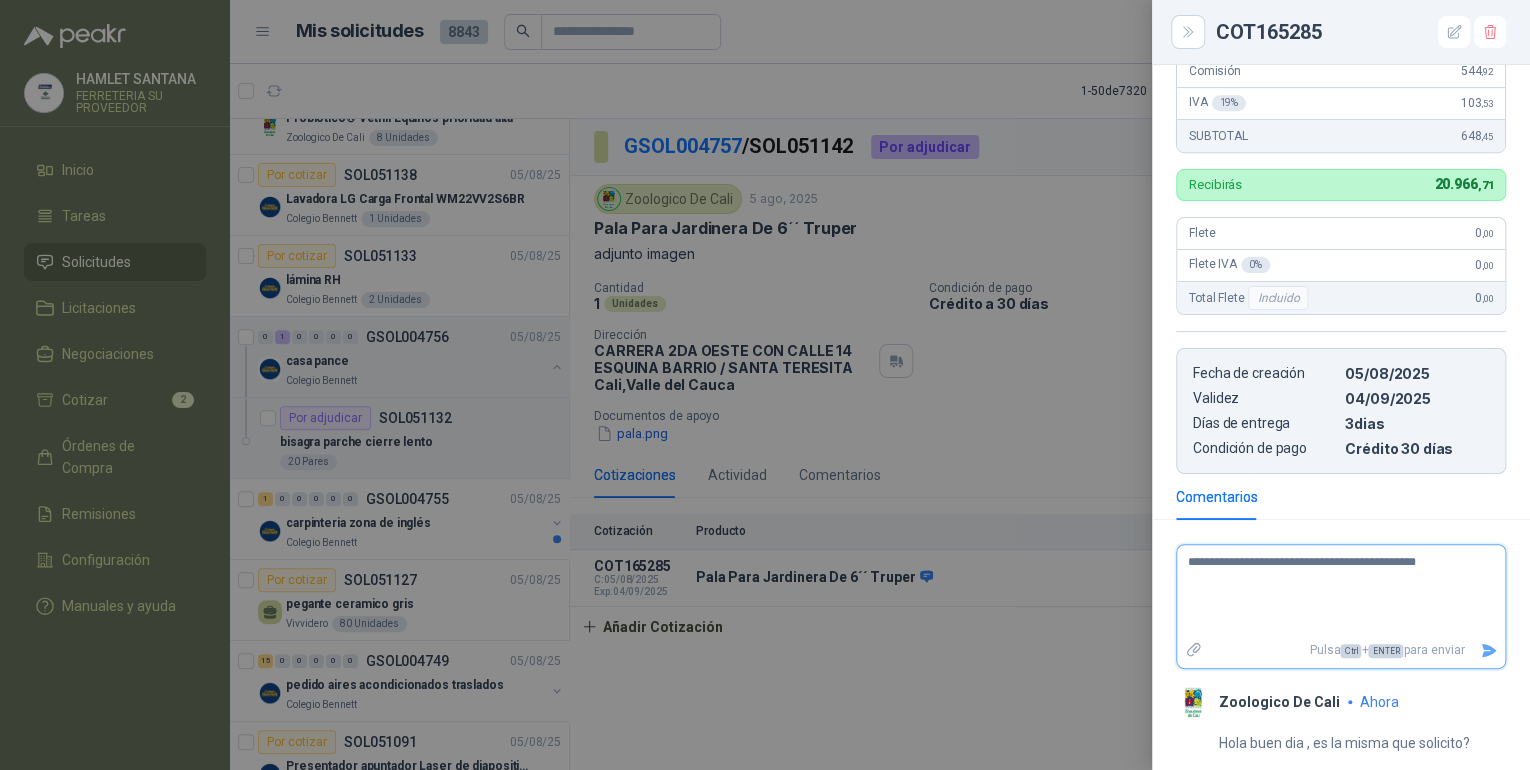 type 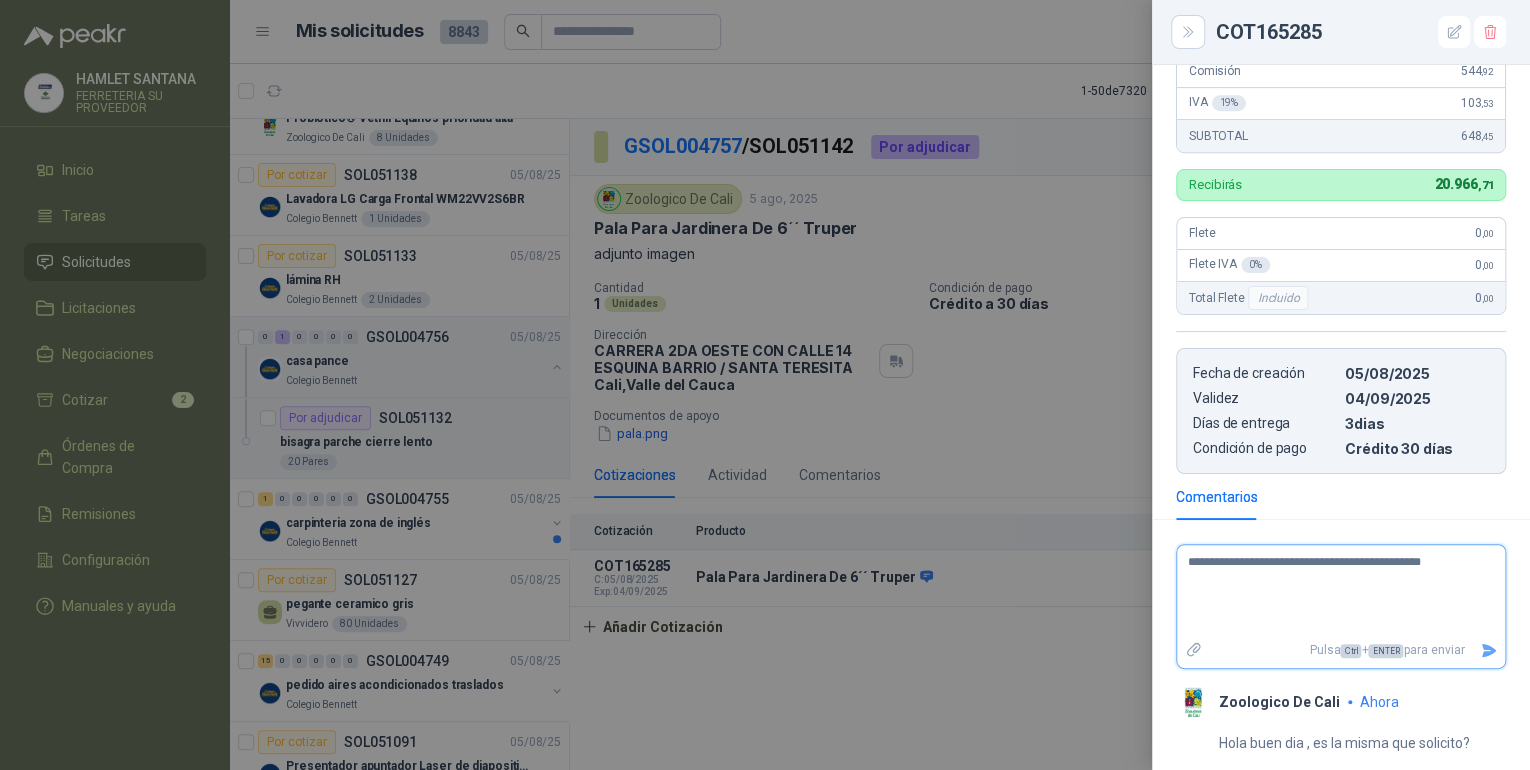 type 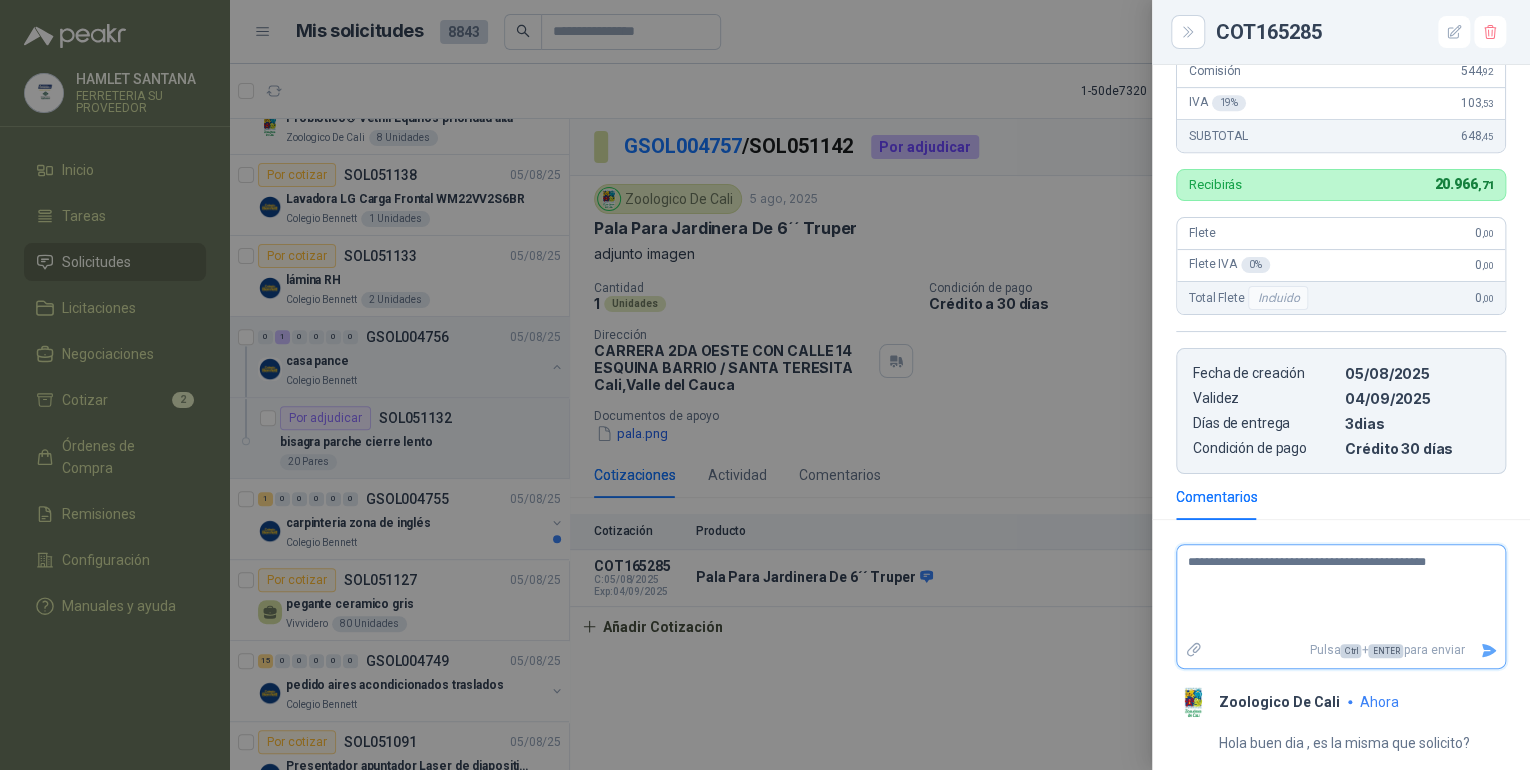 type 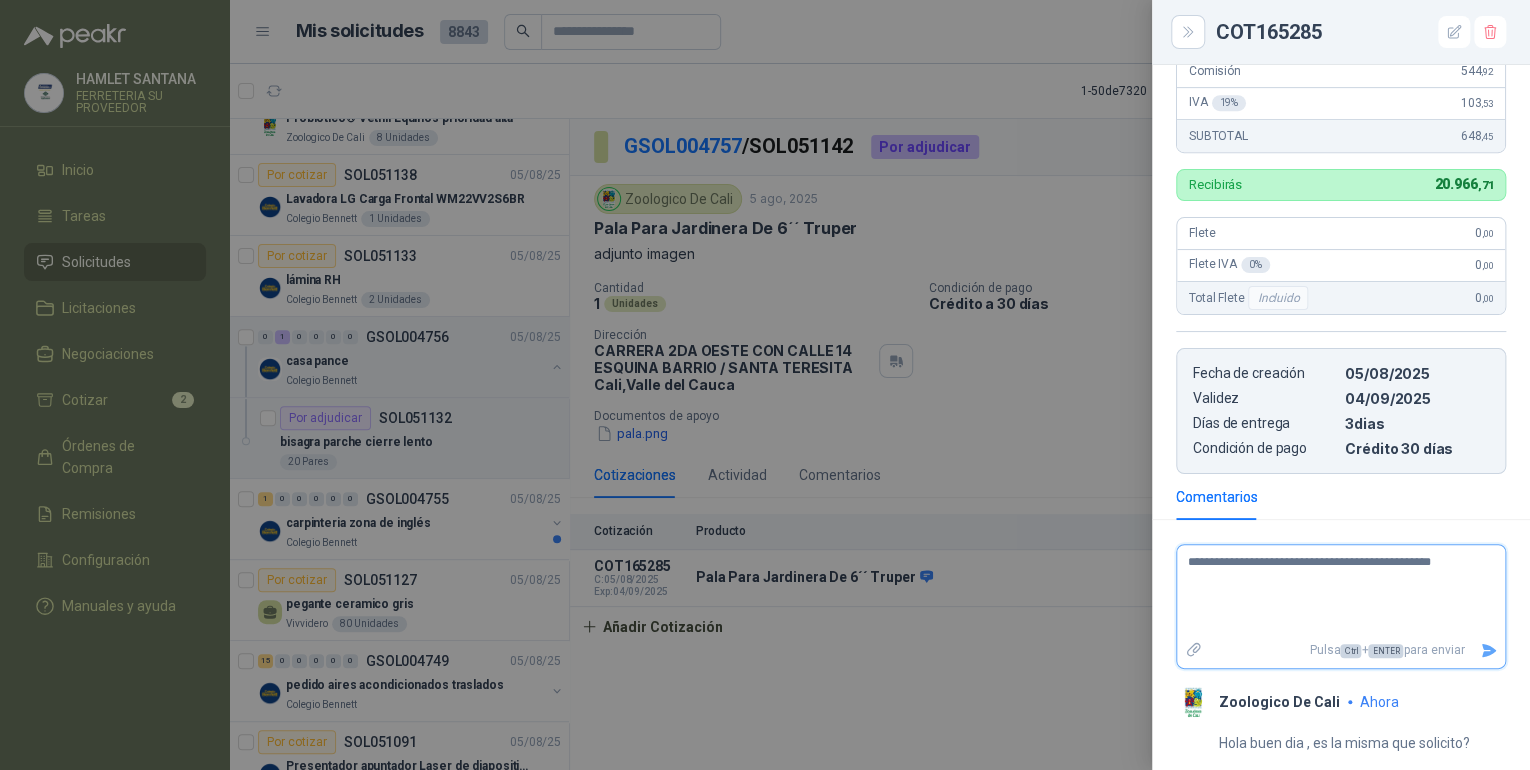 type 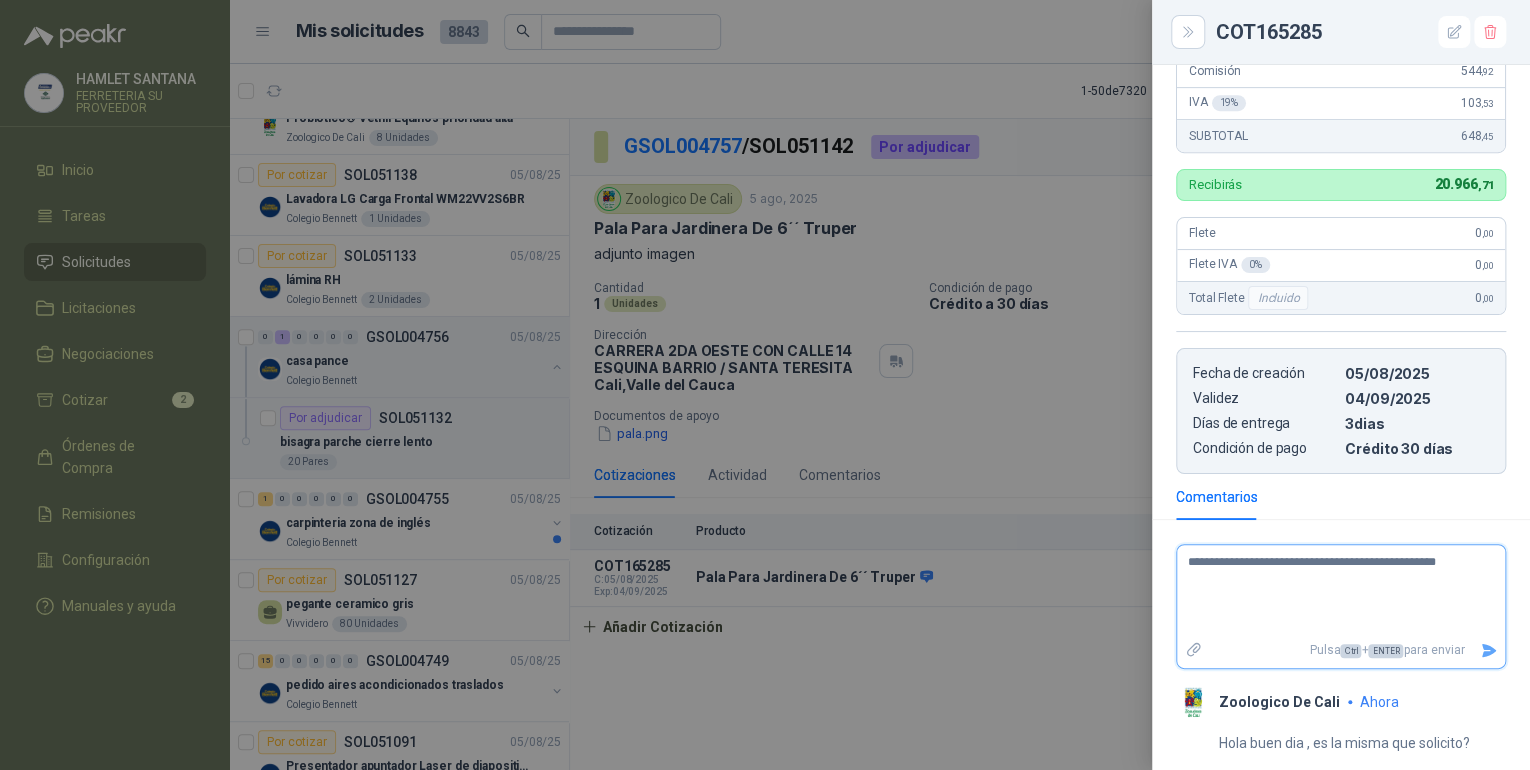 type 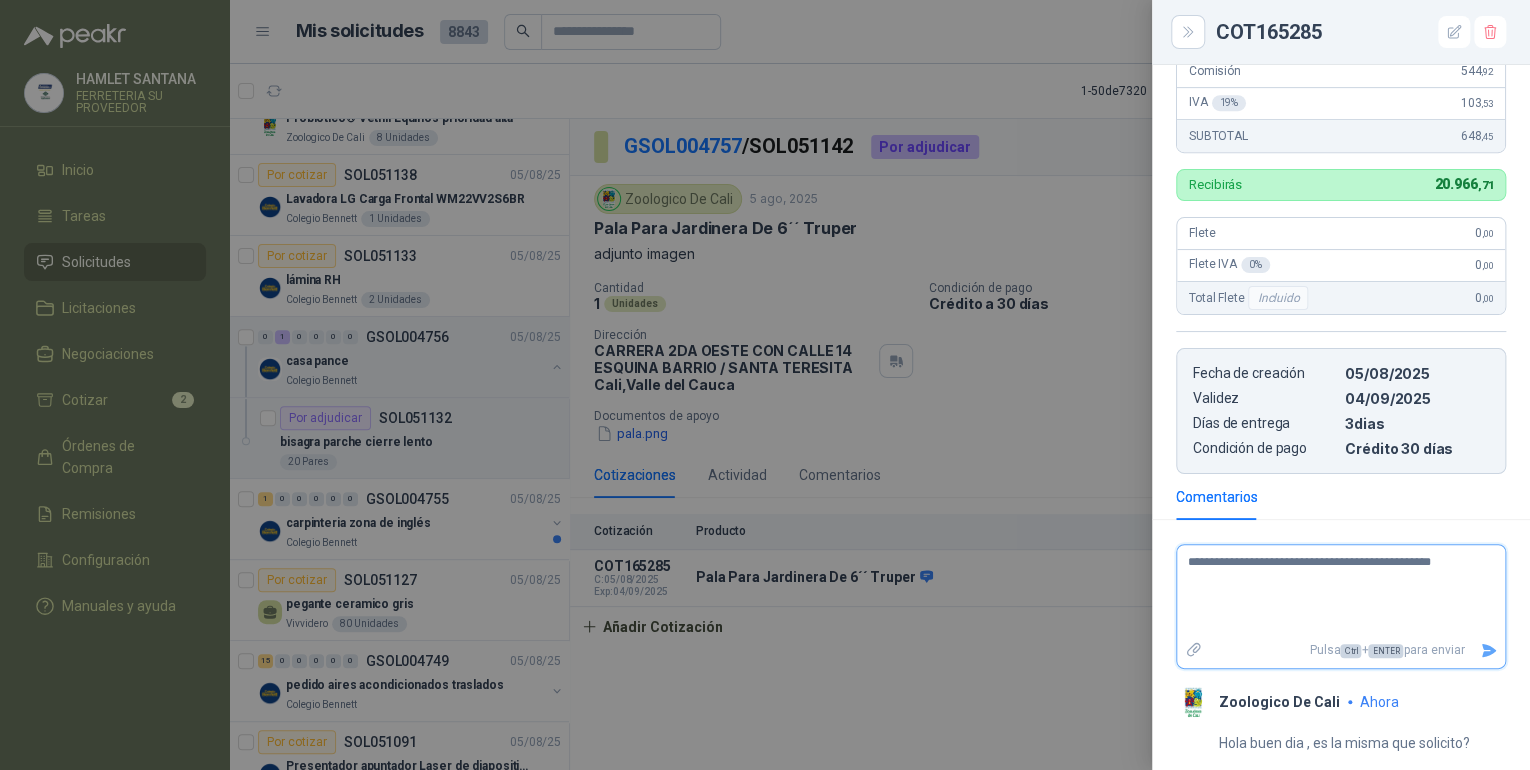 type 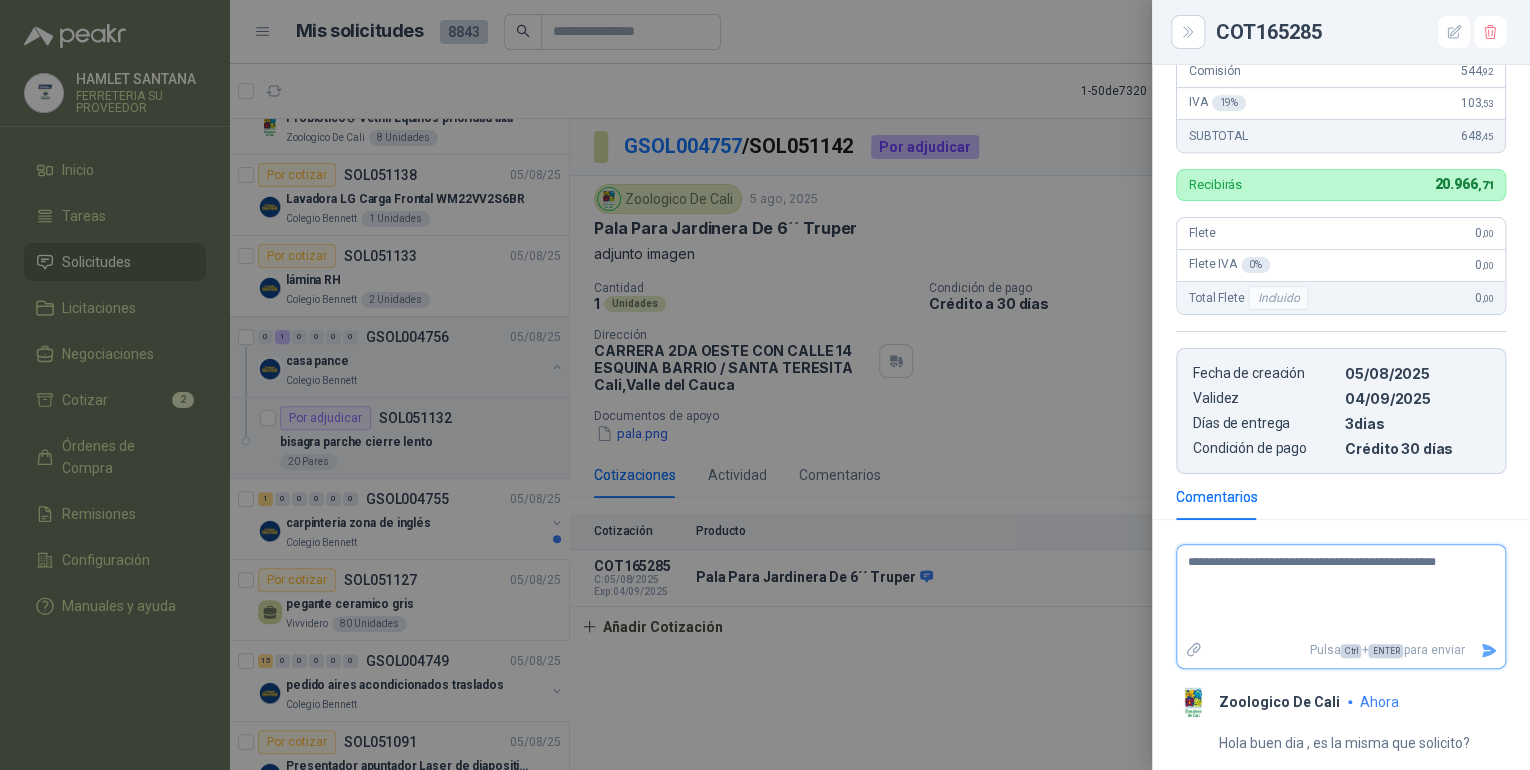 type 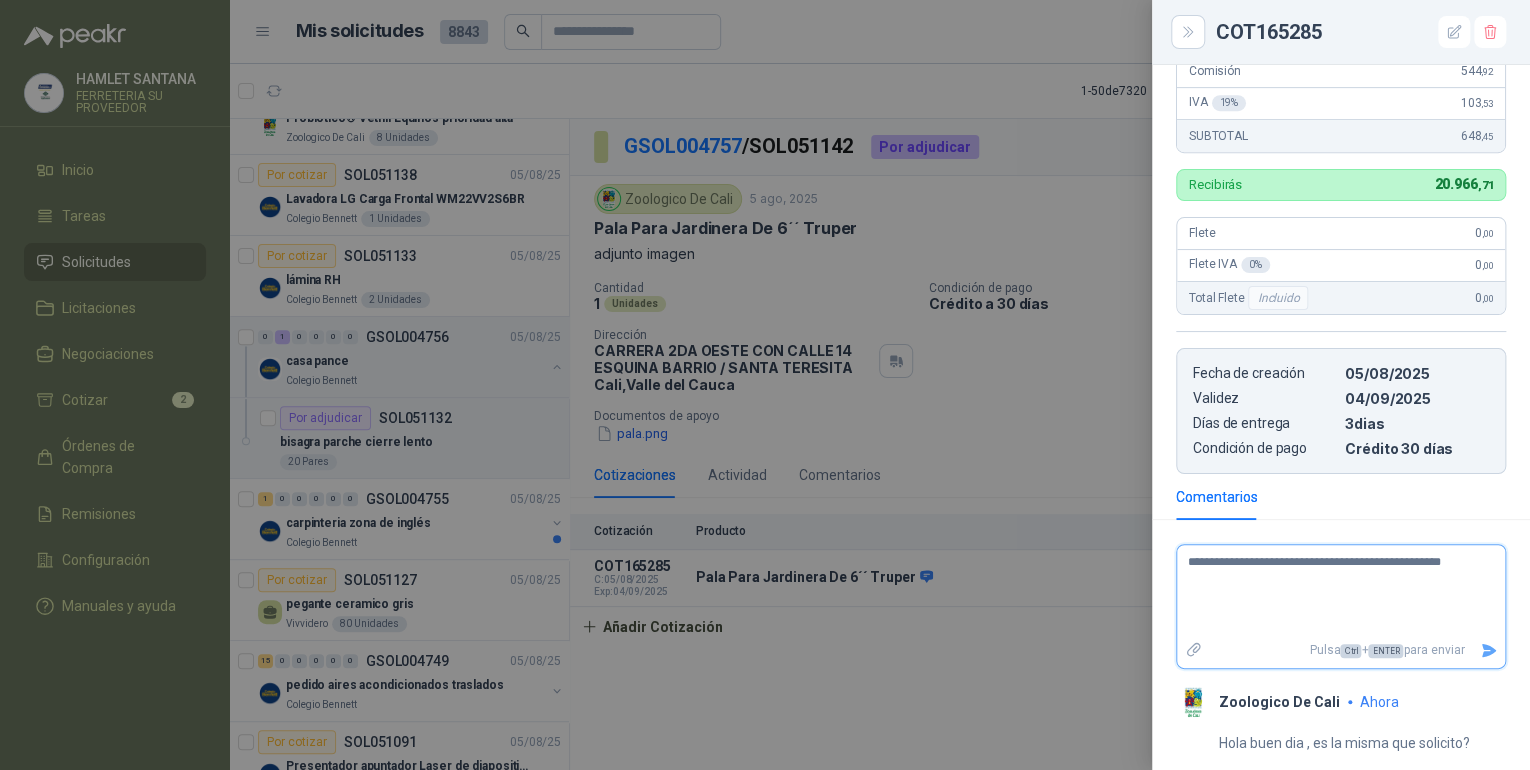 type 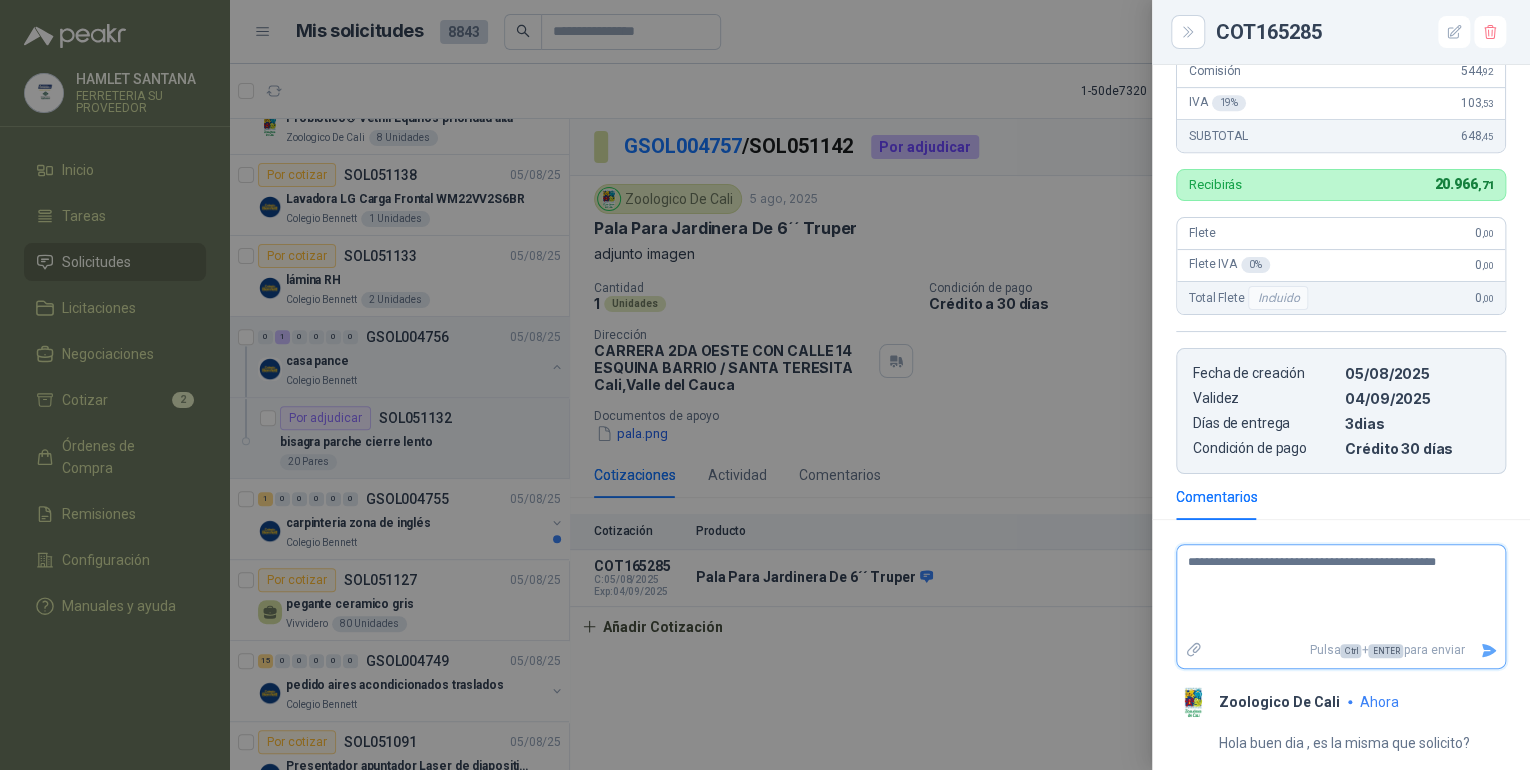 type 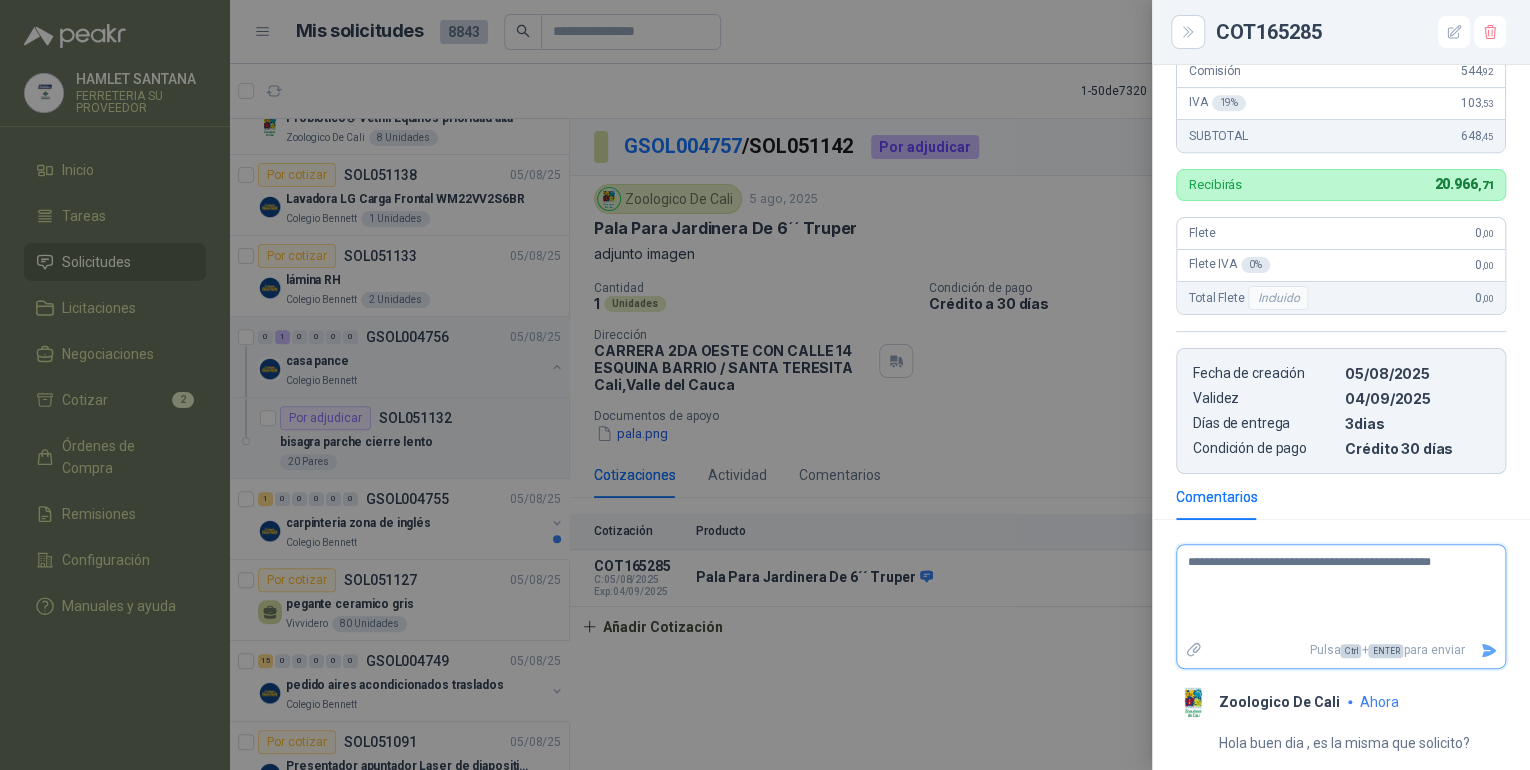 type 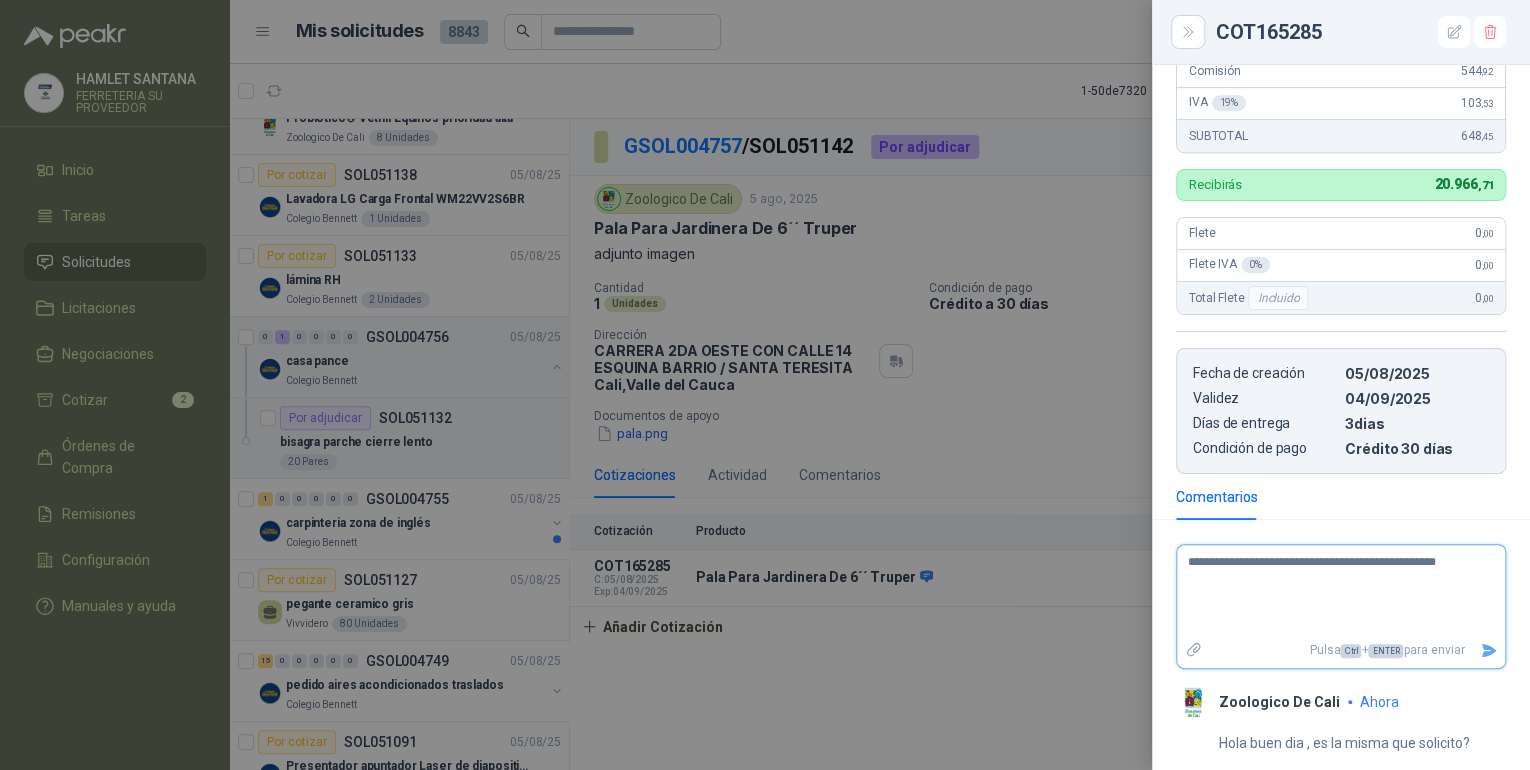 type 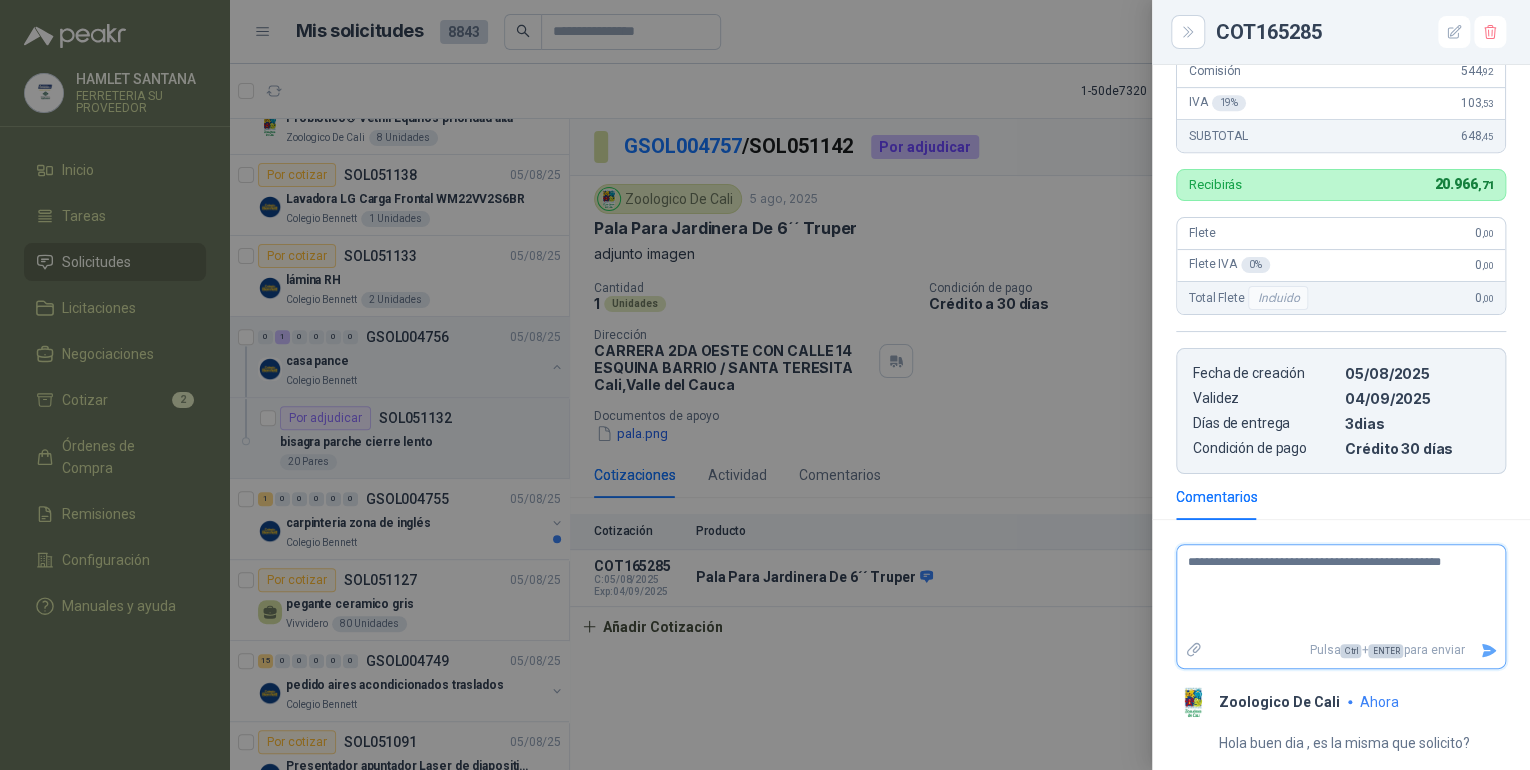 type 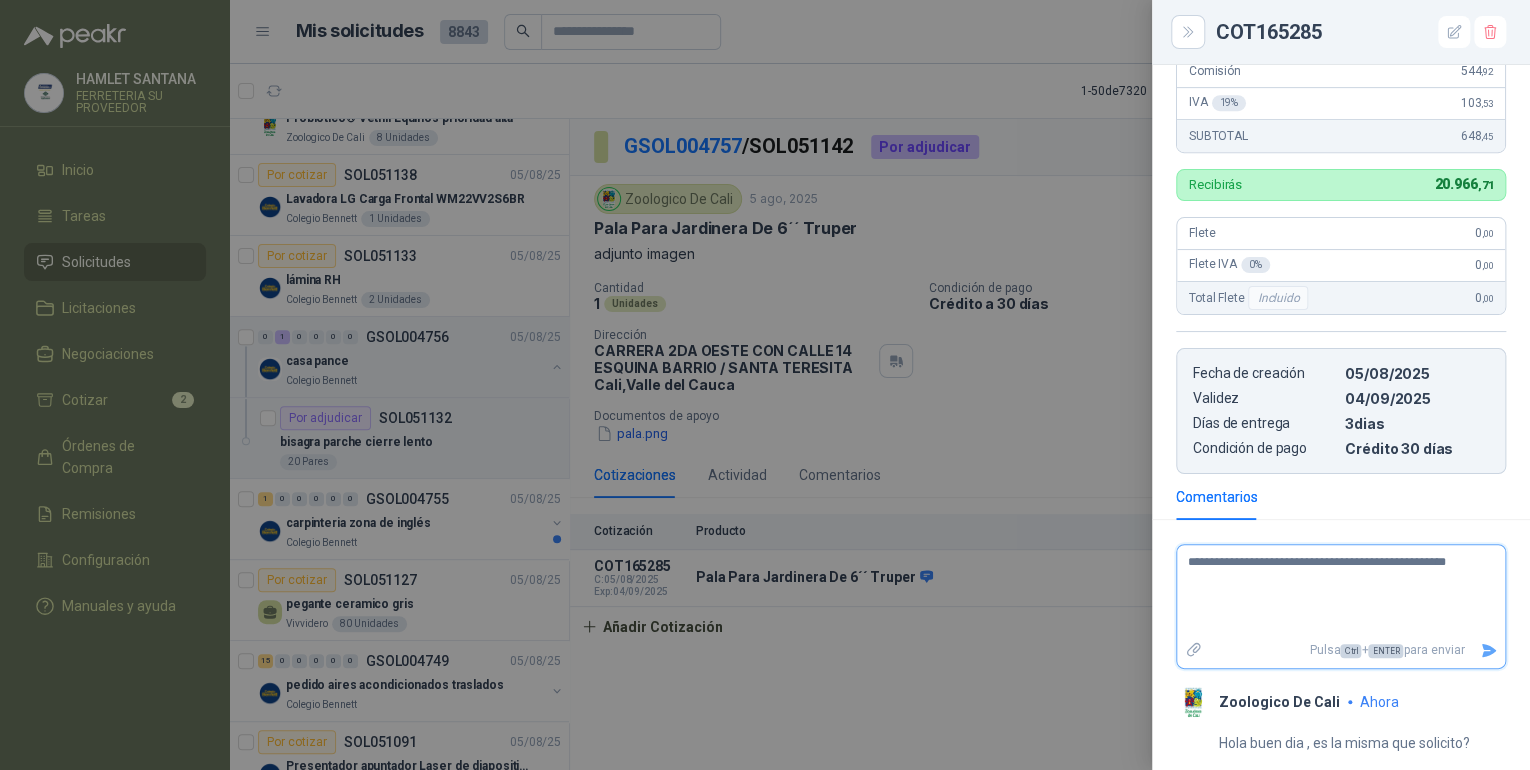 type 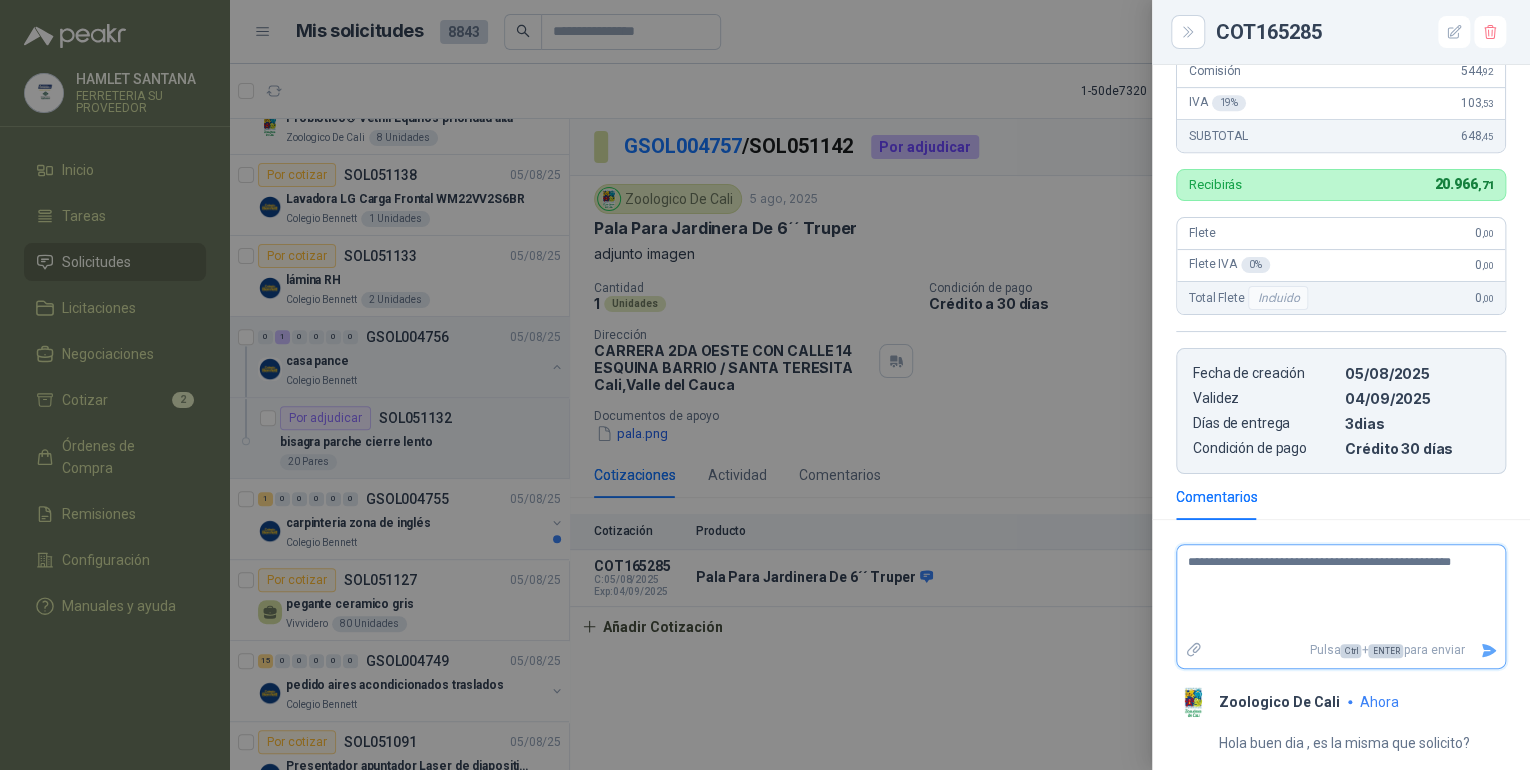 type 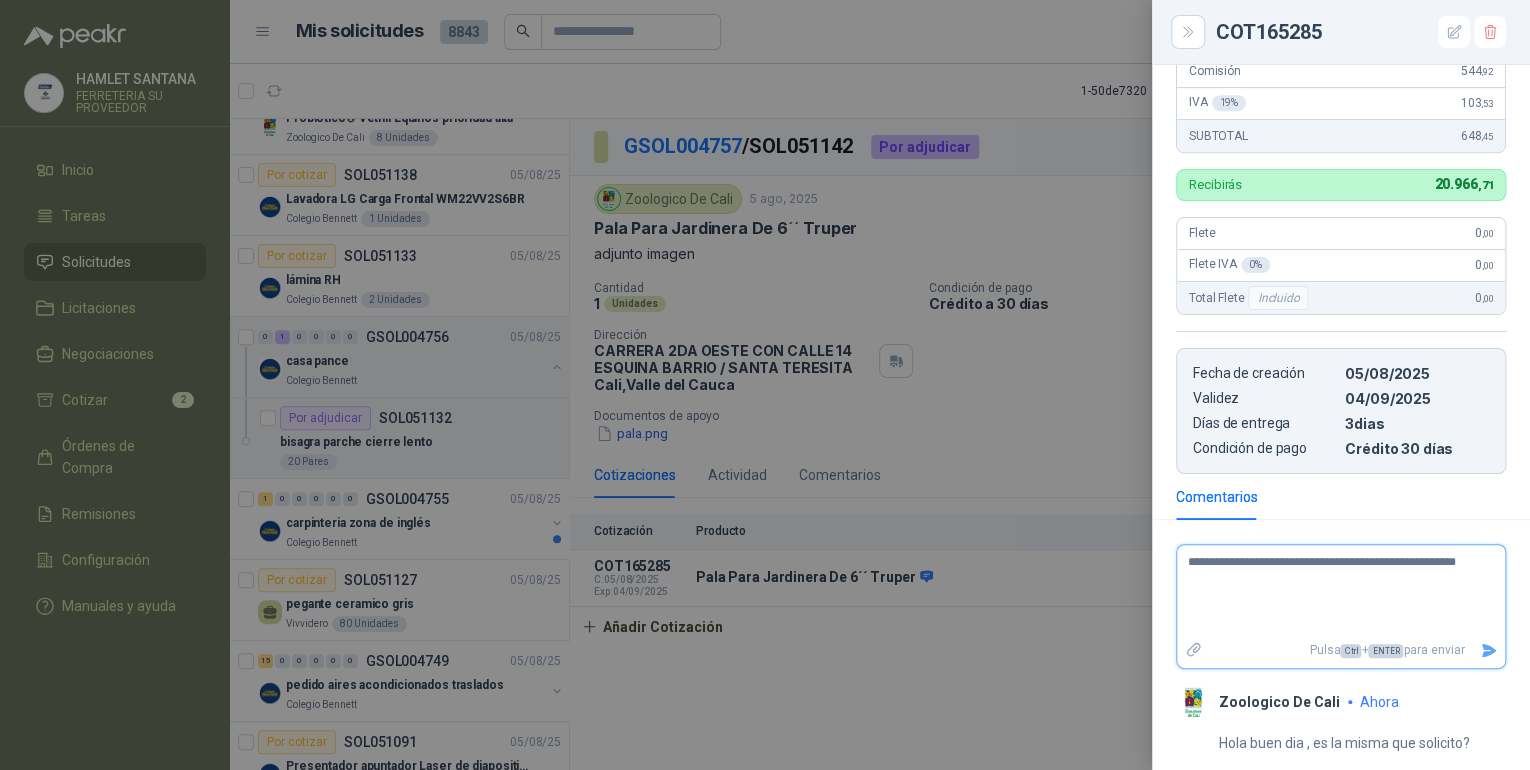 type 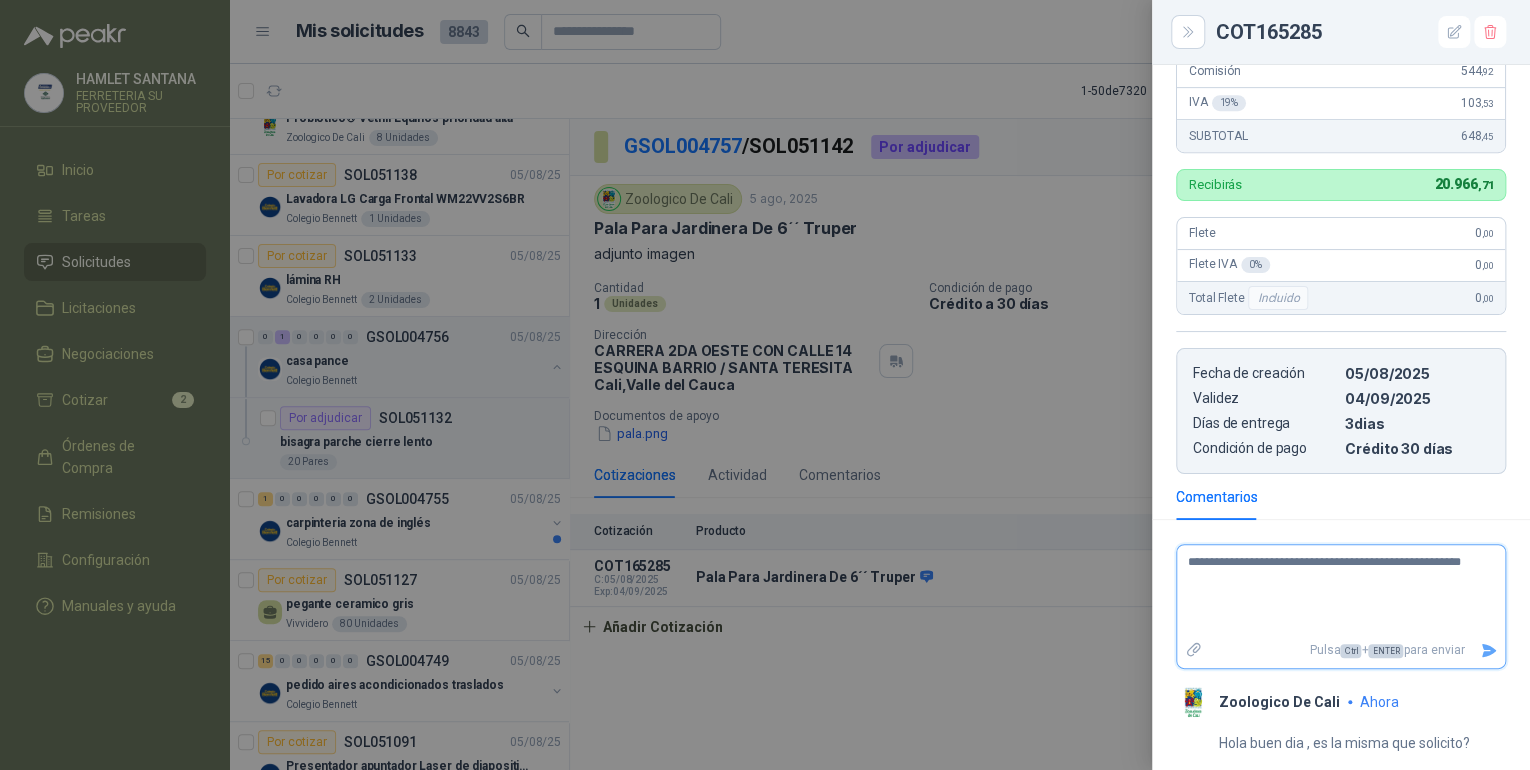type 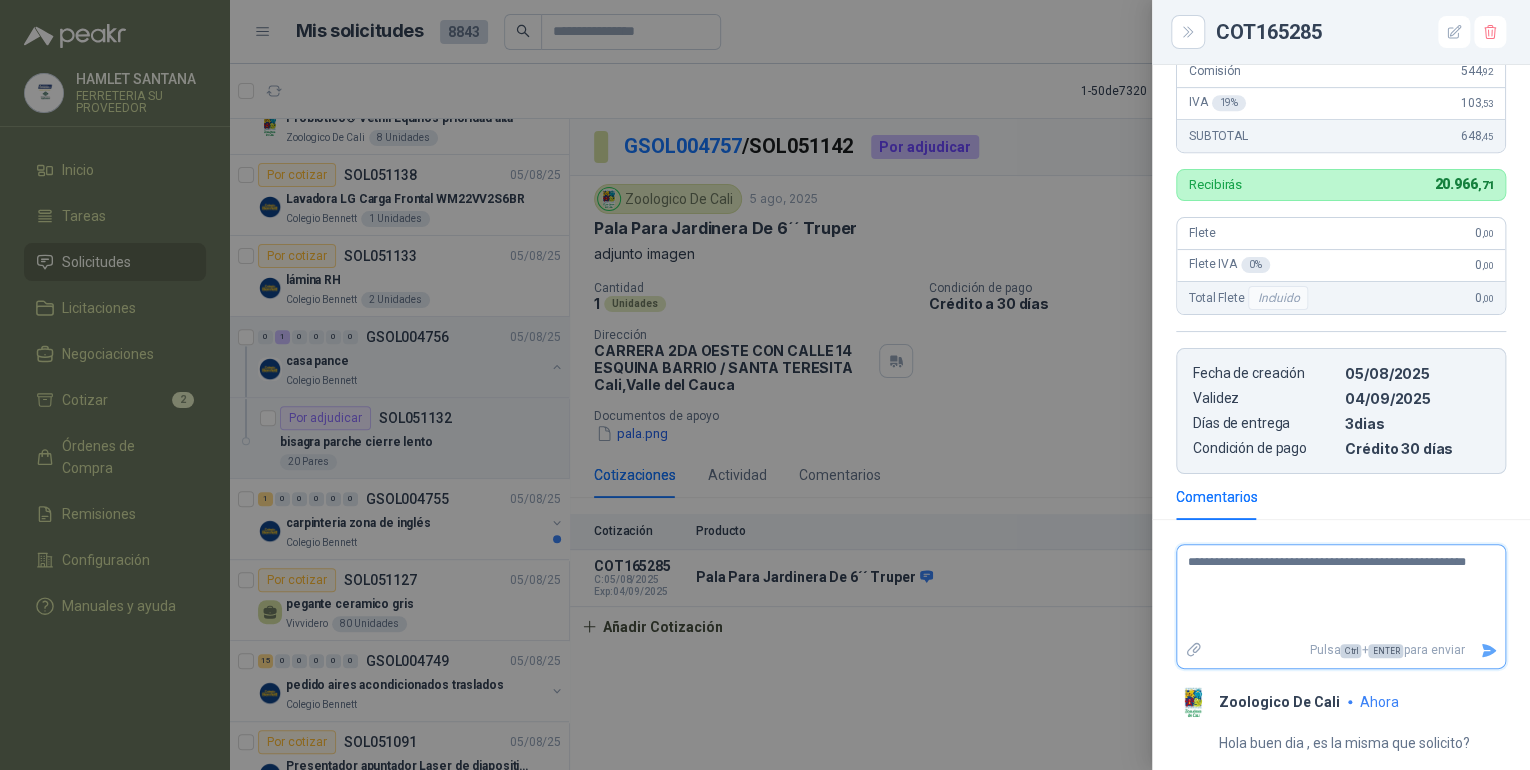 type 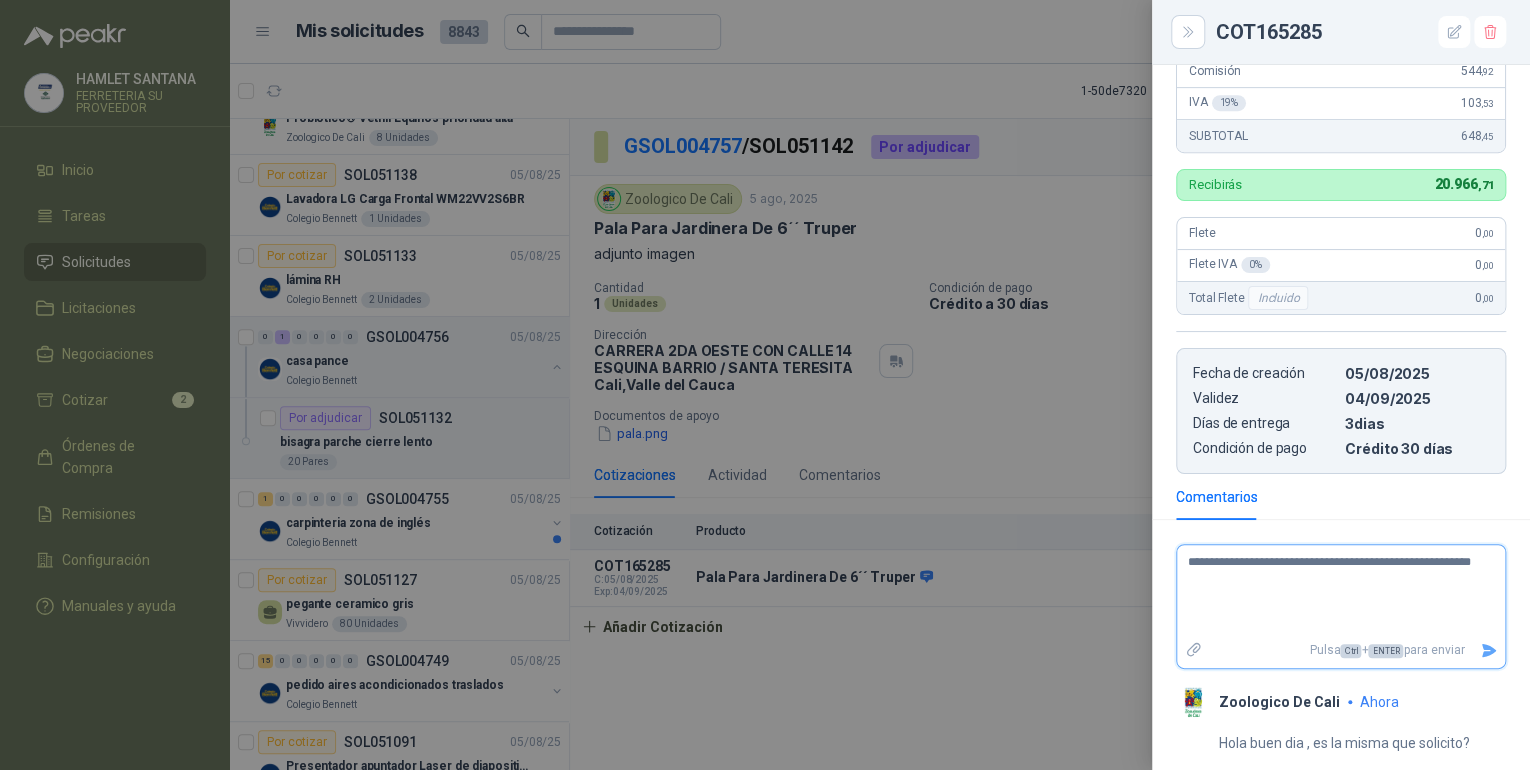 type 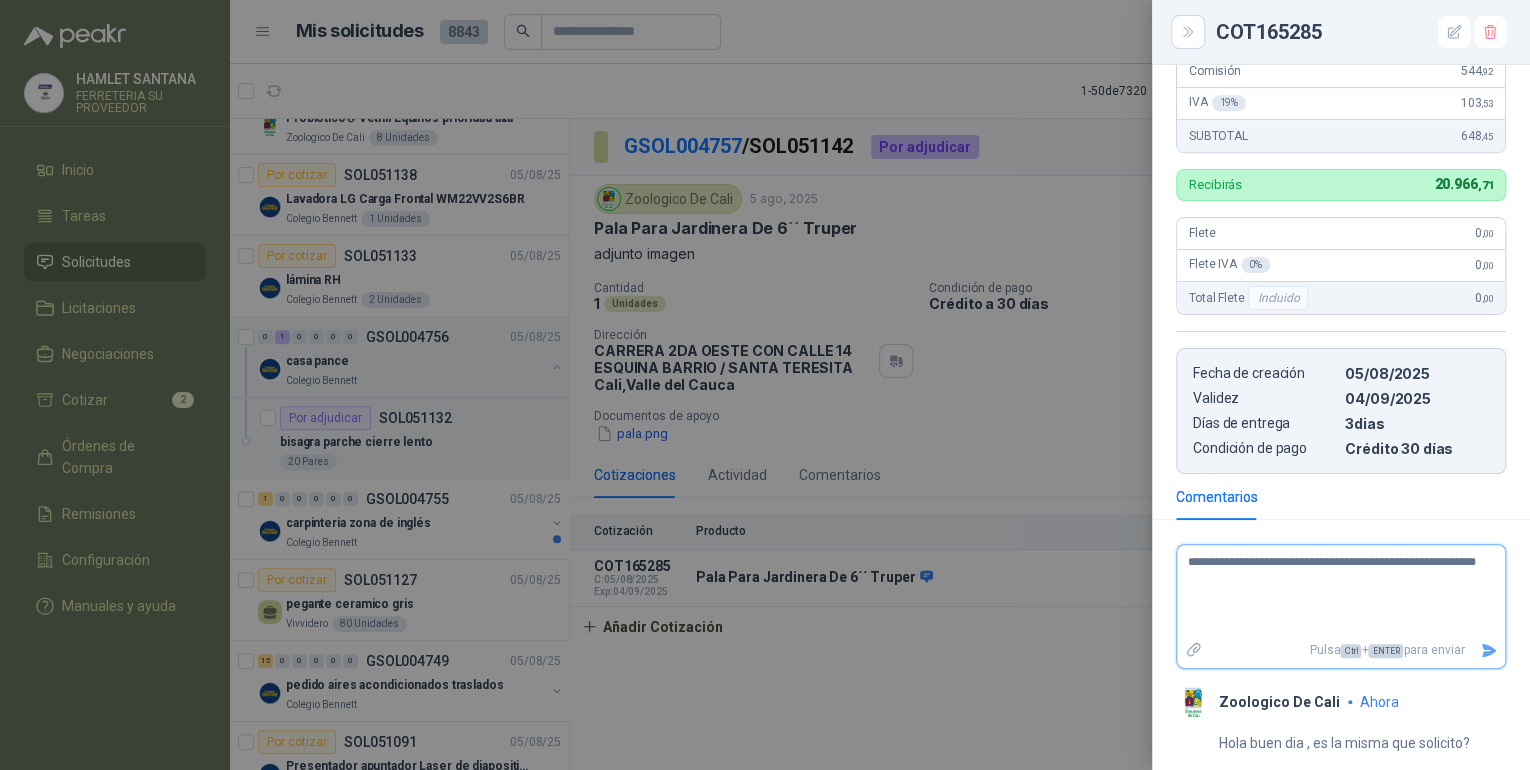 type 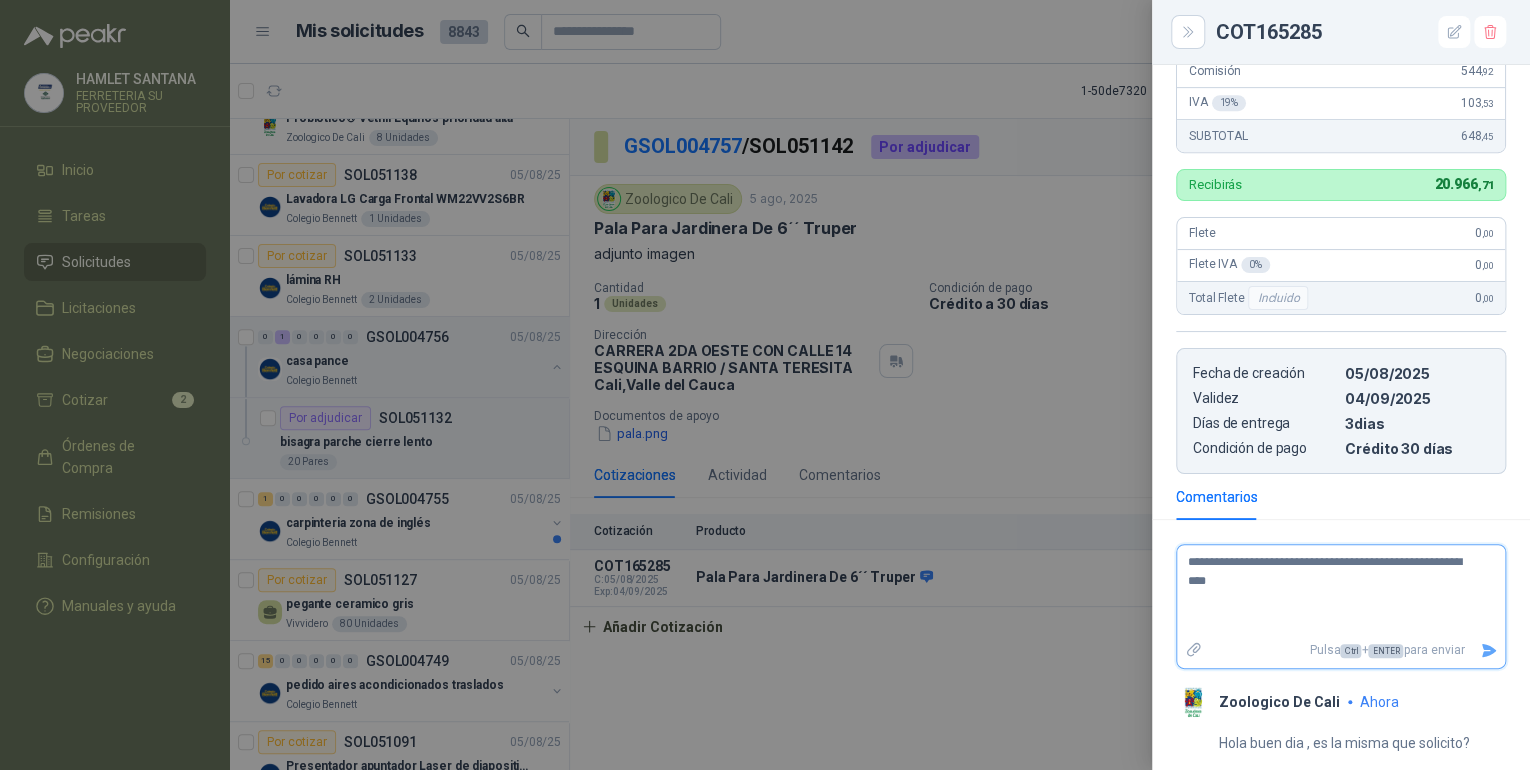 type 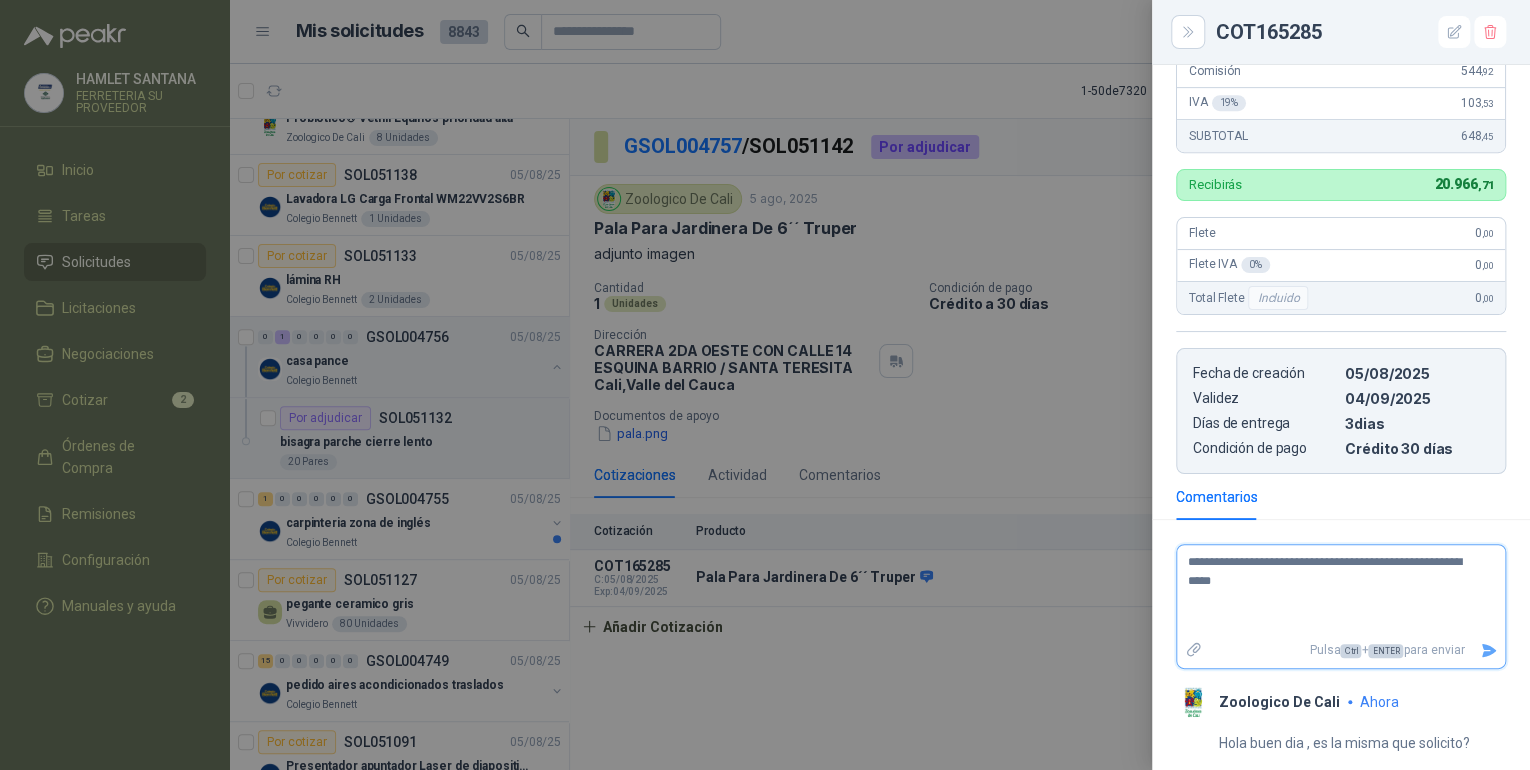 type 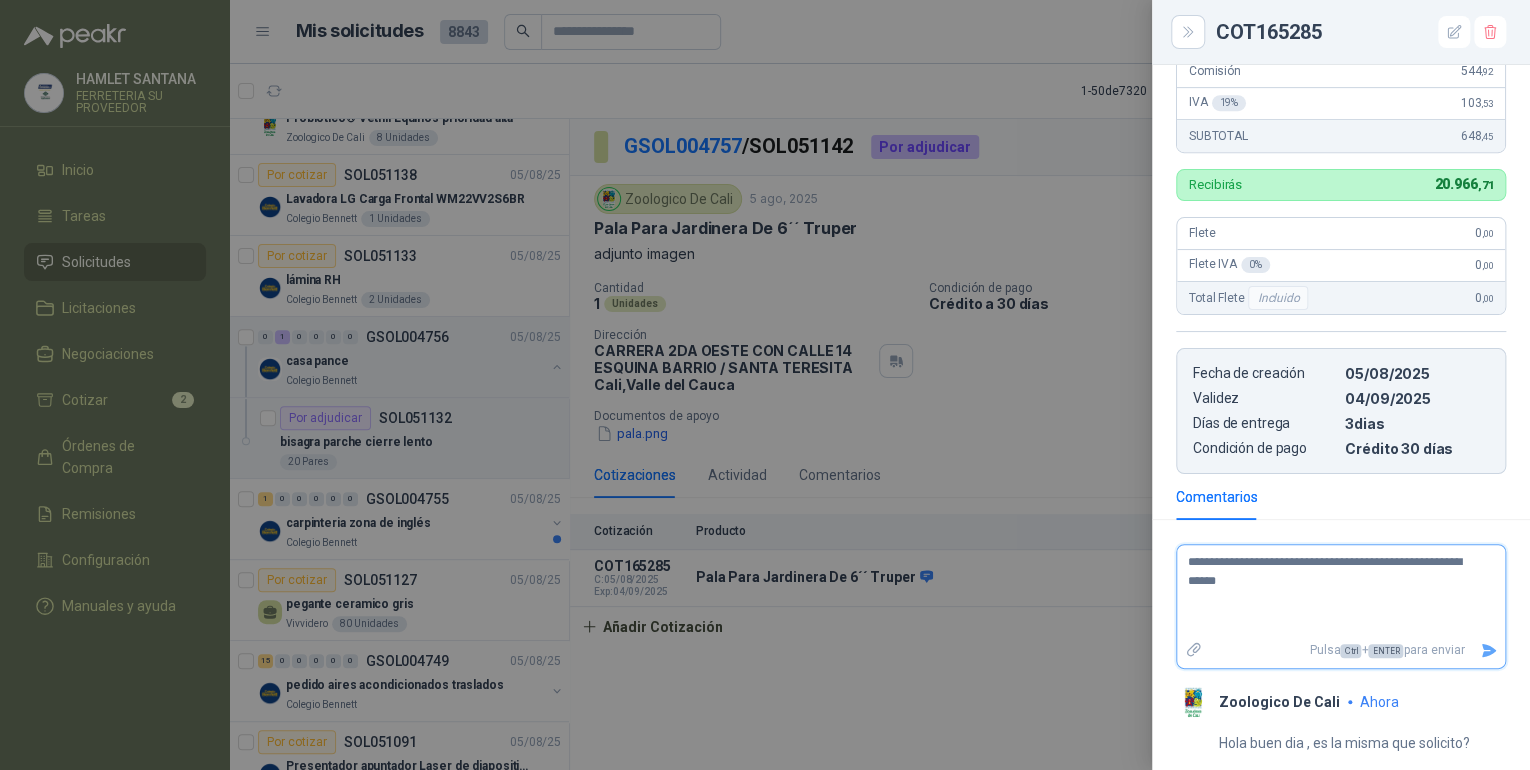 type on "**********" 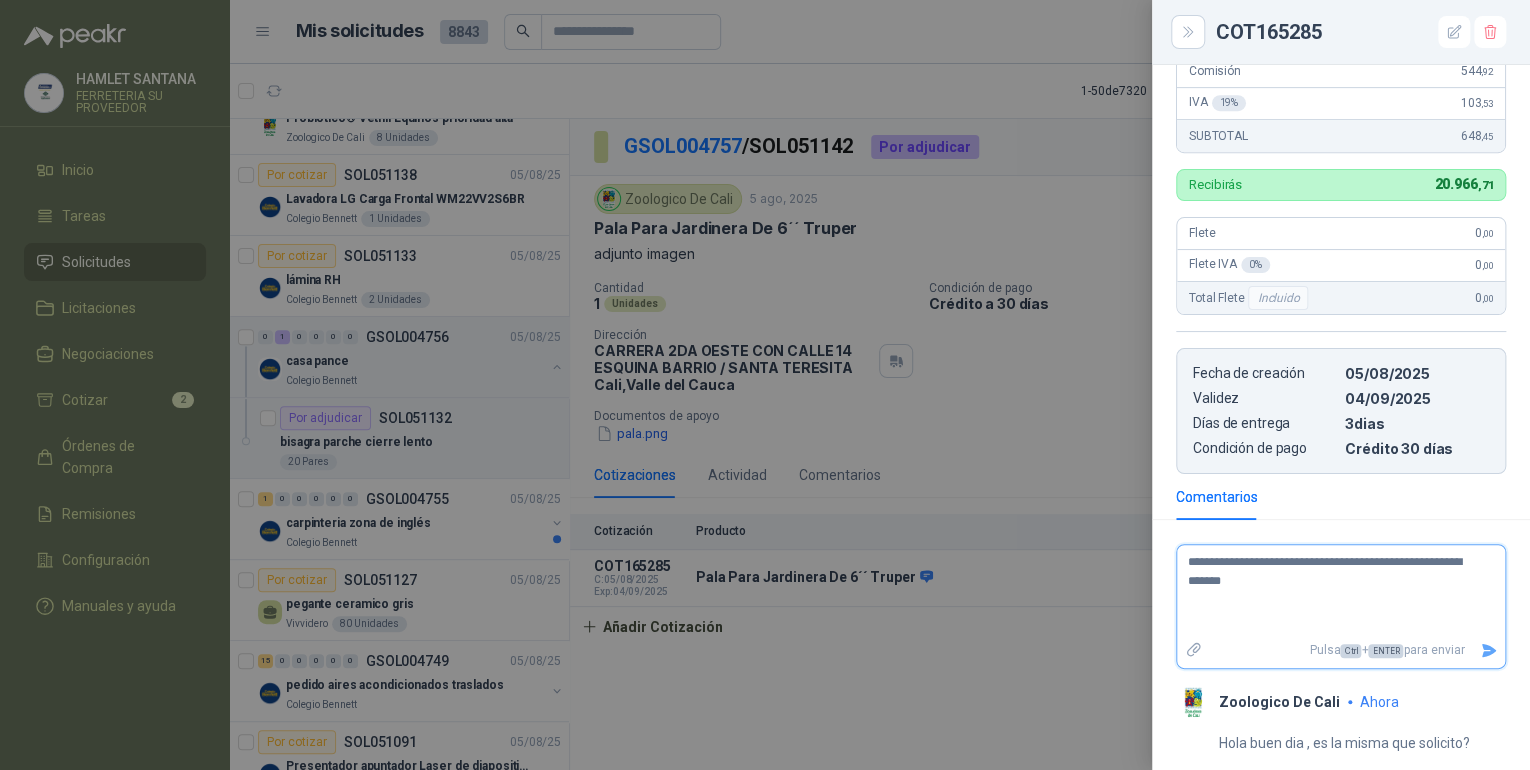 type 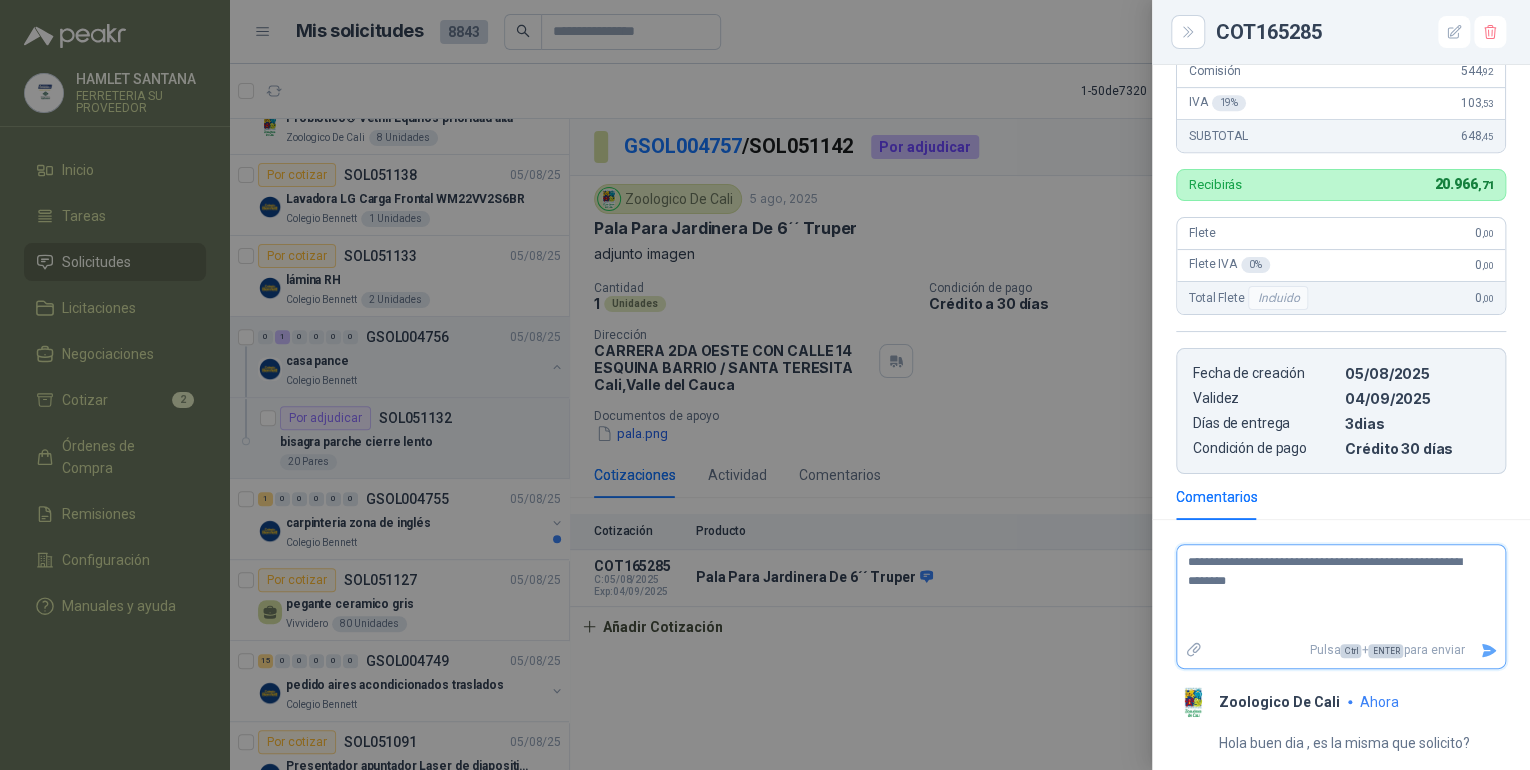 type 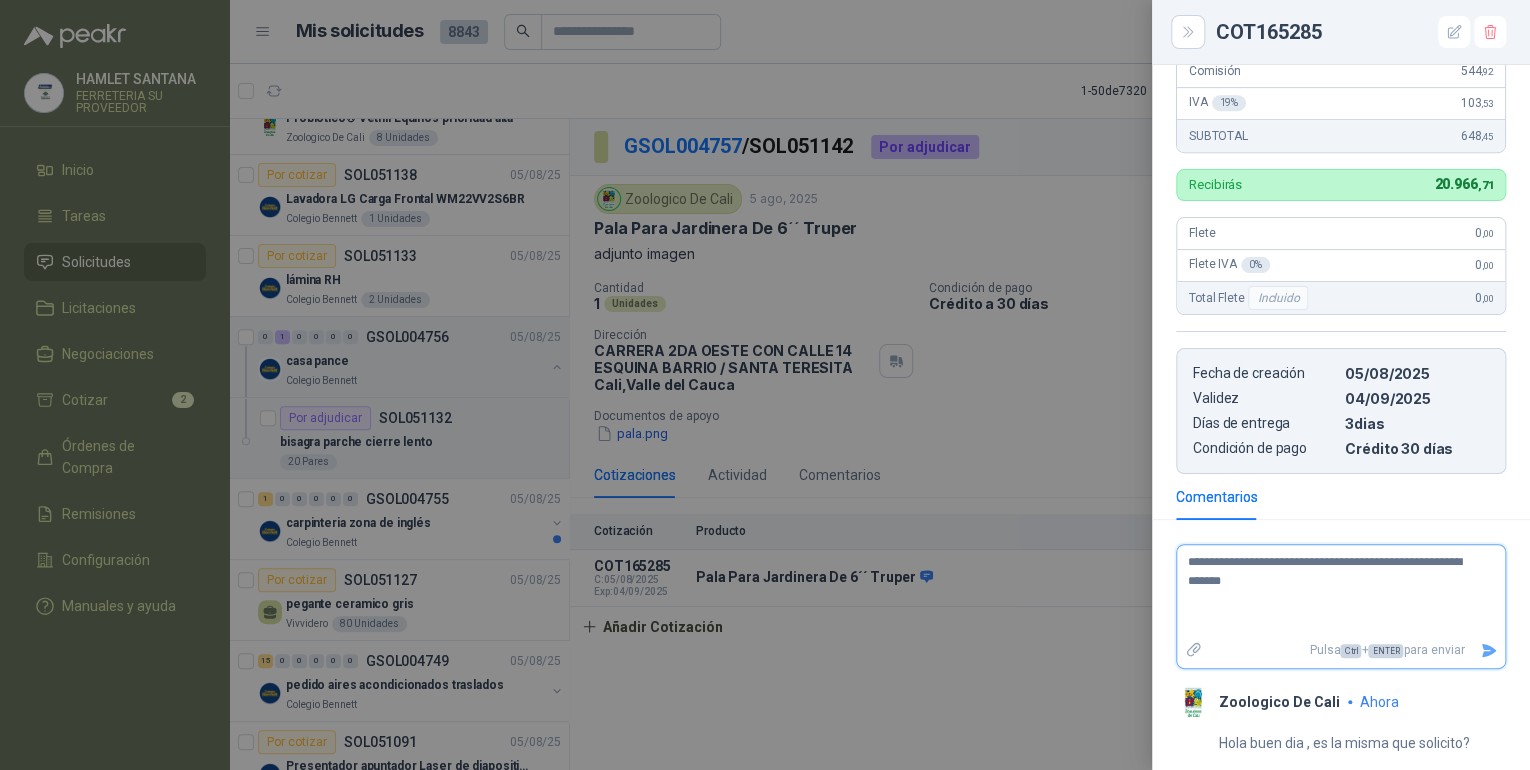 type 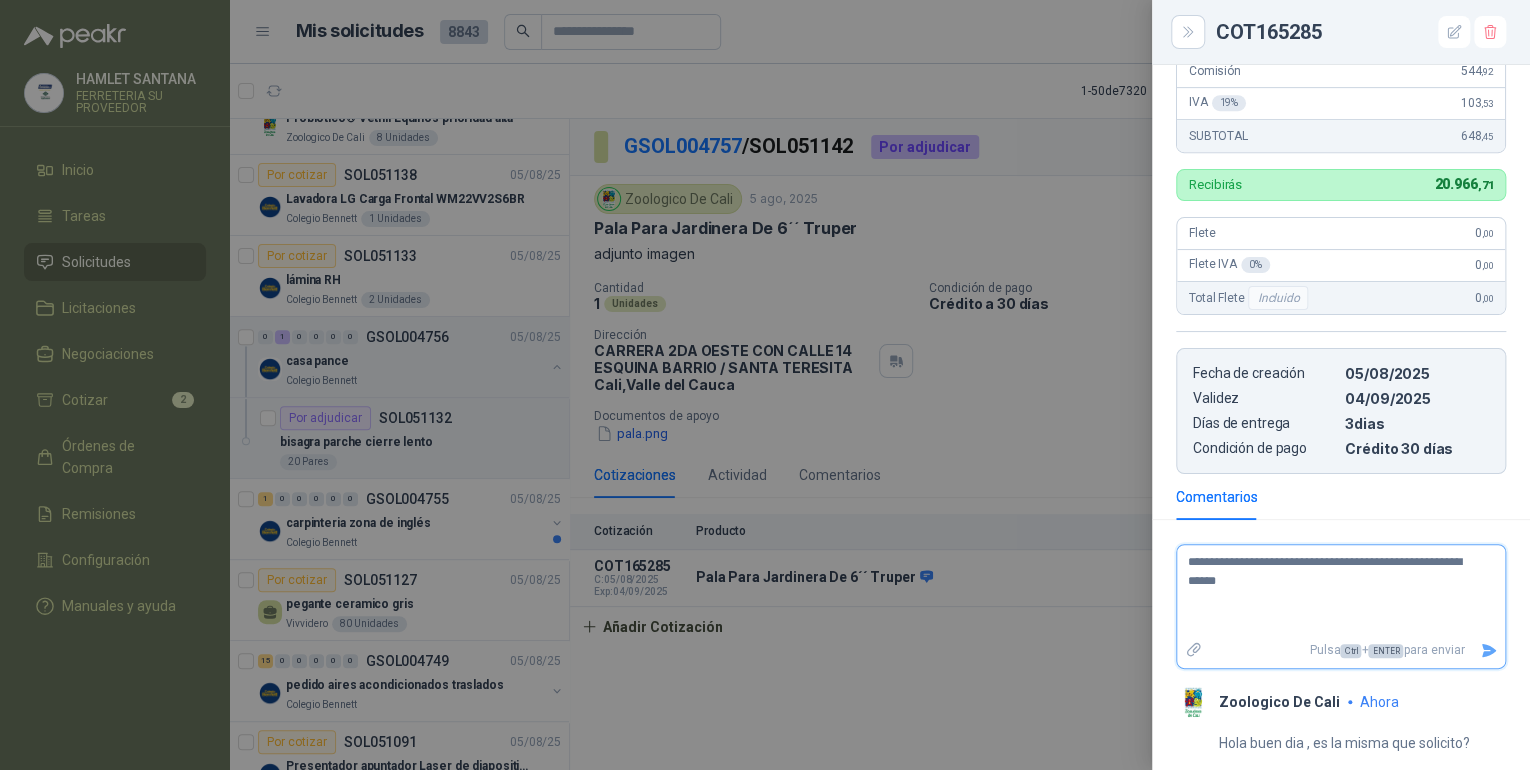 type 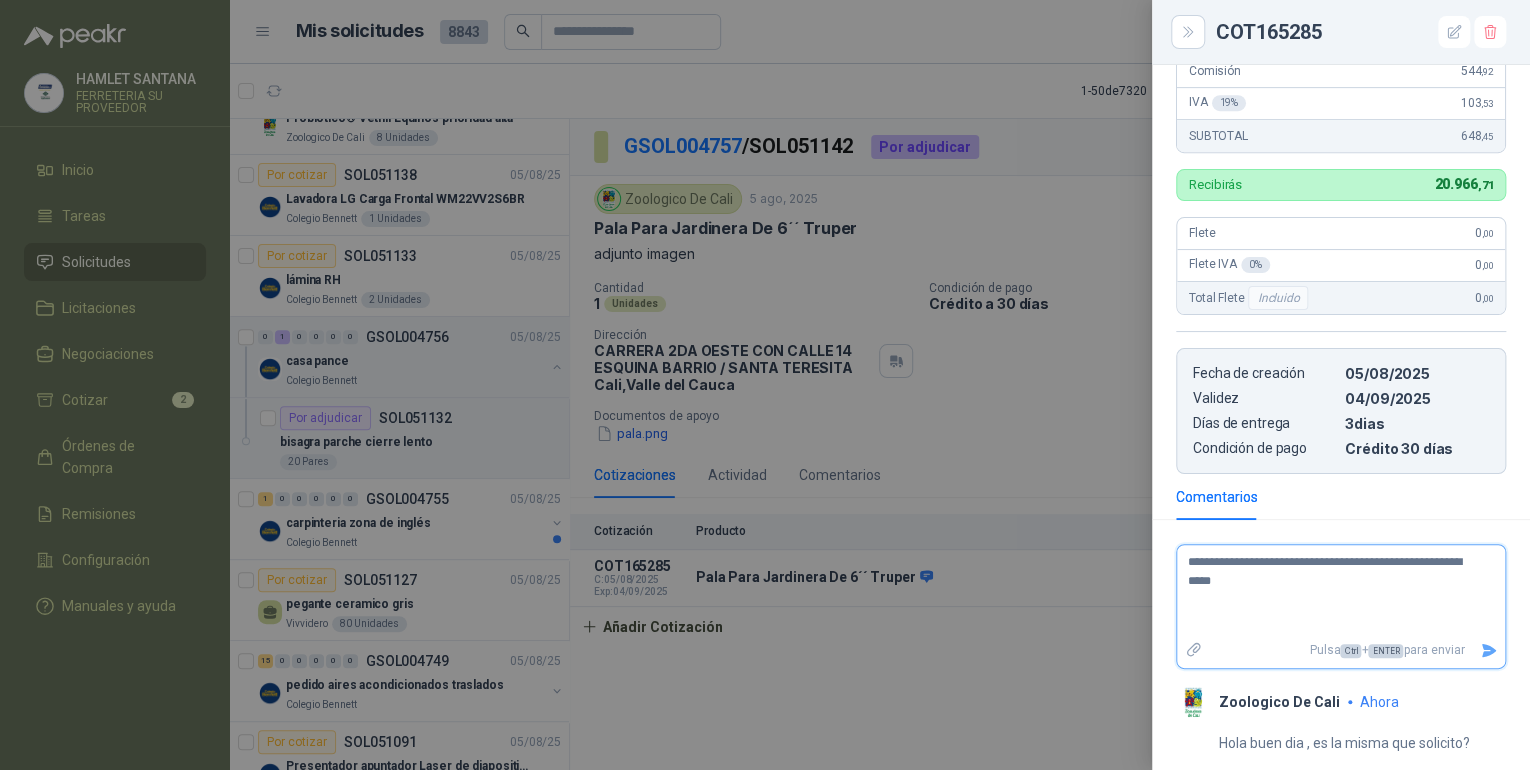 type 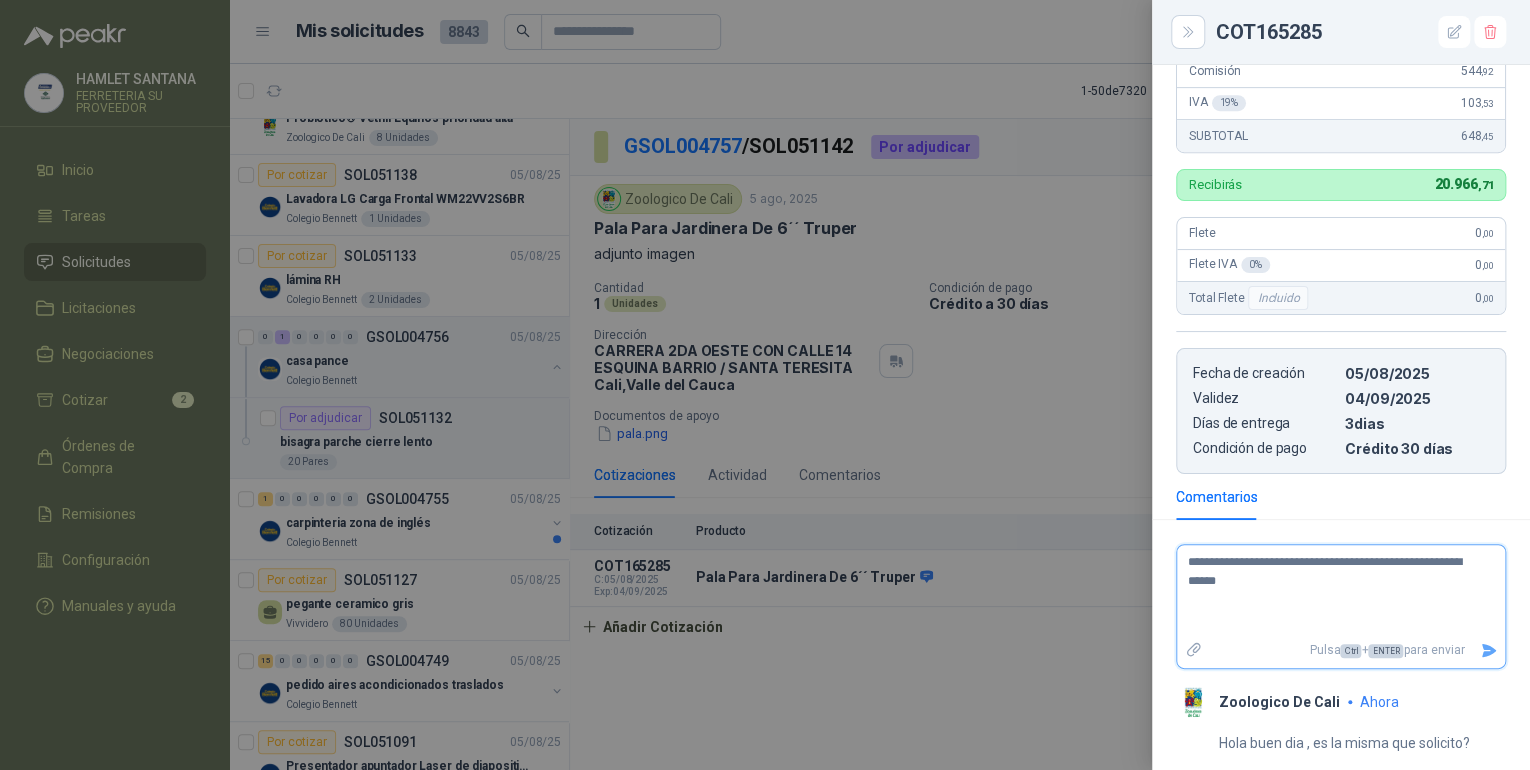 type 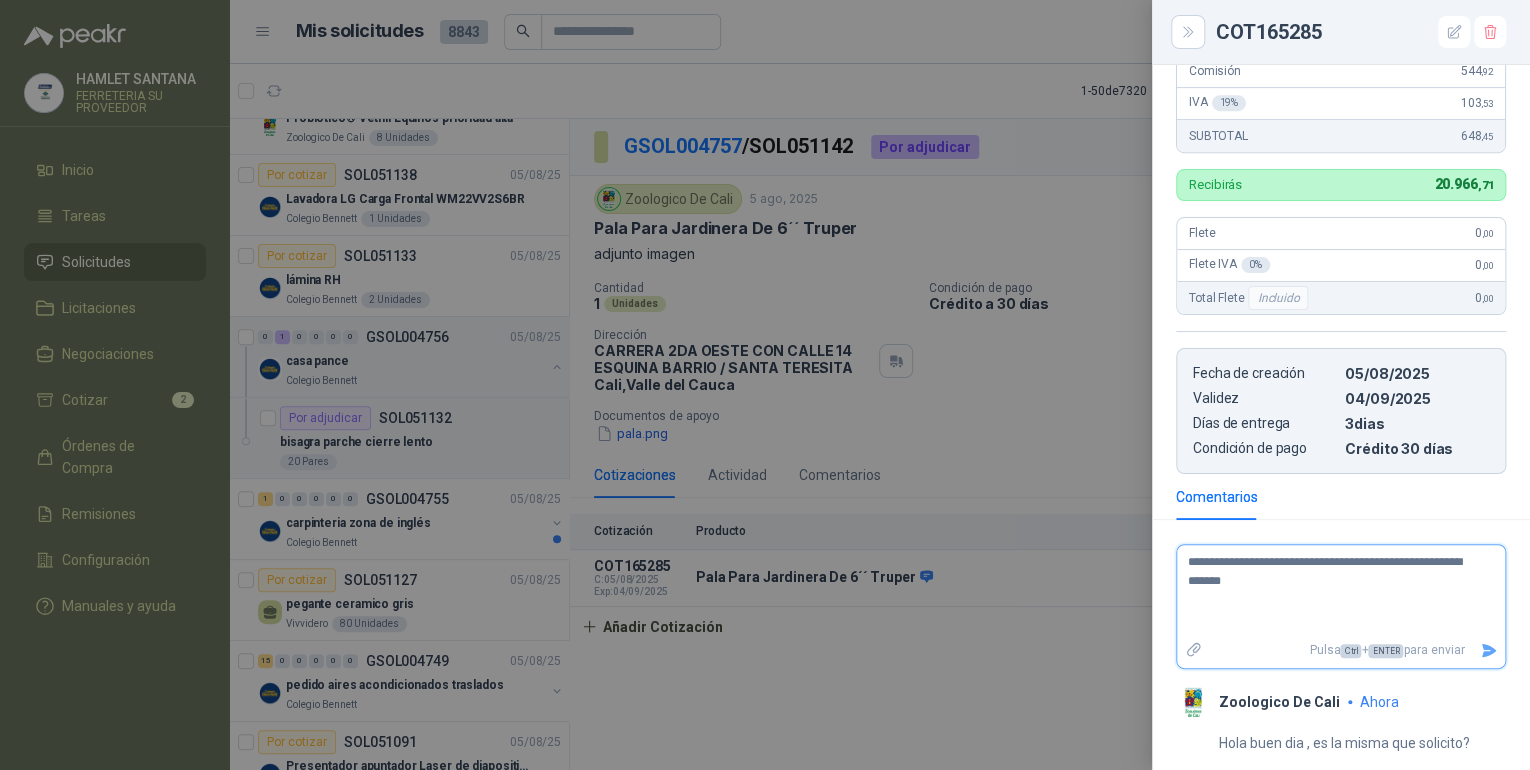 type 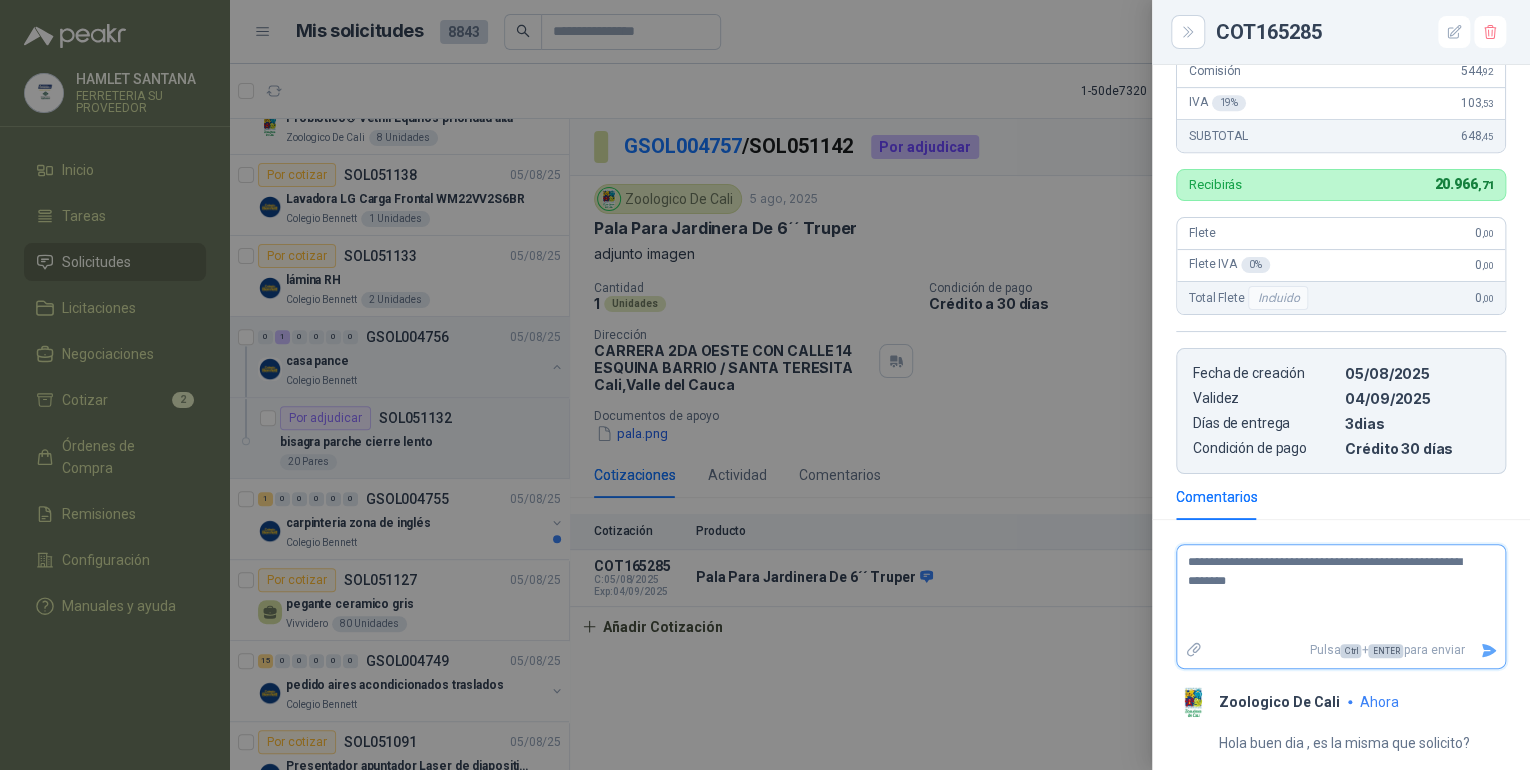 type 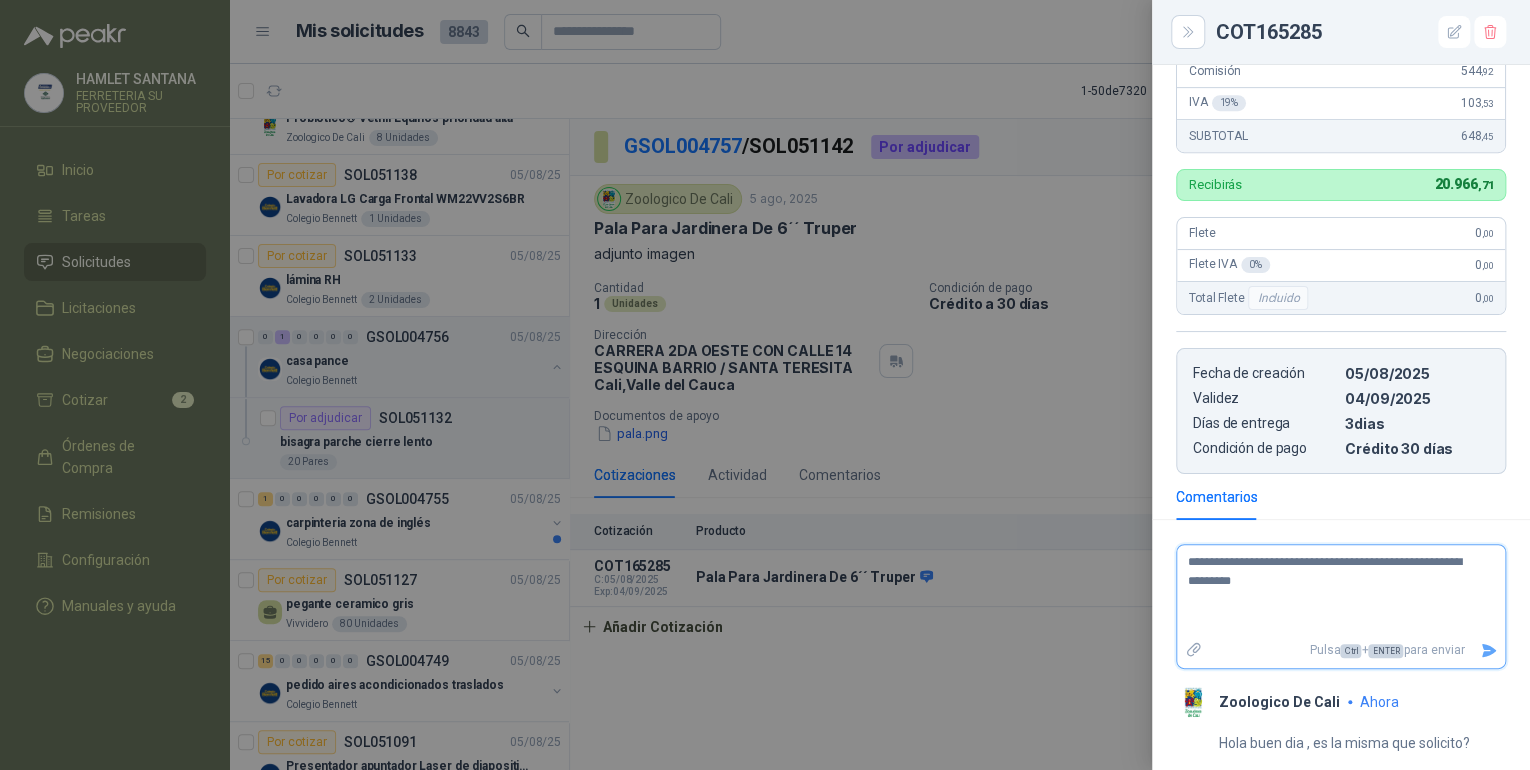 type 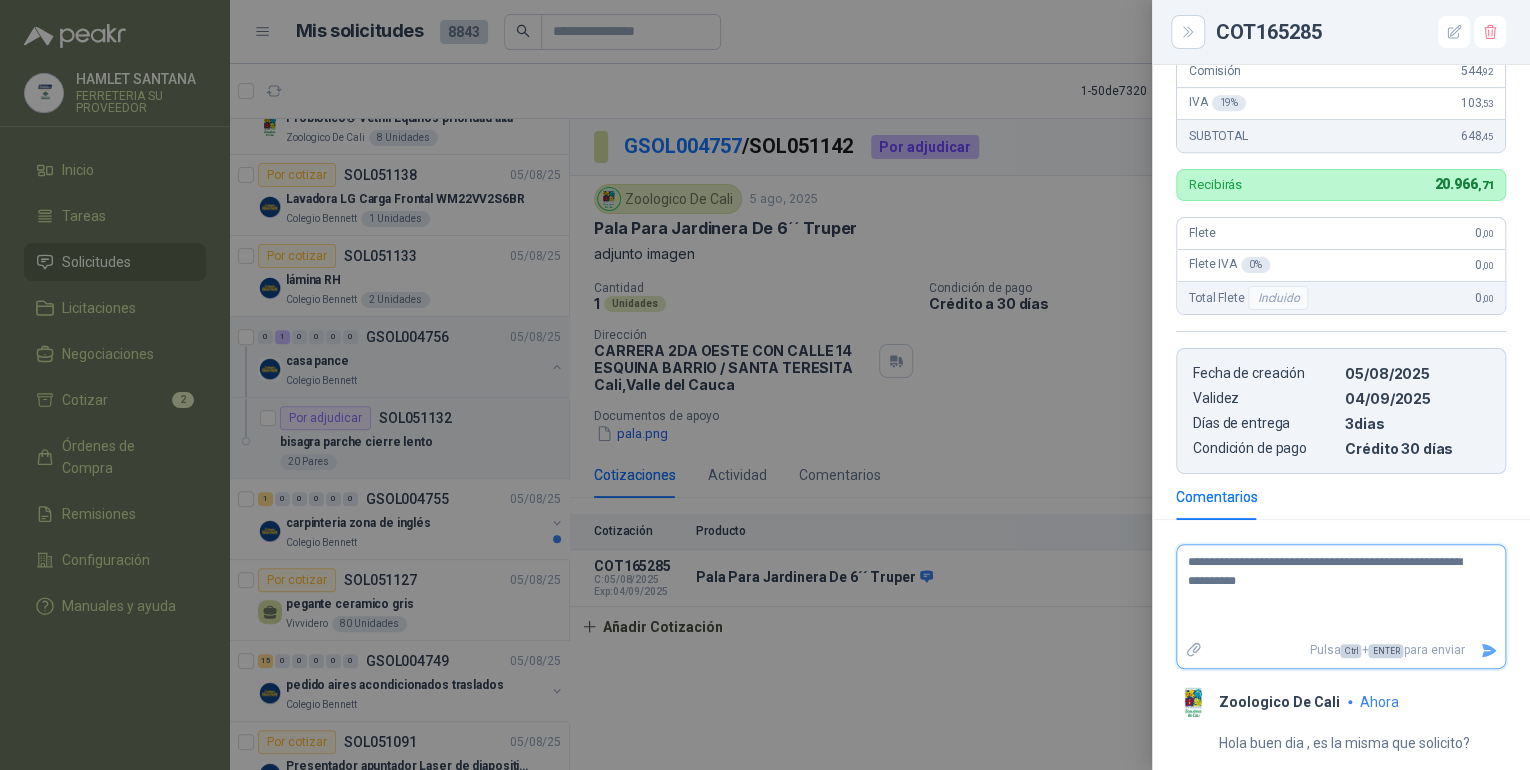 type 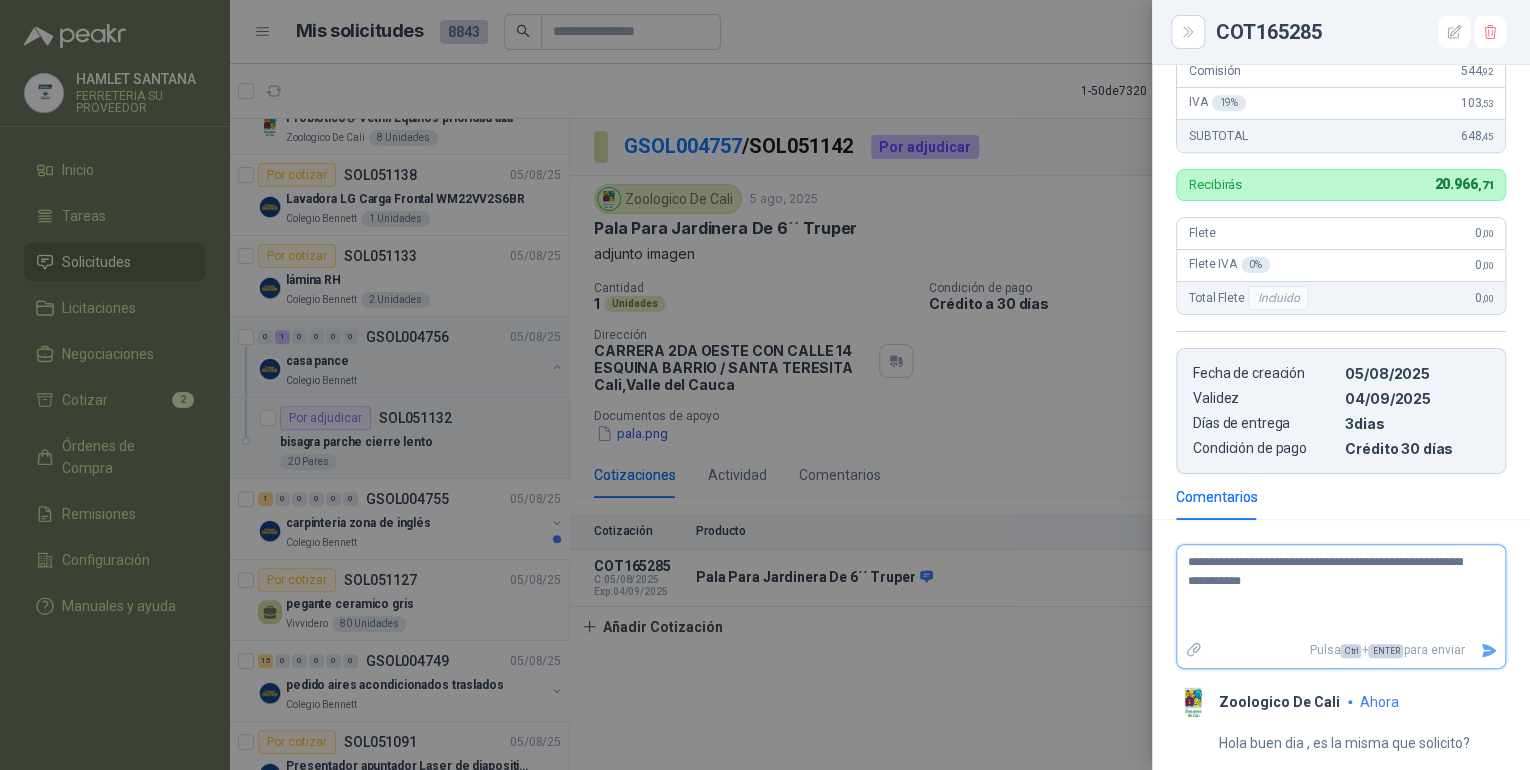 type 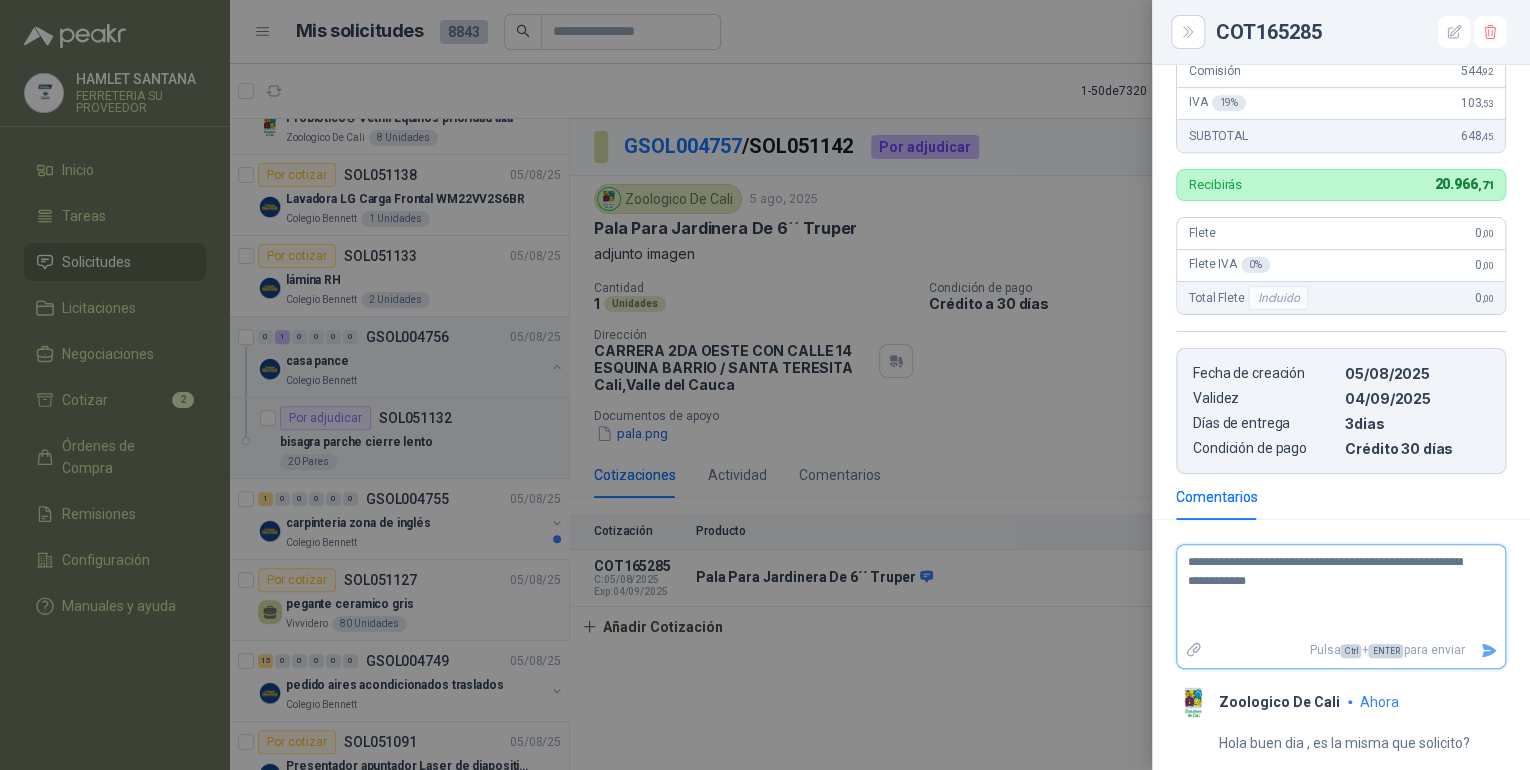 type 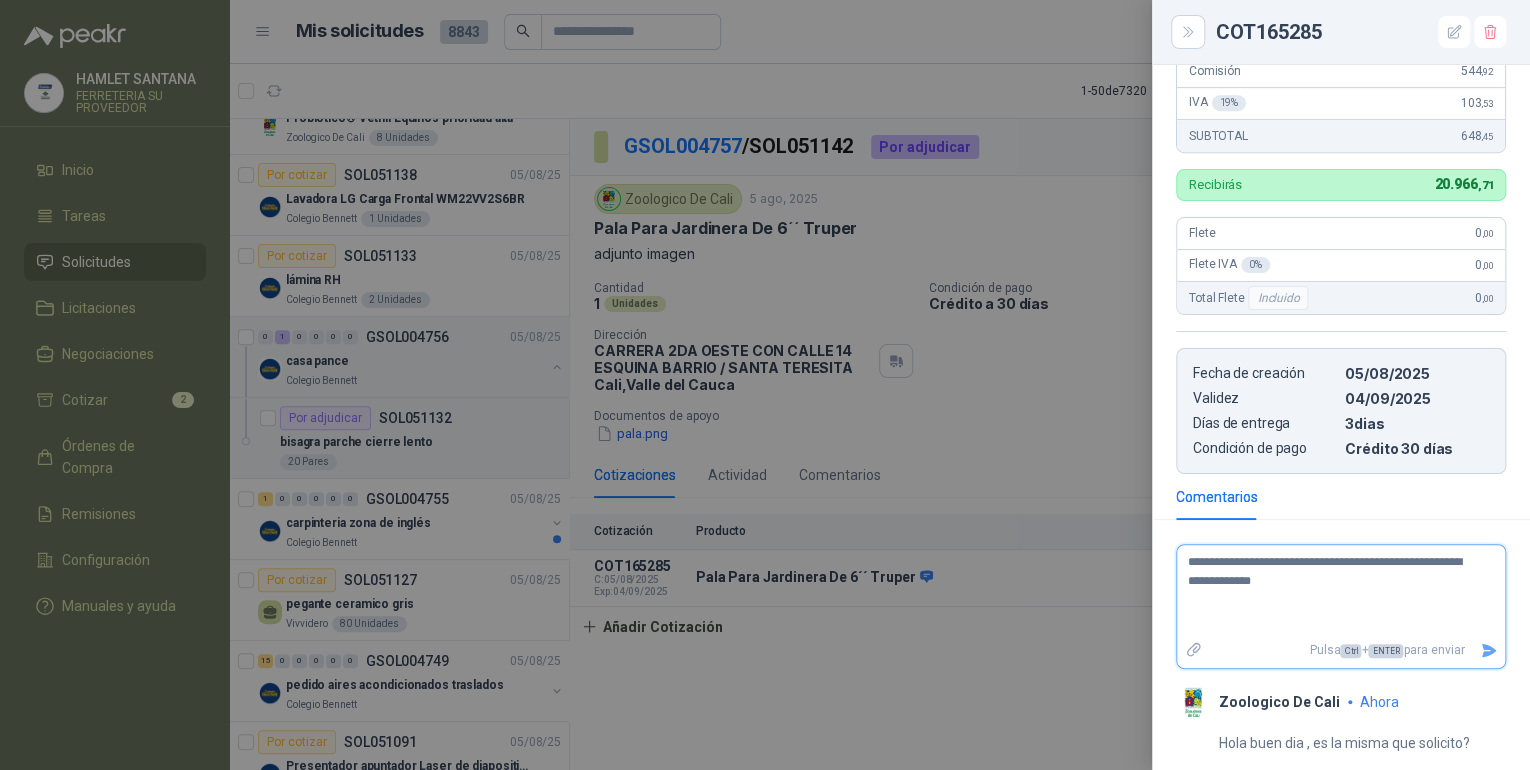 type 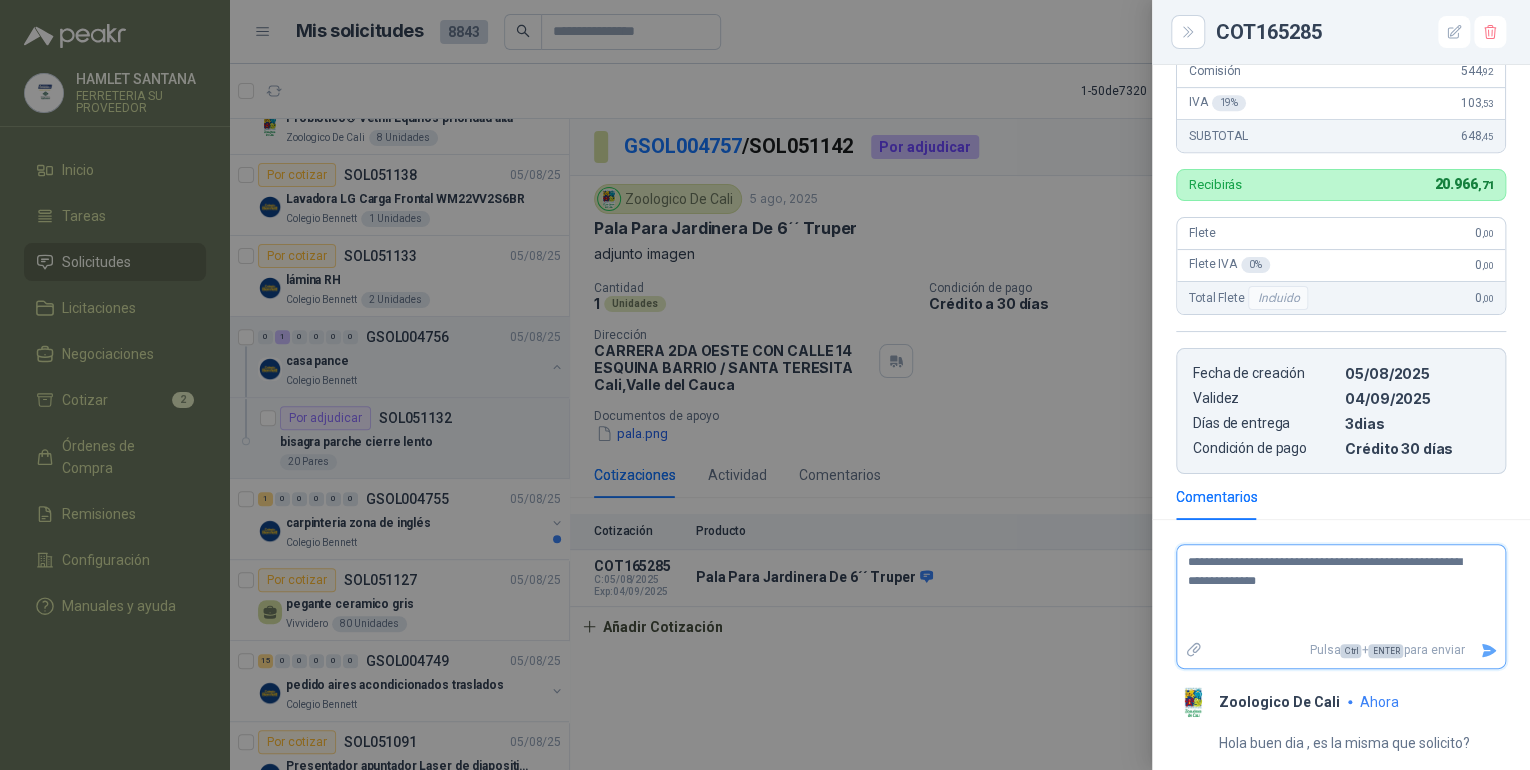 type 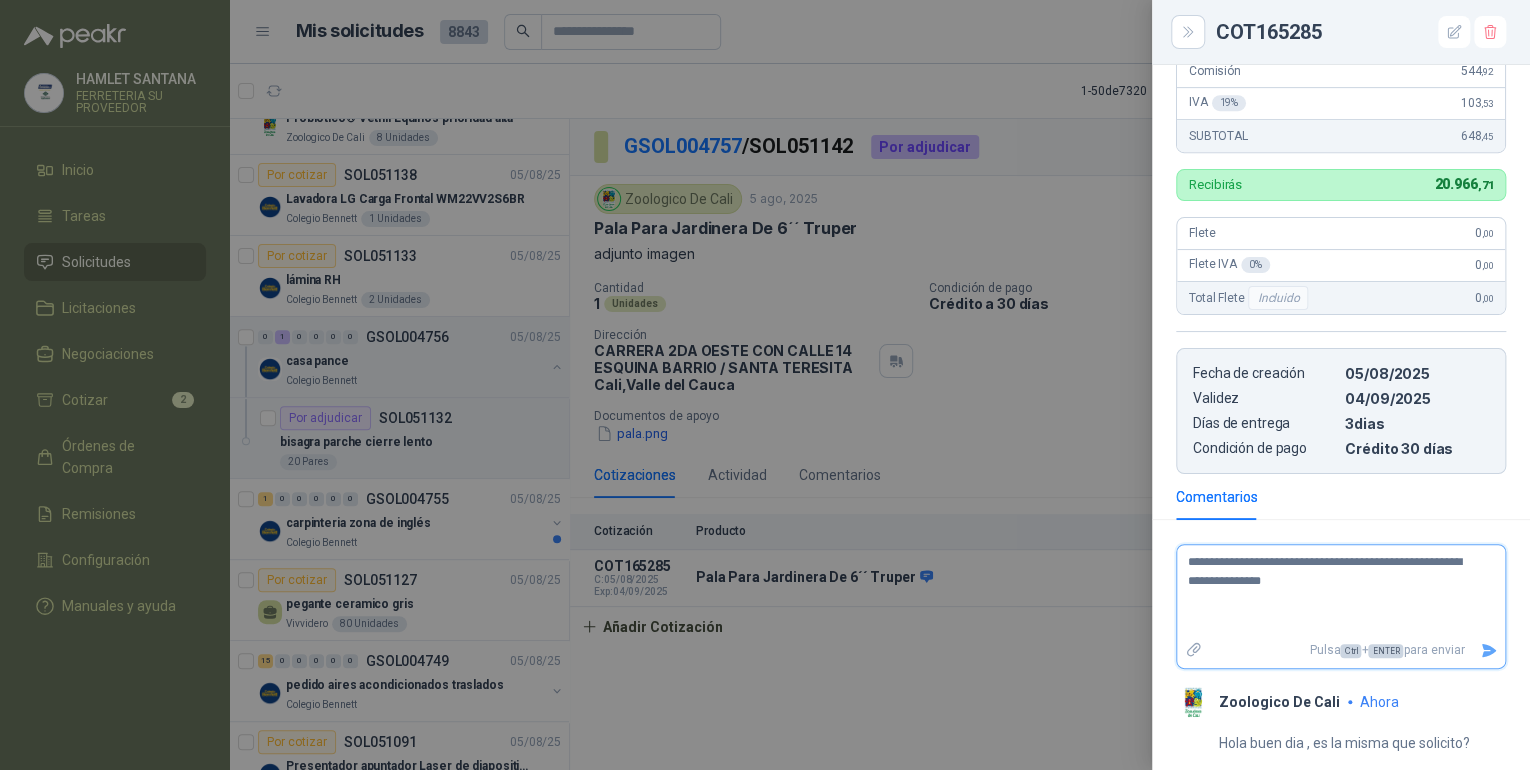type 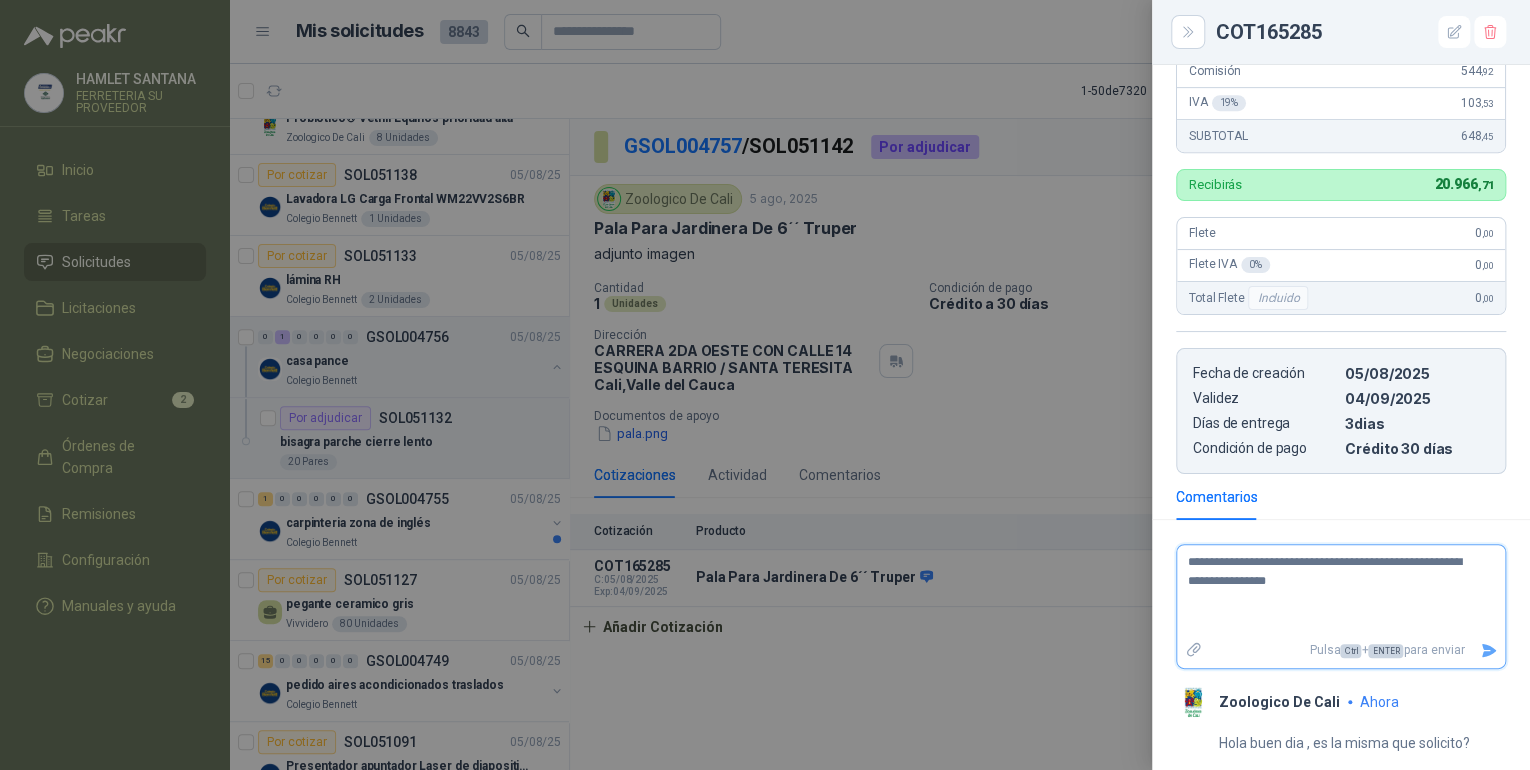 type 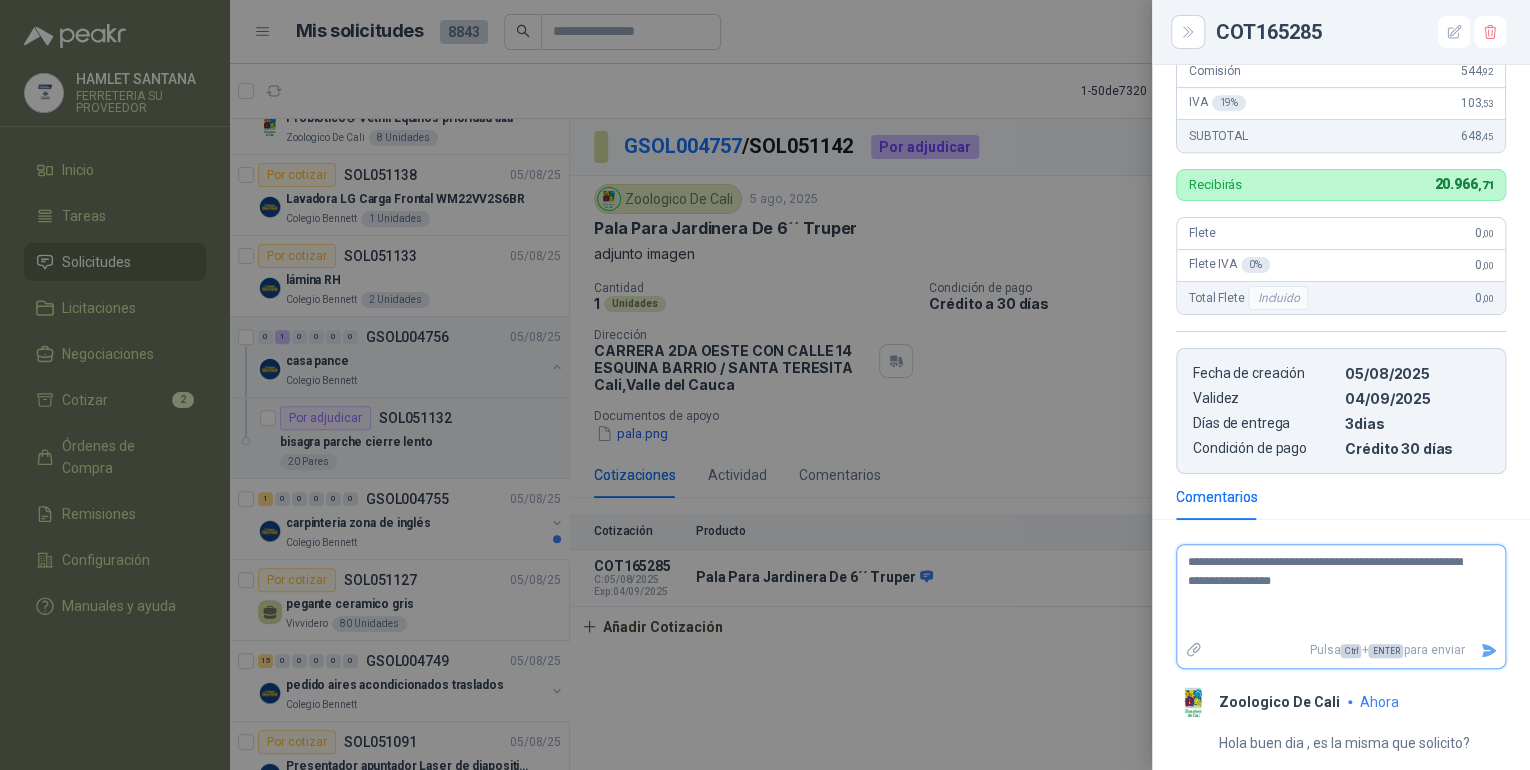 type 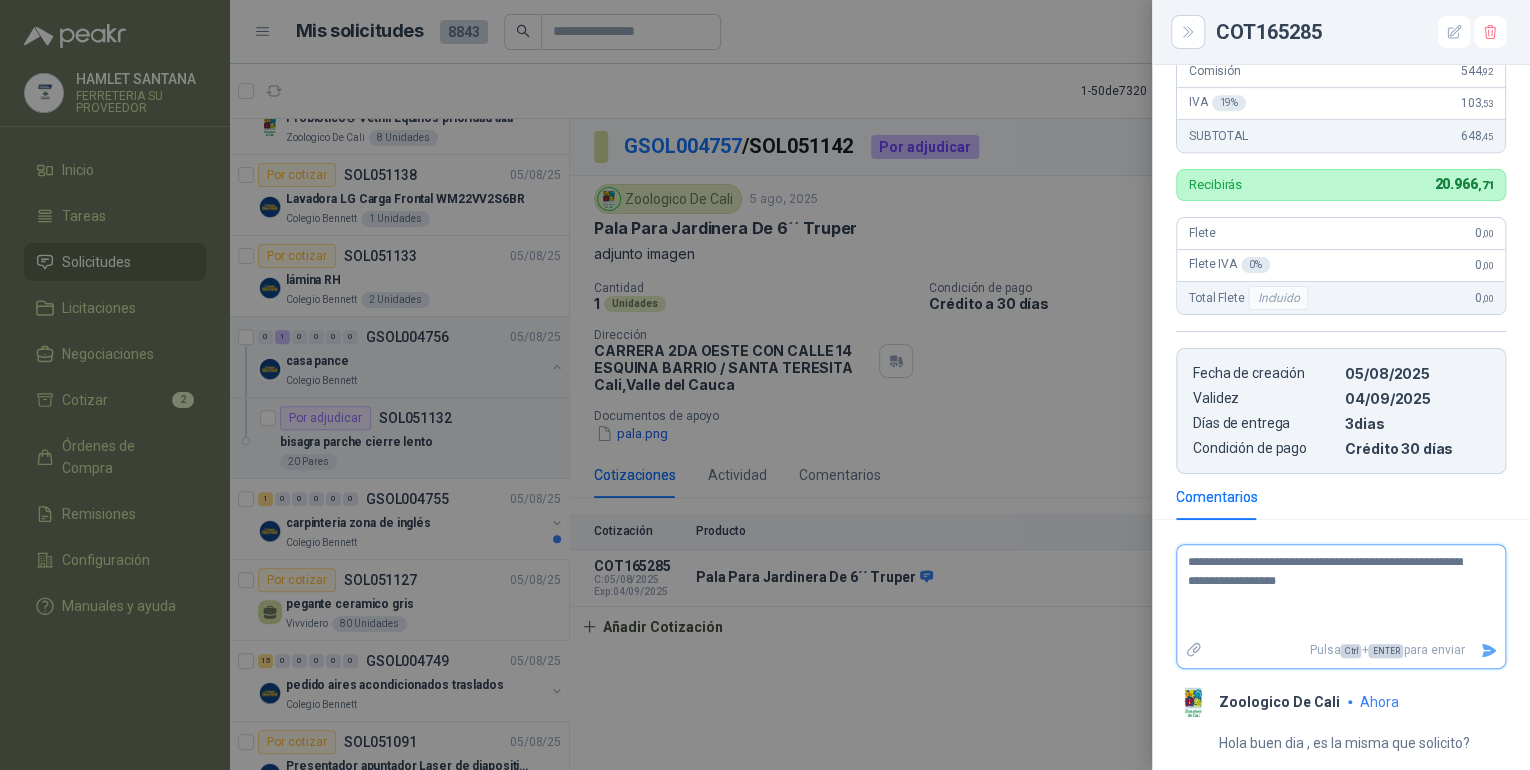 type 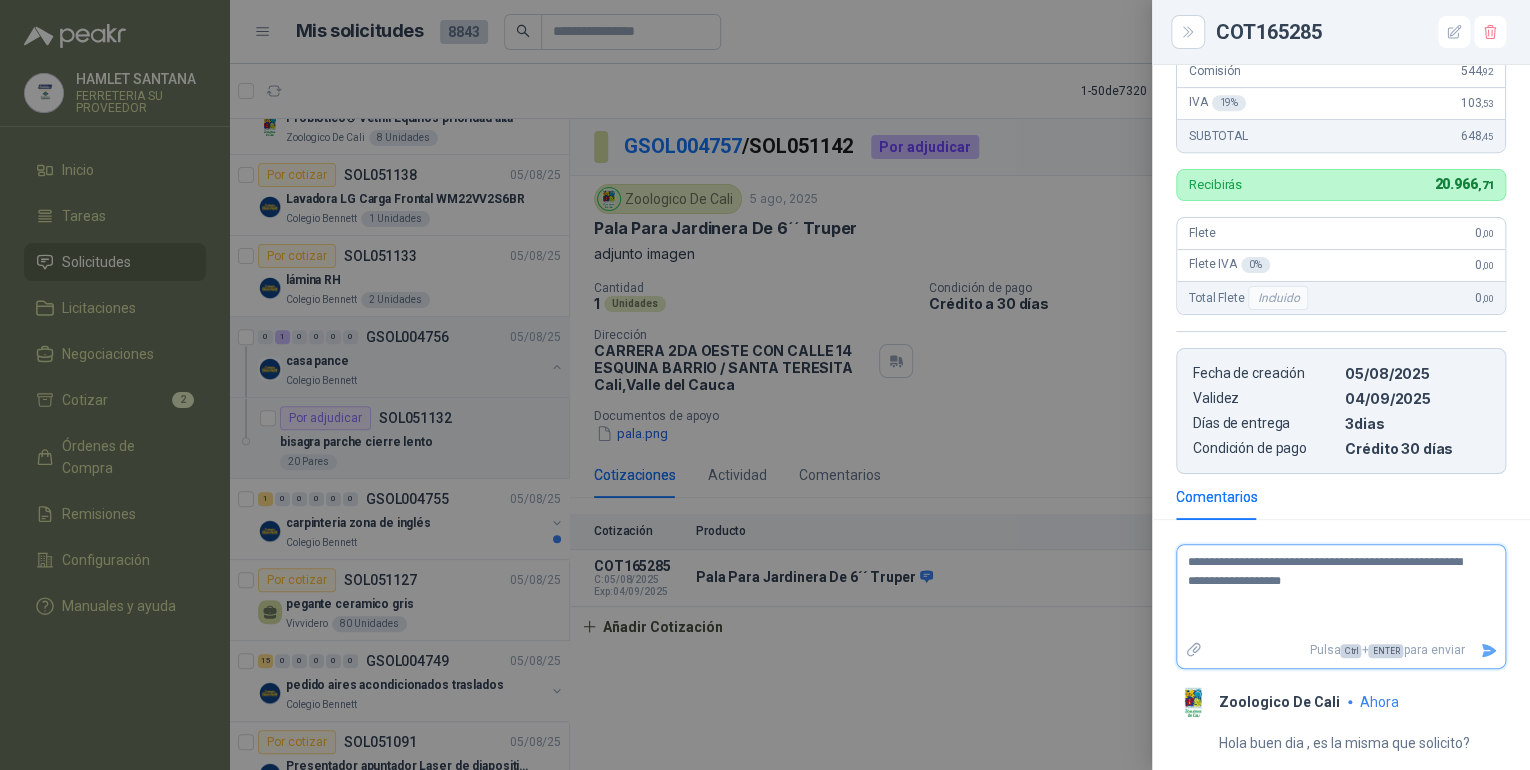 type 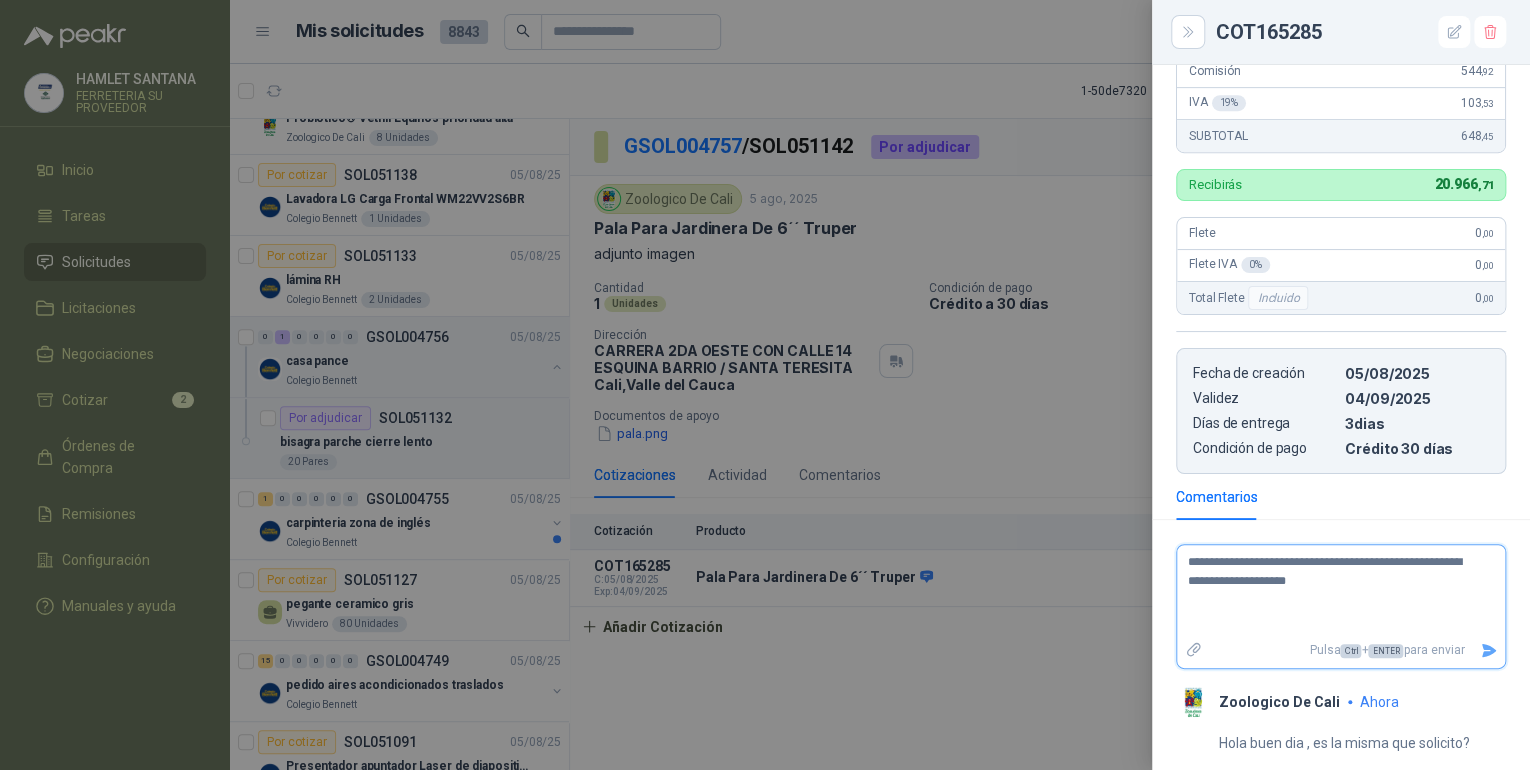 type 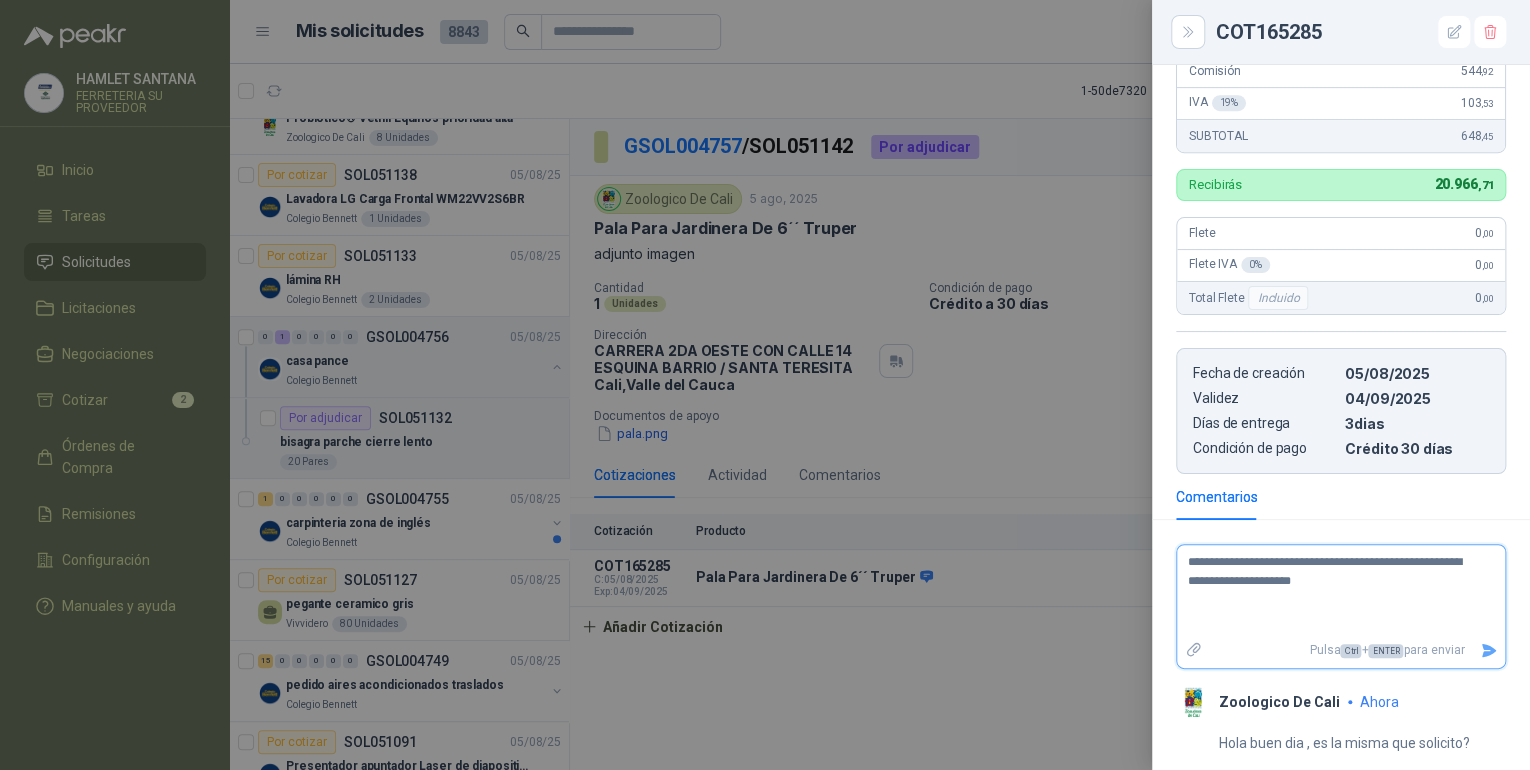 type 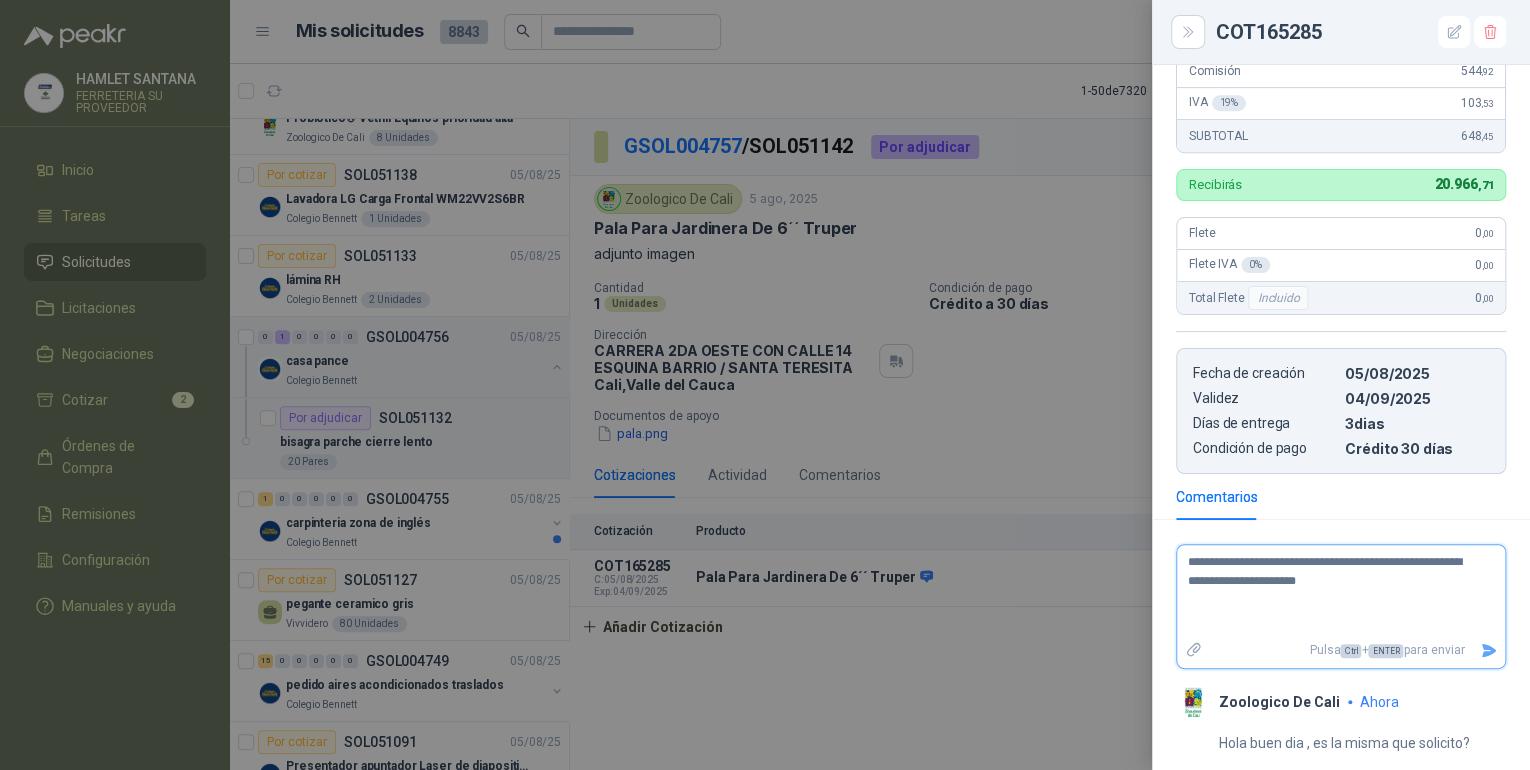 type 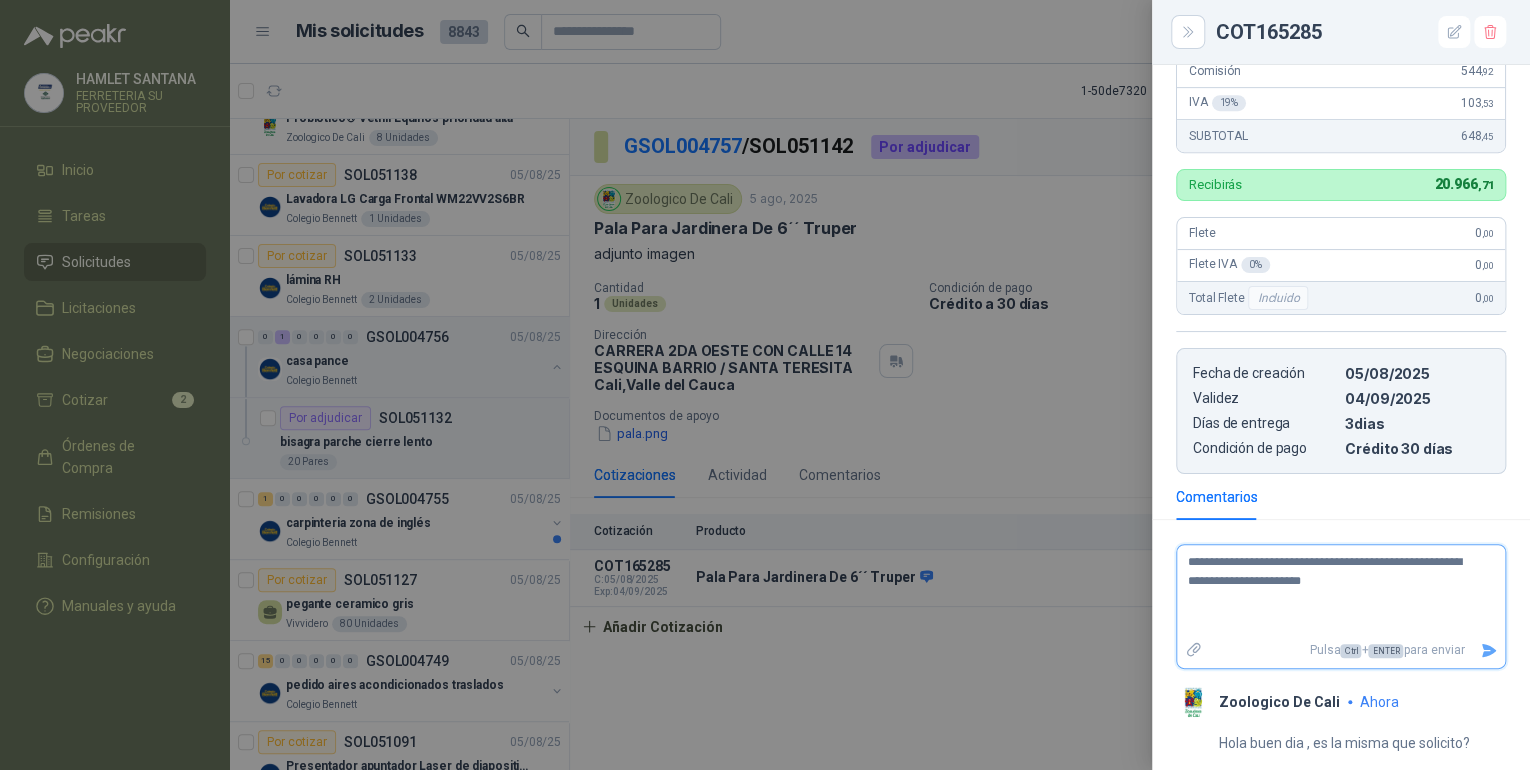 type 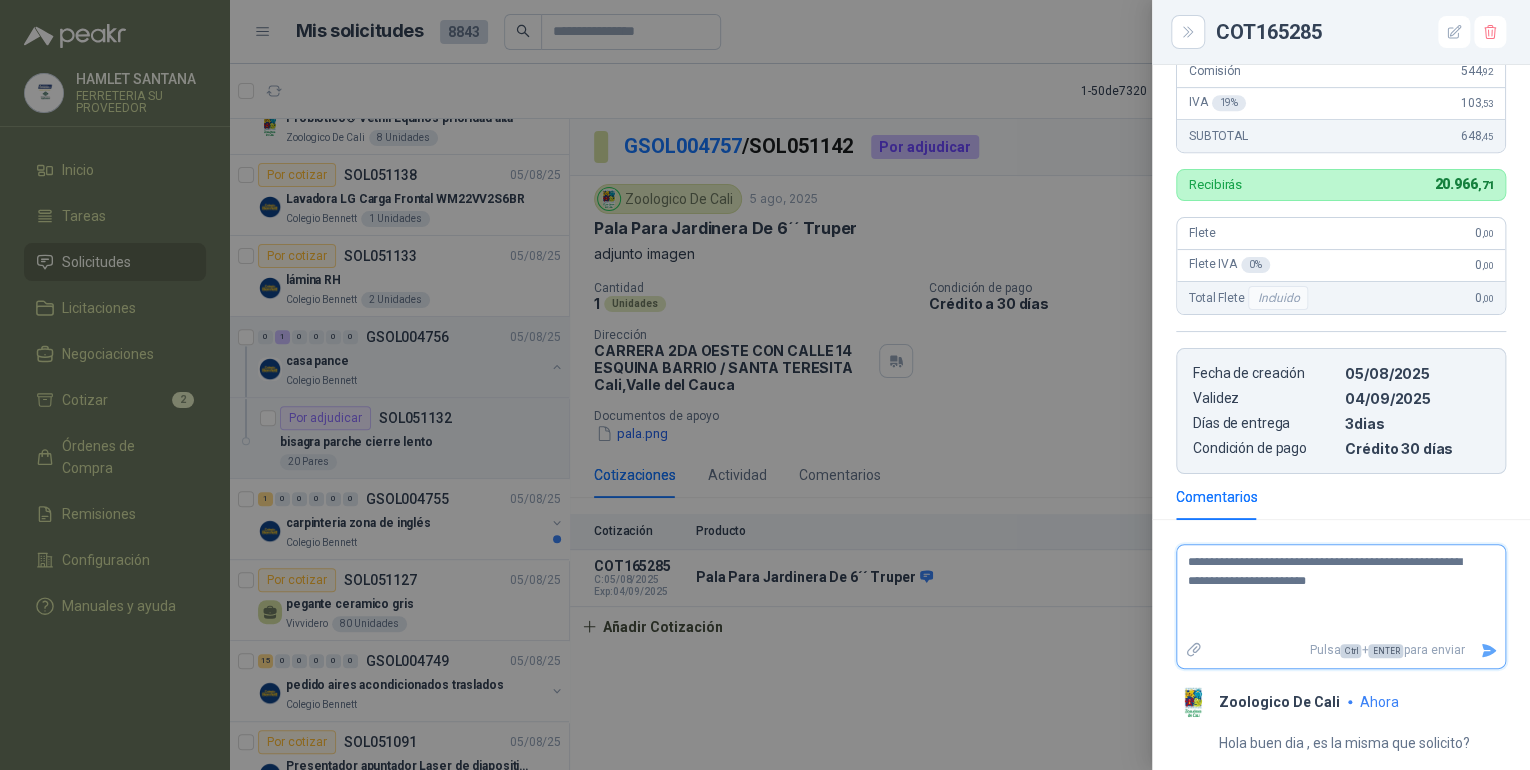 type 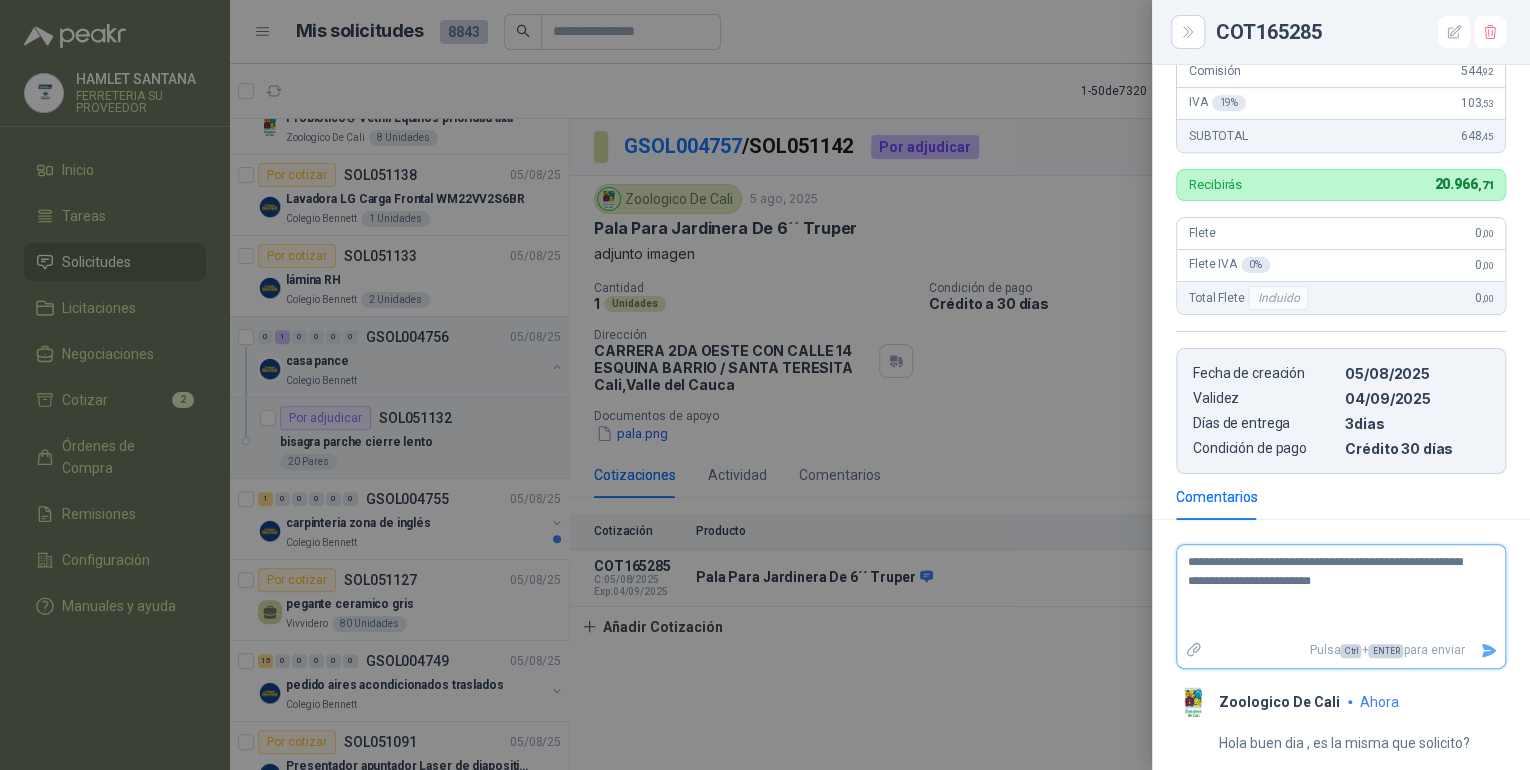 type 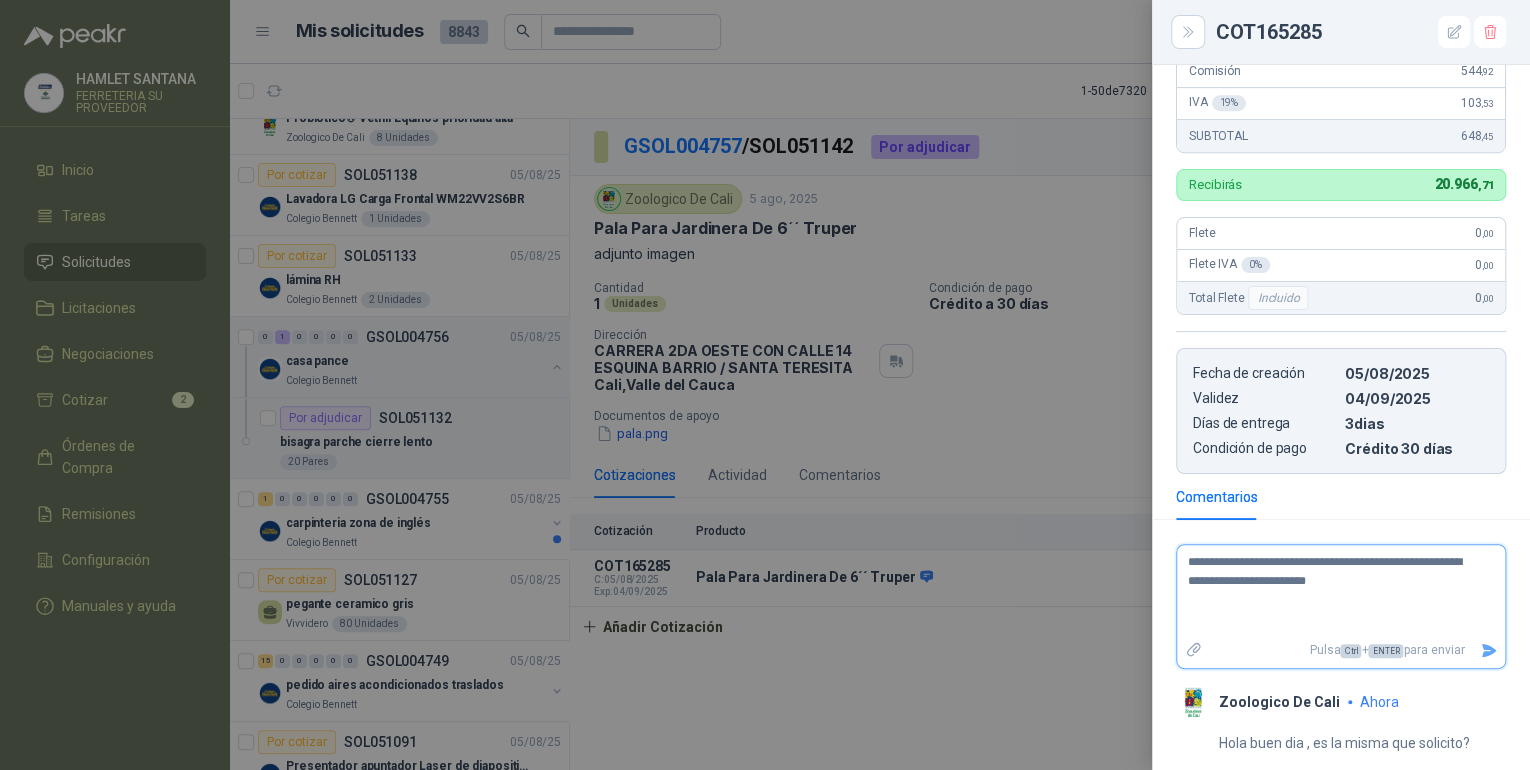 type 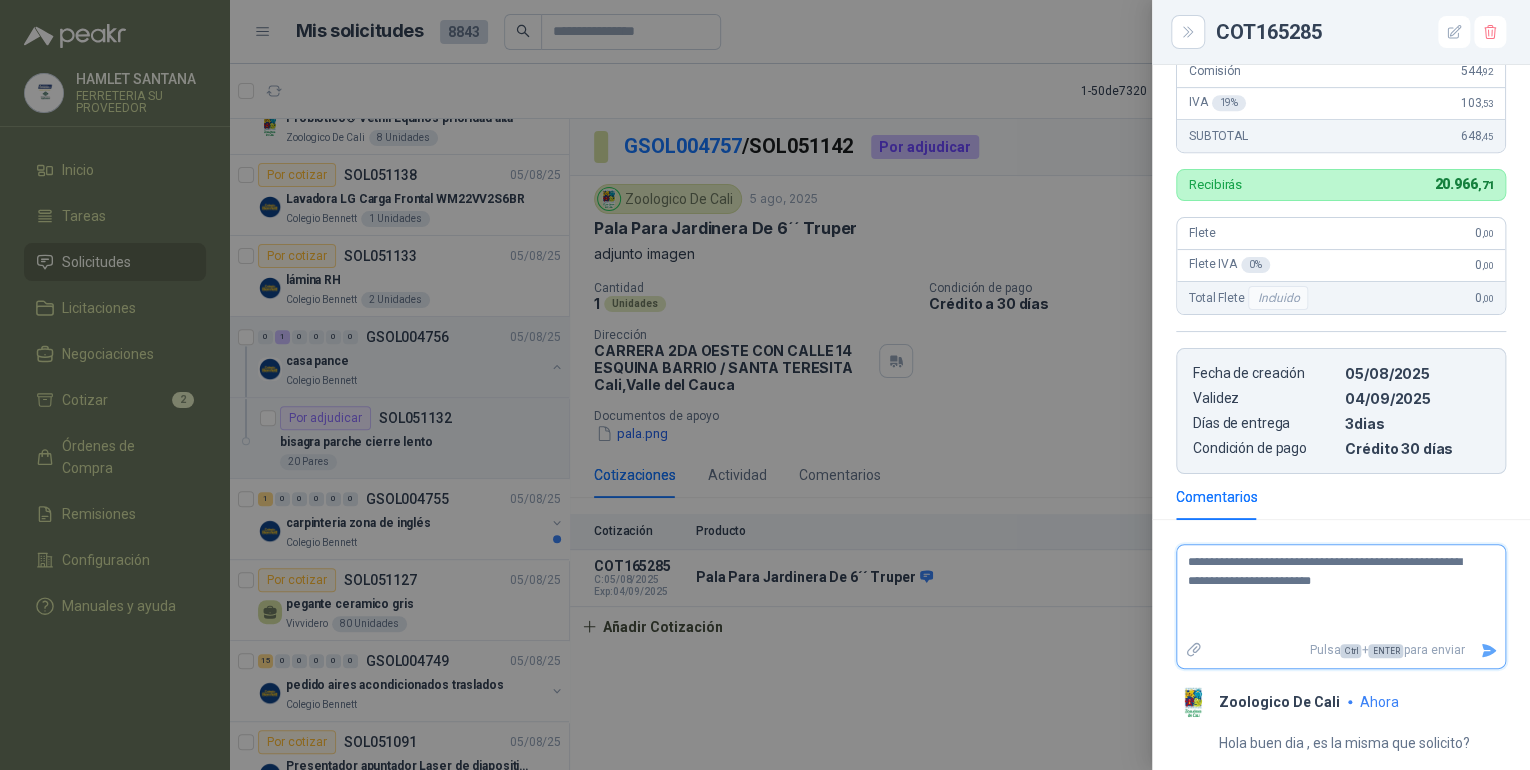 type 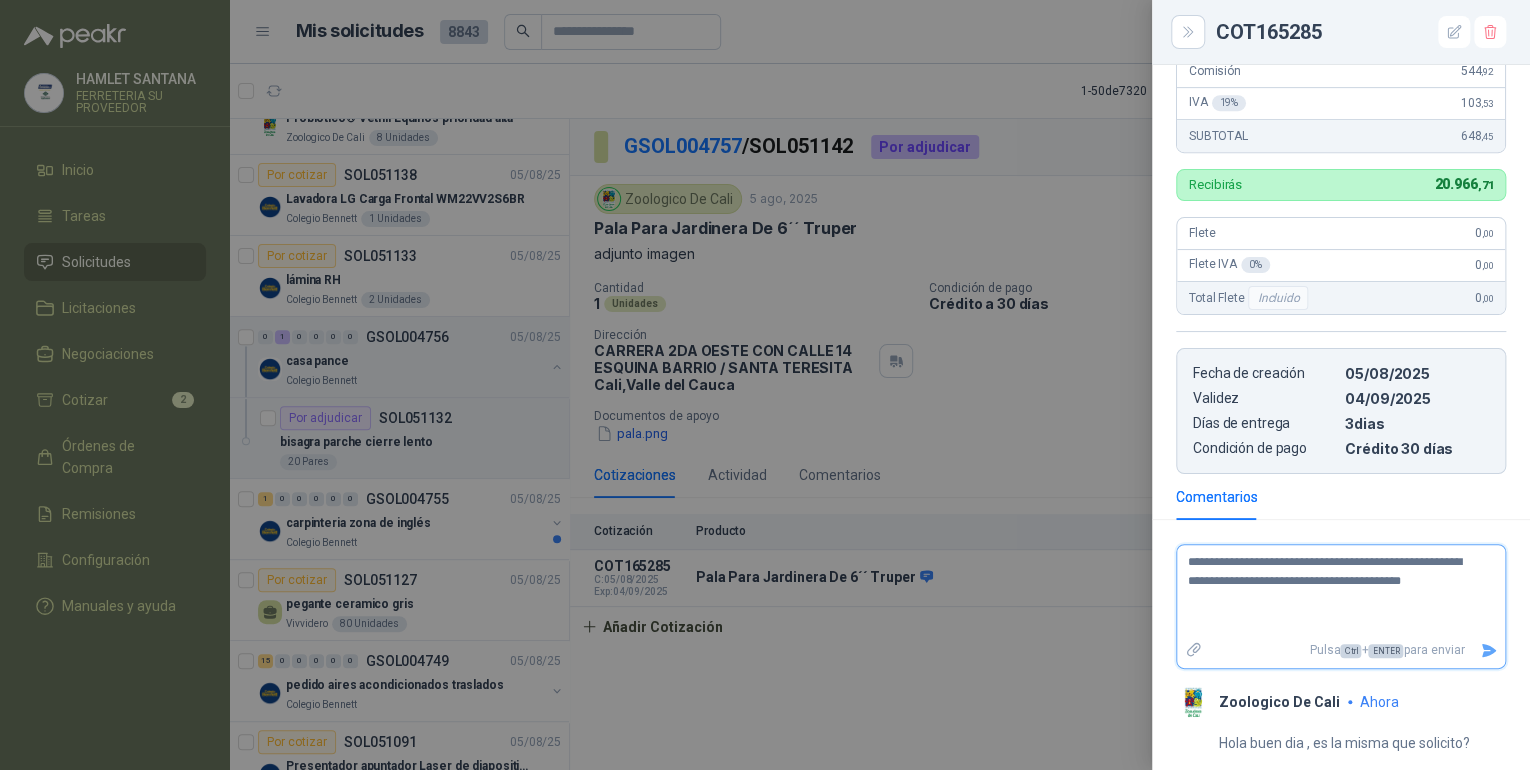 click 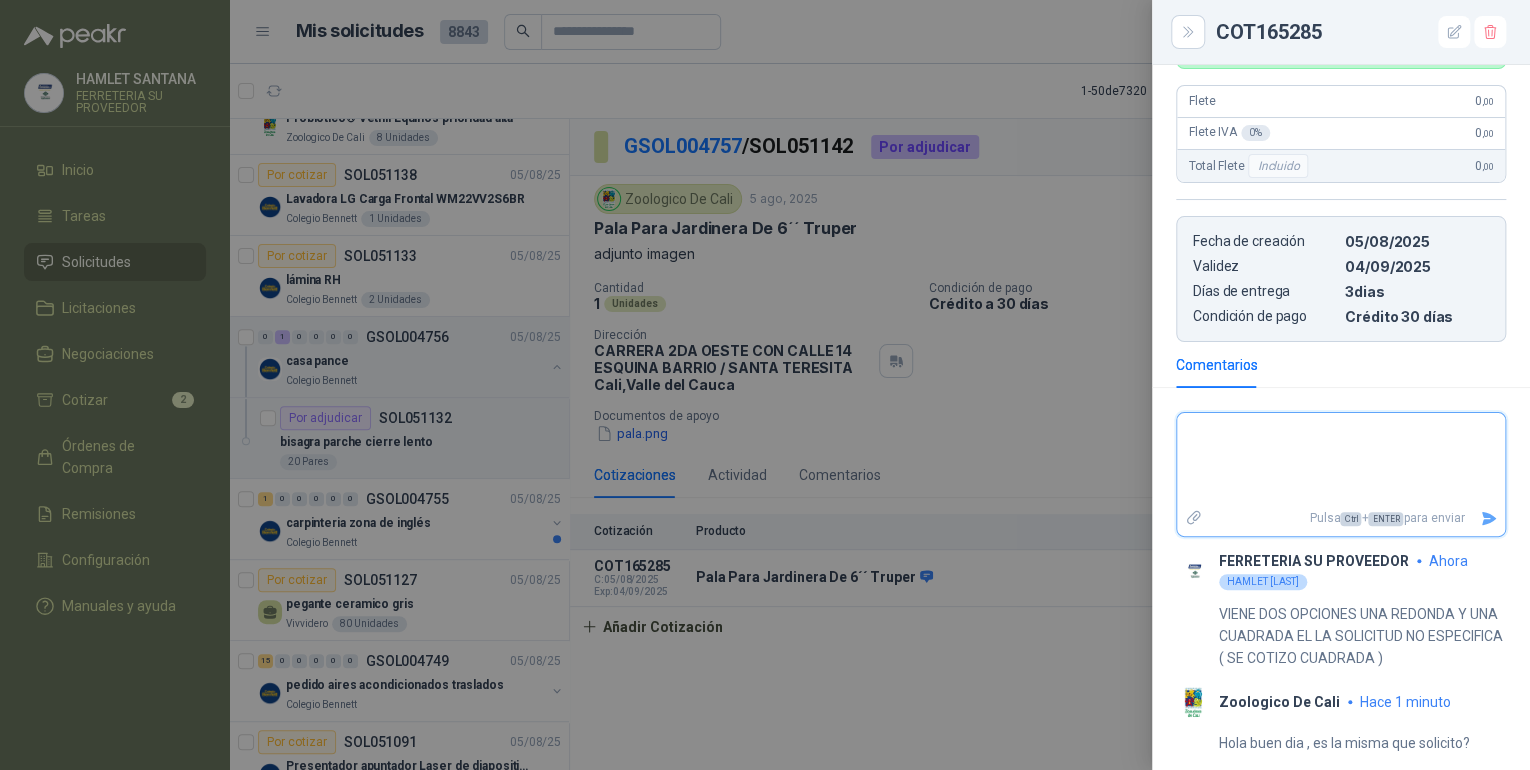 scroll, scrollTop: 605, scrollLeft: 0, axis: vertical 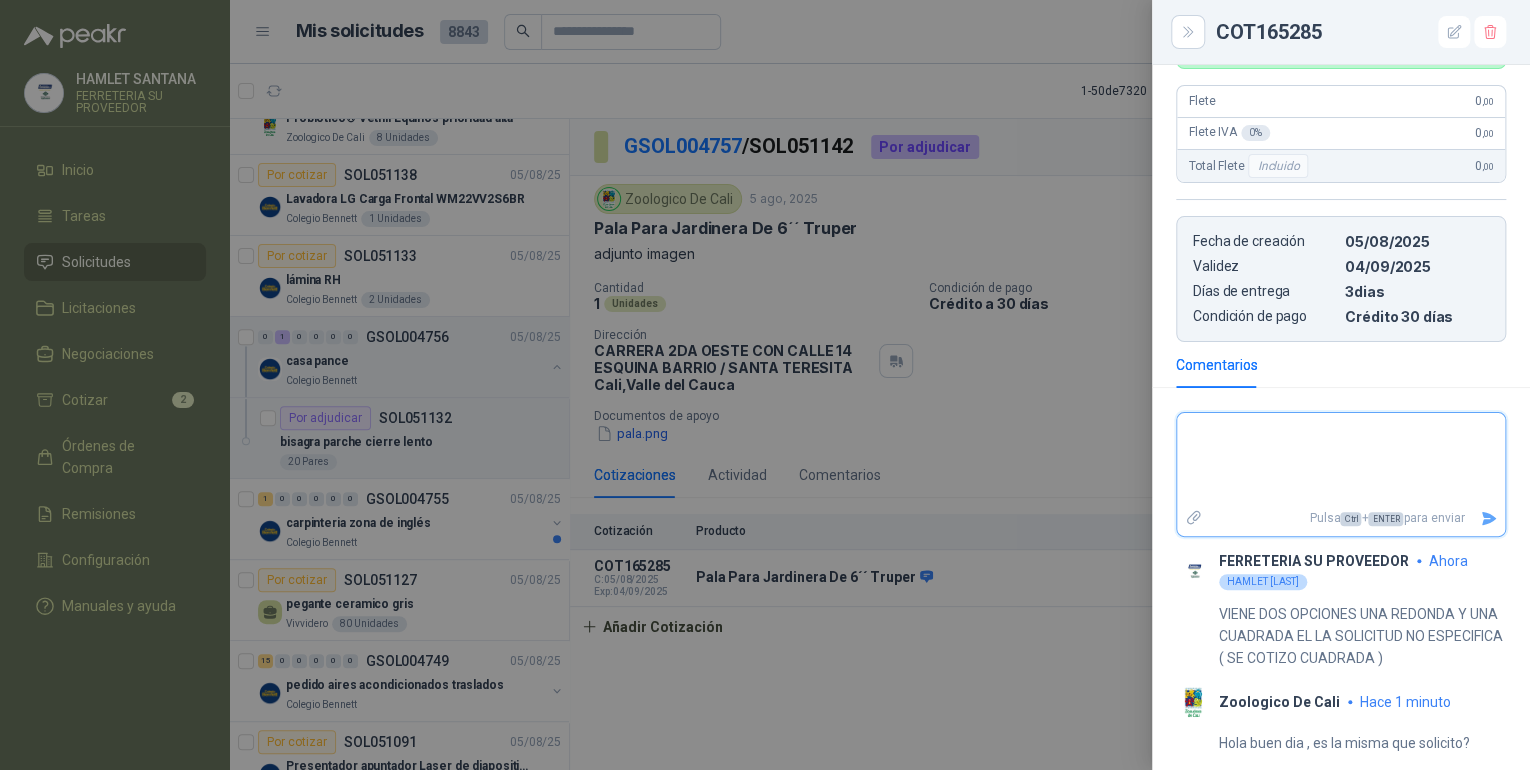 click at bounding box center (1333, 459) 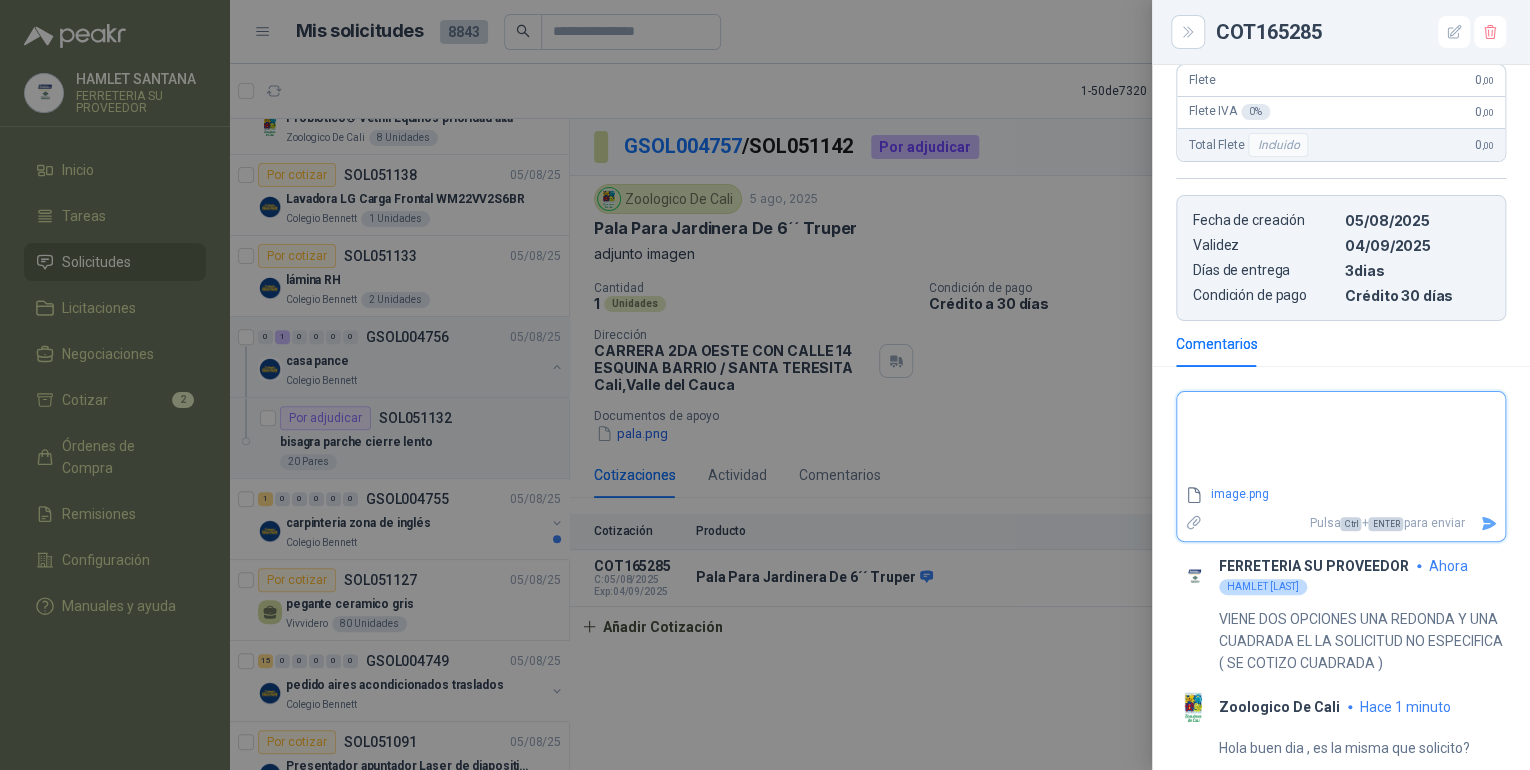click 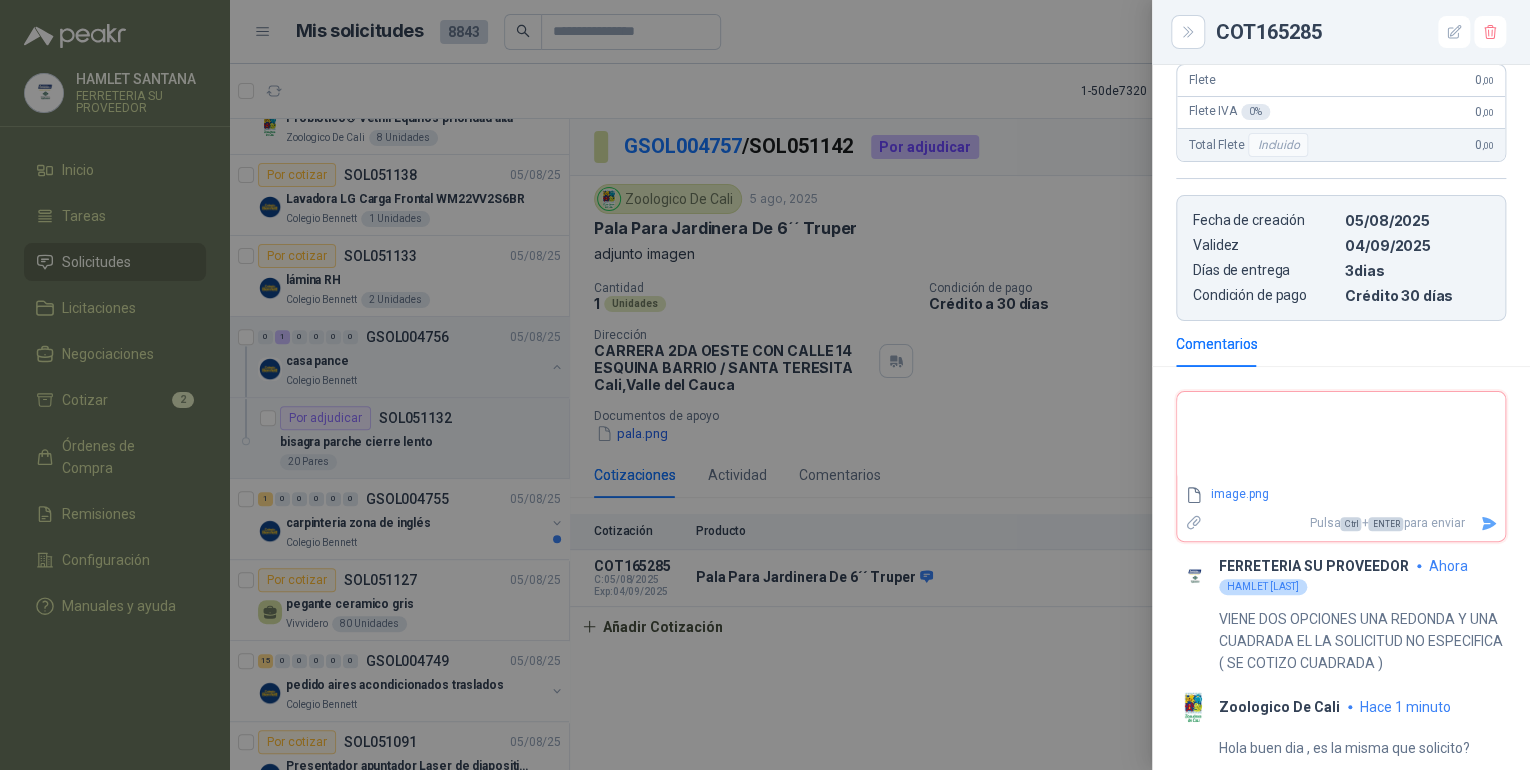 scroll, scrollTop: 632, scrollLeft: 0, axis: vertical 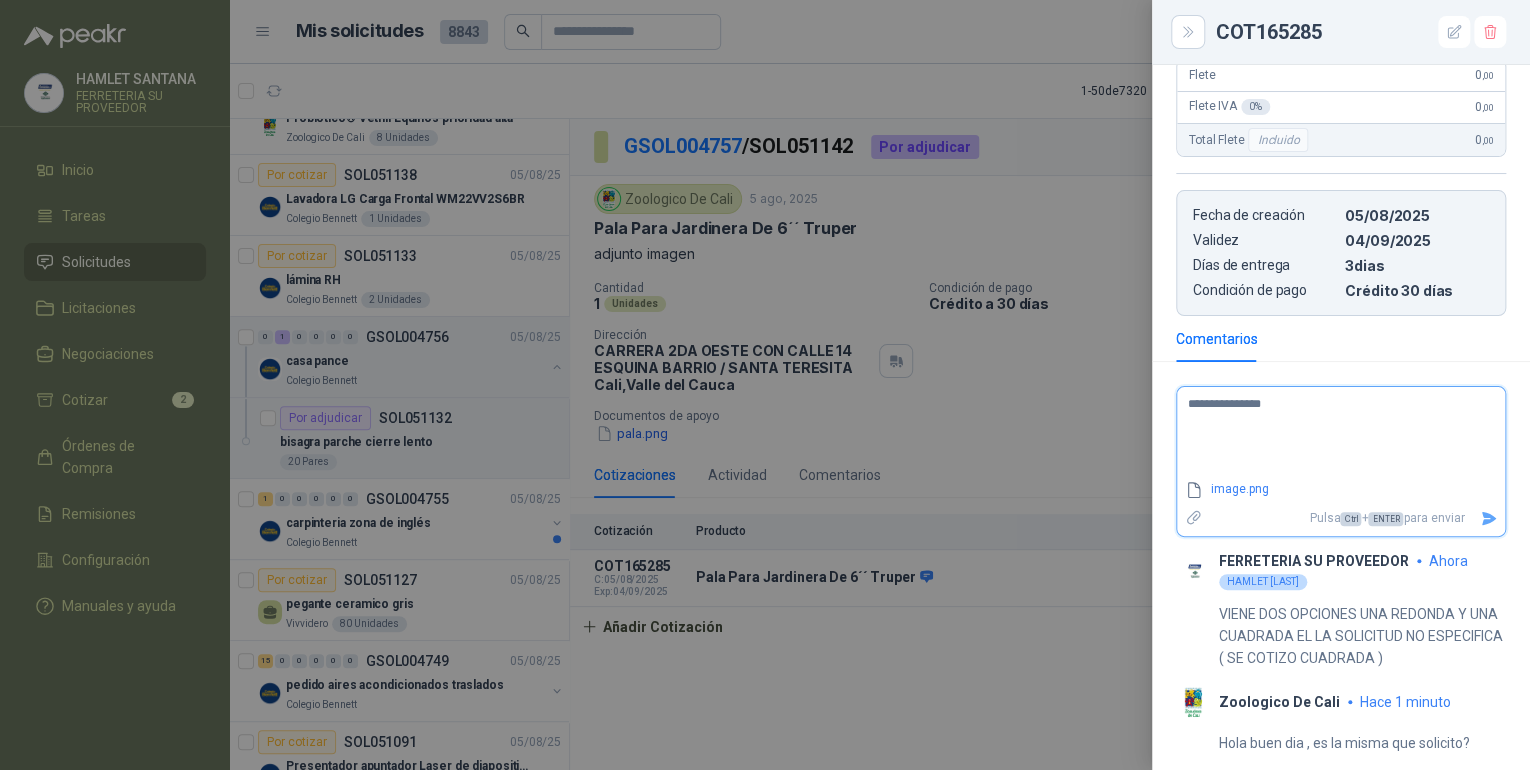 click 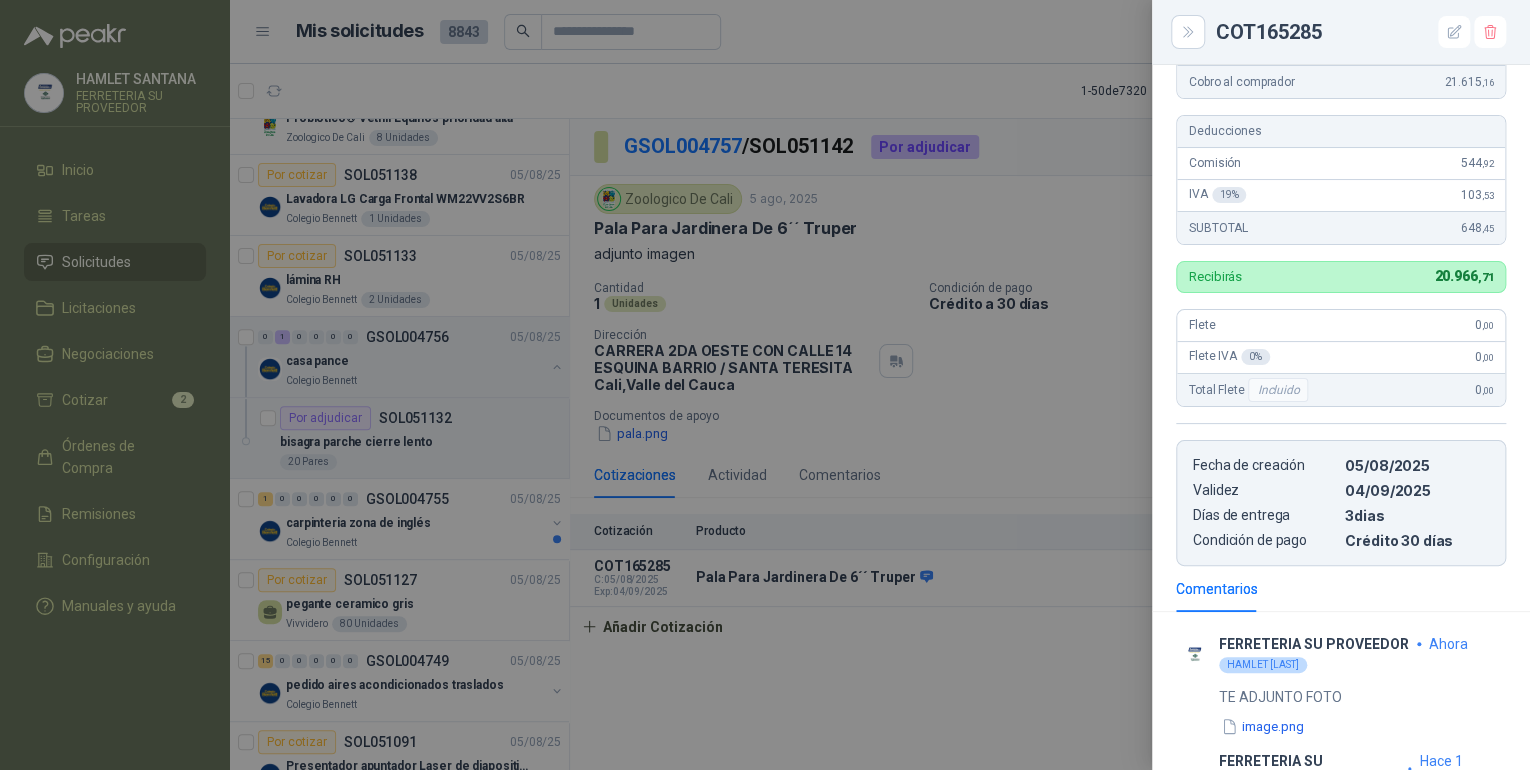 scroll, scrollTop: 0, scrollLeft: 0, axis: both 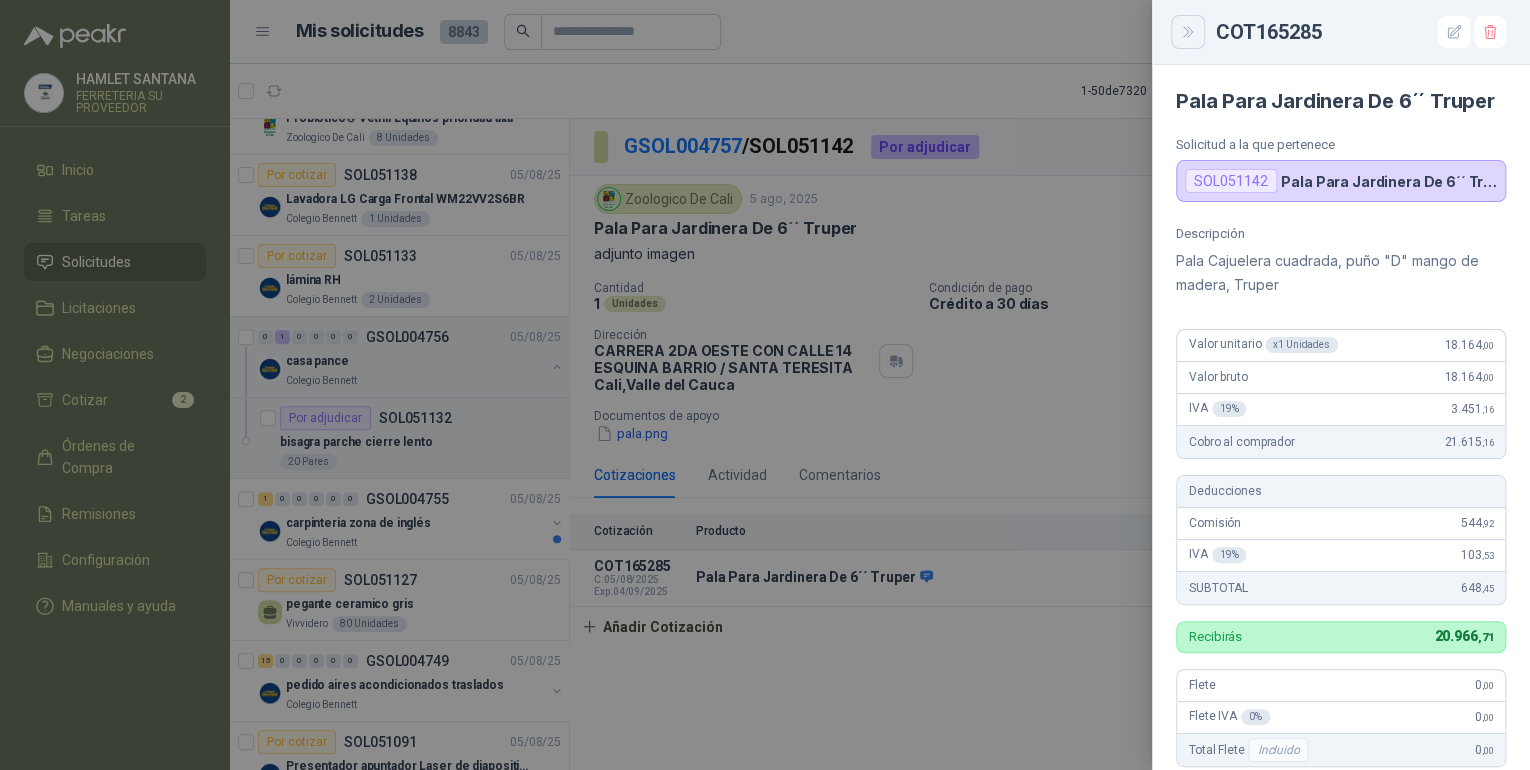 click 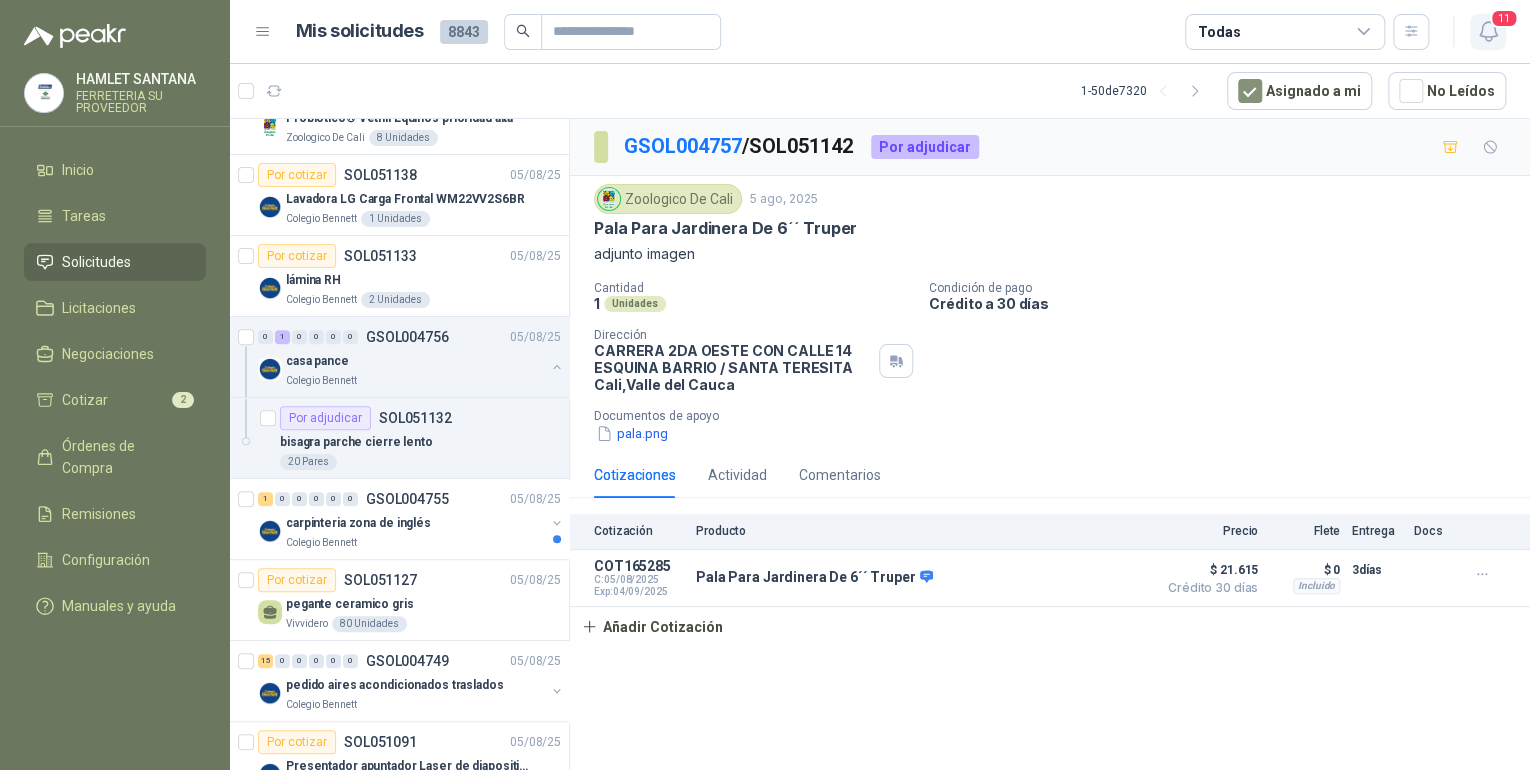 click 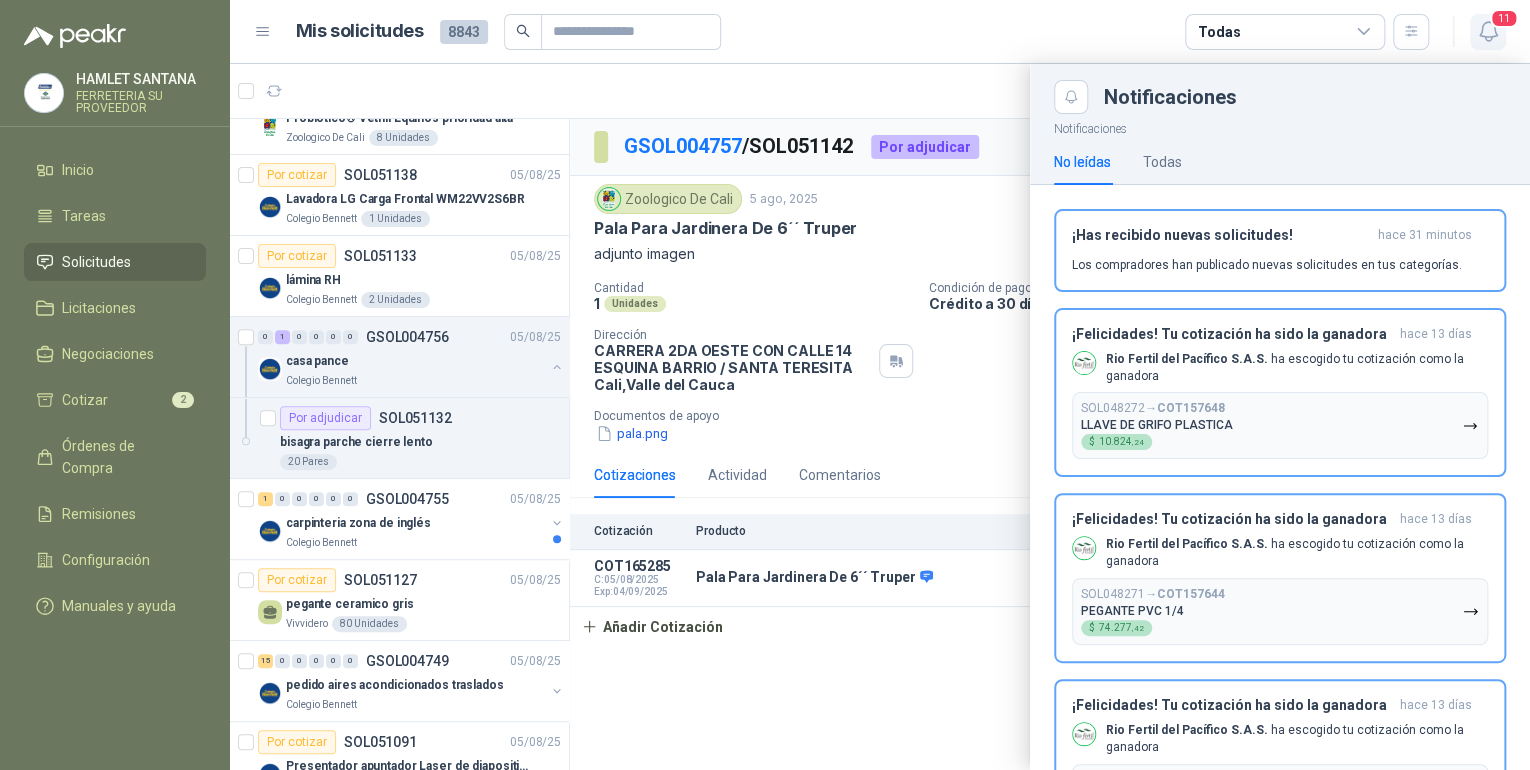 click 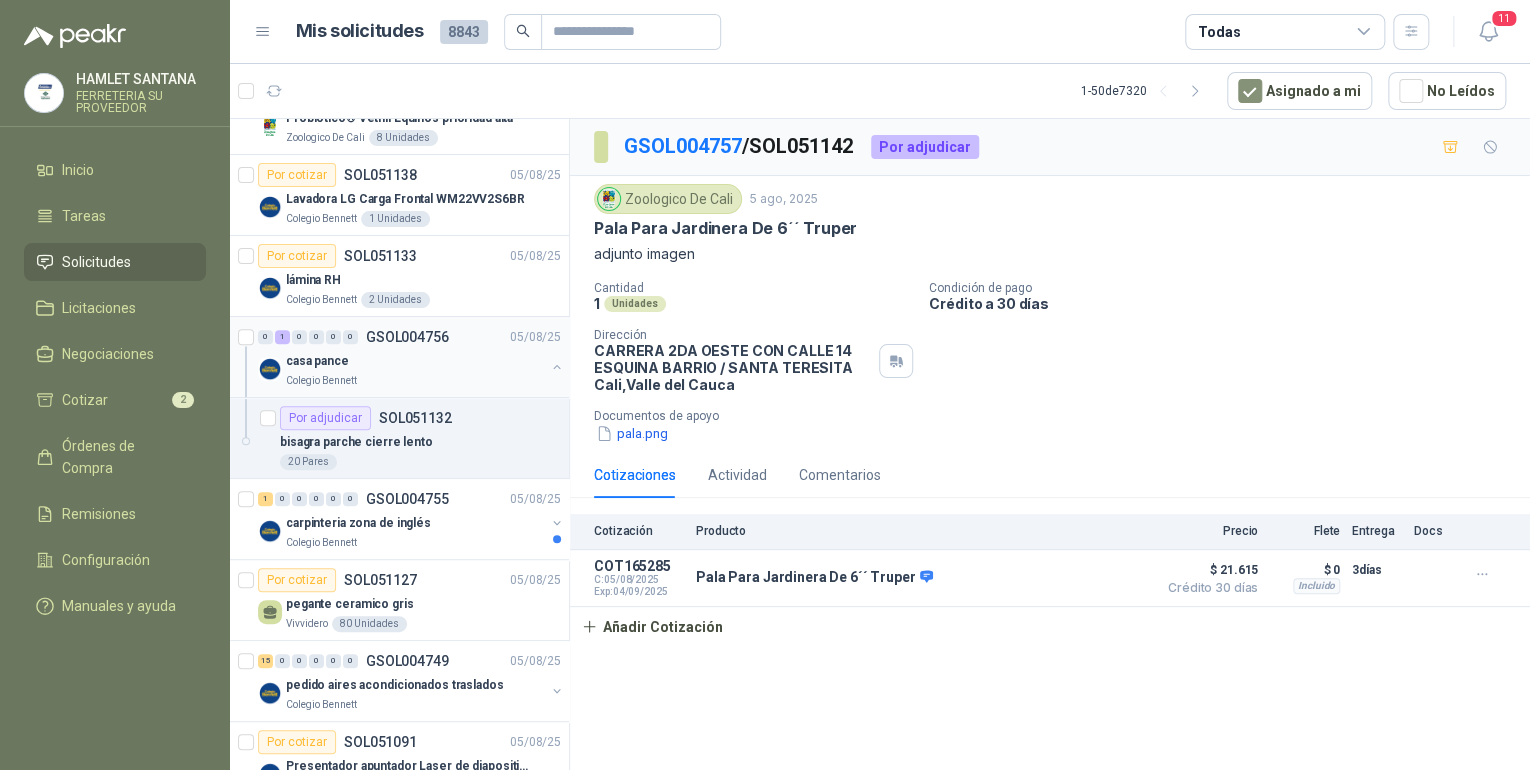 click on "casa pance" at bounding box center [415, 361] 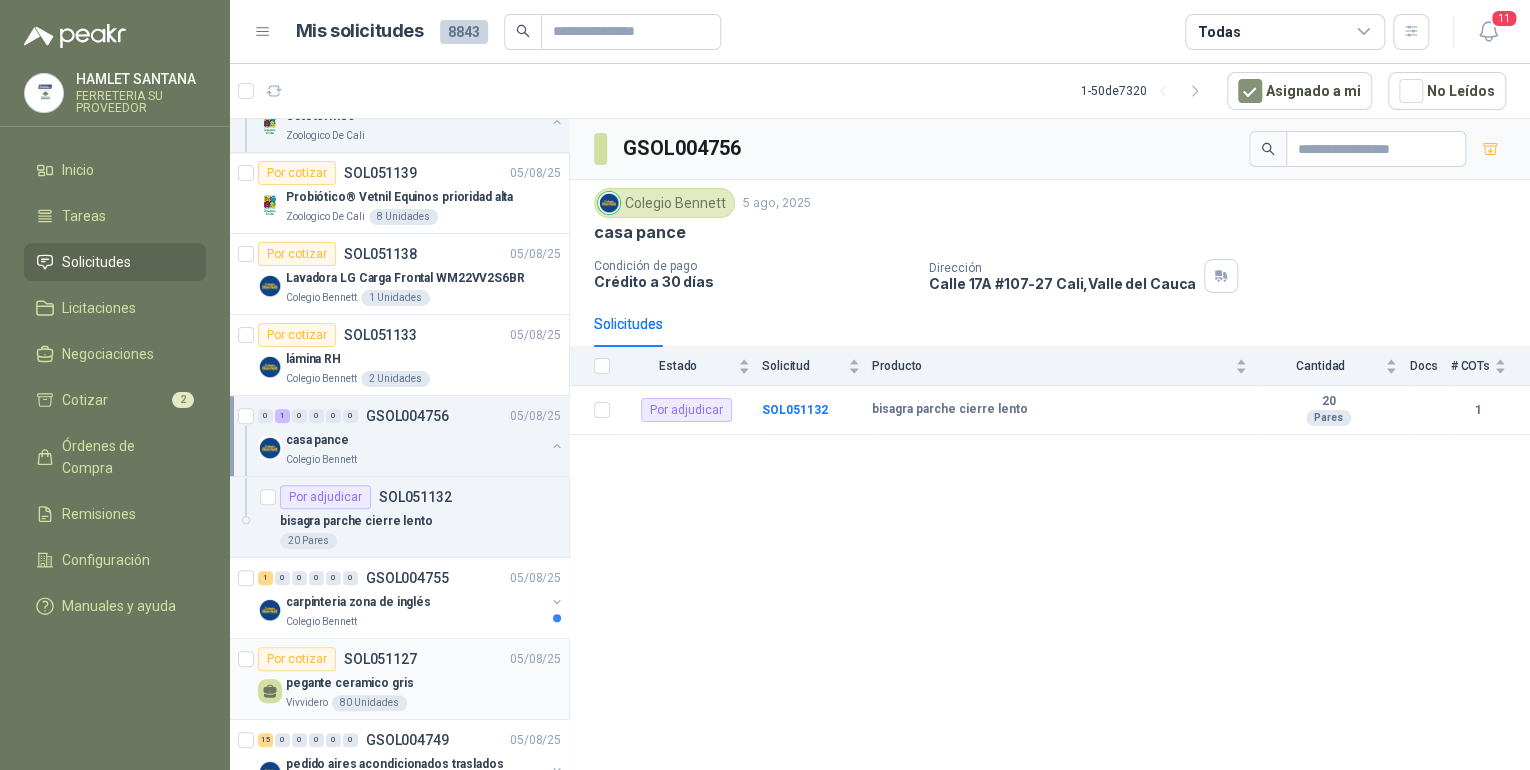 scroll, scrollTop: 289, scrollLeft: 0, axis: vertical 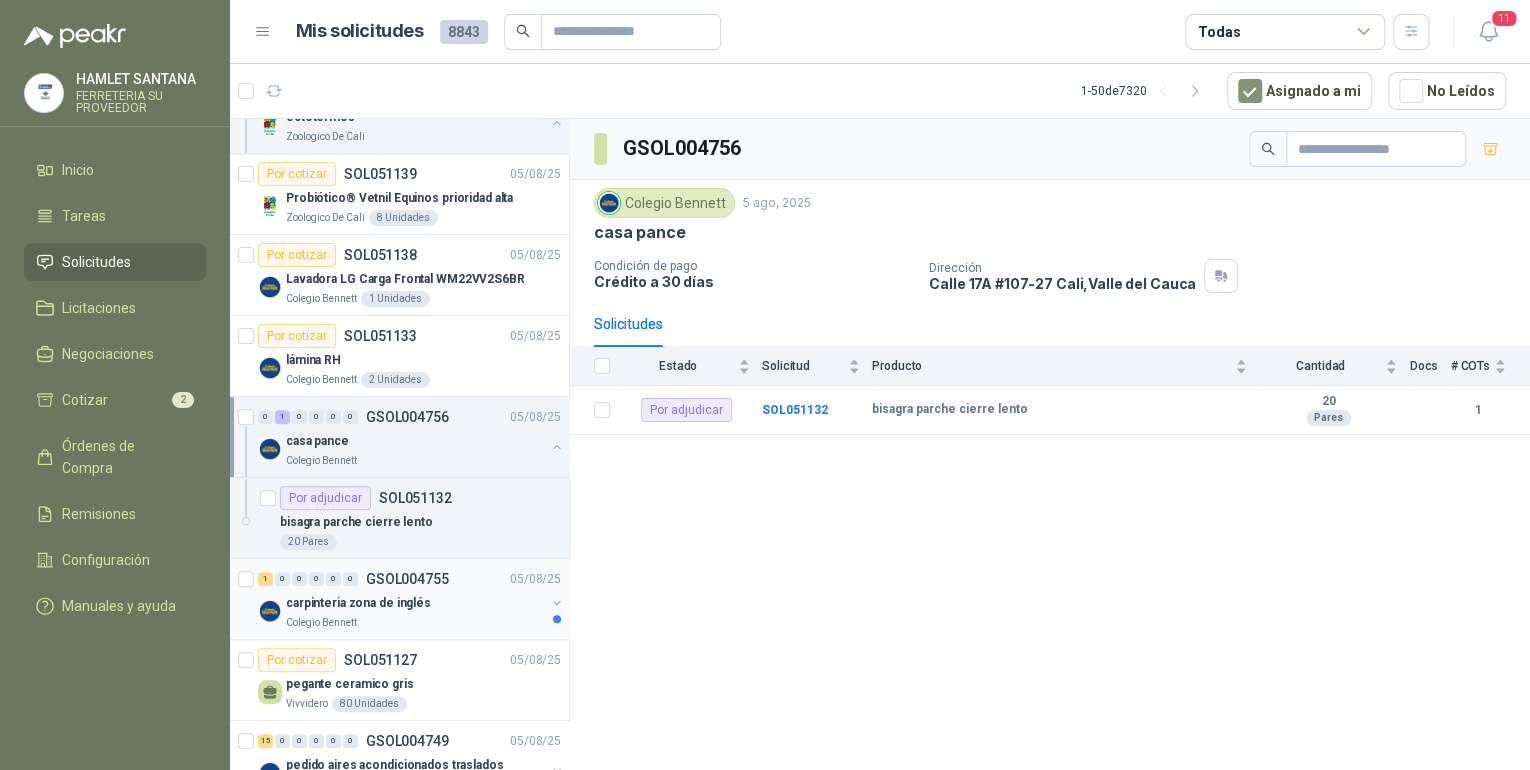 click on "carpinteria zona de inglés" at bounding box center (415, 603) 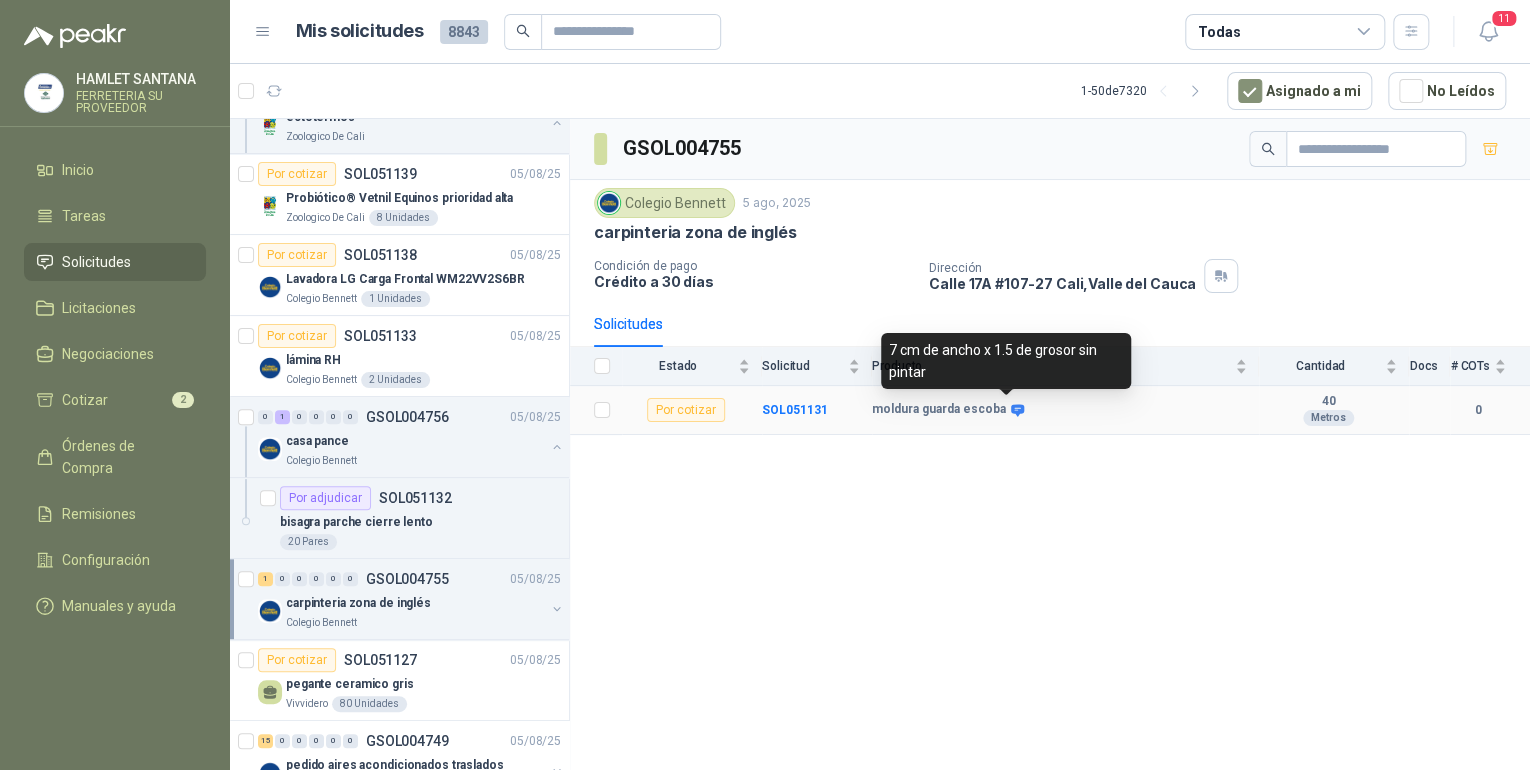 click 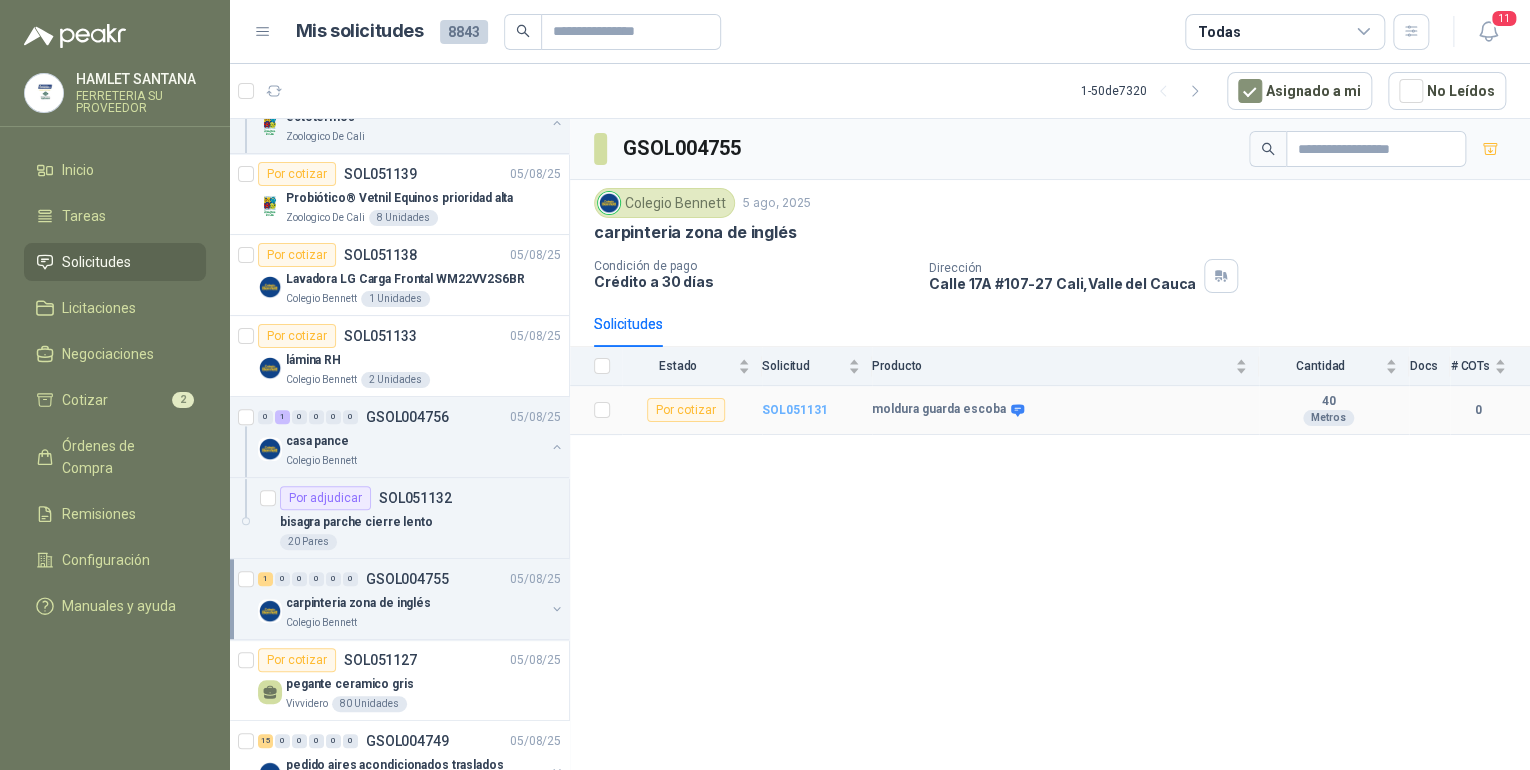 click on "SOL051131" at bounding box center [795, 410] 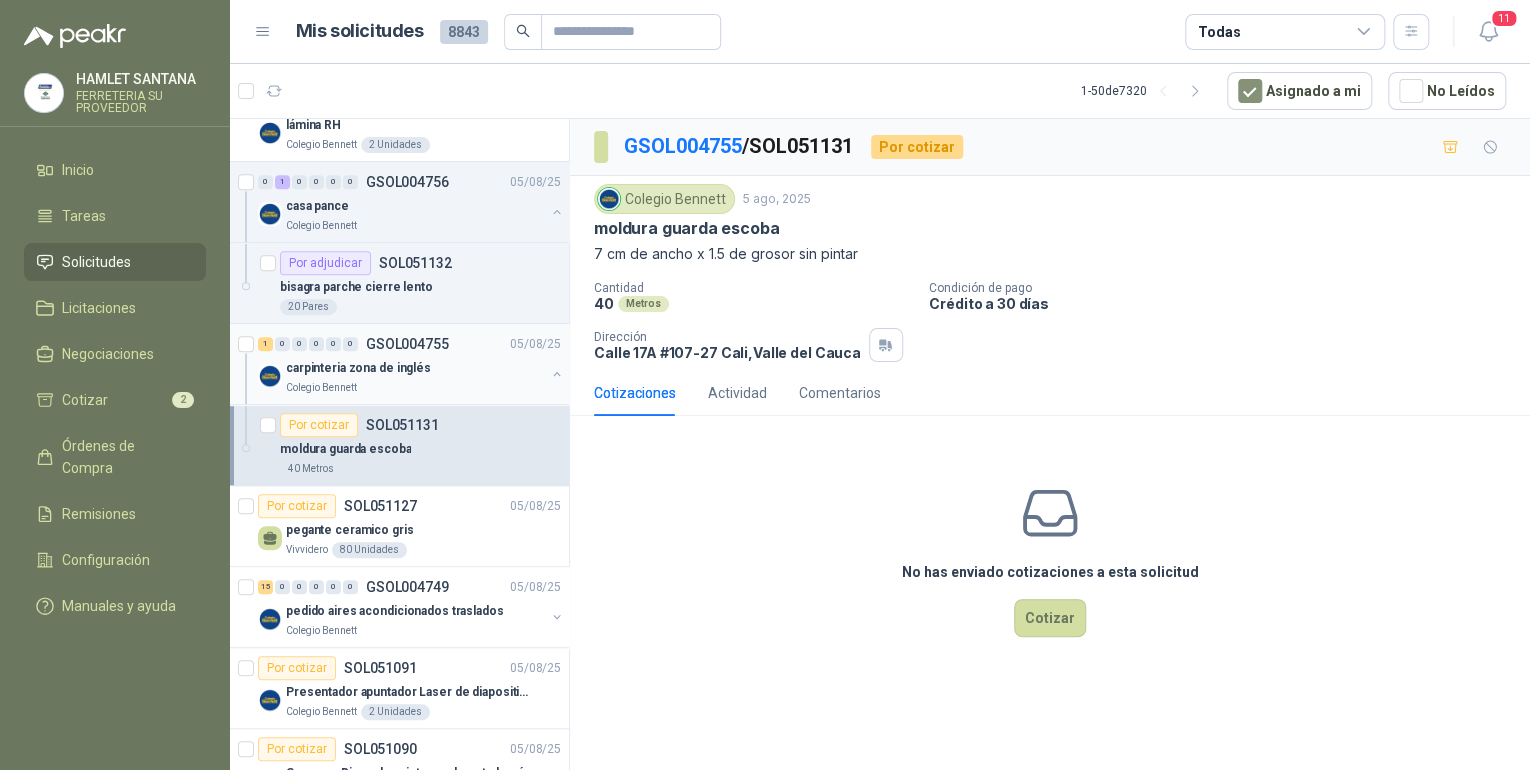 scroll, scrollTop: 529, scrollLeft: 0, axis: vertical 